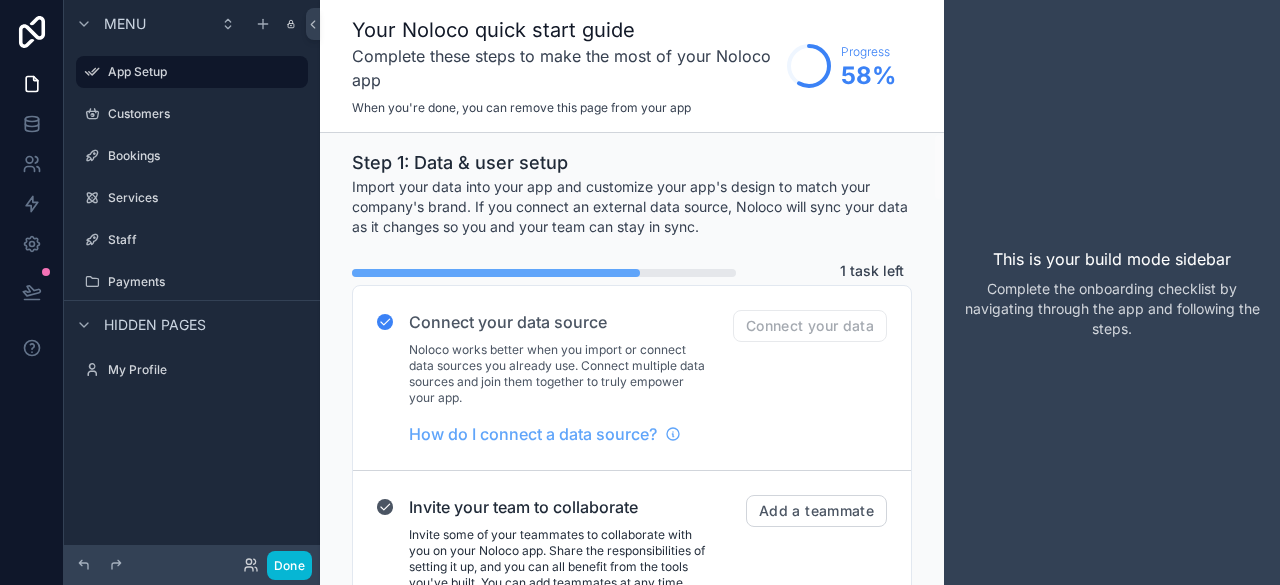 scroll, scrollTop: 0, scrollLeft: 0, axis: both 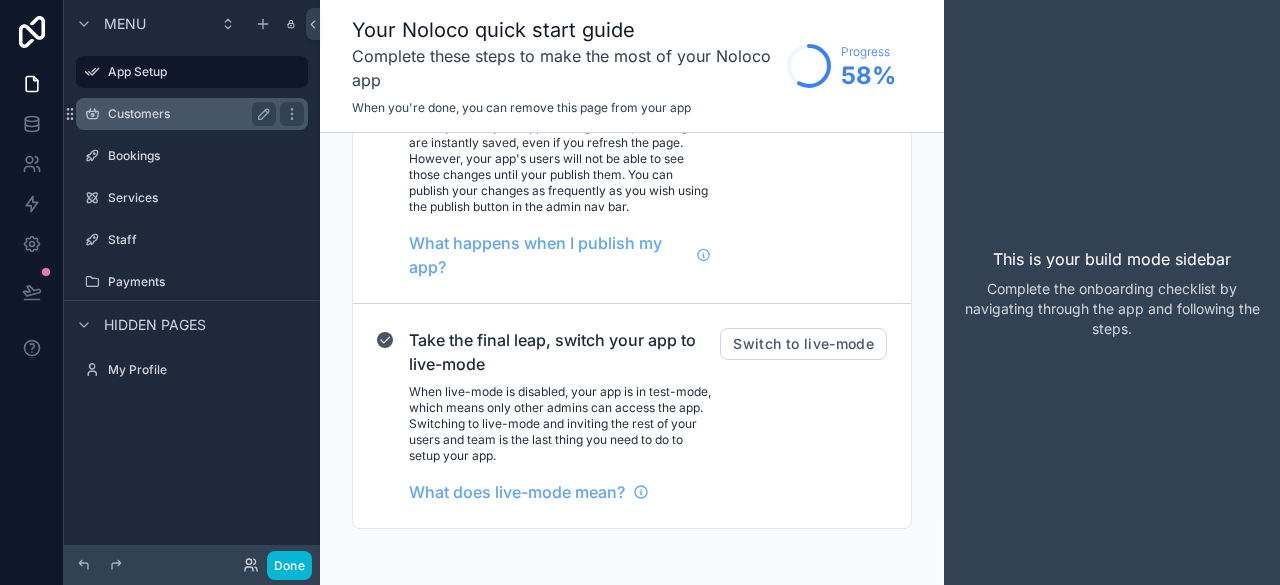 click on "Customers" at bounding box center [188, 114] 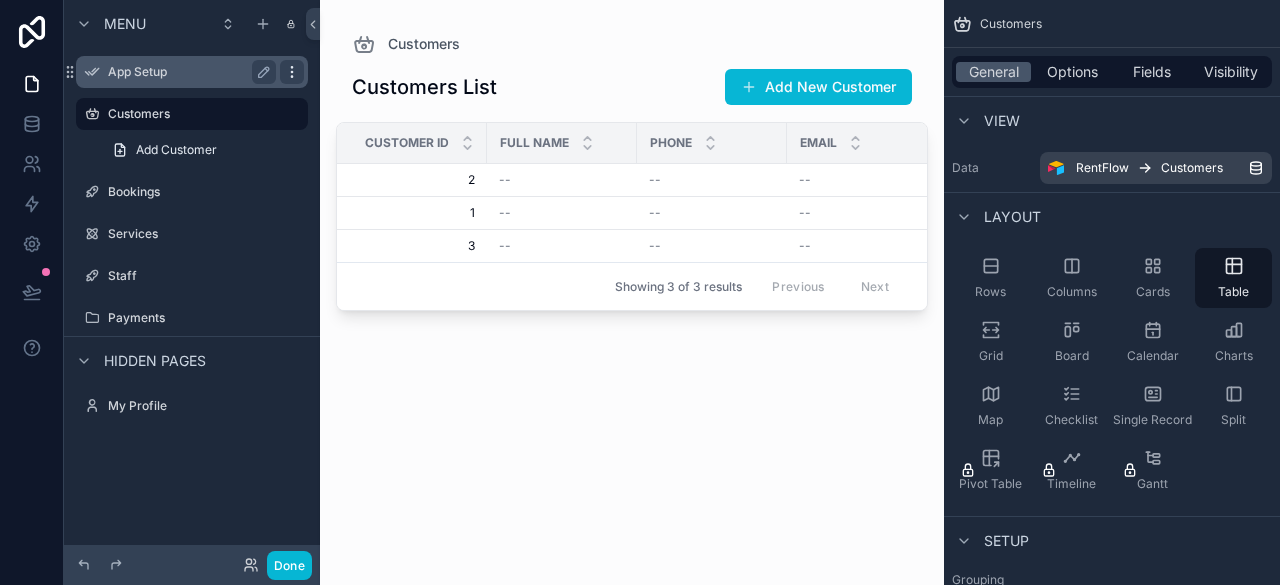click 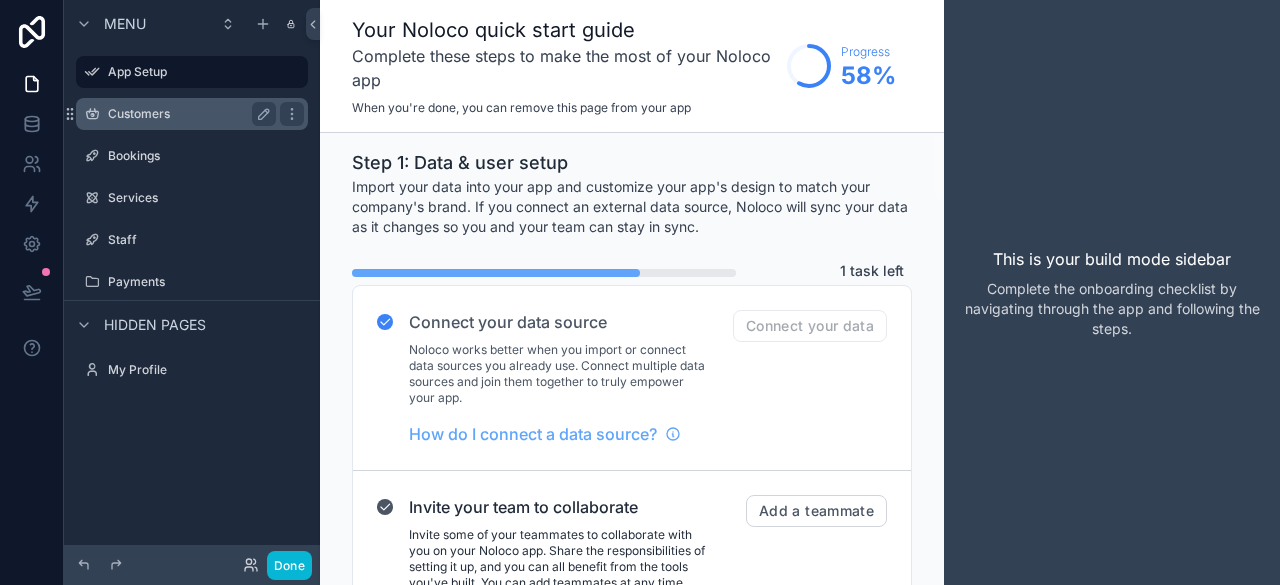 click on "Customers" at bounding box center [188, 114] 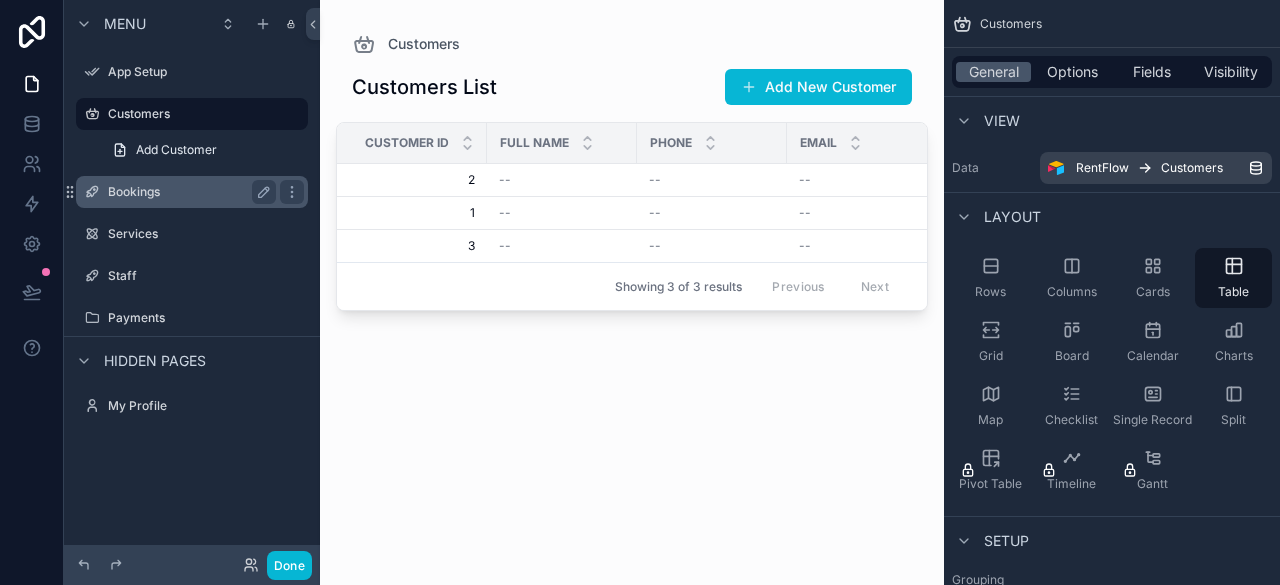 click on "Bookings" at bounding box center [192, 192] 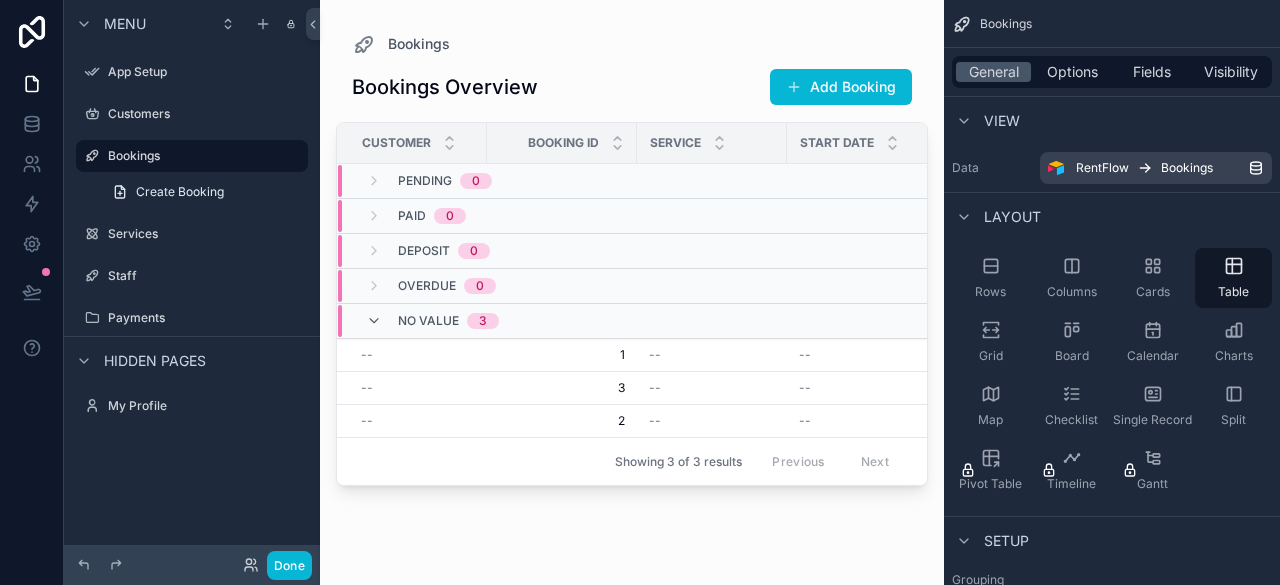 click on "Pending" at bounding box center [425, 181] 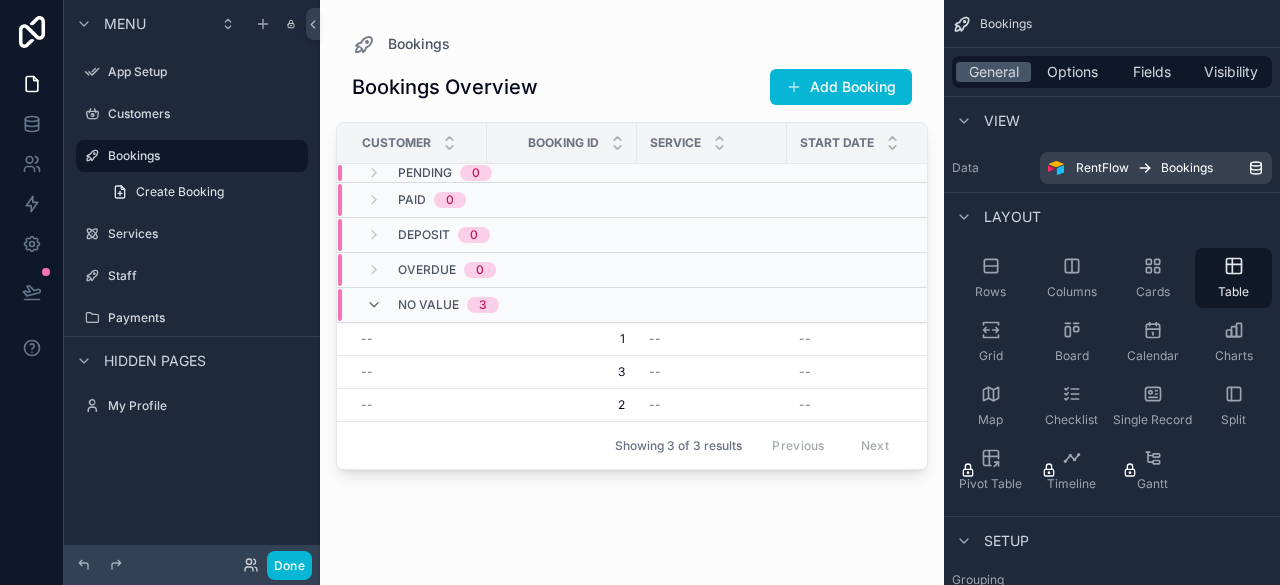 click on "Pending 0" at bounding box center [429, 173] 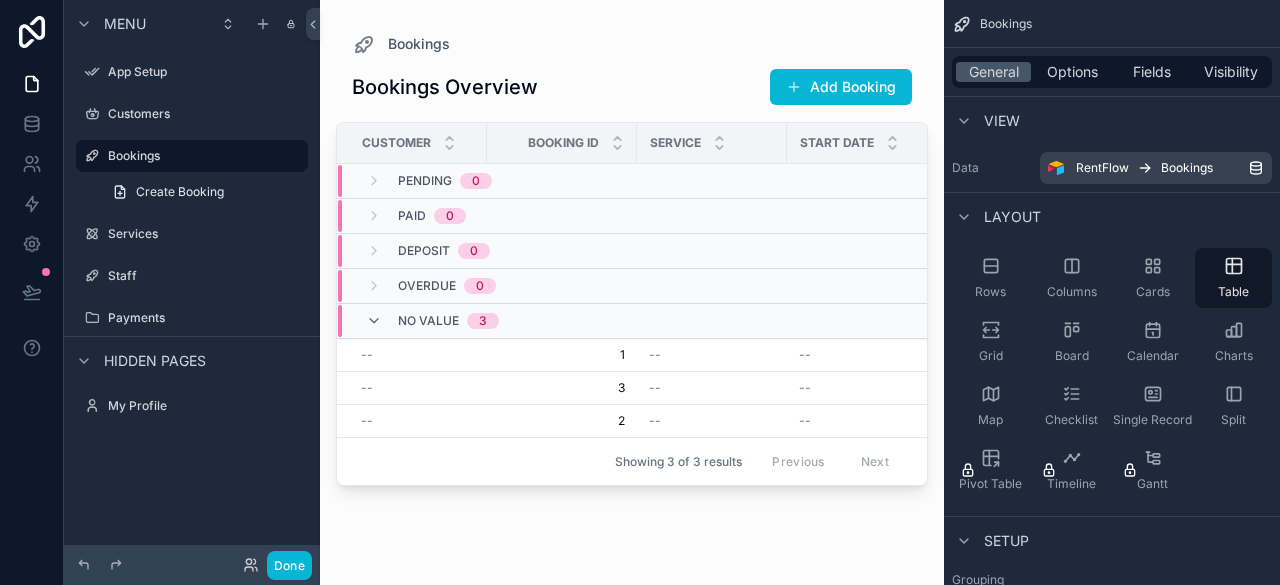 click on "Paid 0" at bounding box center (416, 216) 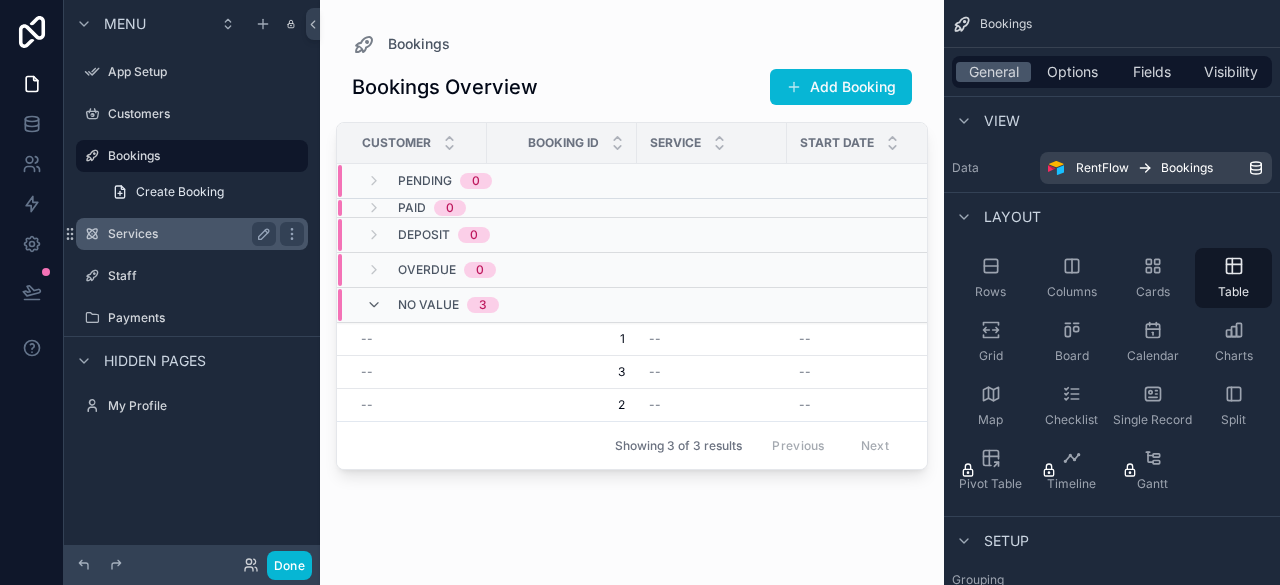 click on "Services" at bounding box center [192, 234] 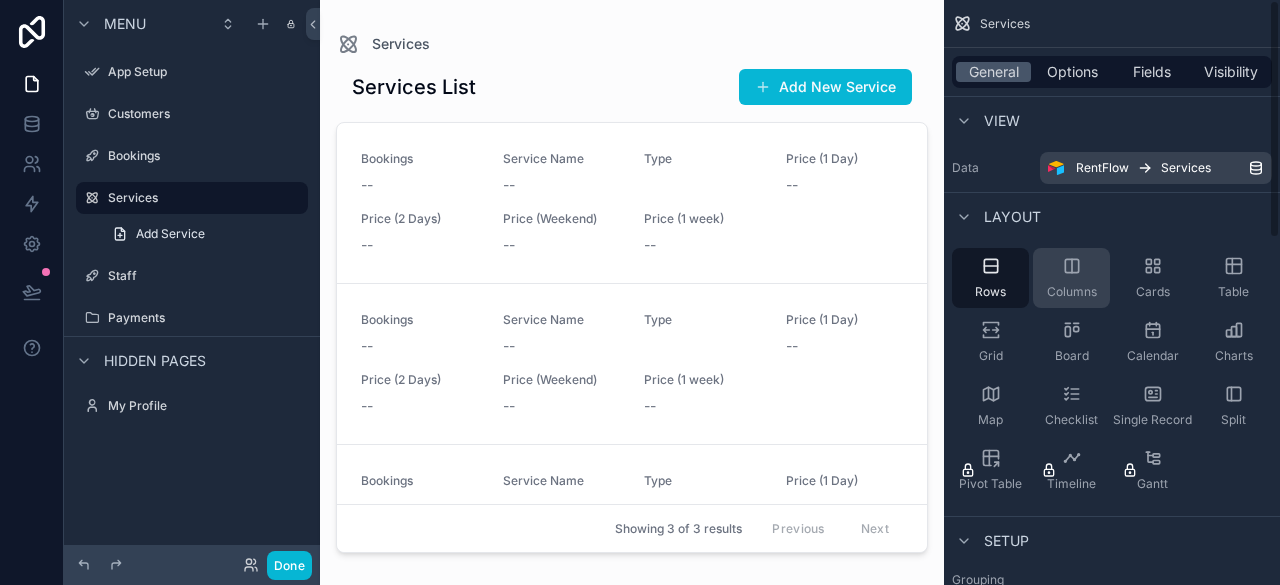 click on "Columns" at bounding box center (1071, 278) 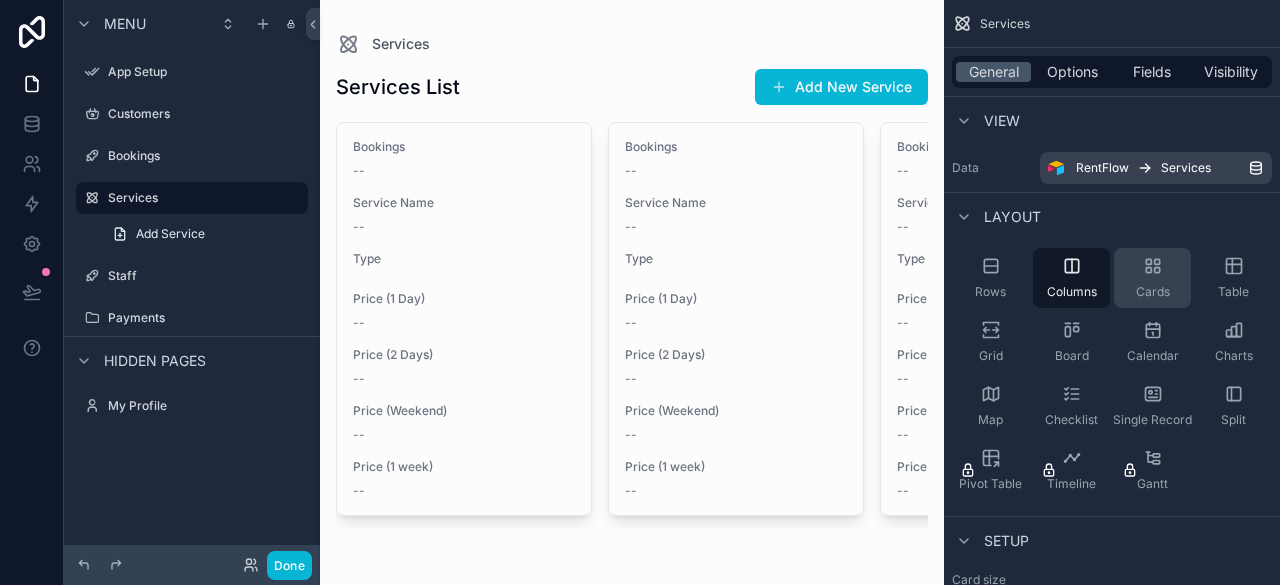 click on "Cards" at bounding box center (1152, 278) 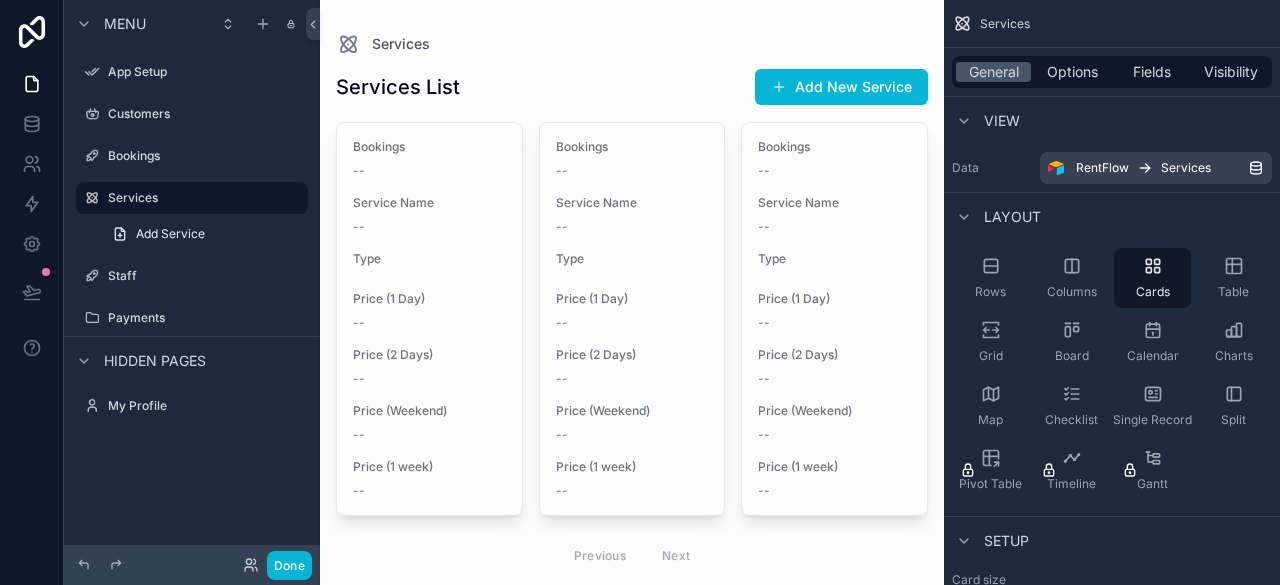 click on "Rows Columns Cards Table Grid Board Calendar Charts Map Checklist Single Record Split Pivot Table Timeline Gantt" at bounding box center [1112, 374] 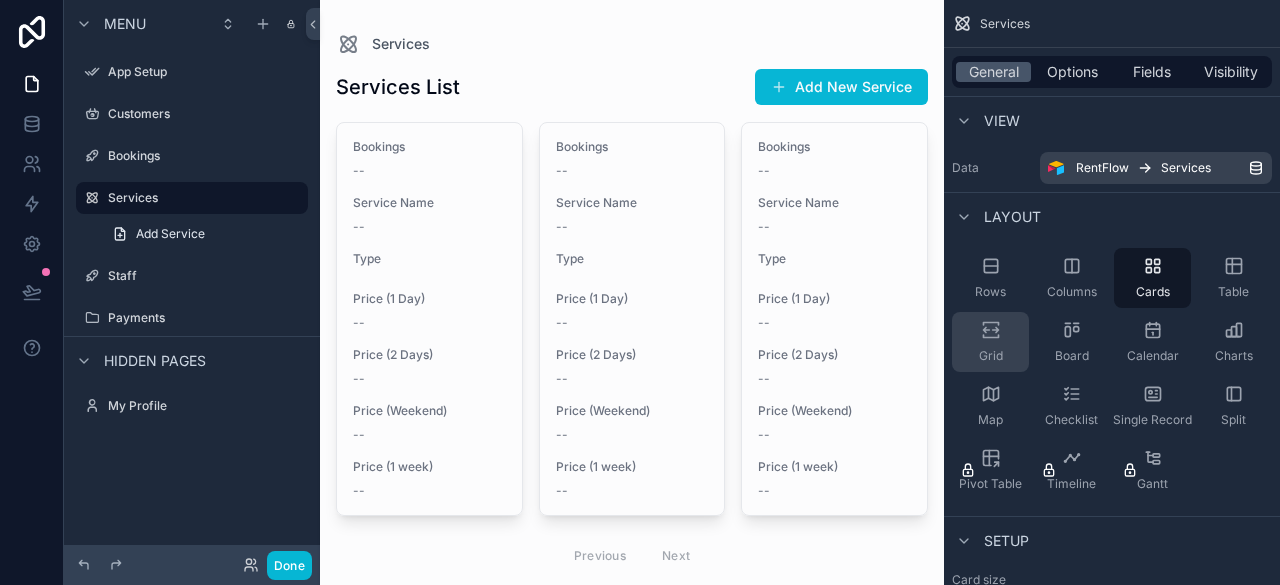 click on "Grid" at bounding box center [990, 342] 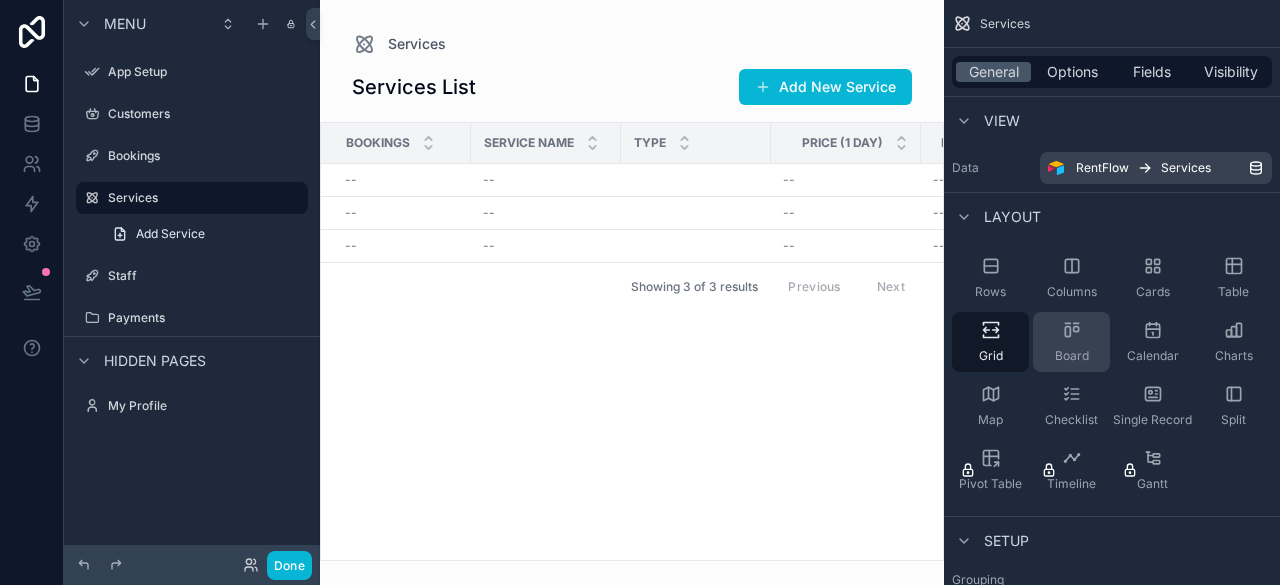 click on "Board" at bounding box center (1071, 342) 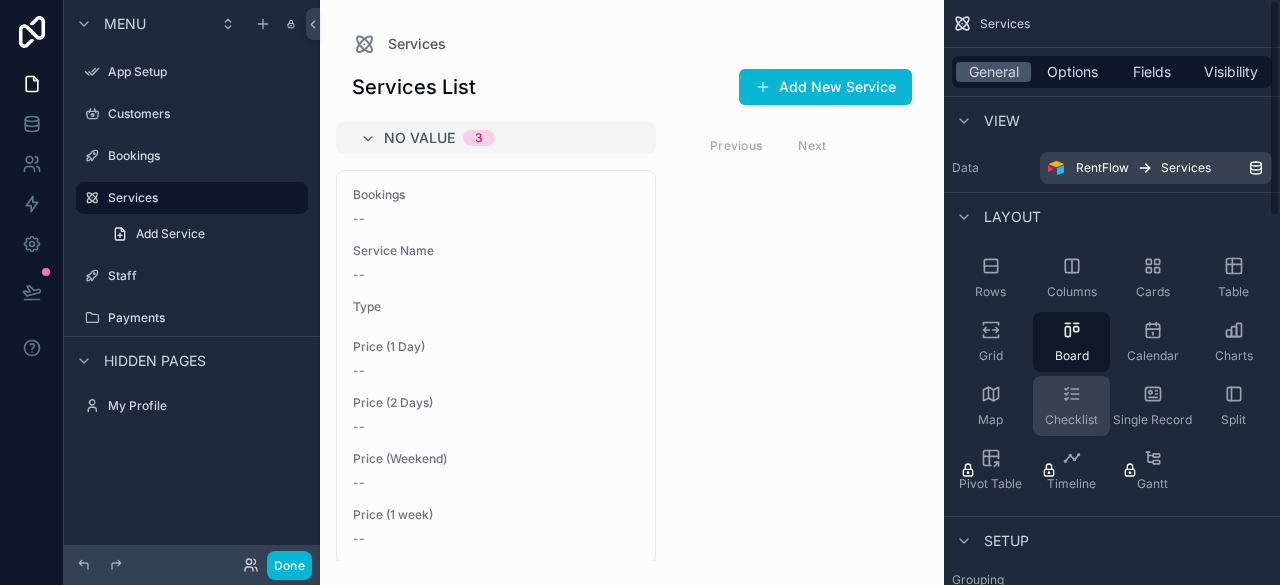 click on "Checklist" at bounding box center (1071, 420) 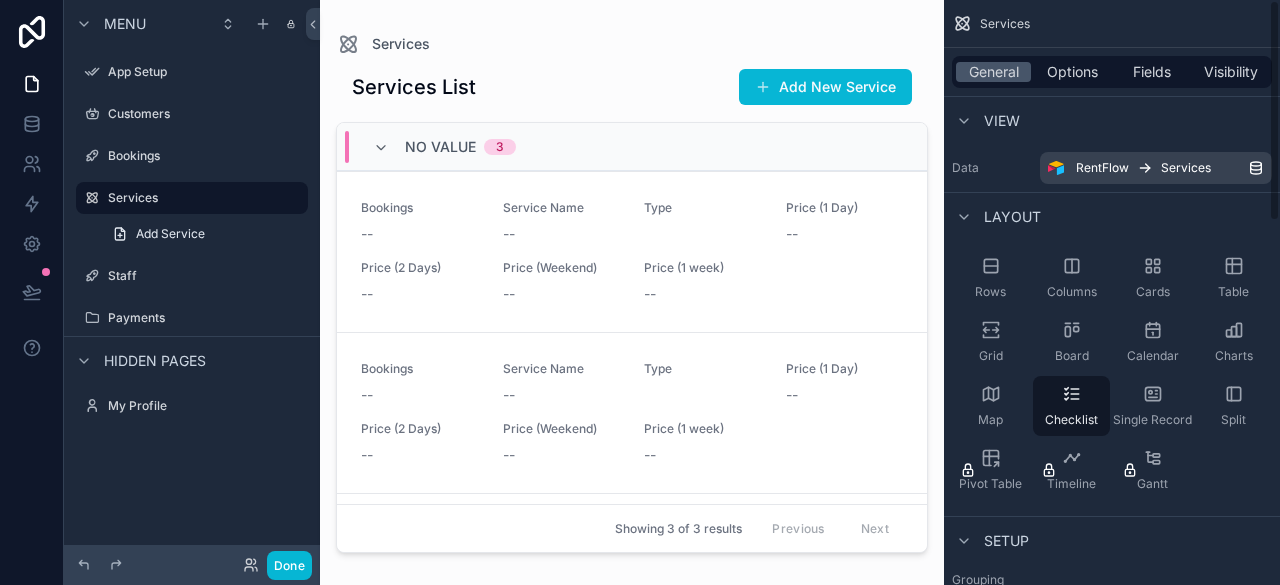 drag, startPoint x: 914, startPoint y: 373, endPoint x: 924, endPoint y: 433, distance: 60.827625 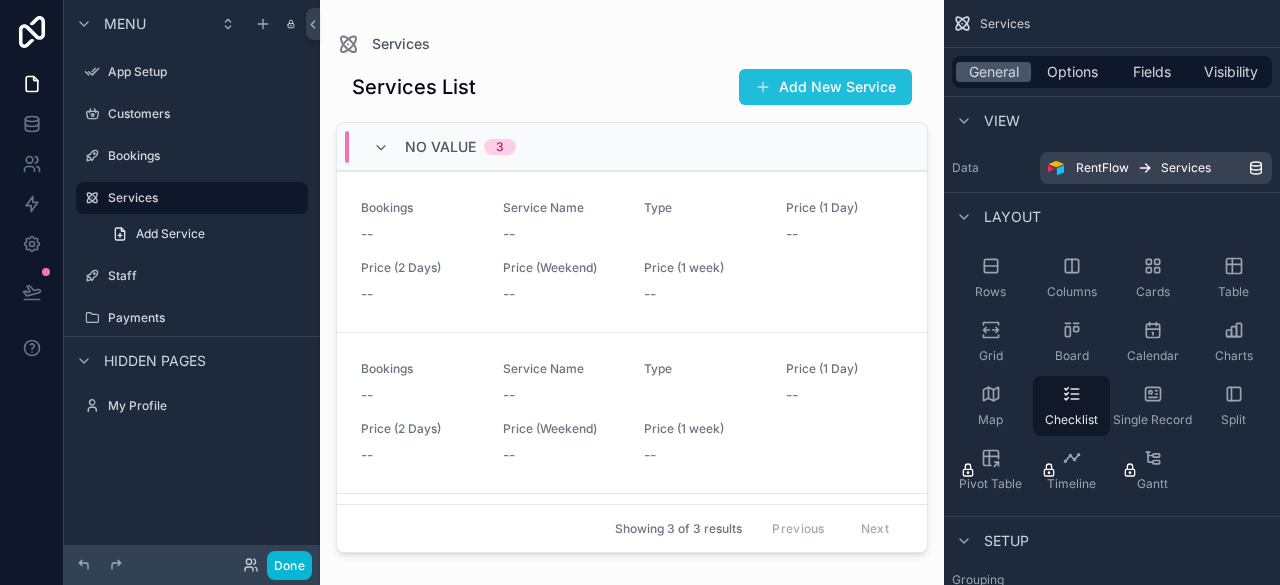 click on "Add New Service" at bounding box center [825, 87] 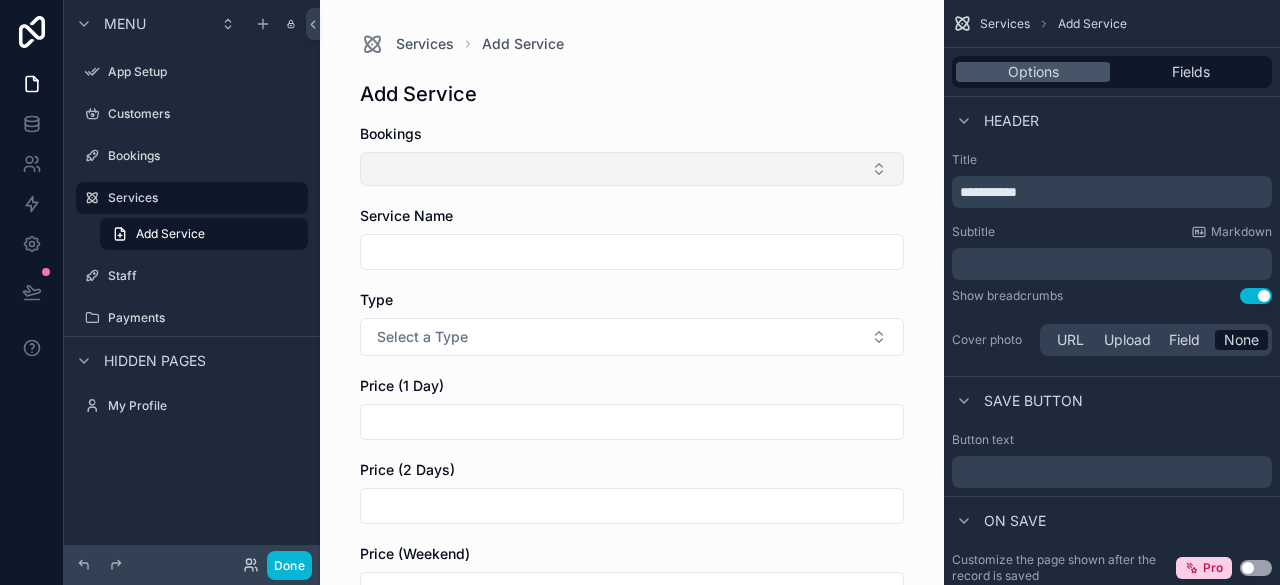 click at bounding box center [632, 169] 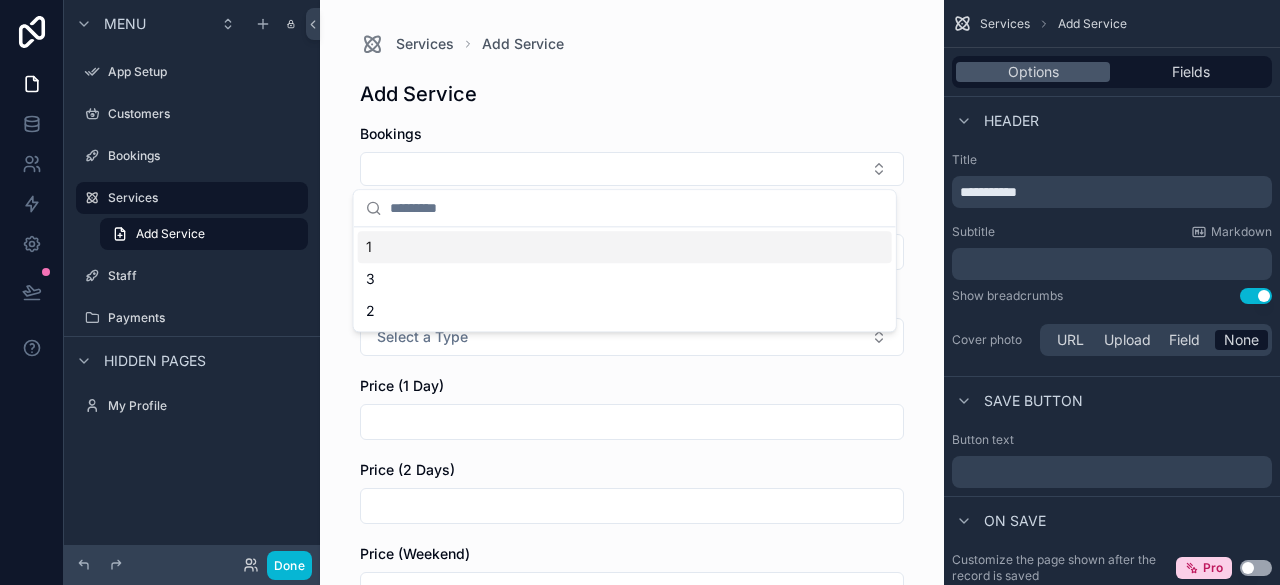 click on "1" at bounding box center [625, 247] 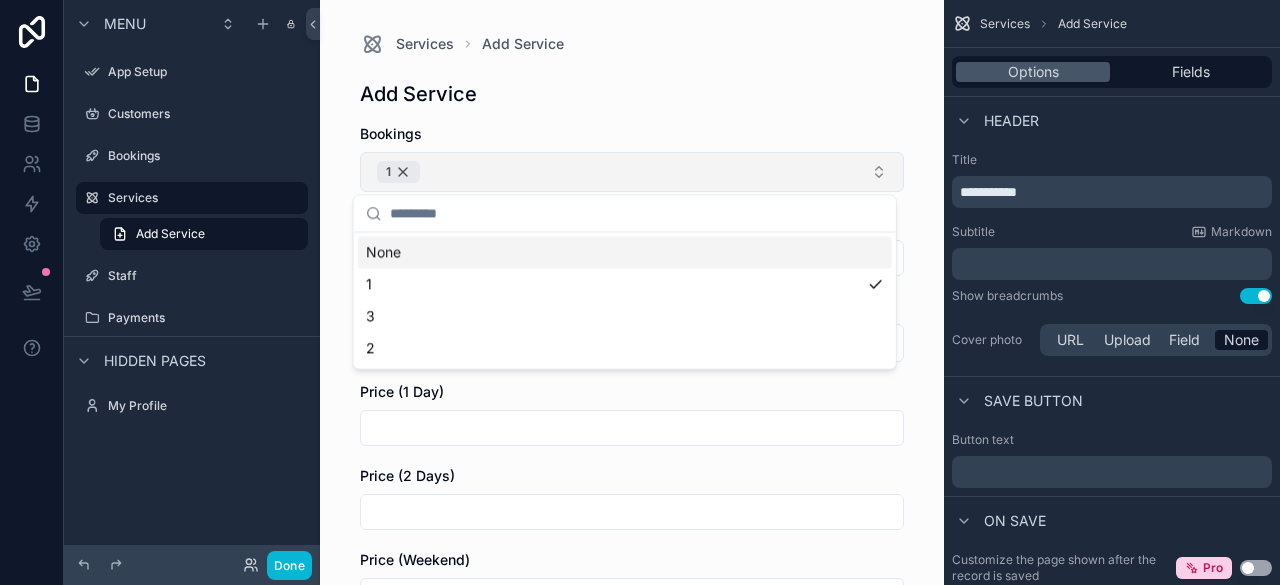 click on "1" at bounding box center [398, 172] 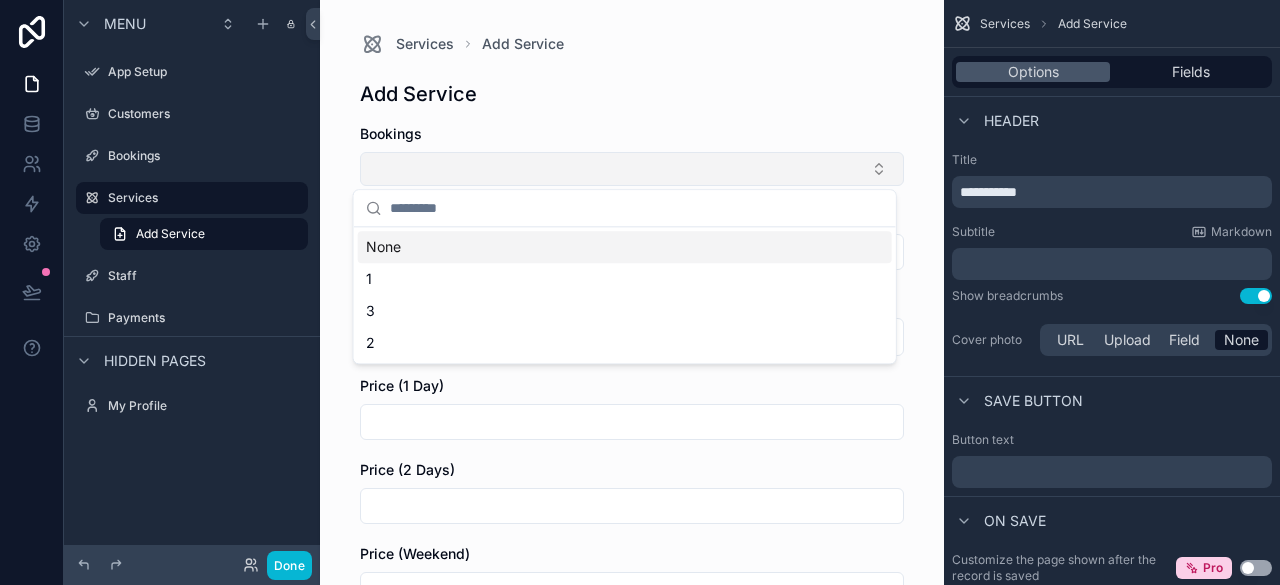 click on "Services Add Service Add Service Bookings Service Name Type Select a Type Price (1 Day) Price (2 Days) Price (Weekend) Price (1 week) Save" at bounding box center (632, 444) 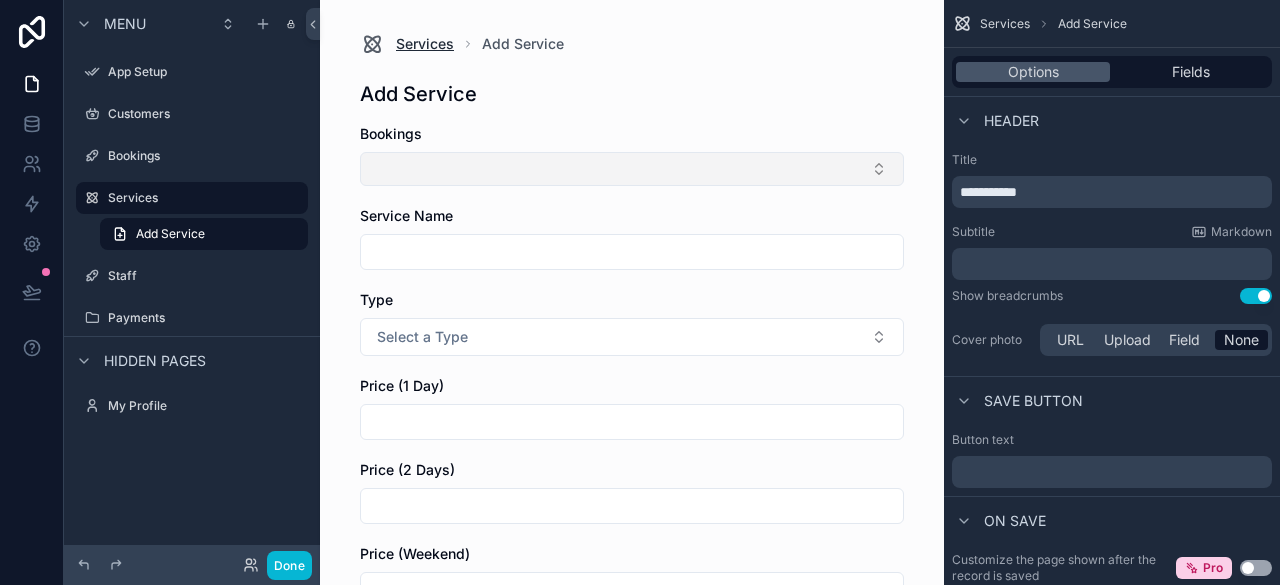 click on "Services" at bounding box center (425, 44) 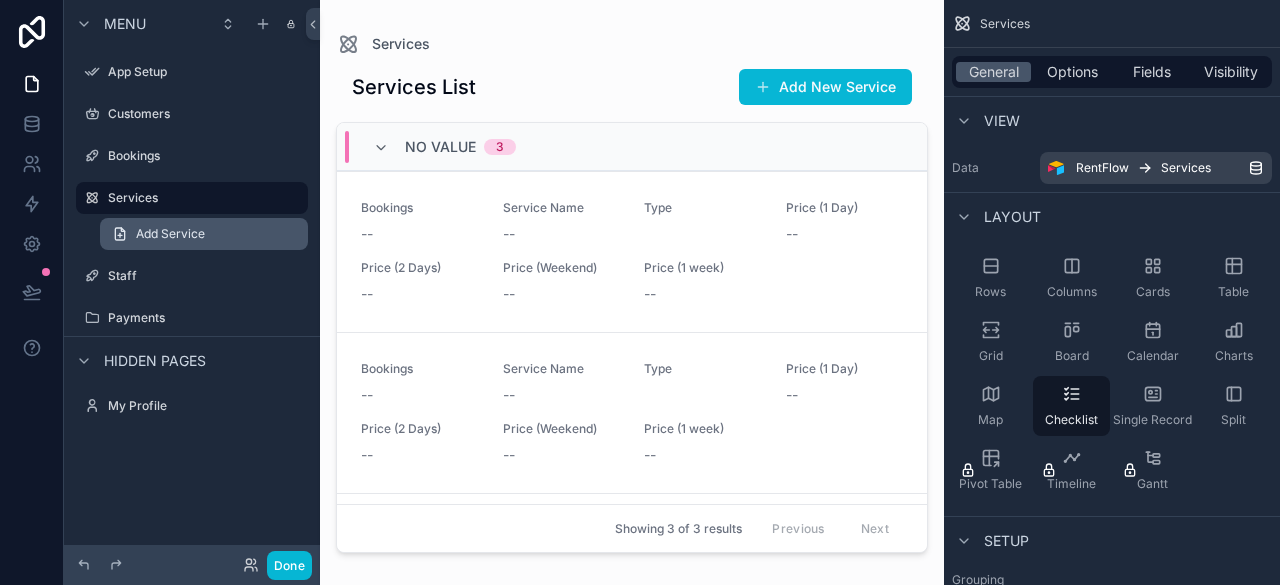 click on "Add Service" at bounding box center [170, 234] 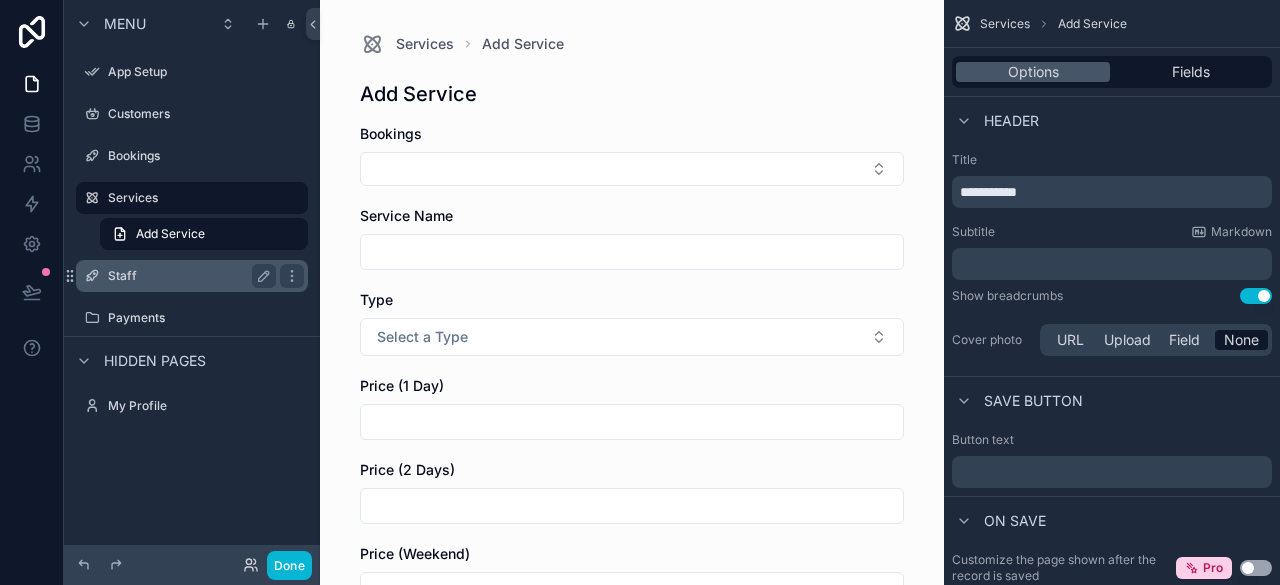 click on "Staff" at bounding box center (188, 276) 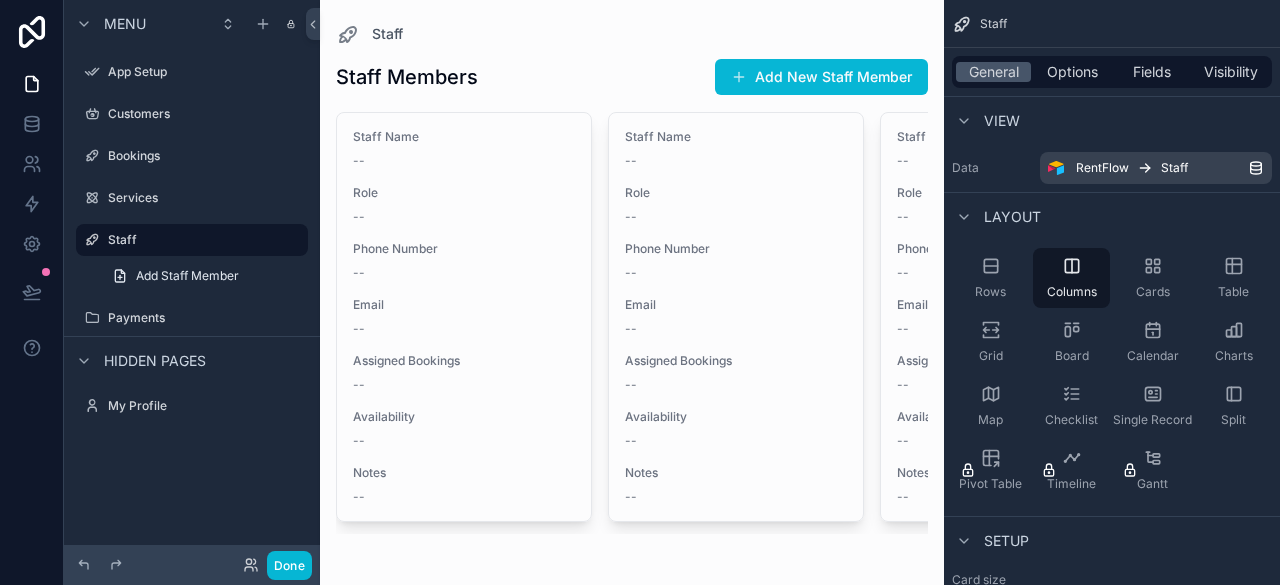 scroll, scrollTop: 0, scrollLeft: 0, axis: both 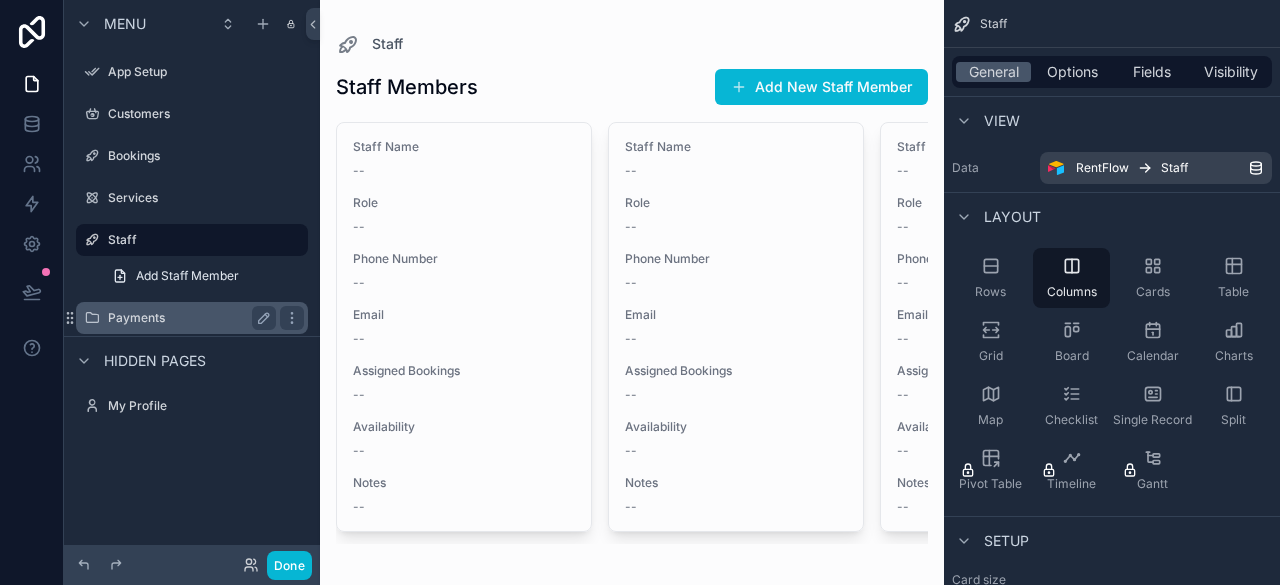 click on "Payments" at bounding box center (188, 318) 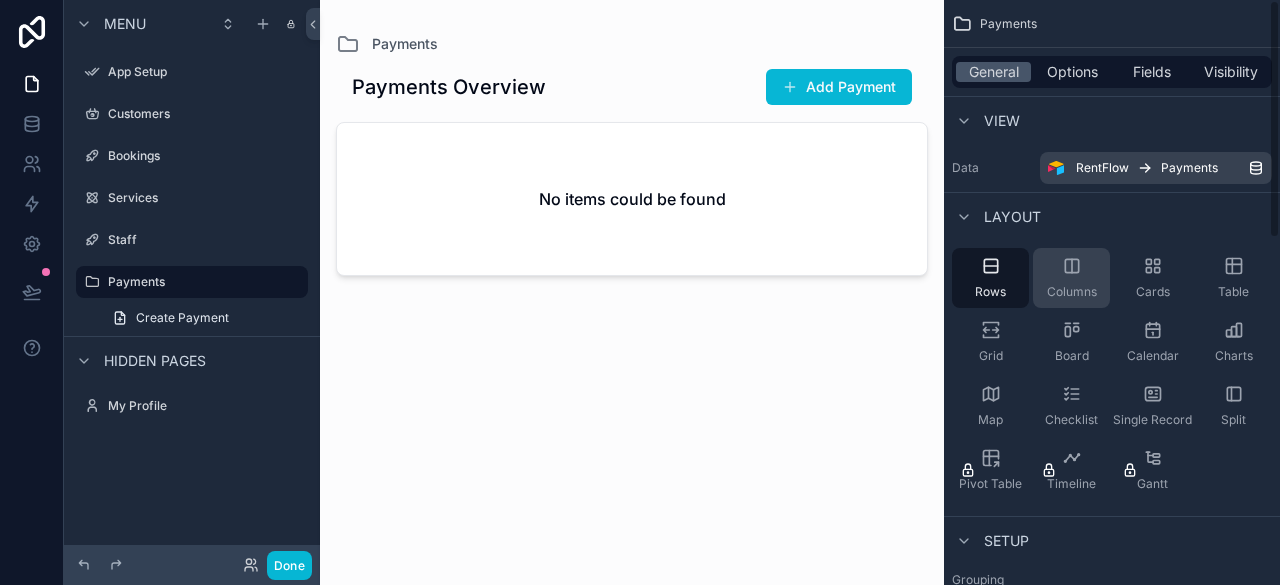click on "Columns" at bounding box center [1072, 292] 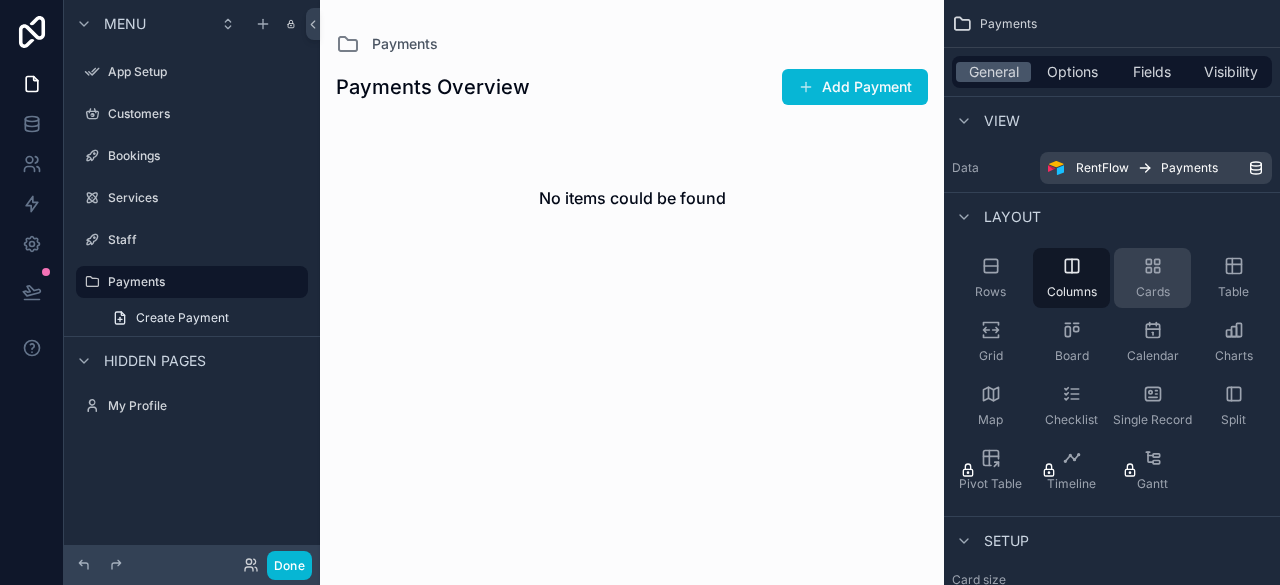 click on "Cards" at bounding box center [1153, 292] 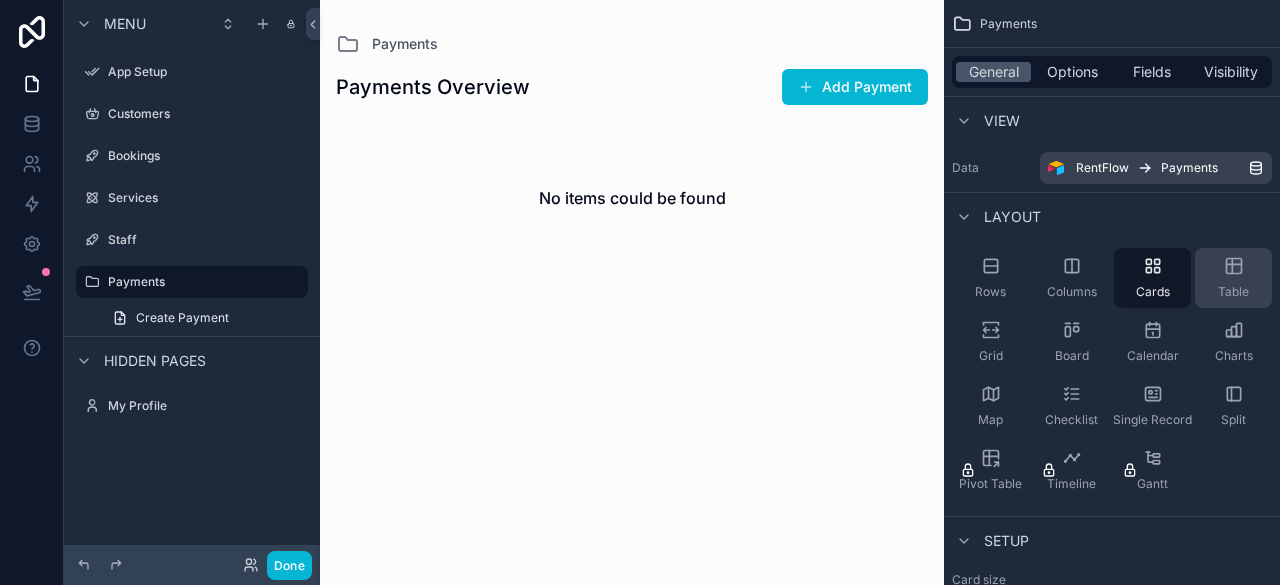 click on "Table" at bounding box center [1233, 292] 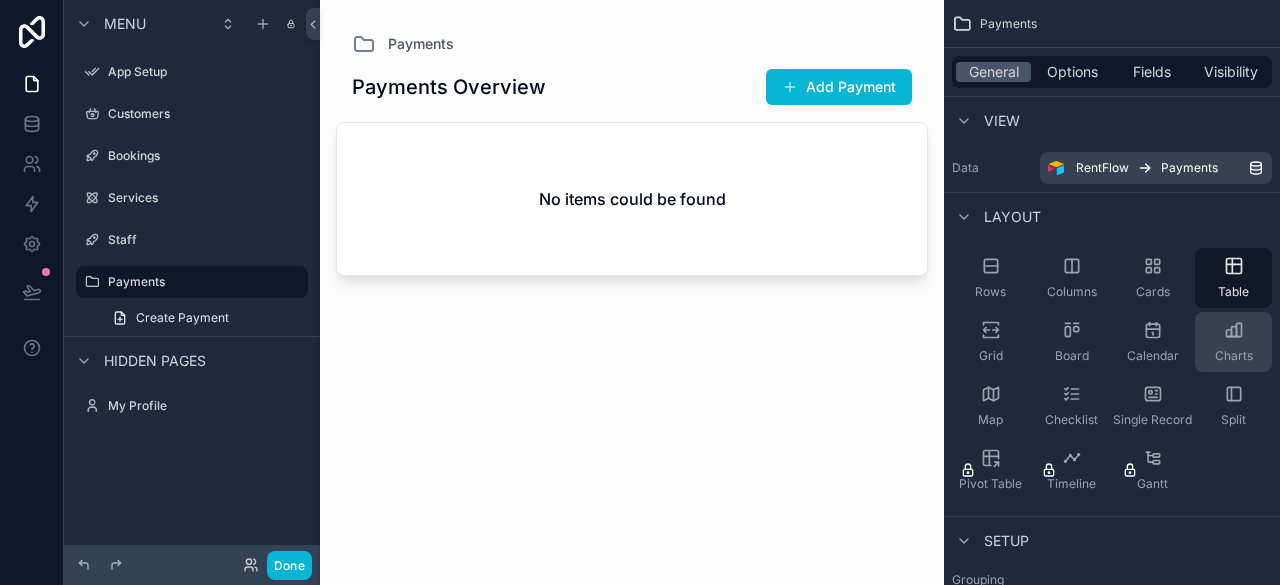 click 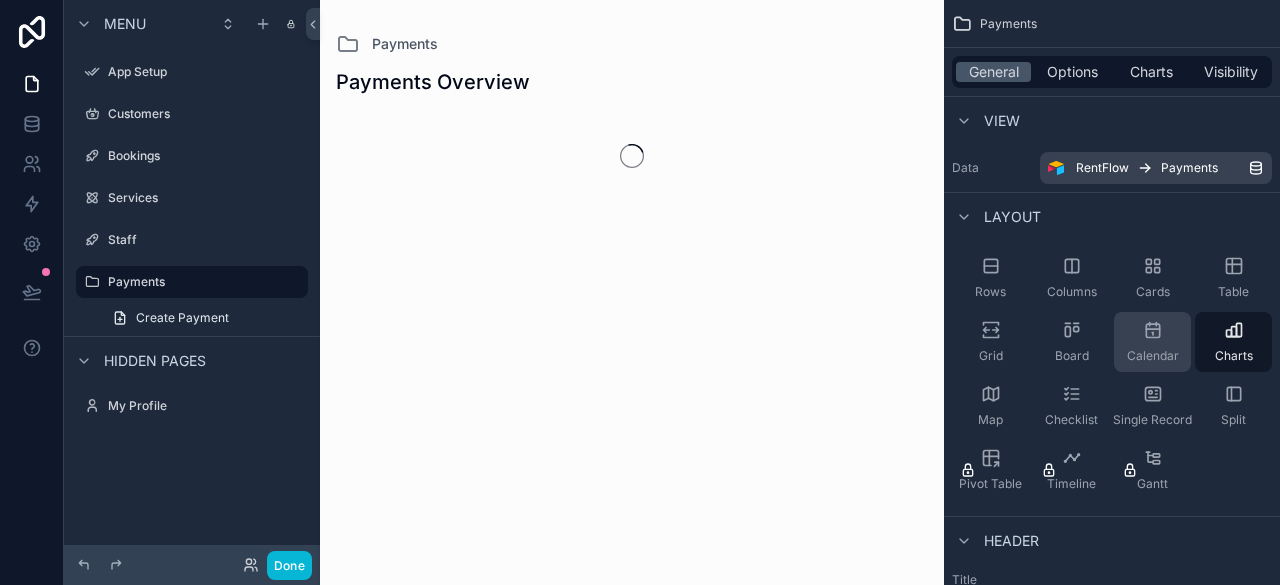 click on "Calendar" at bounding box center [1152, 342] 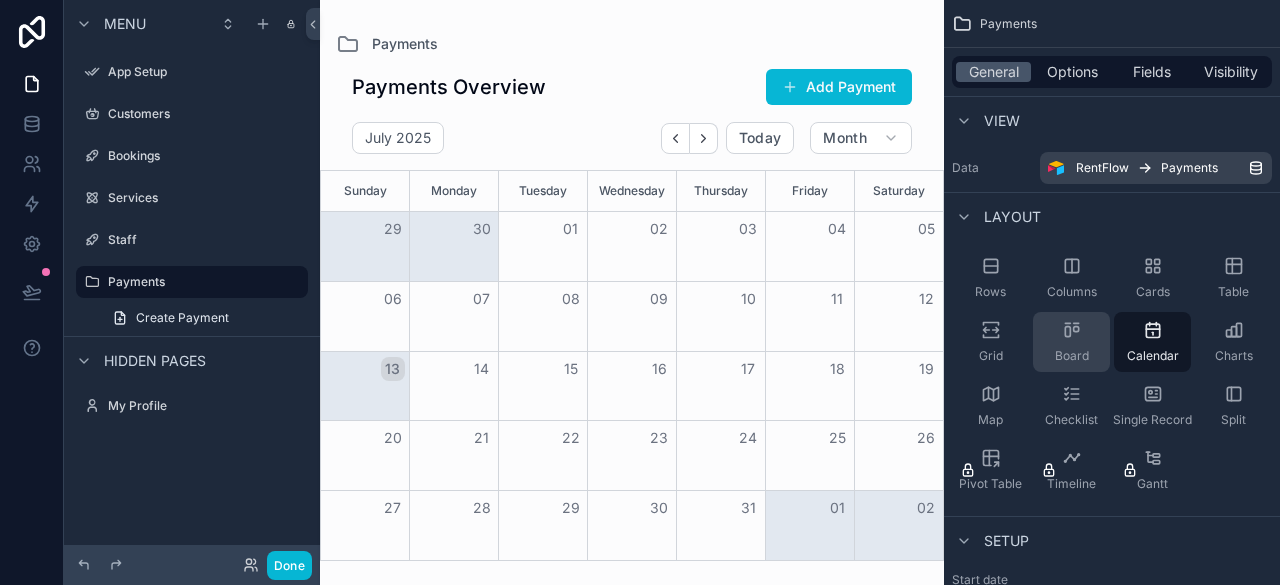 click on "Board" at bounding box center [1071, 342] 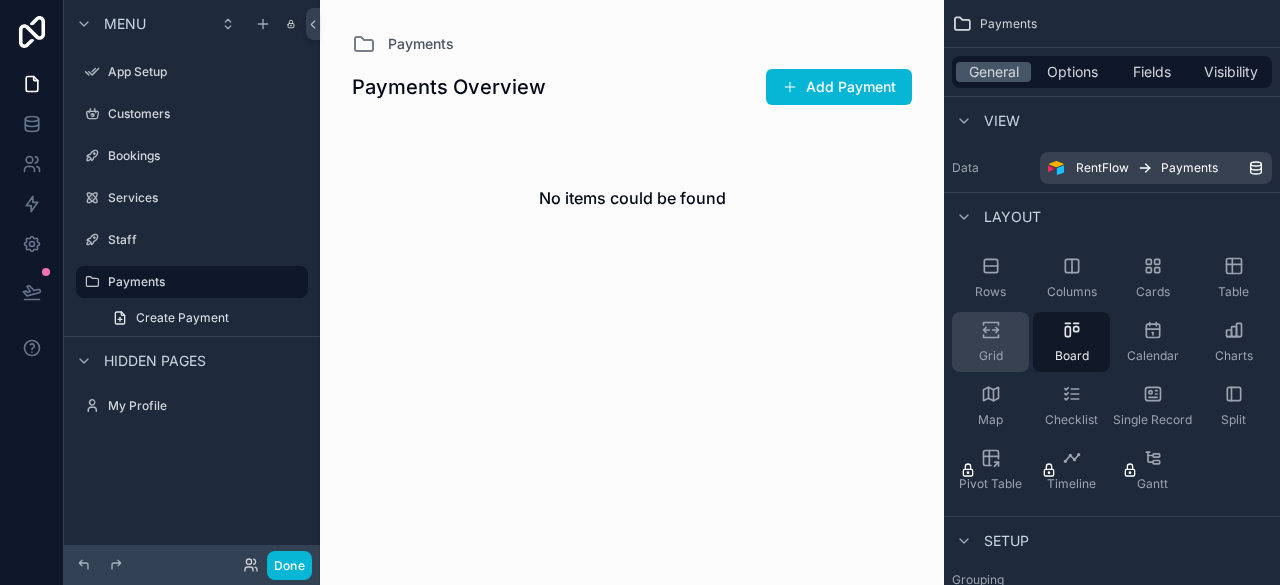 click on "Grid" at bounding box center (990, 342) 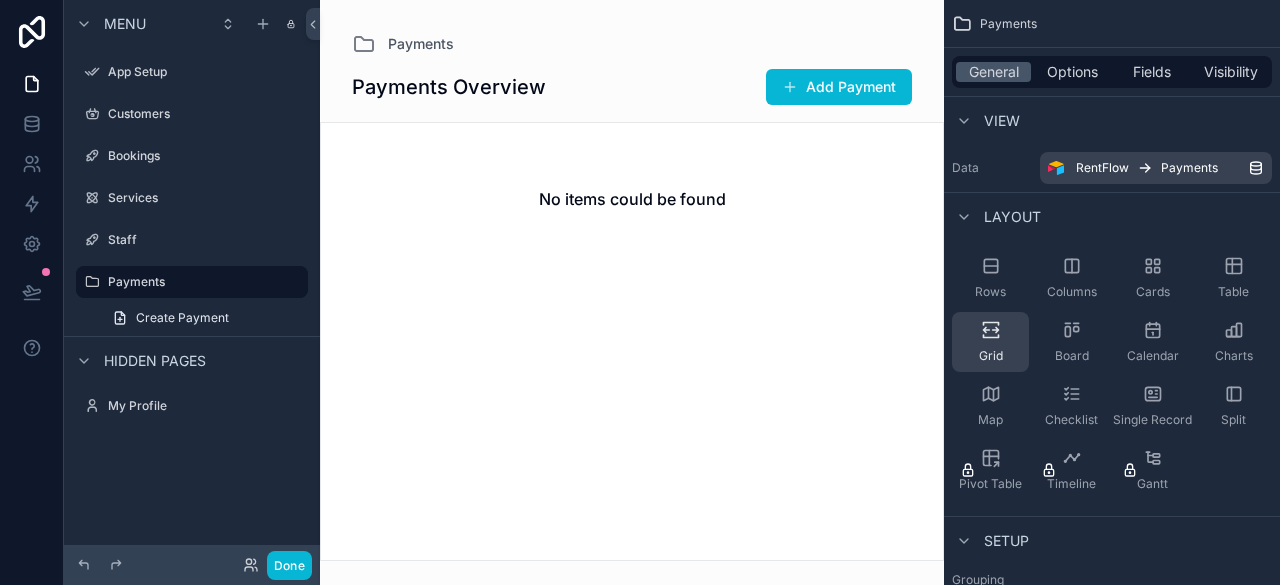 click on "Grid" at bounding box center [990, 342] 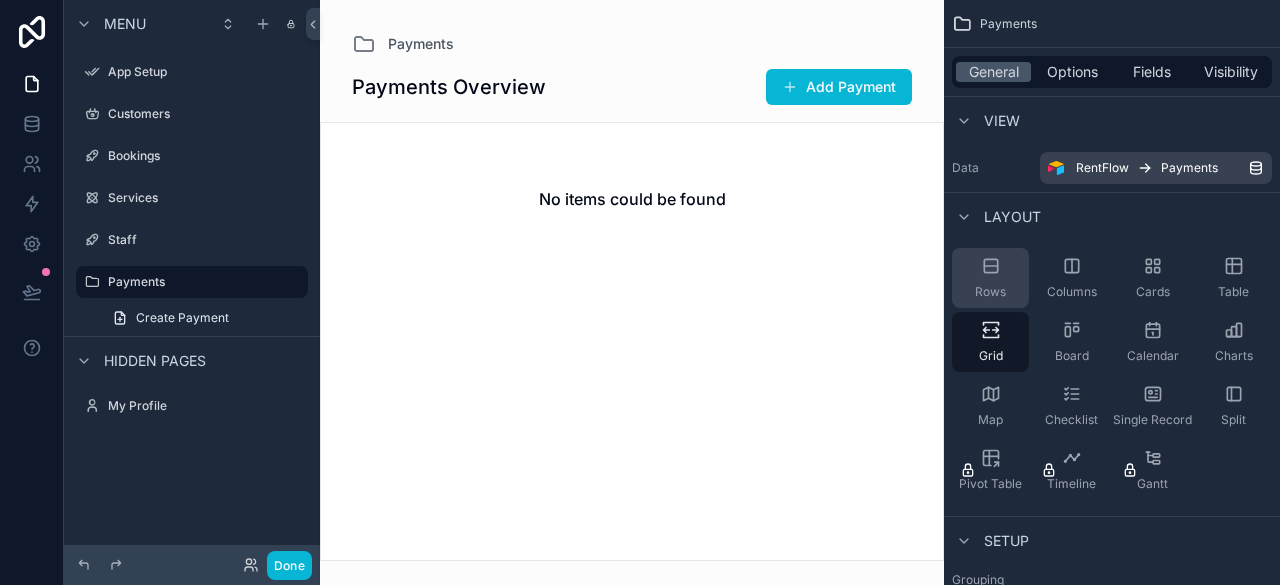 click 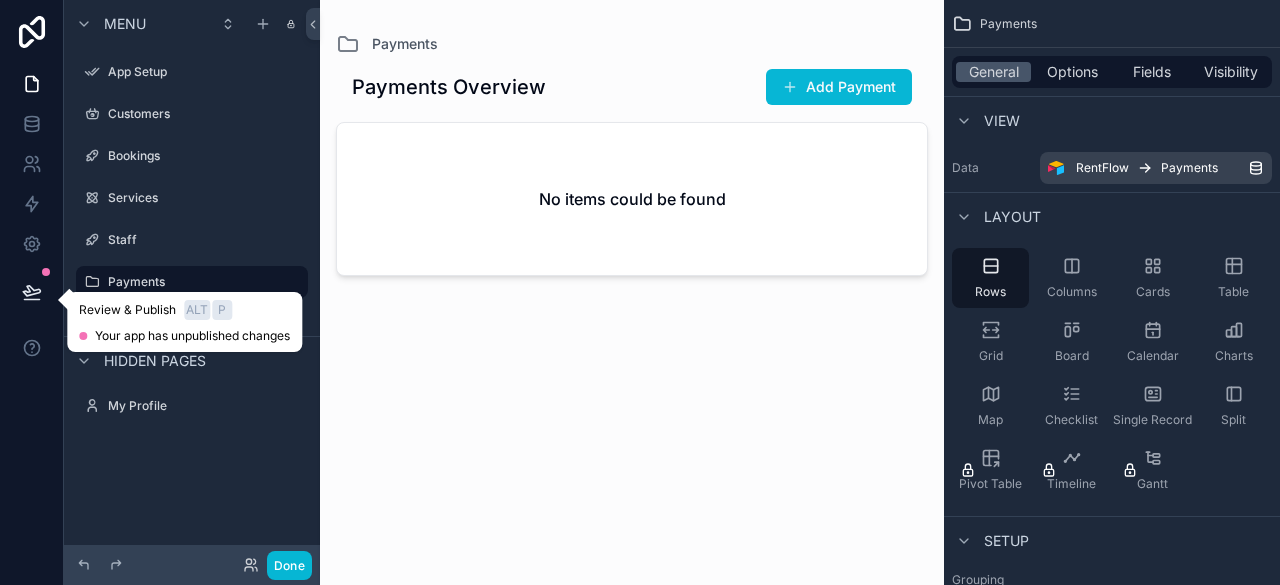 click at bounding box center (32, 292) 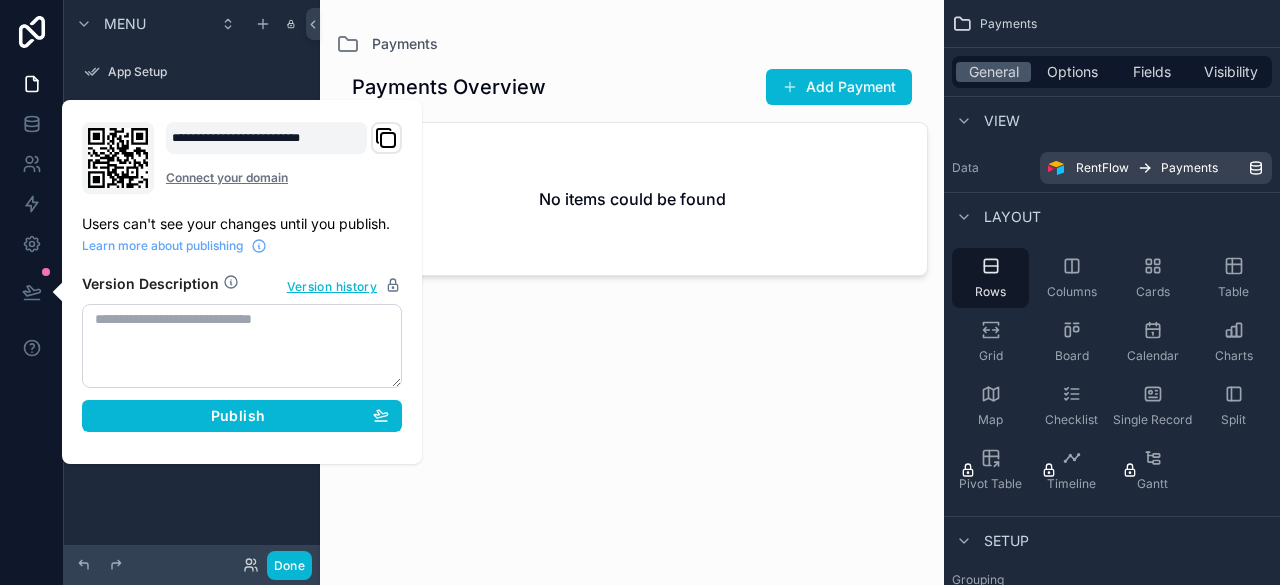 click at bounding box center (632, 280) 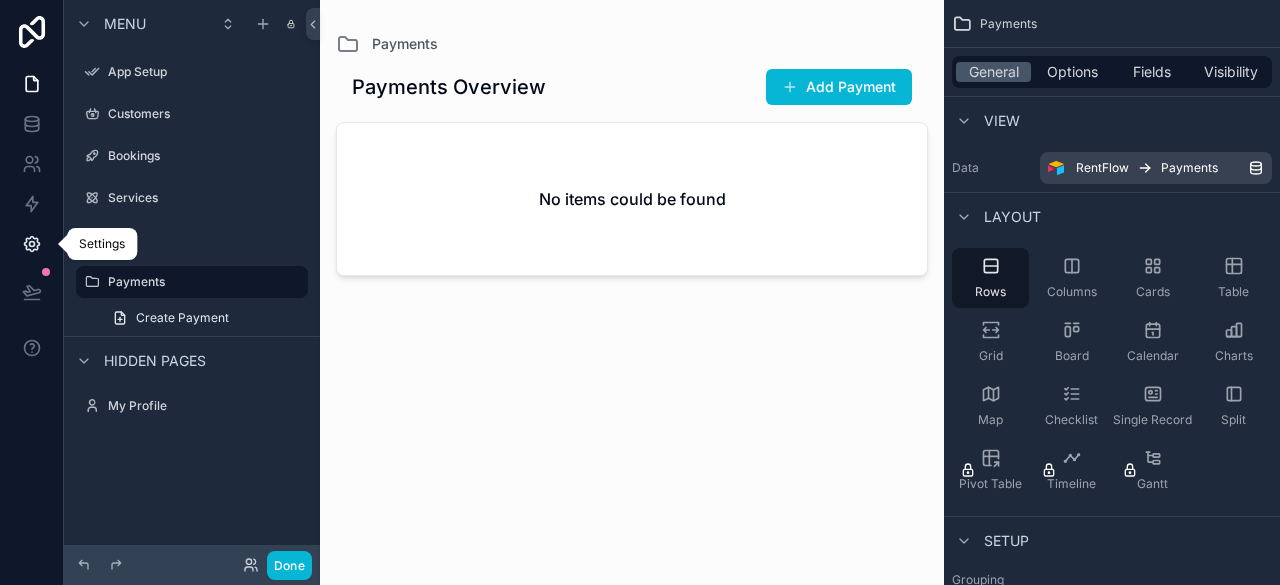 click 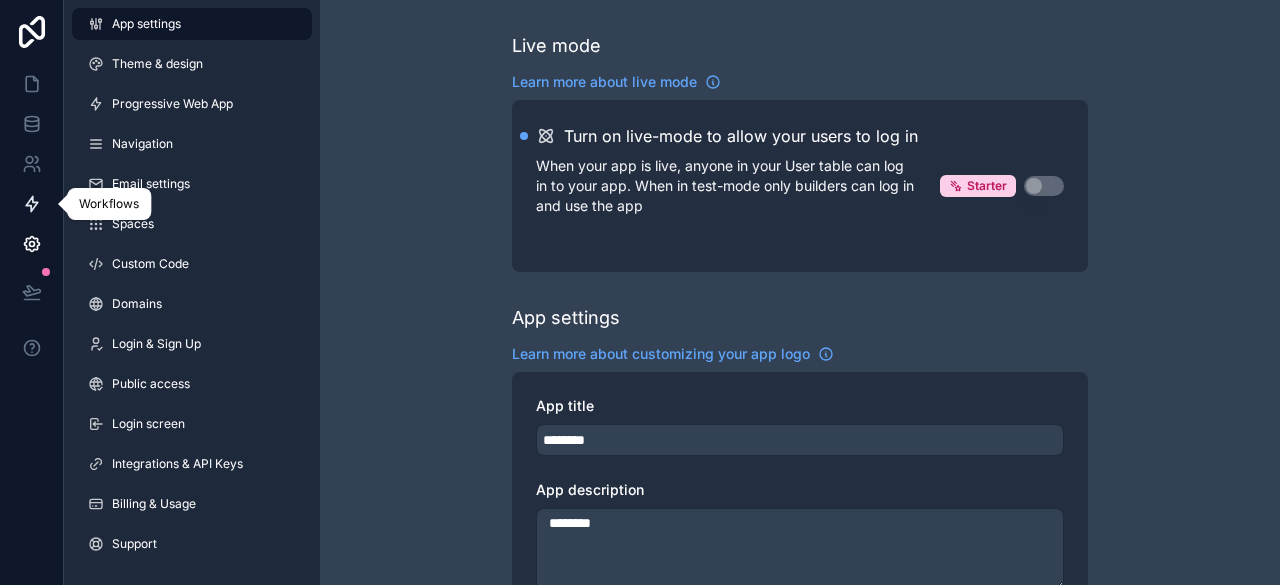 click at bounding box center [31, 204] 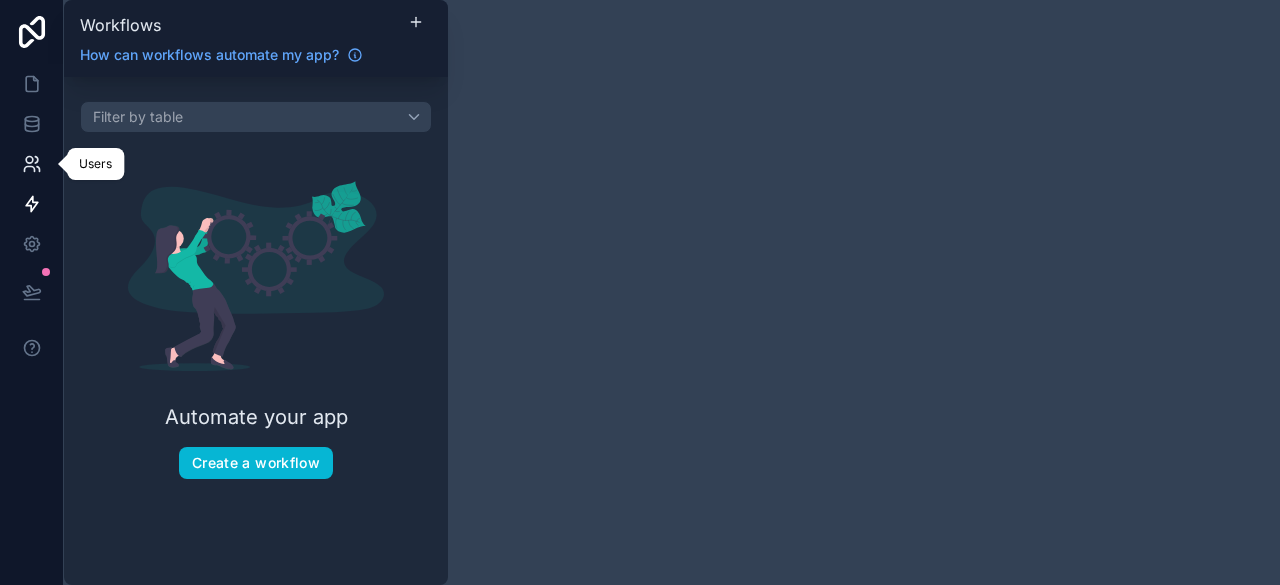 click 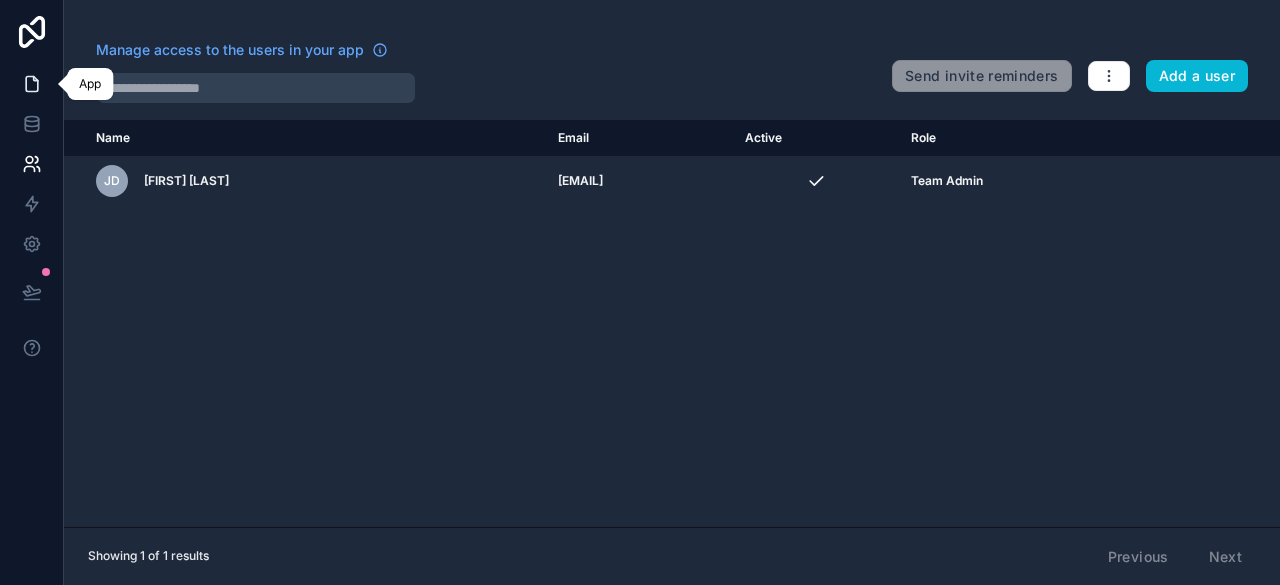click at bounding box center [31, 84] 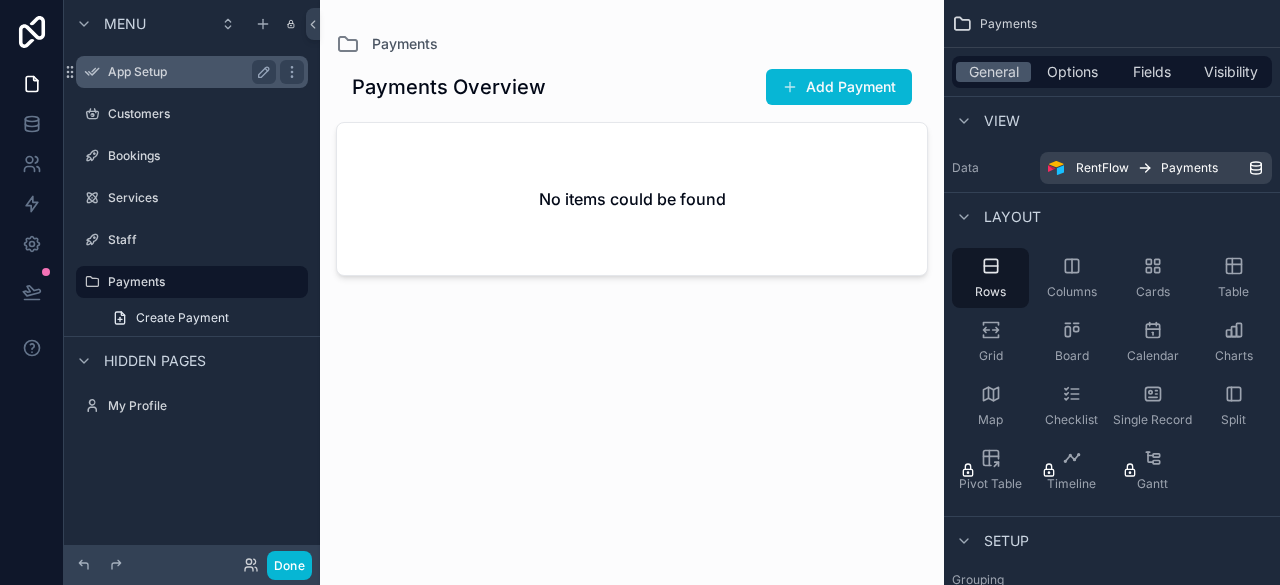 click on "App Setup" at bounding box center [192, 72] 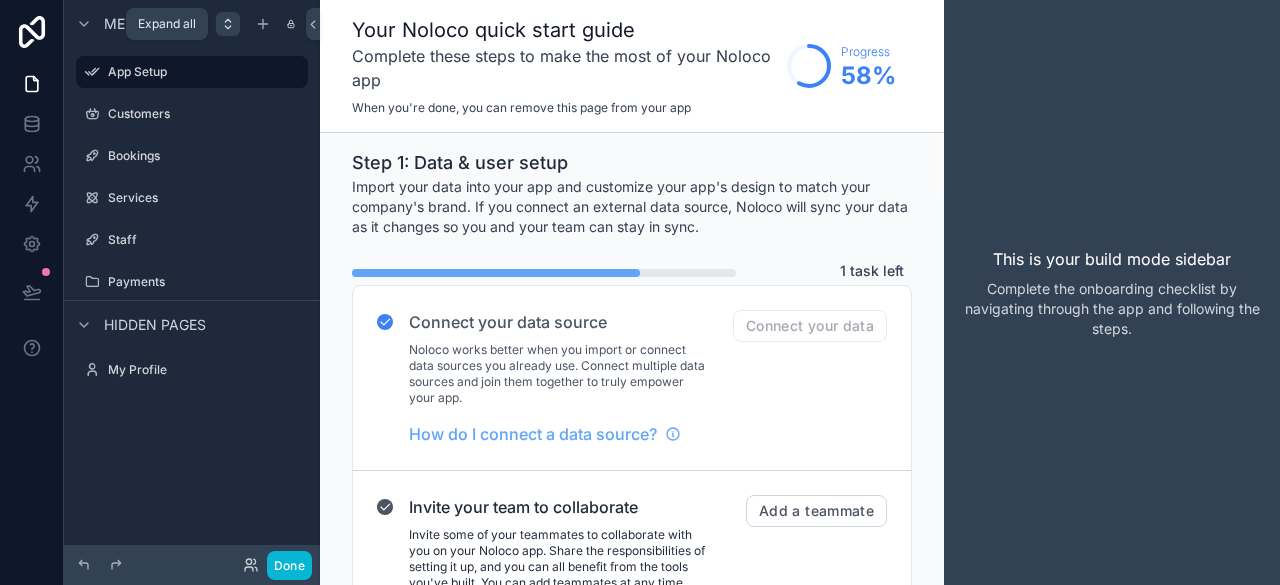 click 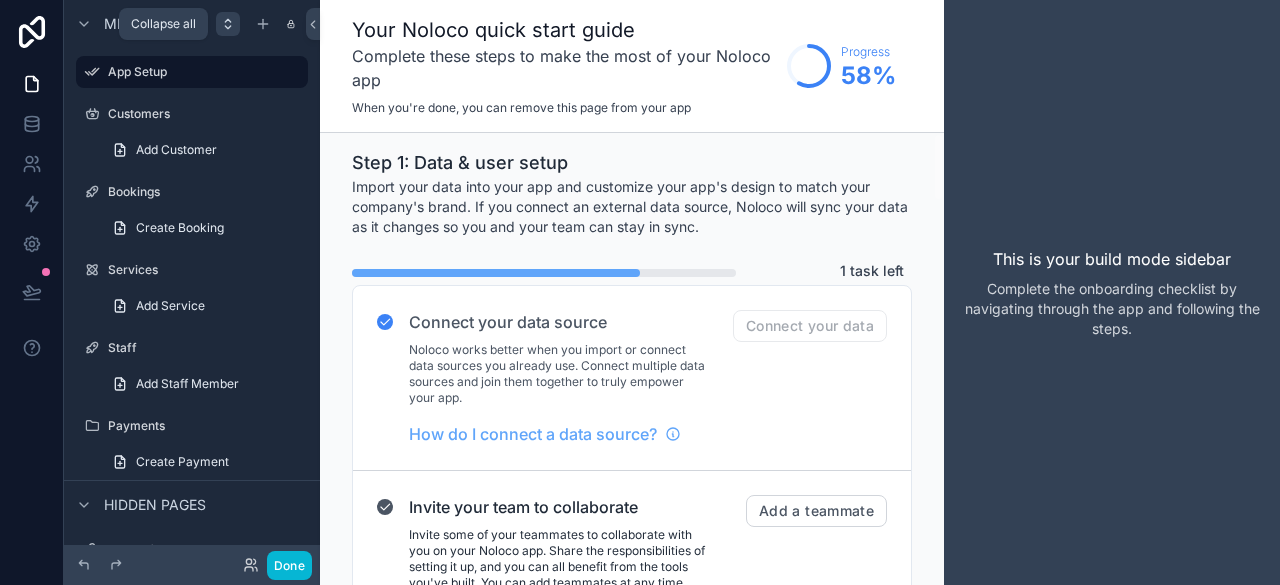 click 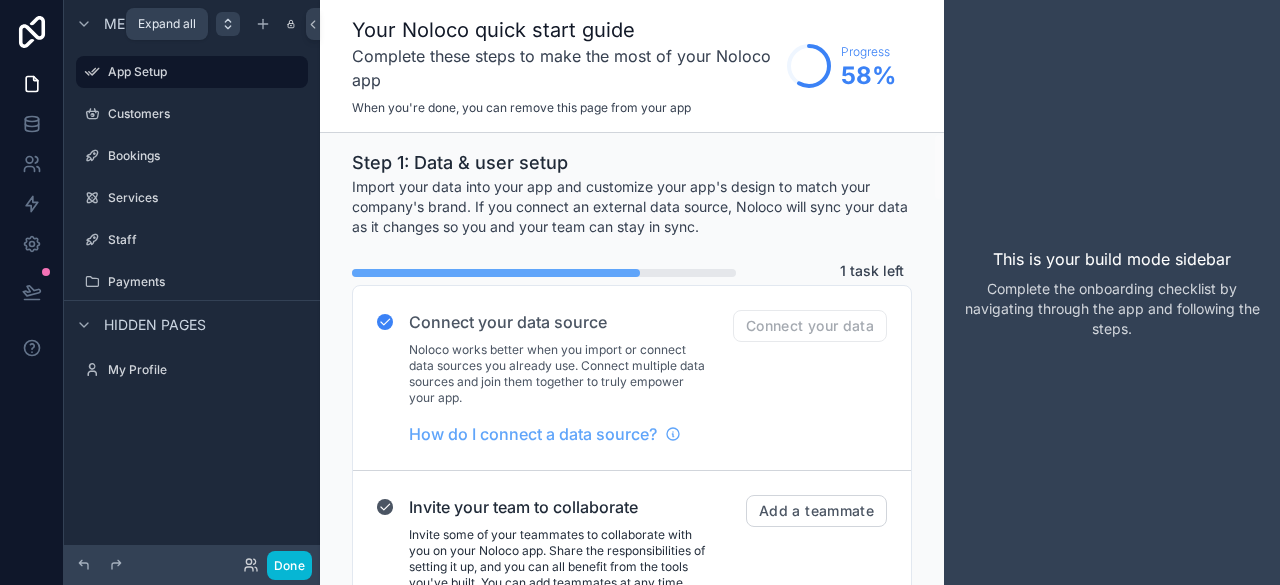 click 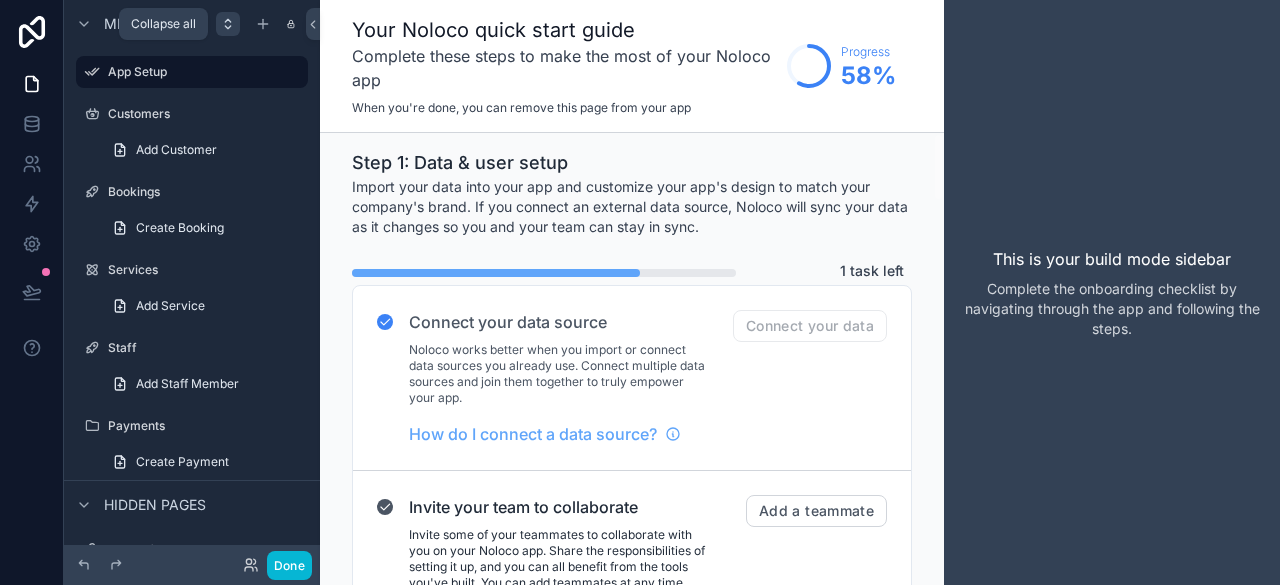 click 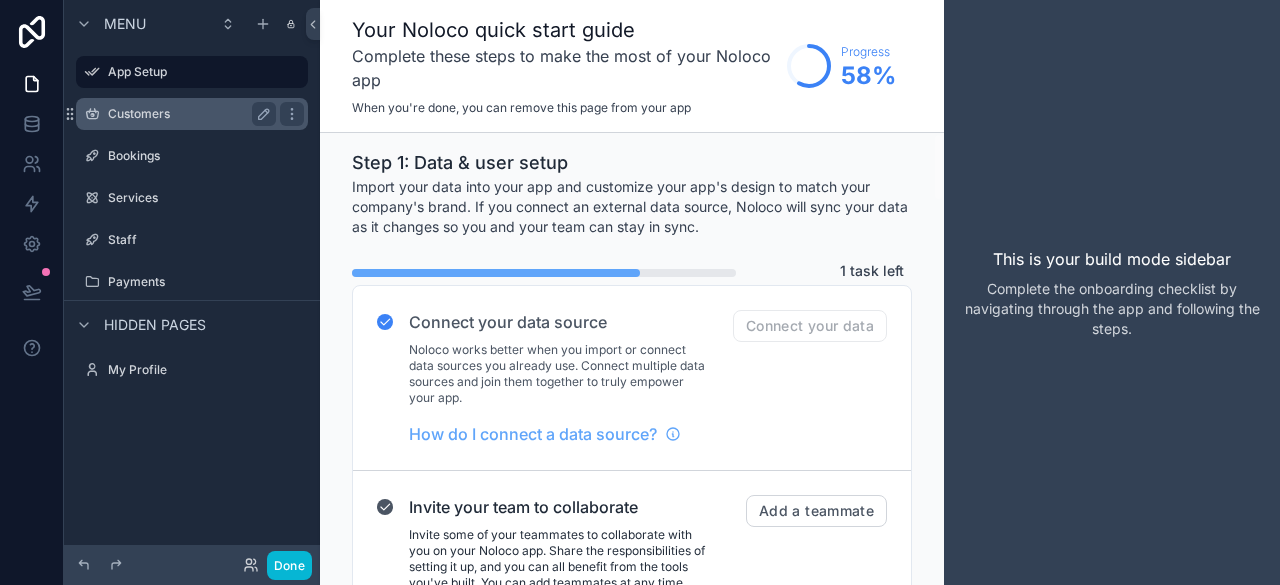 click on "Customers" at bounding box center (188, 114) 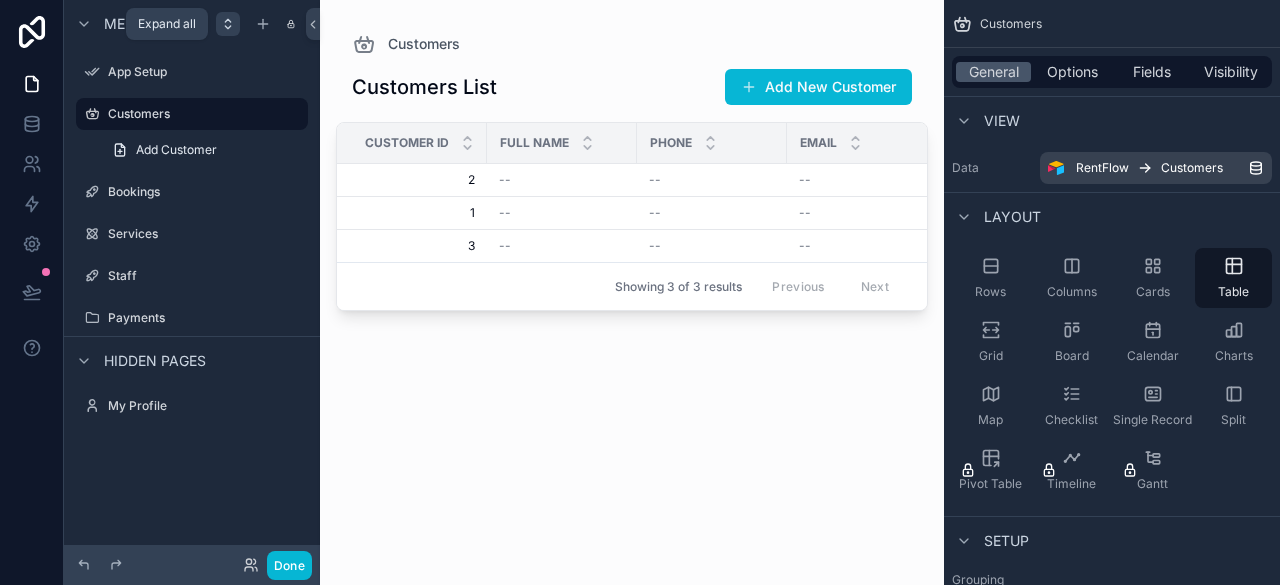 click 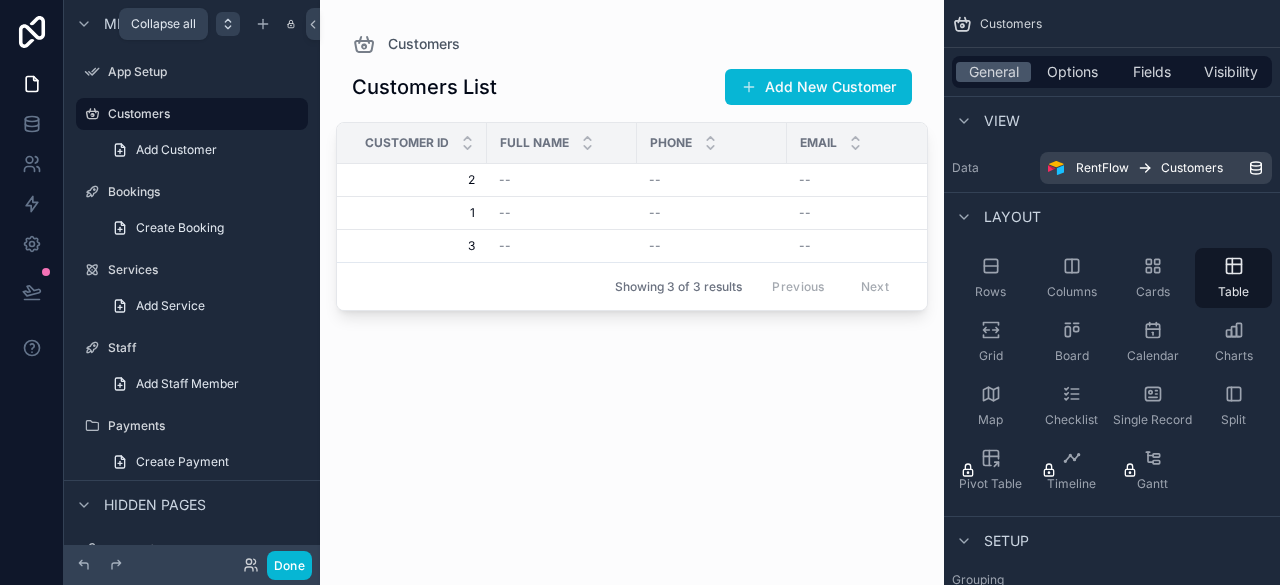click 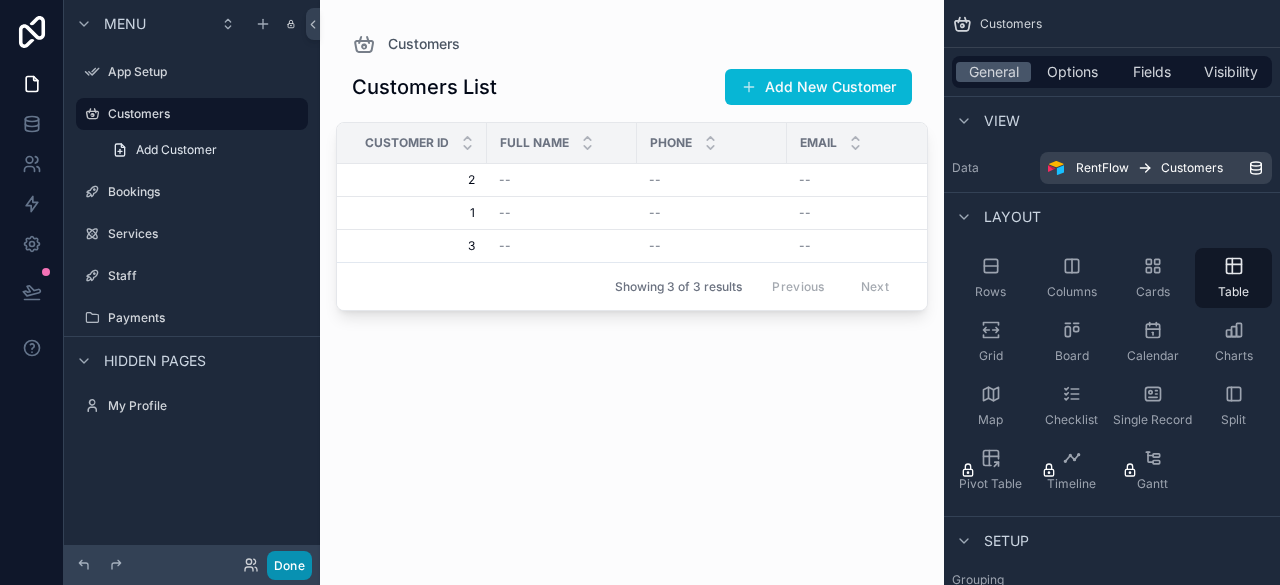 click on "Done" at bounding box center [289, 565] 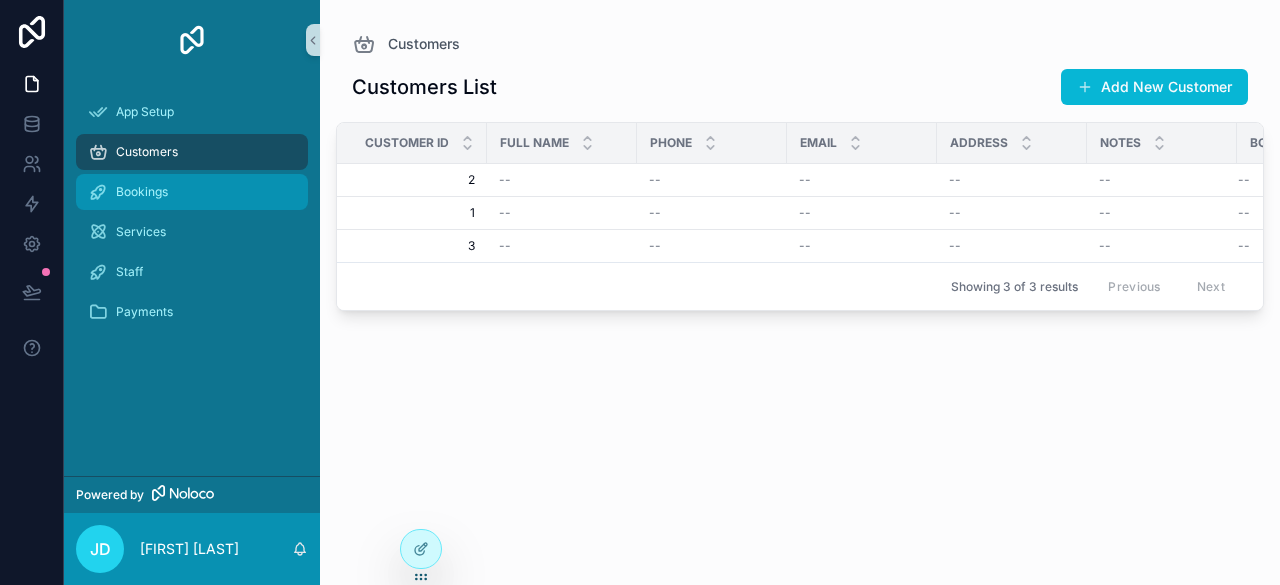 click on "Bookings" at bounding box center (142, 192) 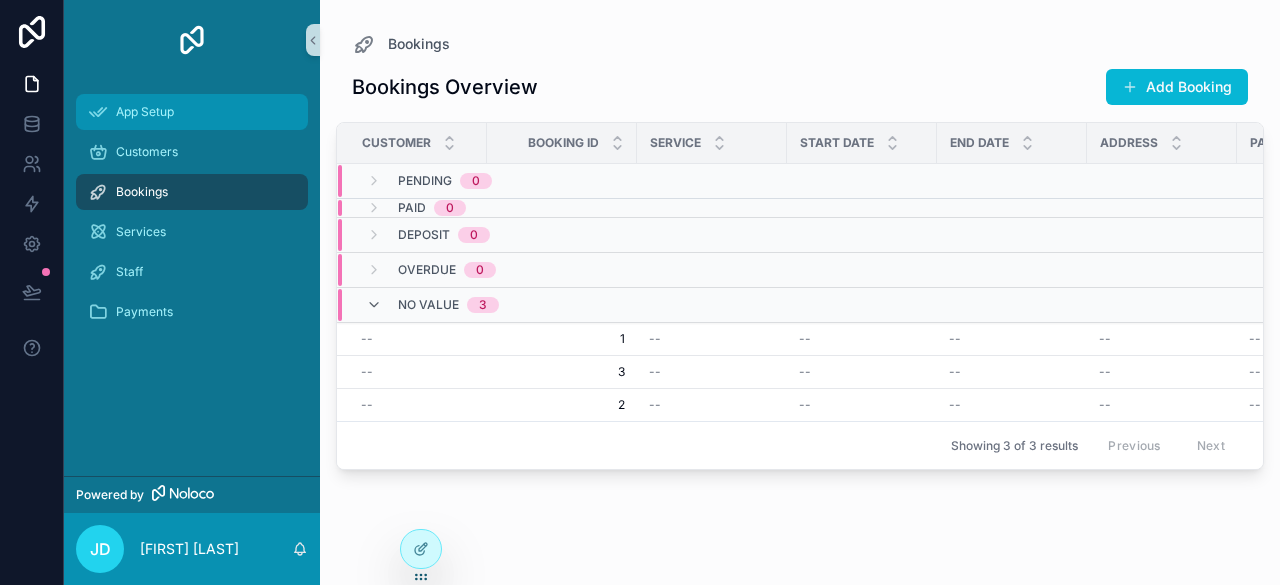 click on "App Setup" at bounding box center (145, 112) 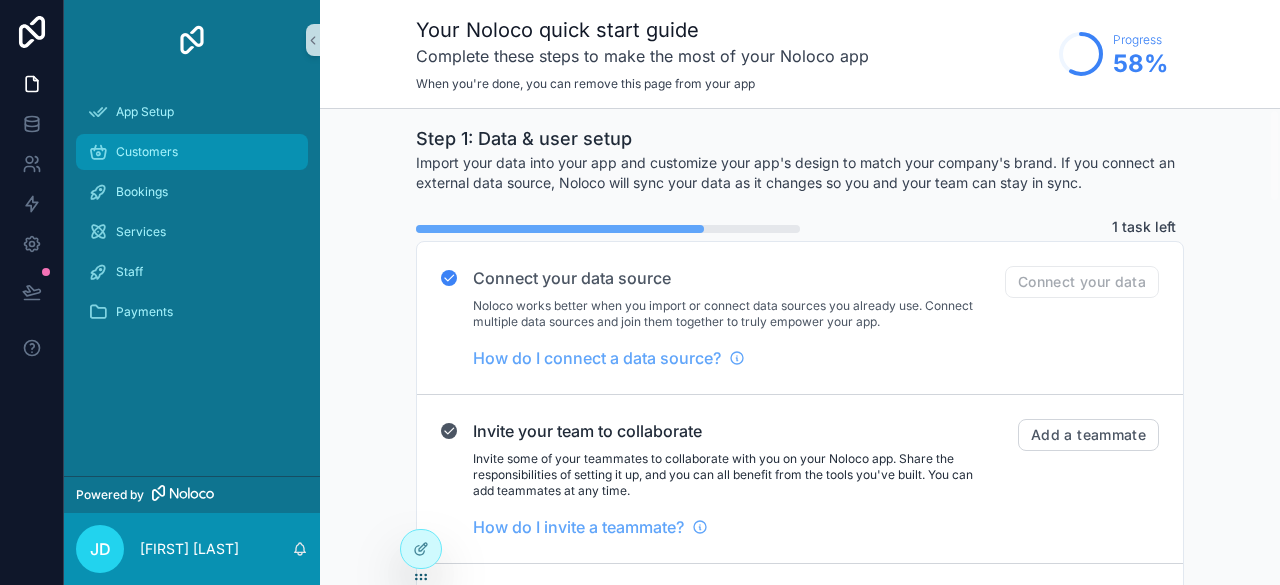 click on "Customers" at bounding box center (192, 152) 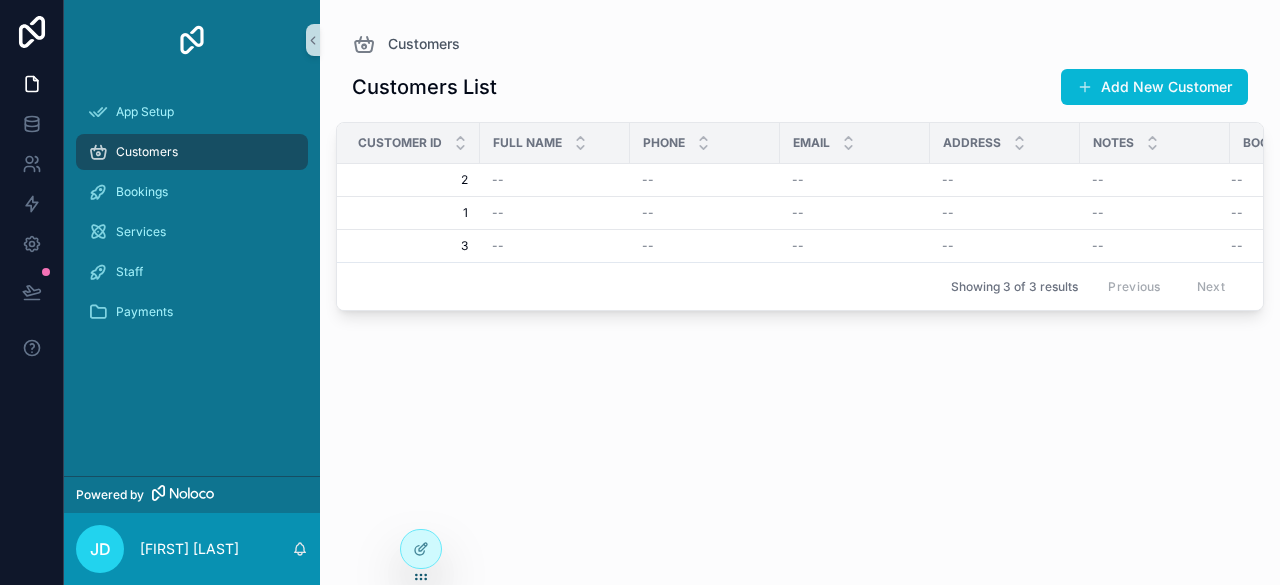 scroll, scrollTop: 0, scrollLeft: 0, axis: both 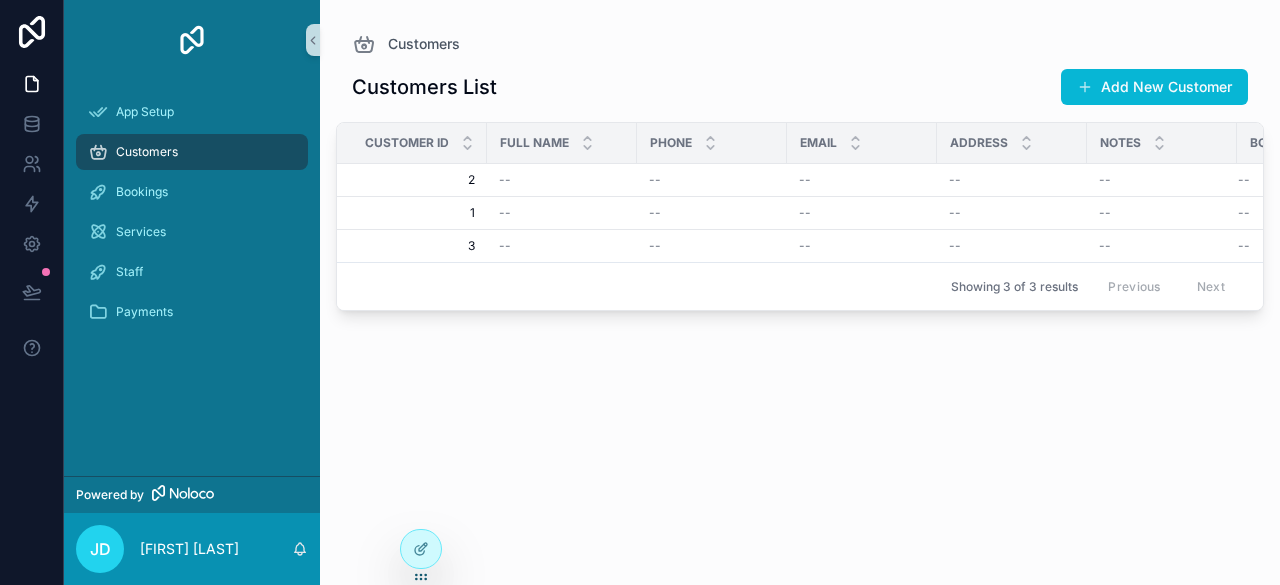 click on "Add New Customer" at bounding box center (1154, 87) 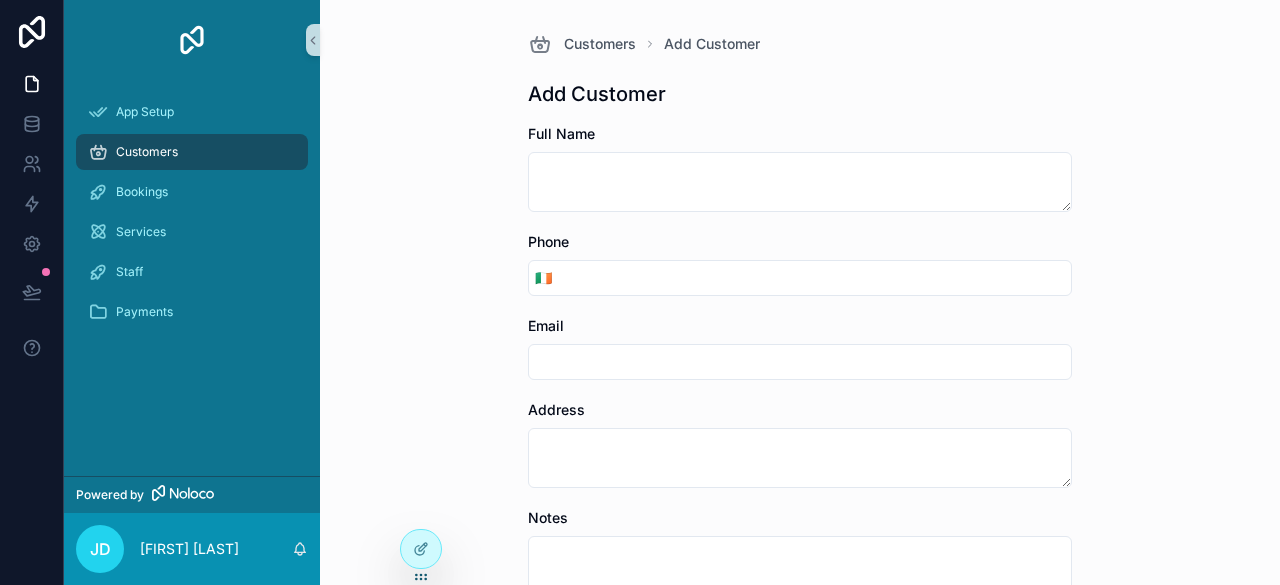 click on "Customers Add Customer Add Customer Full Name Phone 🇮🇪 Email Address Notes Bookings Save" at bounding box center (800, 292) 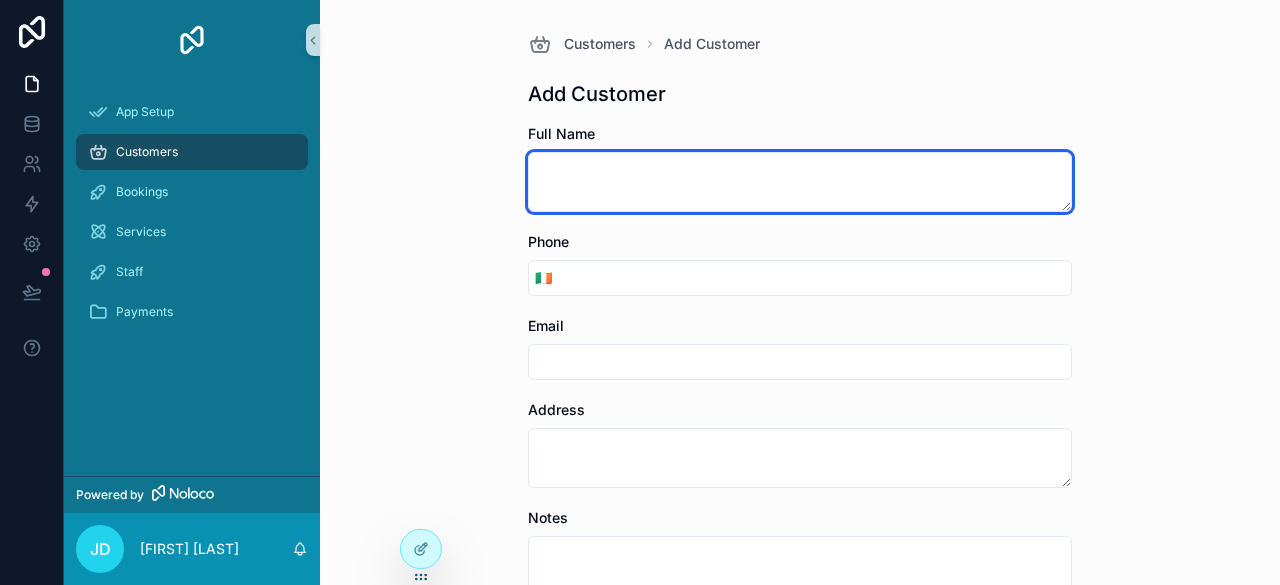 click at bounding box center [800, 182] 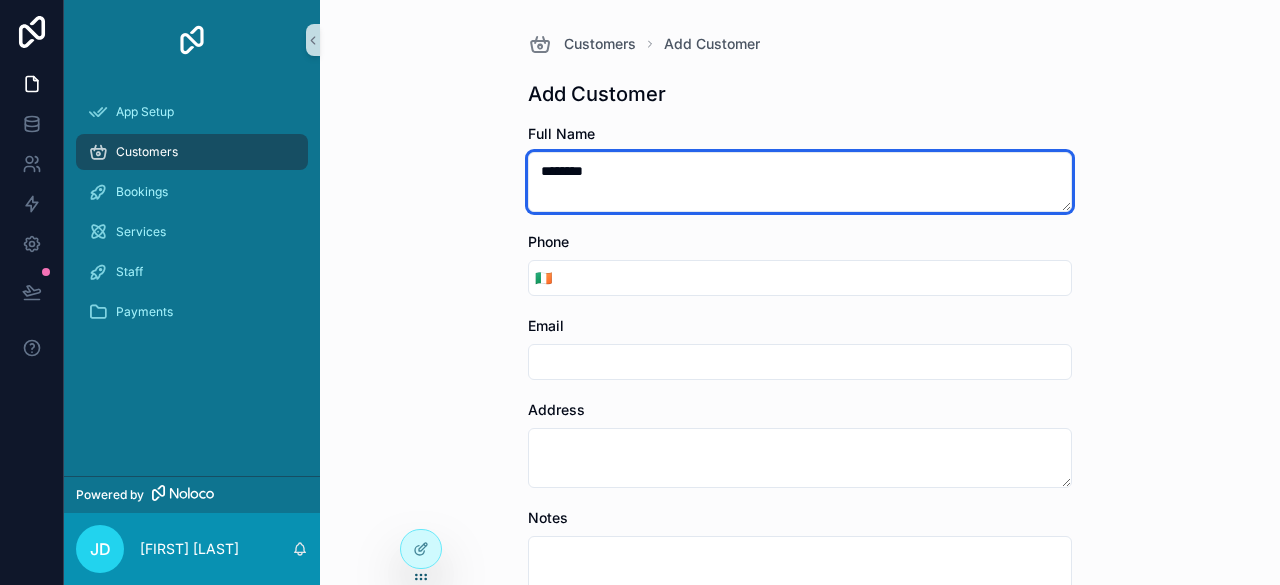 type on "********" 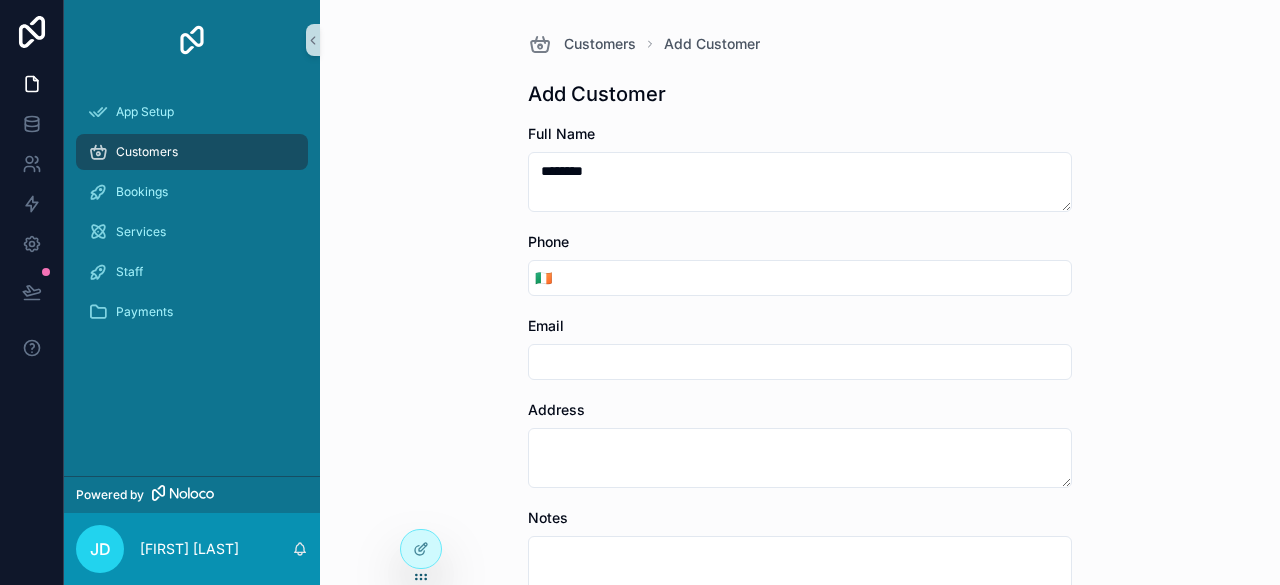 click at bounding box center (814, 278) 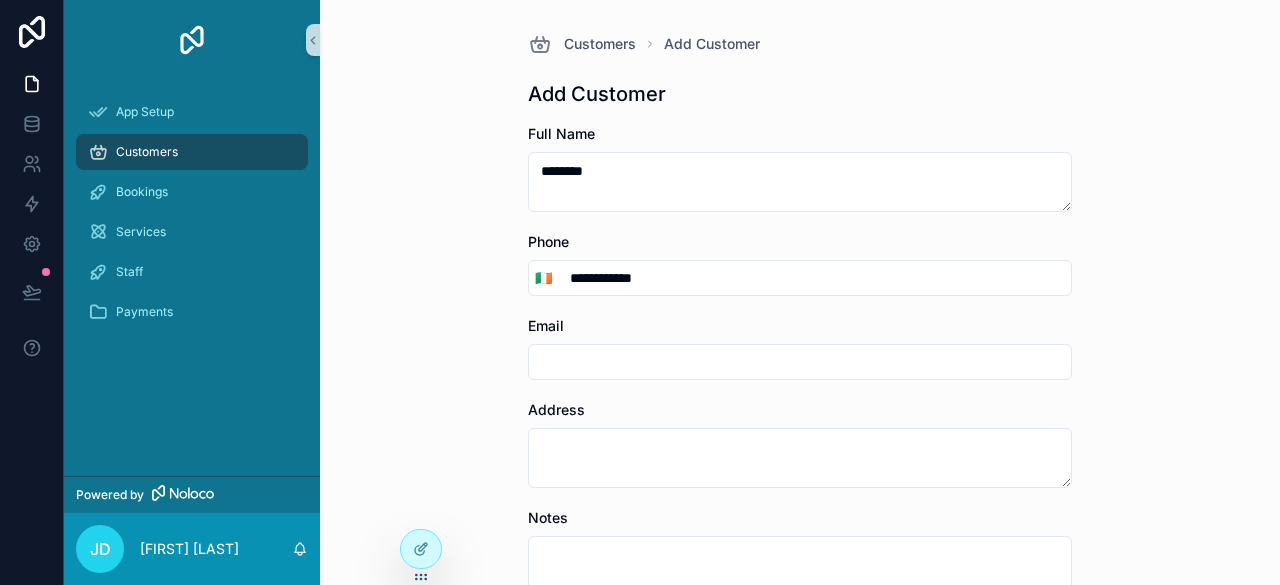 type on "**********" 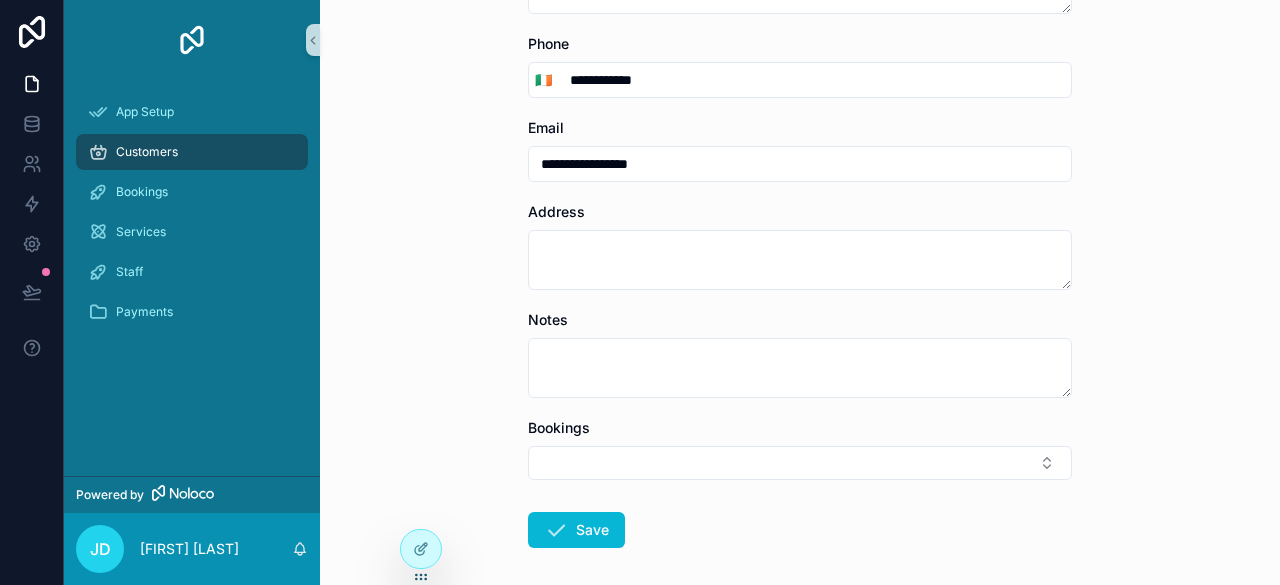 scroll, scrollTop: 200, scrollLeft: 0, axis: vertical 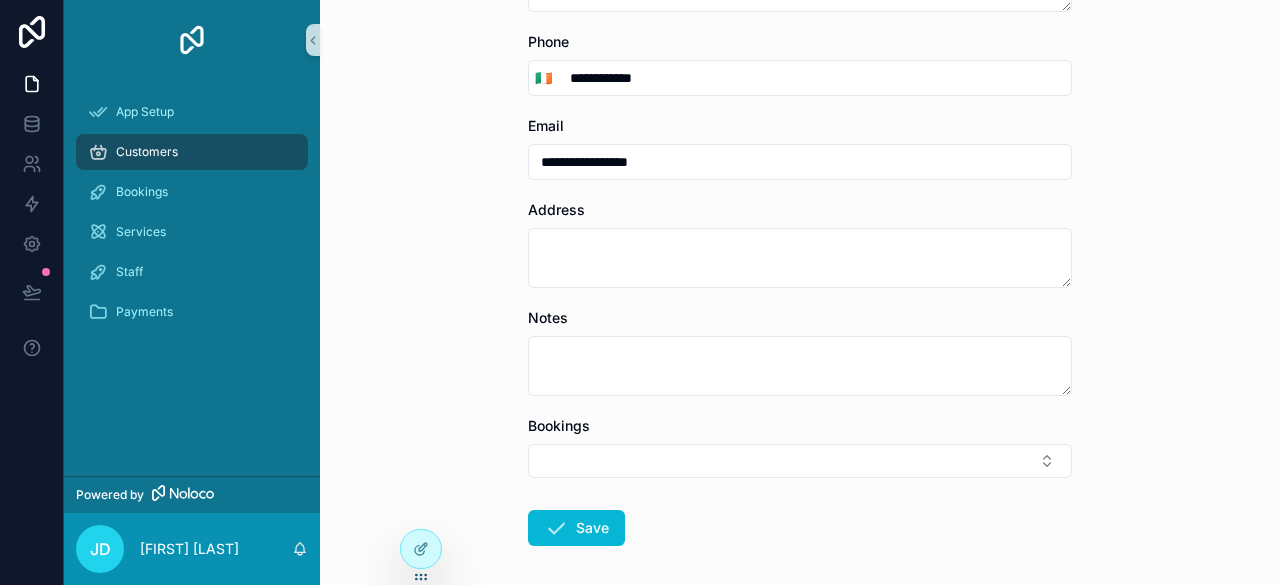 type on "**********" 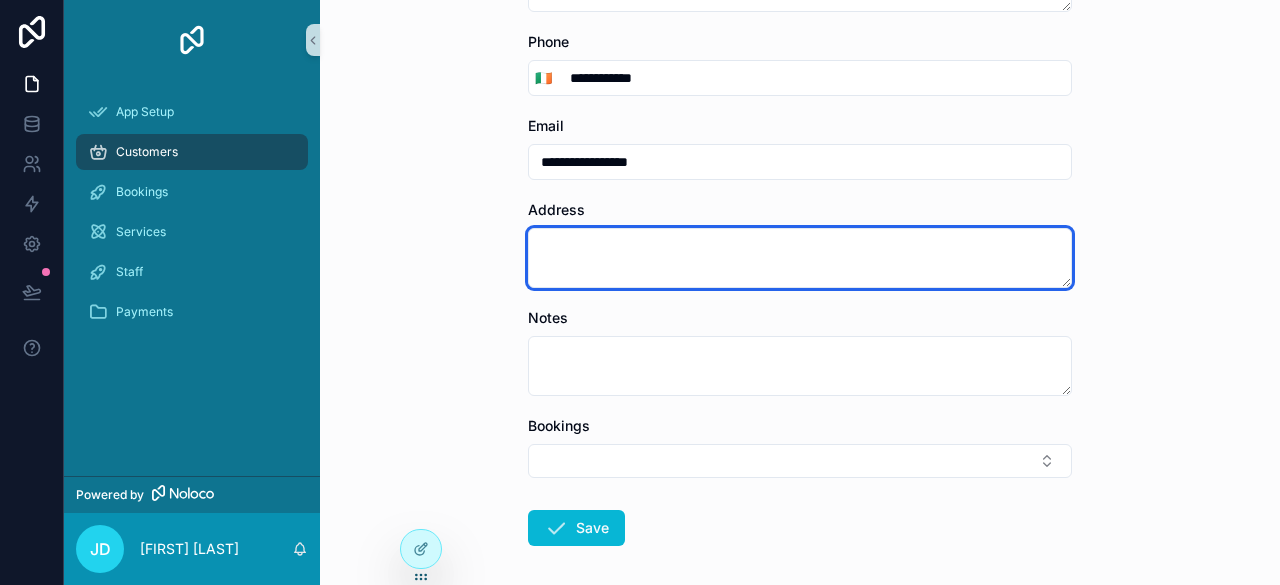 click at bounding box center (800, 258) 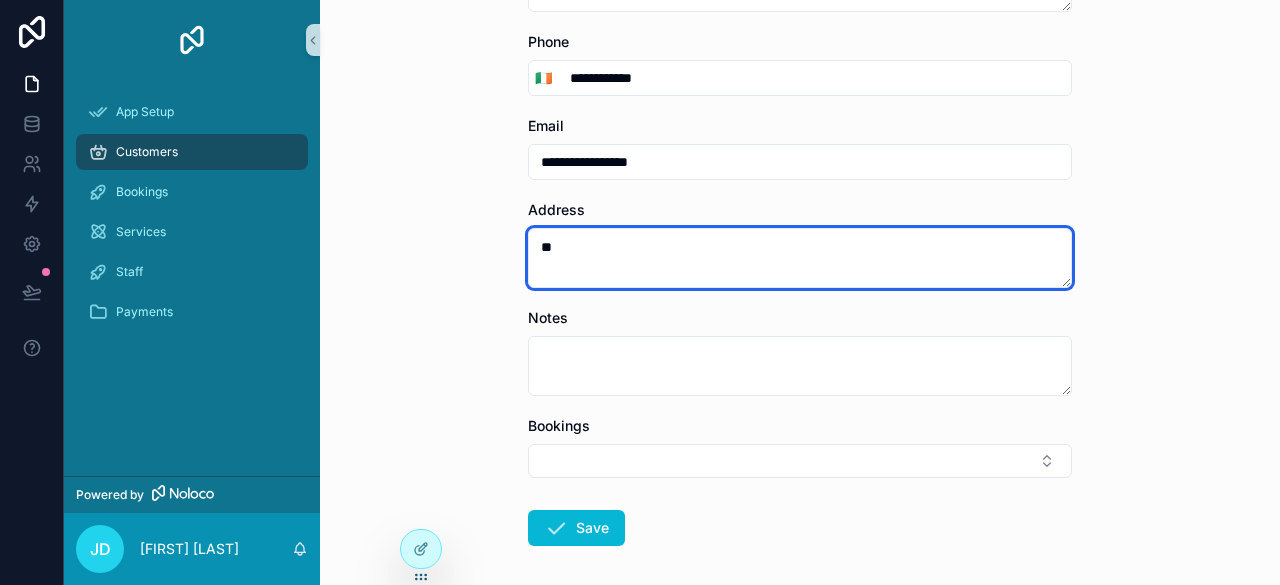 type on "*" 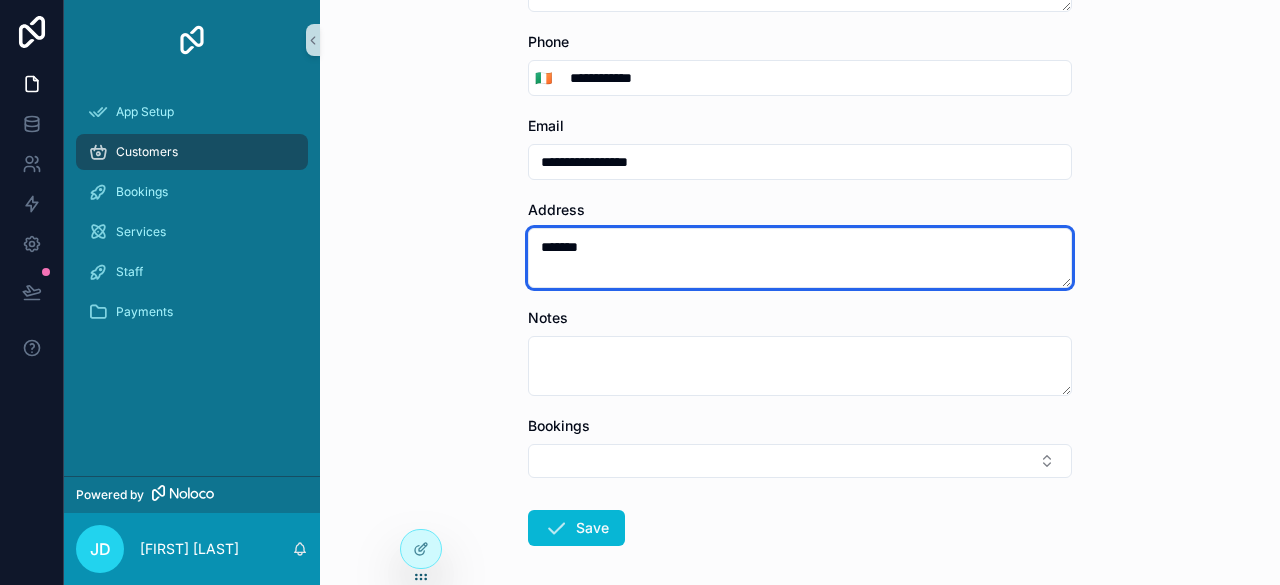 click on "*******" at bounding box center [800, 258] 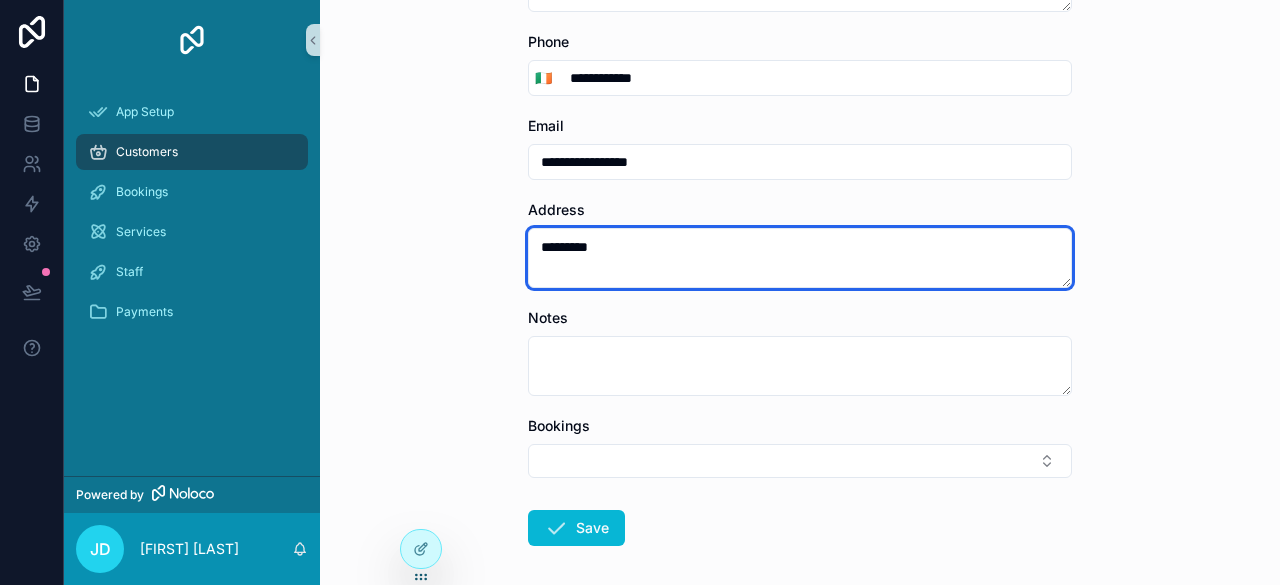 click on "*********" at bounding box center [800, 258] 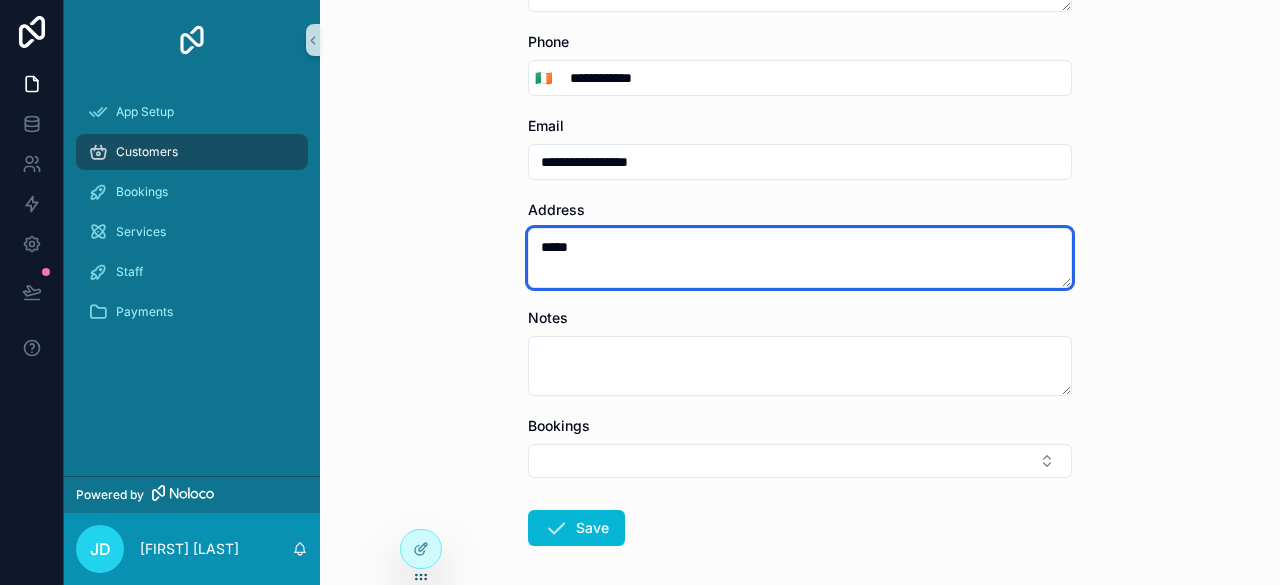 click on "*****" at bounding box center (800, 258) 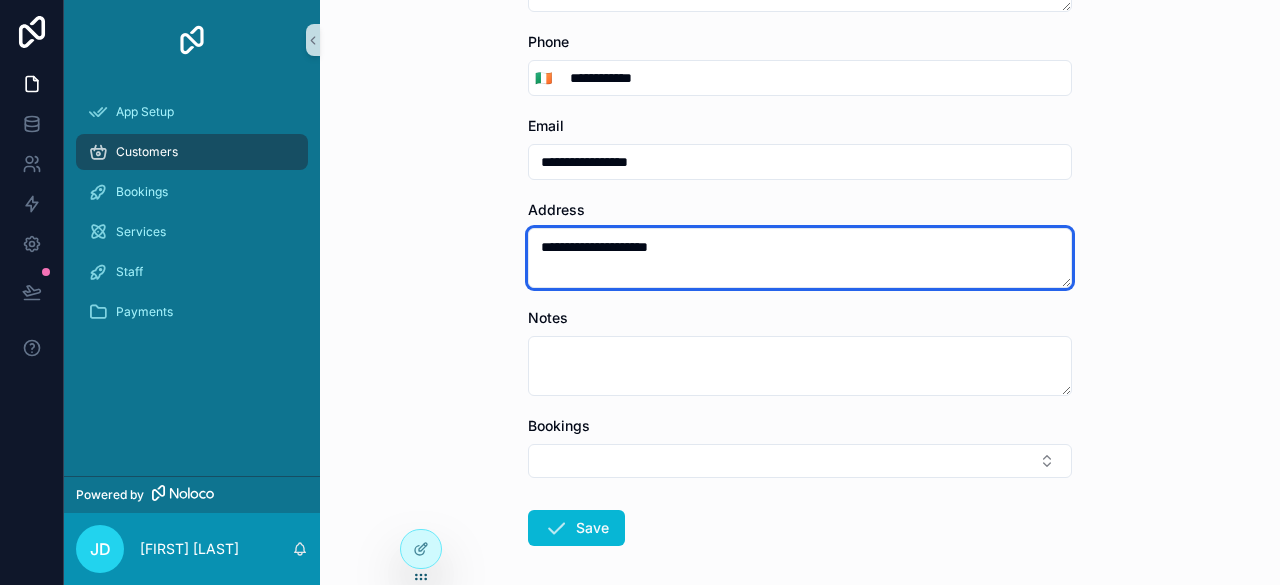 click on "**********" at bounding box center [800, 258] 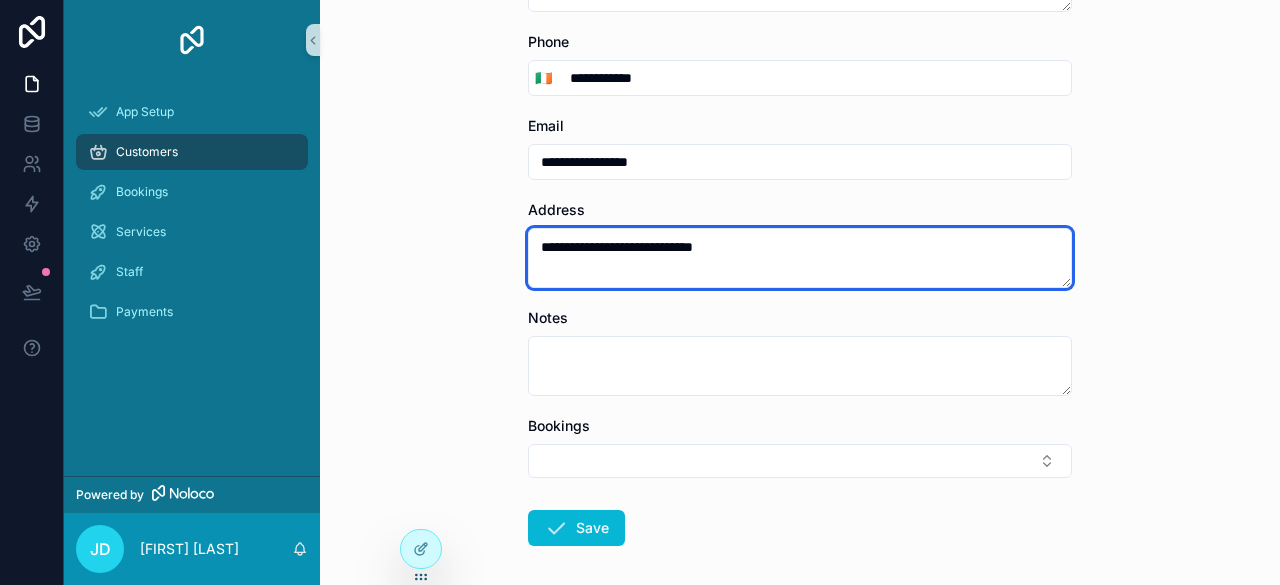 type on "**********" 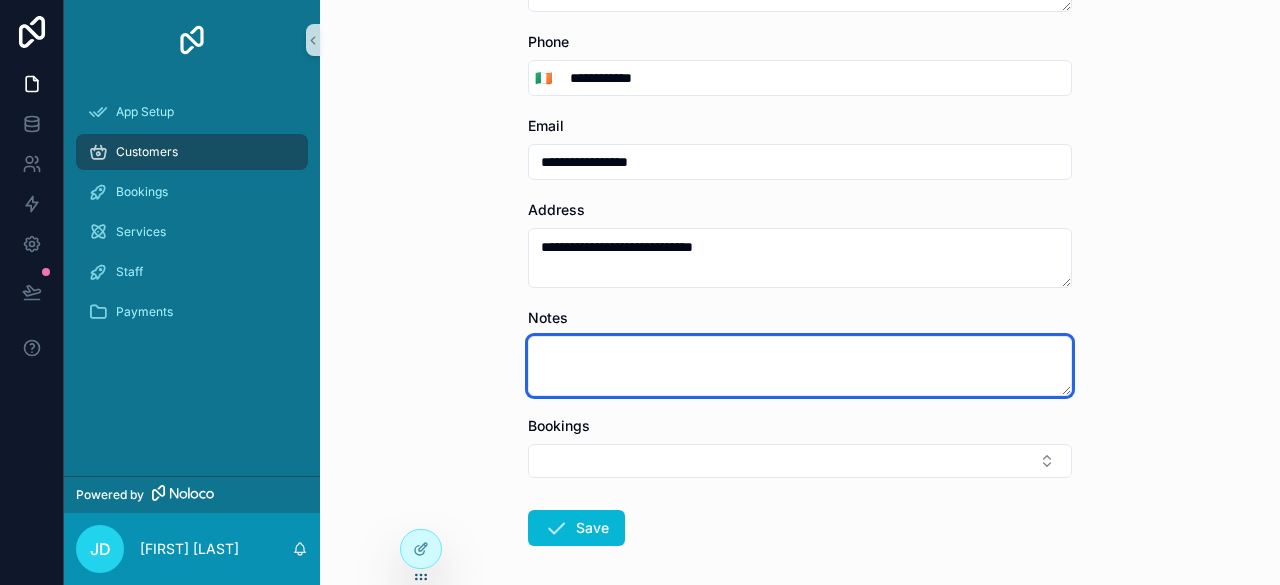 click at bounding box center [800, 366] 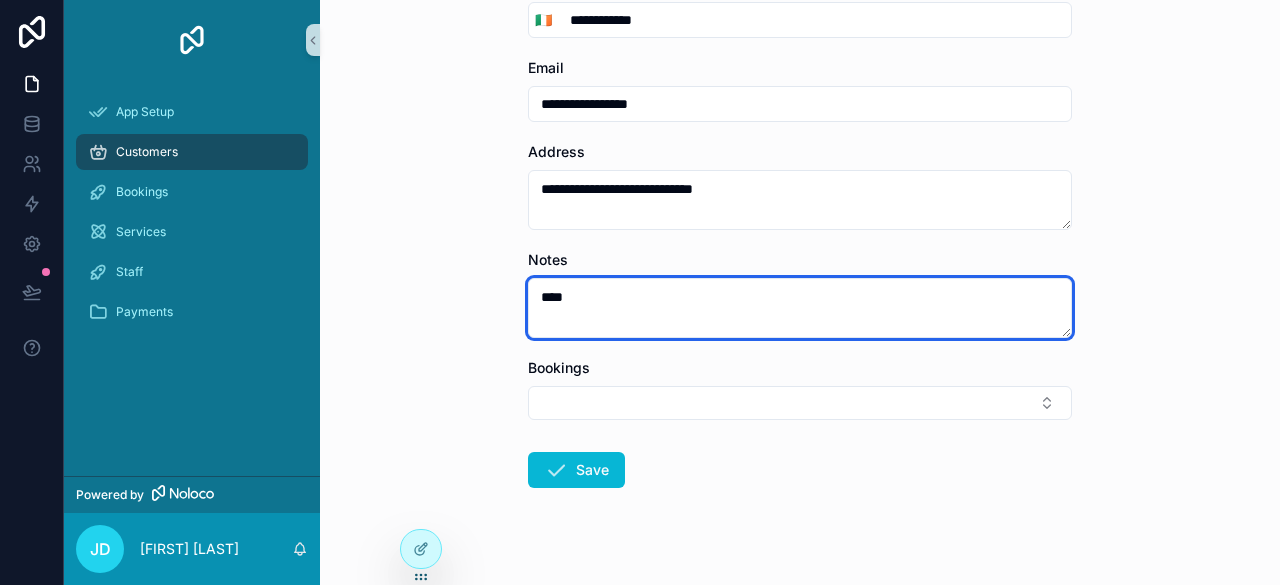 scroll, scrollTop: 288, scrollLeft: 0, axis: vertical 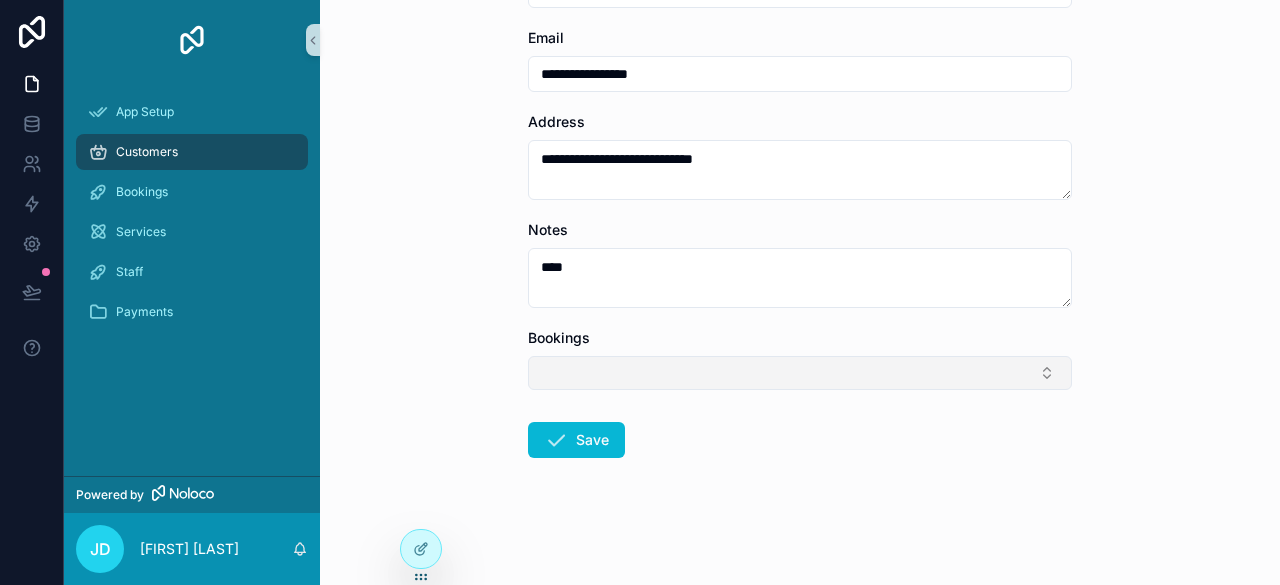 click at bounding box center [800, 373] 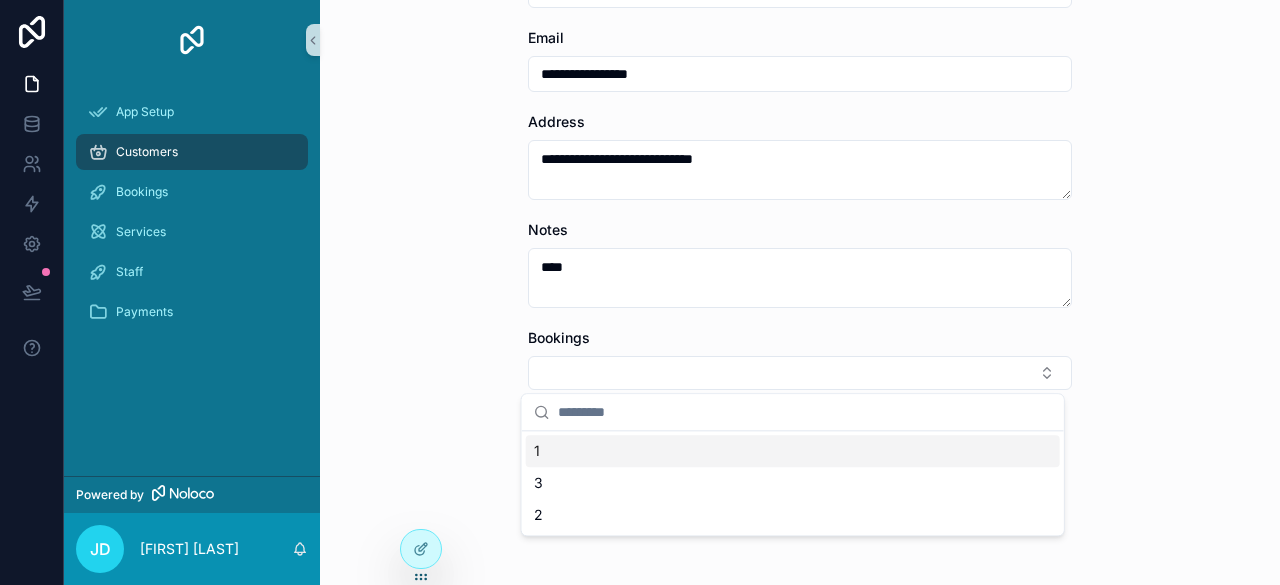 click on "1" at bounding box center [793, 451] 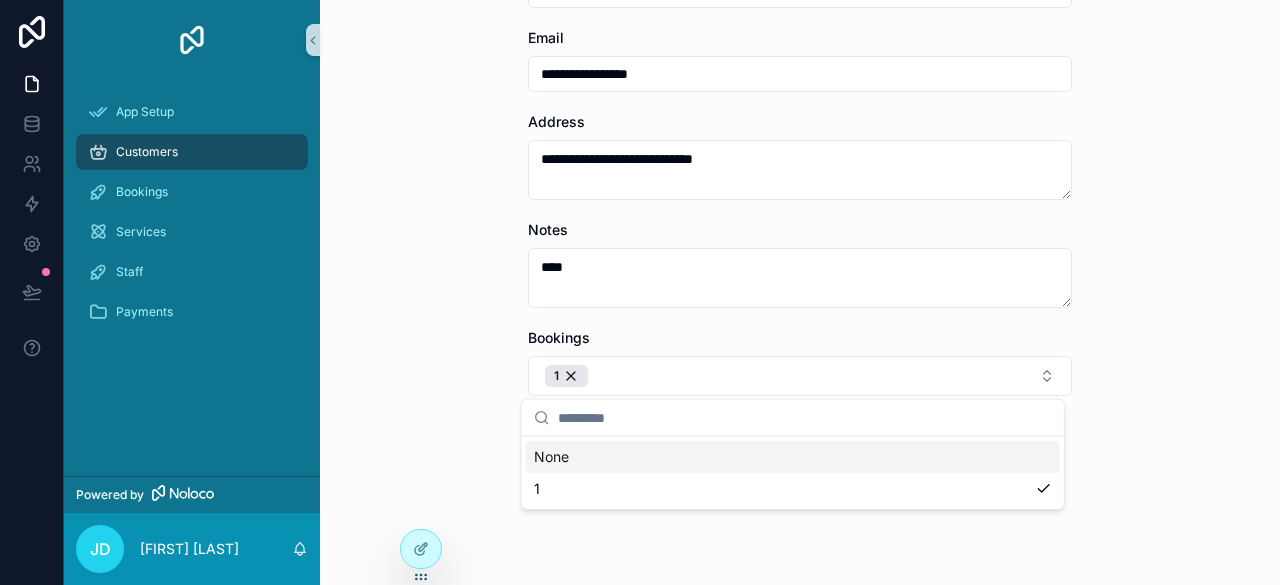 click on "**********" at bounding box center (800, 292) 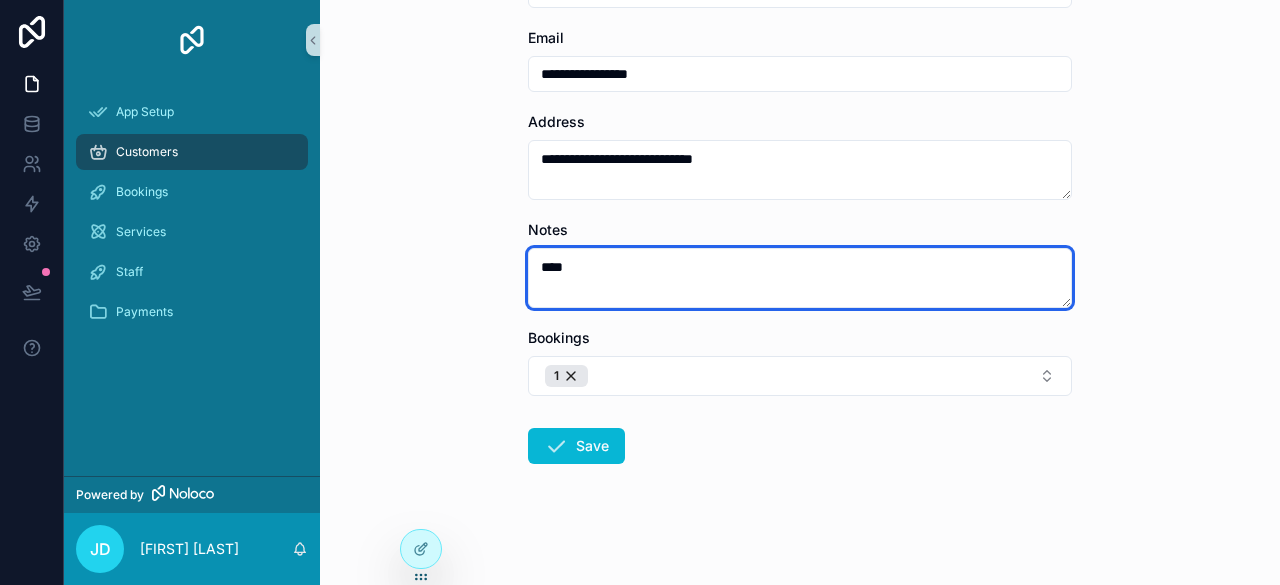 drag, startPoint x: 650, startPoint y: 304, endPoint x: 564, endPoint y: 277, distance: 90.13878 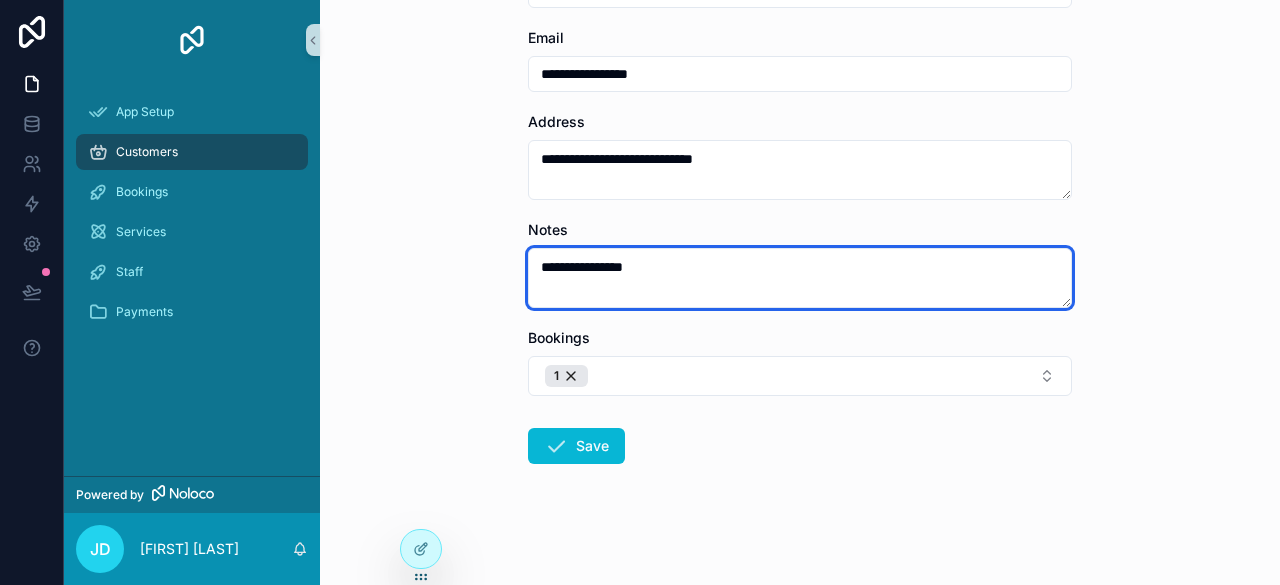 type on "**********" 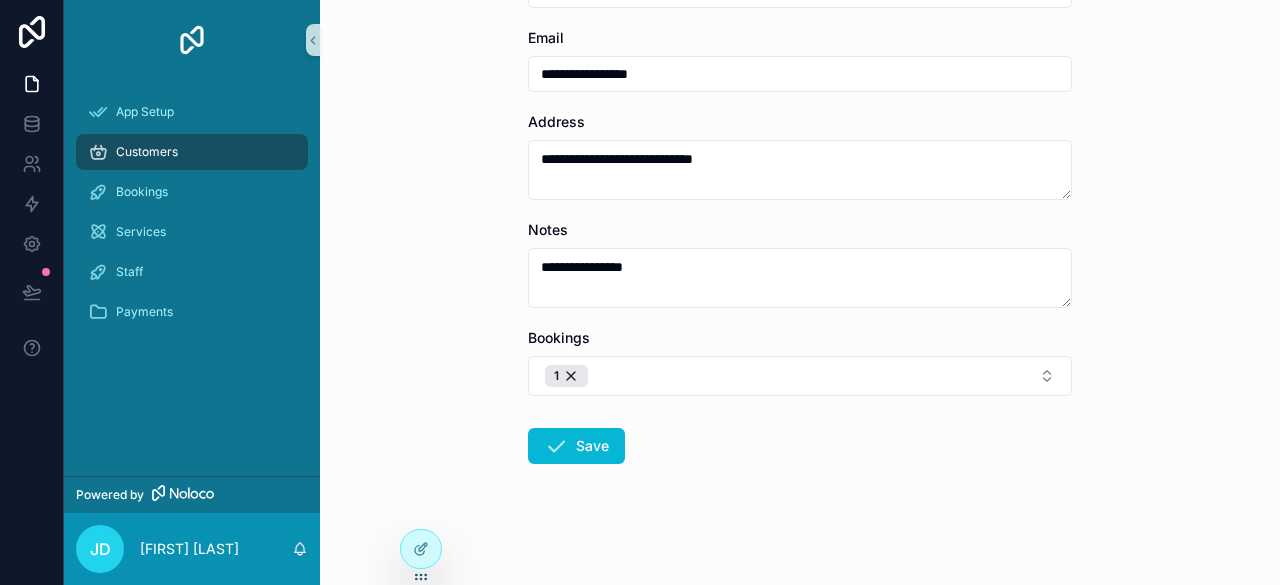 click on "**********" at bounding box center (800, 214) 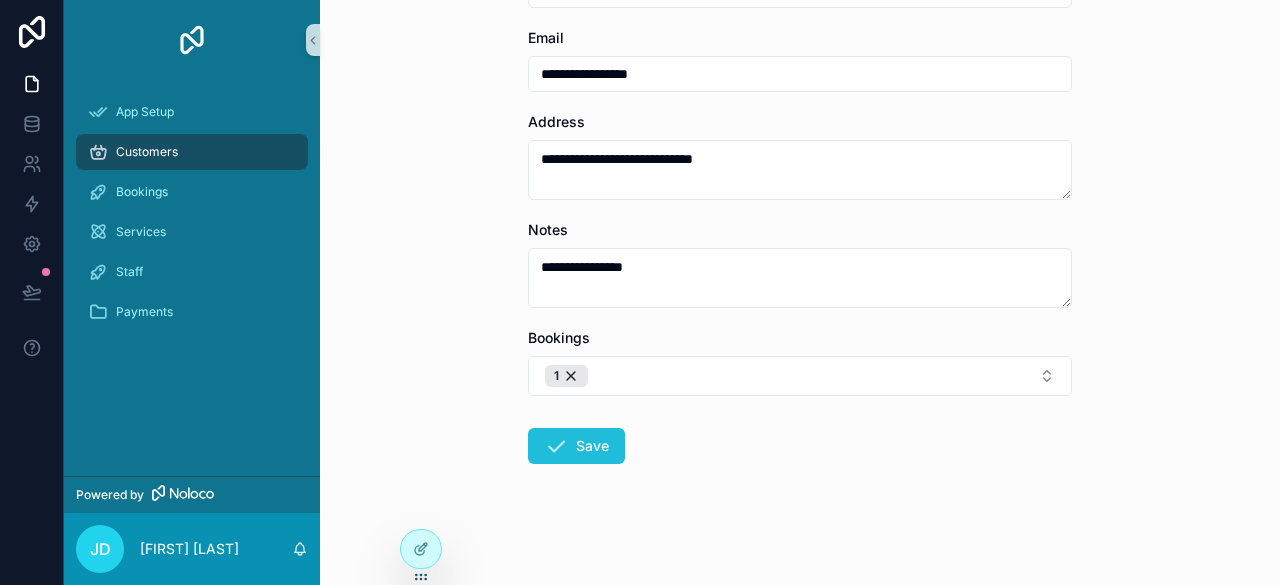click at bounding box center [556, 446] 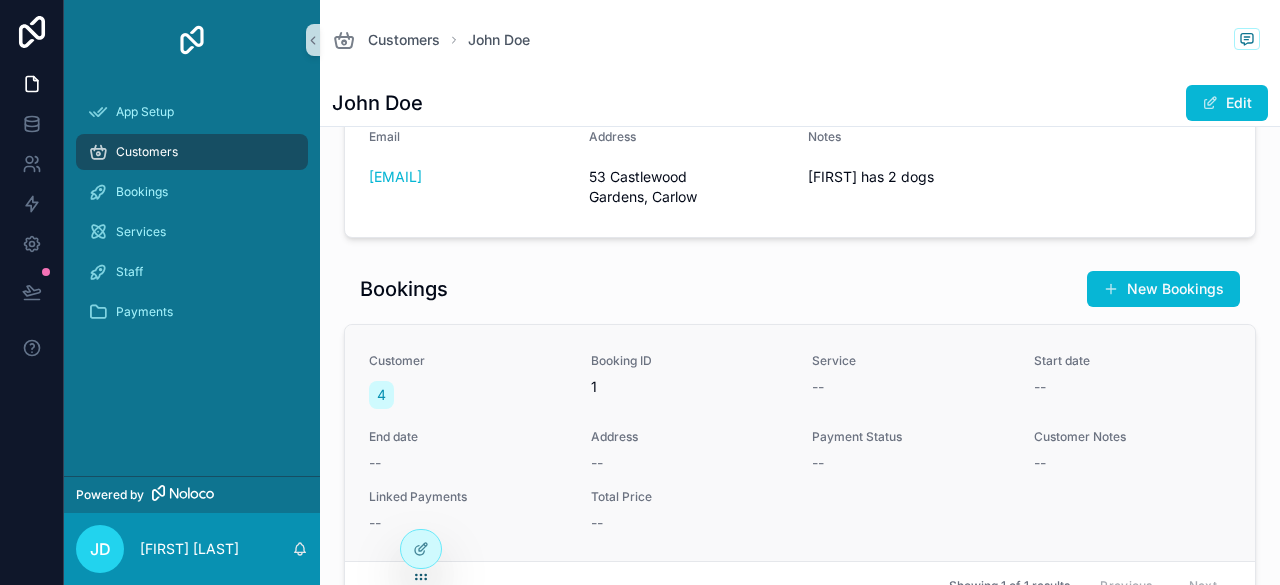 scroll, scrollTop: 300, scrollLeft: 0, axis: vertical 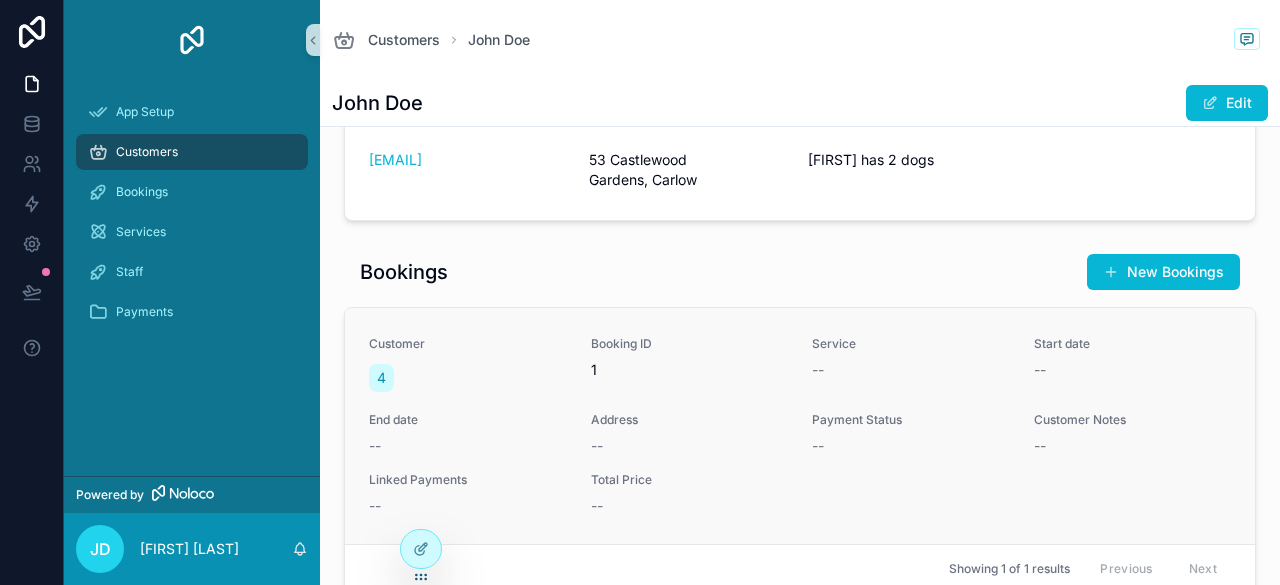 click on "1" at bounding box center [690, 370] 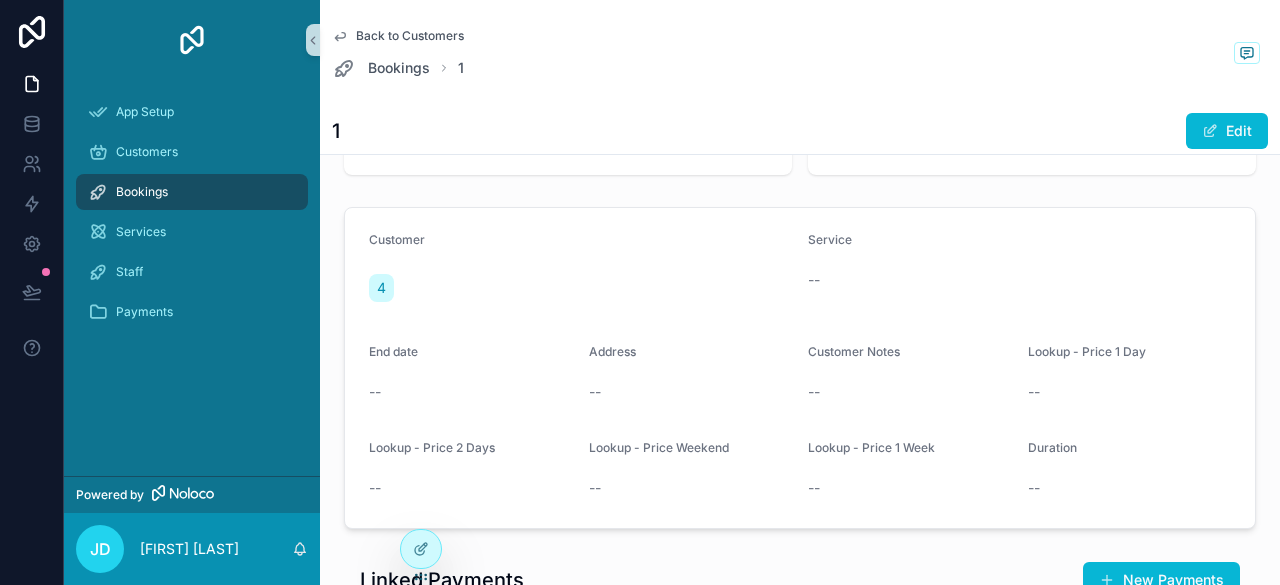 scroll, scrollTop: 200, scrollLeft: 0, axis: vertical 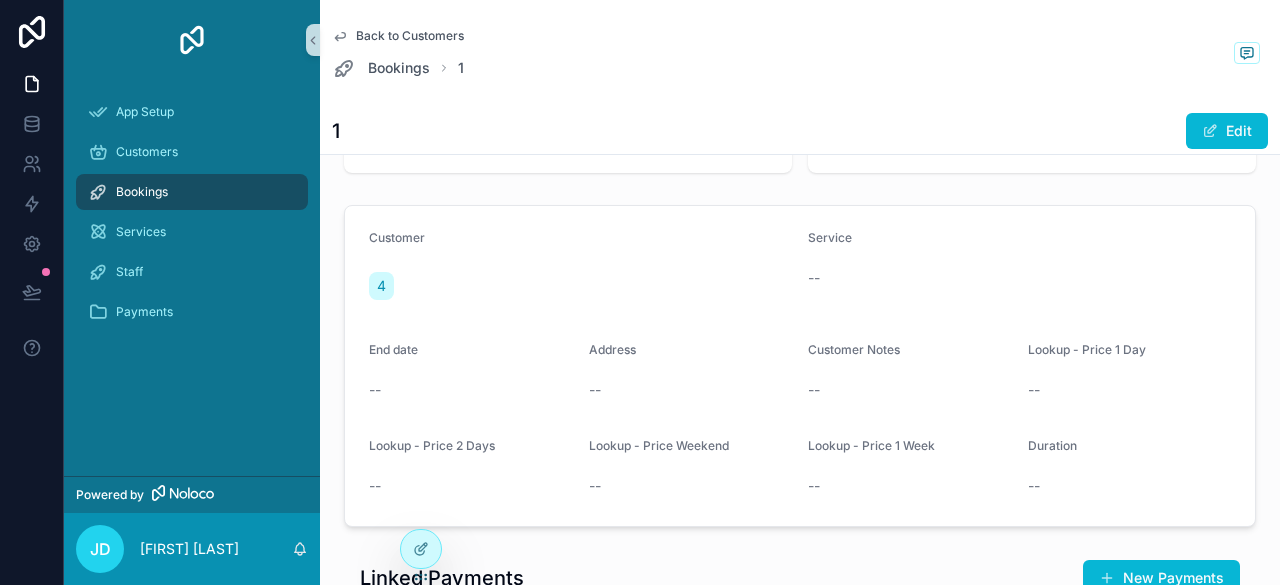 click on "--" at bounding box center [471, 390] 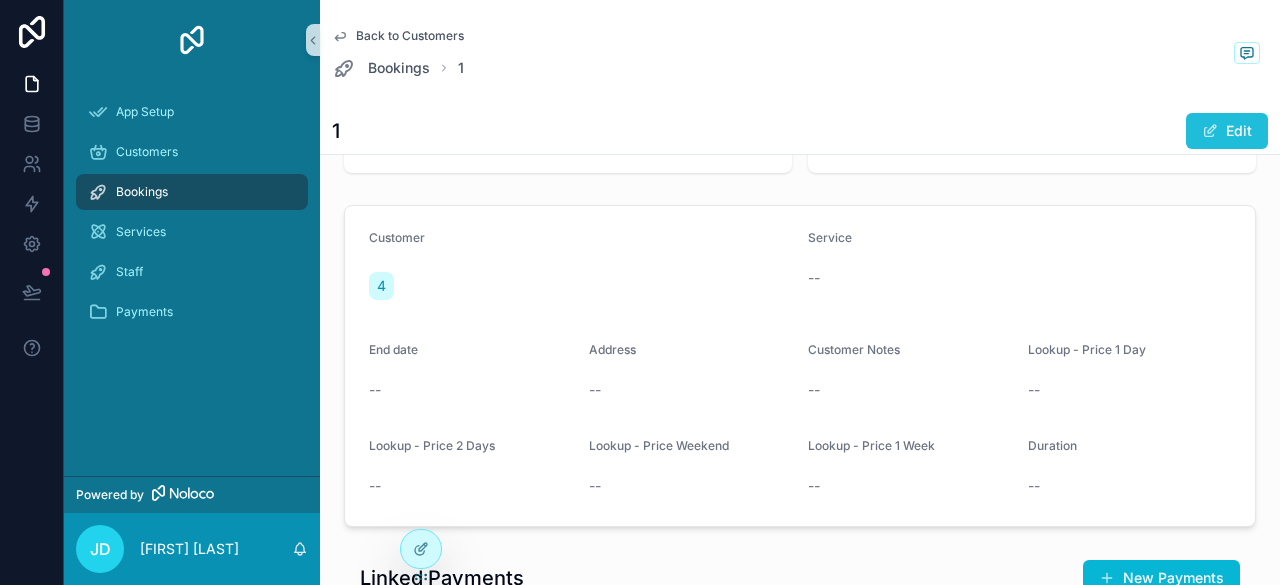 click on "Edit" at bounding box center (1227, 131) 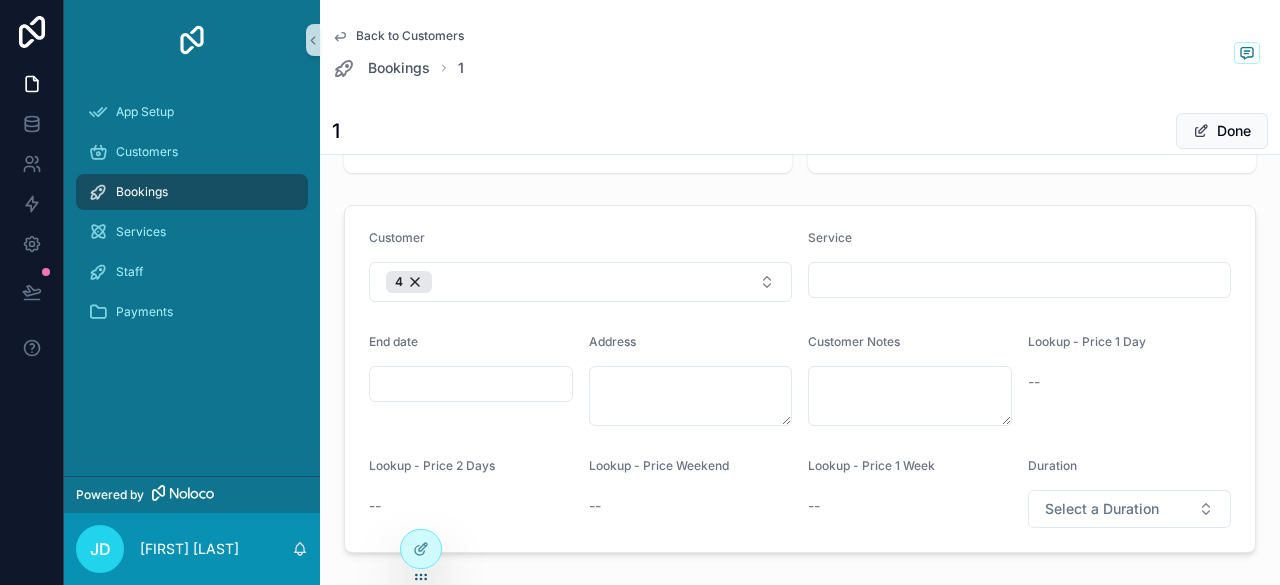 click at bounding box center (1019, 280) 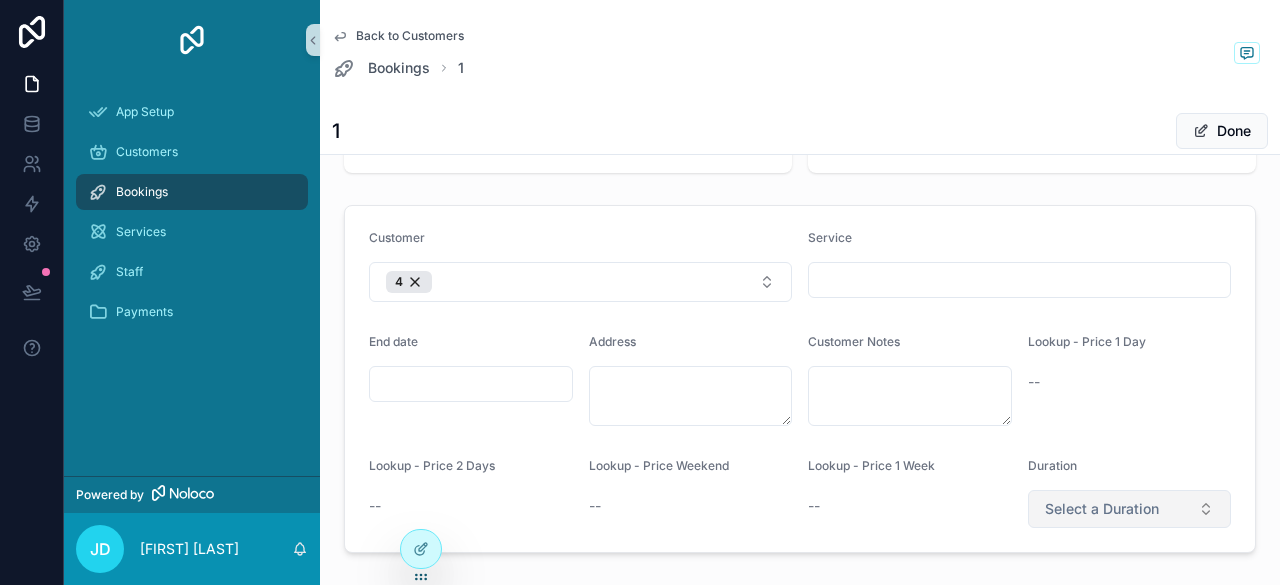 click on "Select a Duration" at bounding box center [1130, 509] 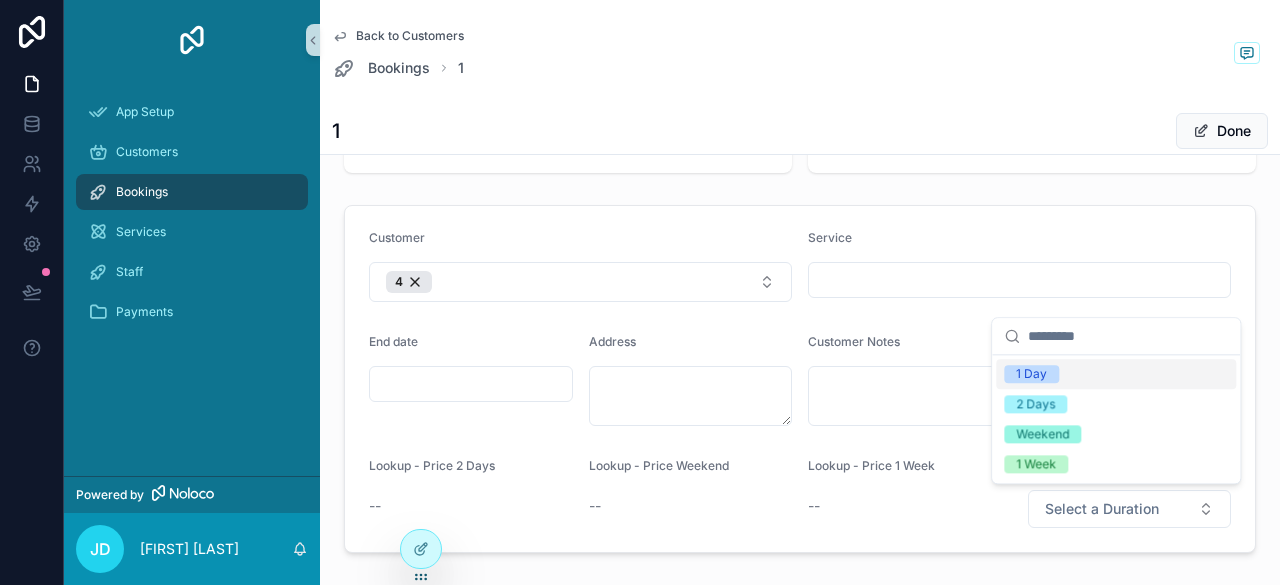 click on "1 Day" at bounding box center (1031, 374) 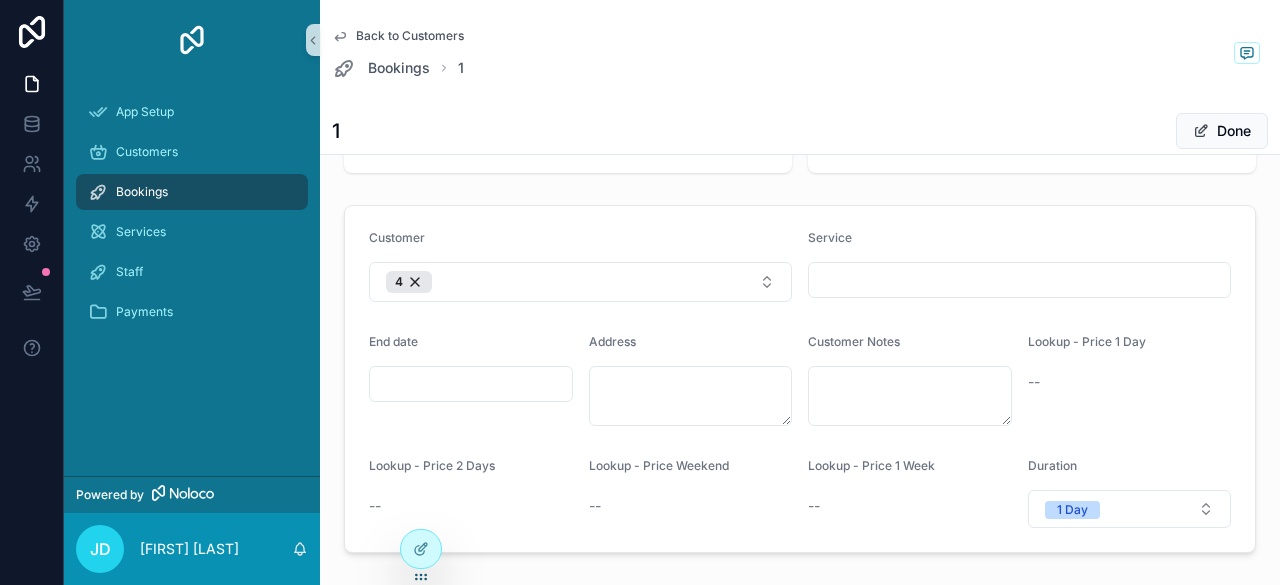 click at bounding box center (1019, 280) 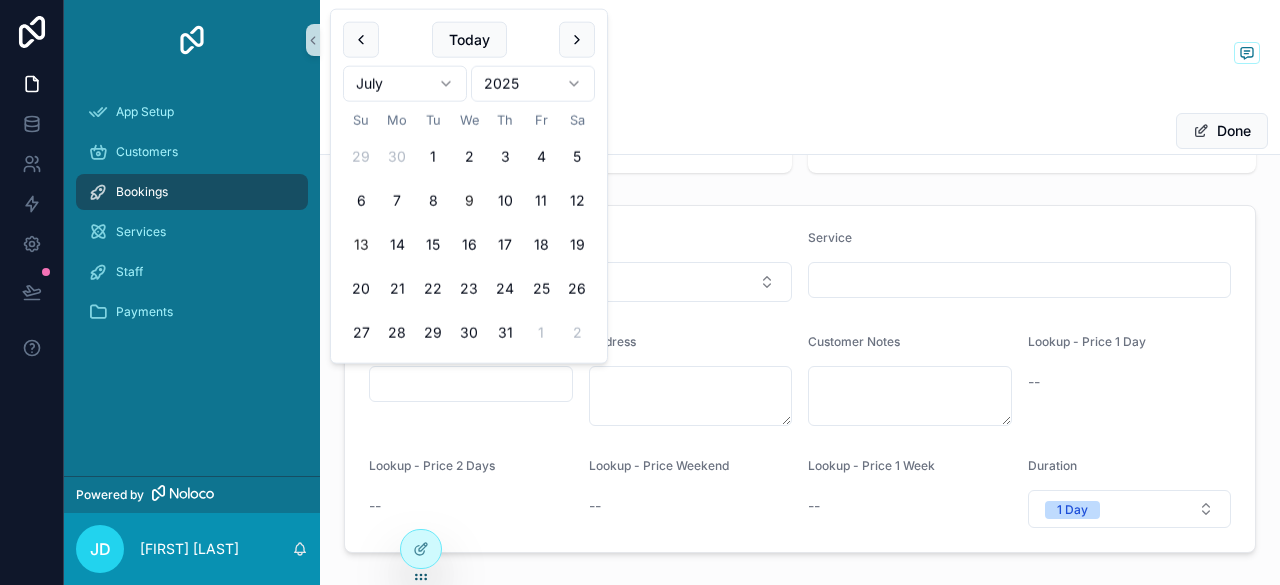 drag, startPoint x: 466, startPoint y: 215, endPoint x: 469, endPoint y: 200, distance: 15.297058 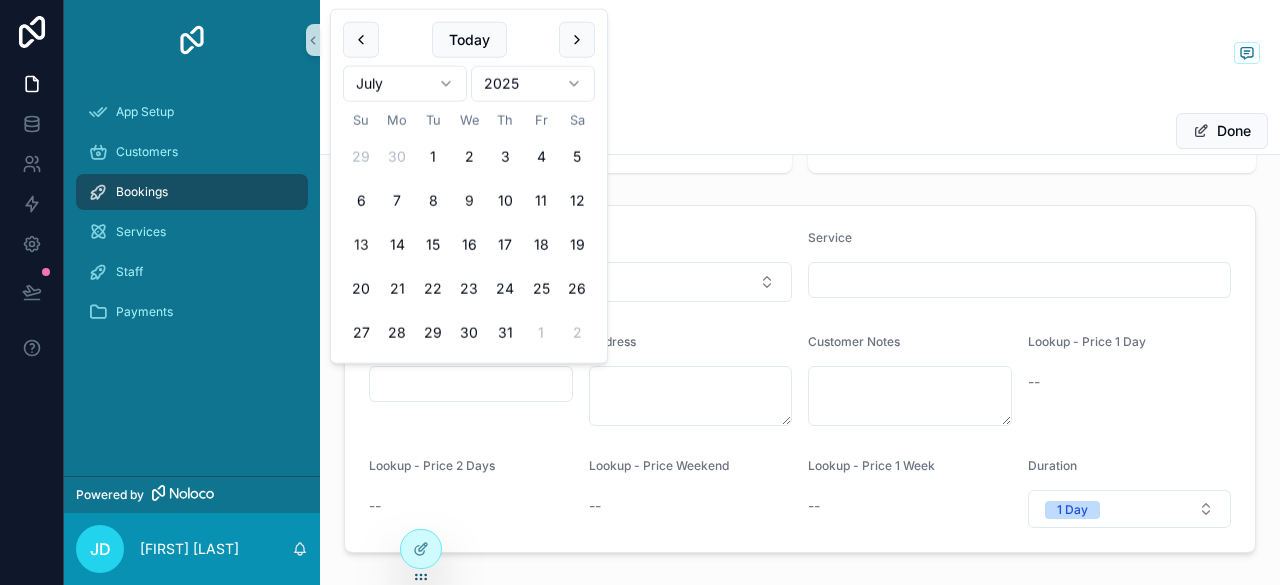 type on "********" 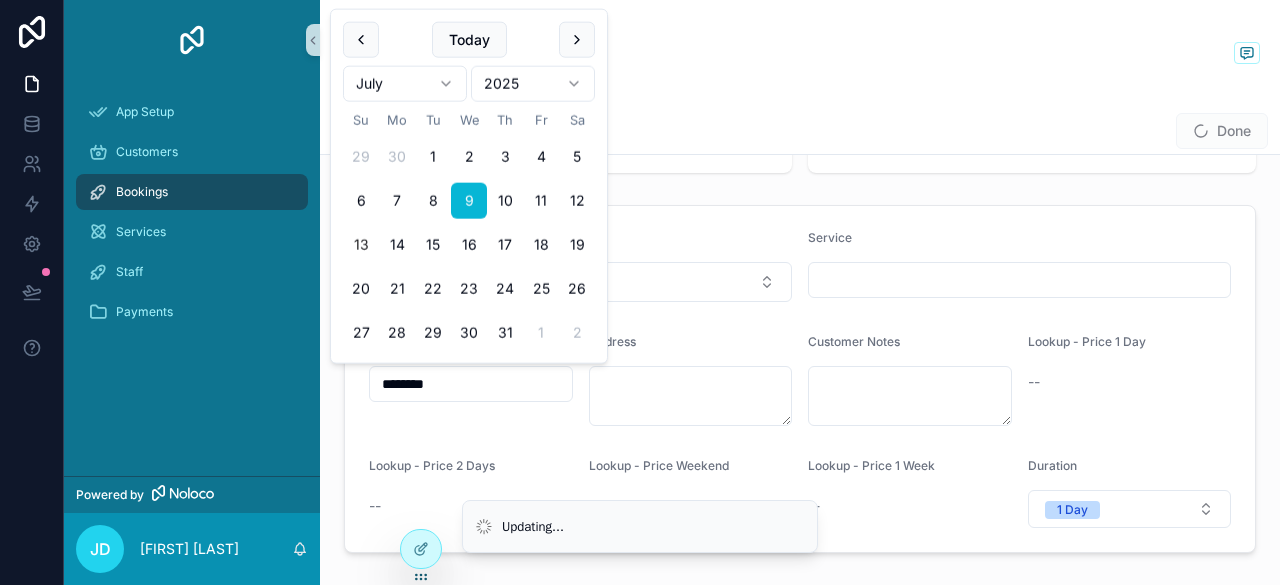 click on "Customer 4 Service End date ******** Address Customer Notes Lookup - Price 1 Day -- Lookup - Price 2 Days -- Lookup - Price Weekend -- Lookup - Price 1 Week -- Duration 1 Day" at bounding box center [800, 379] 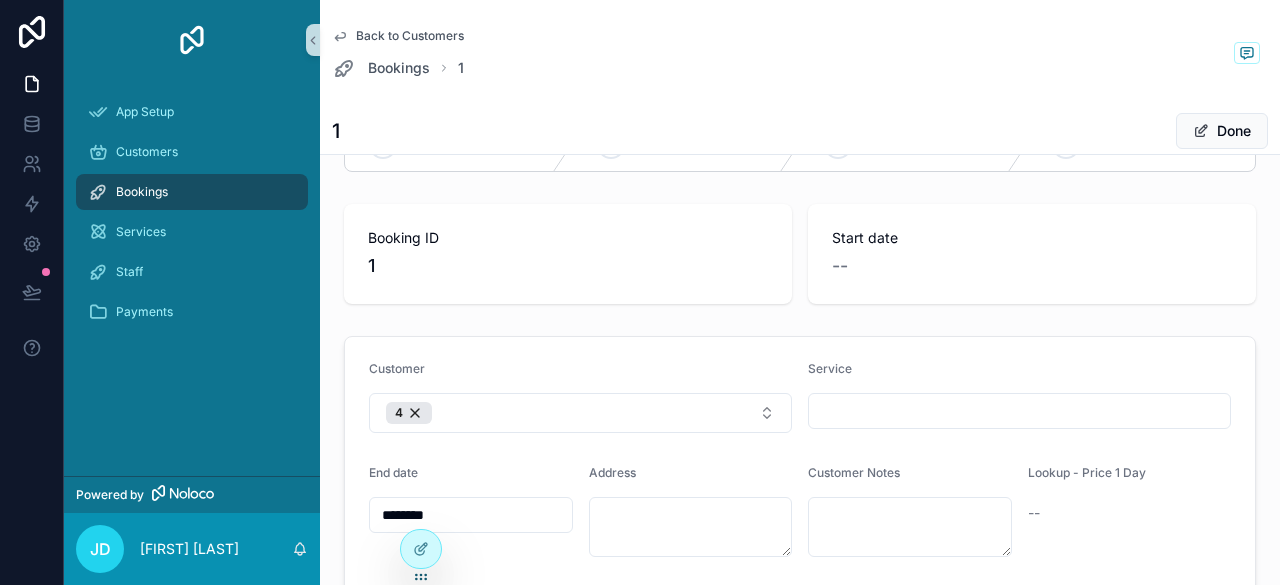 scroll, scrollTop: 0, scrollLeft: 0, axis: both 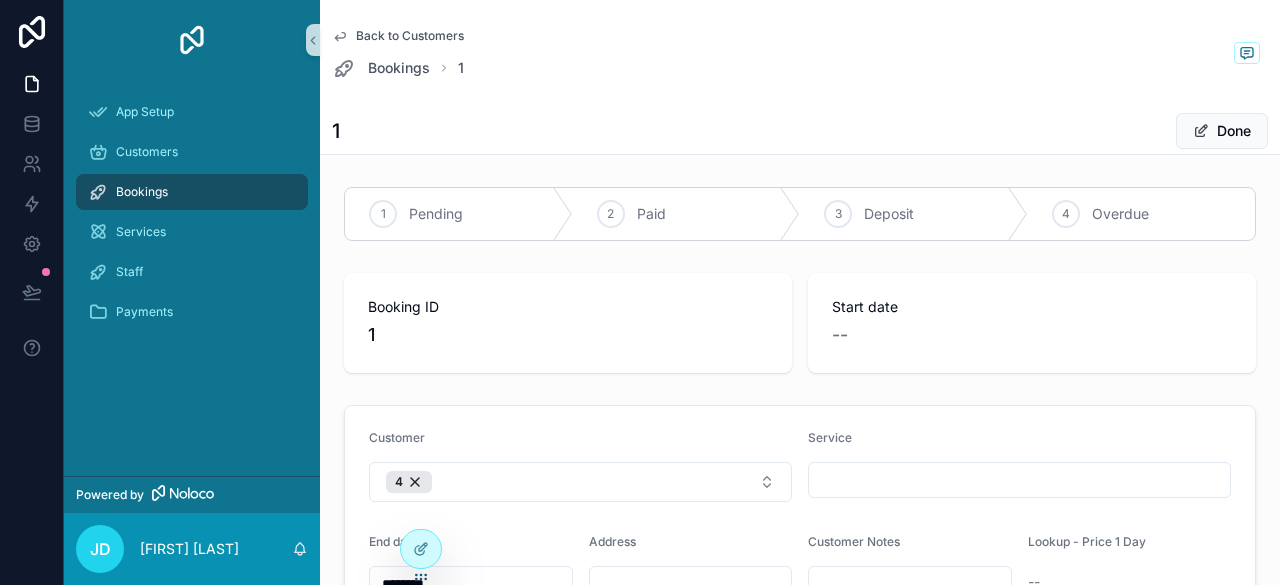 click on "--" at bounding box center (1032, 335) 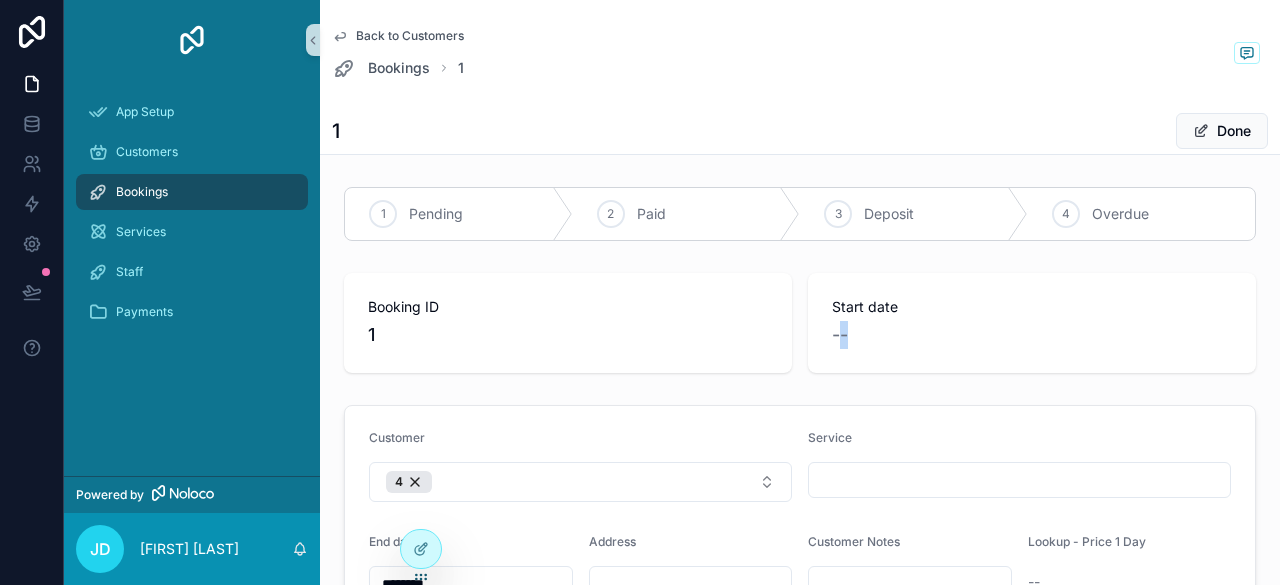 click on "--" at bounding box center (840, 335) 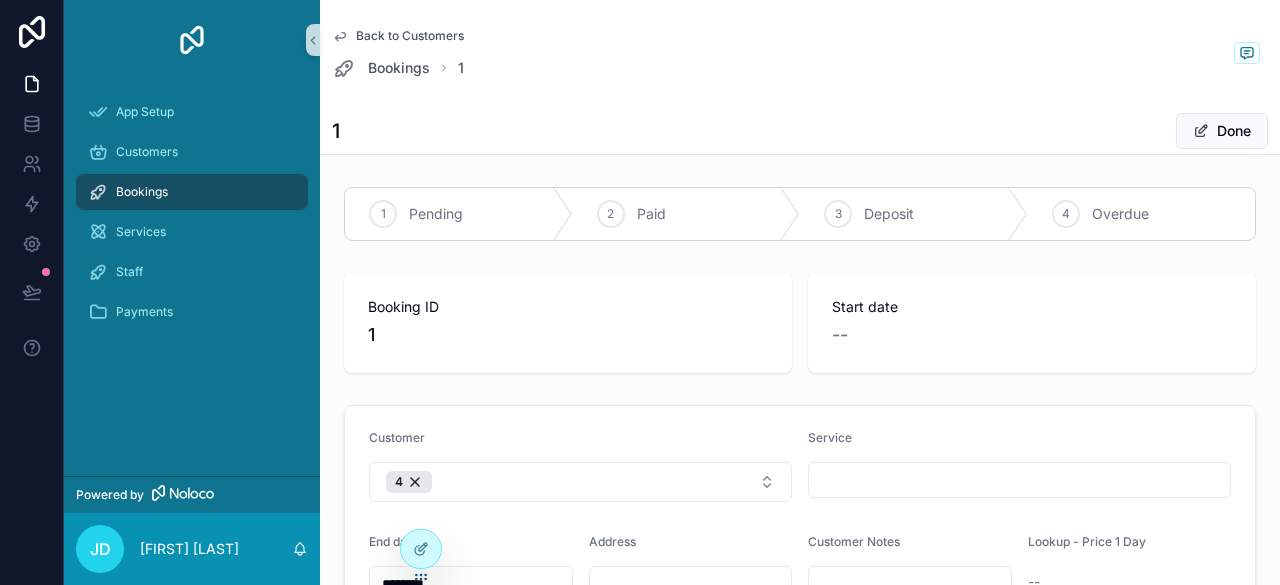 click on "--" at bounding box center [1032, 335] 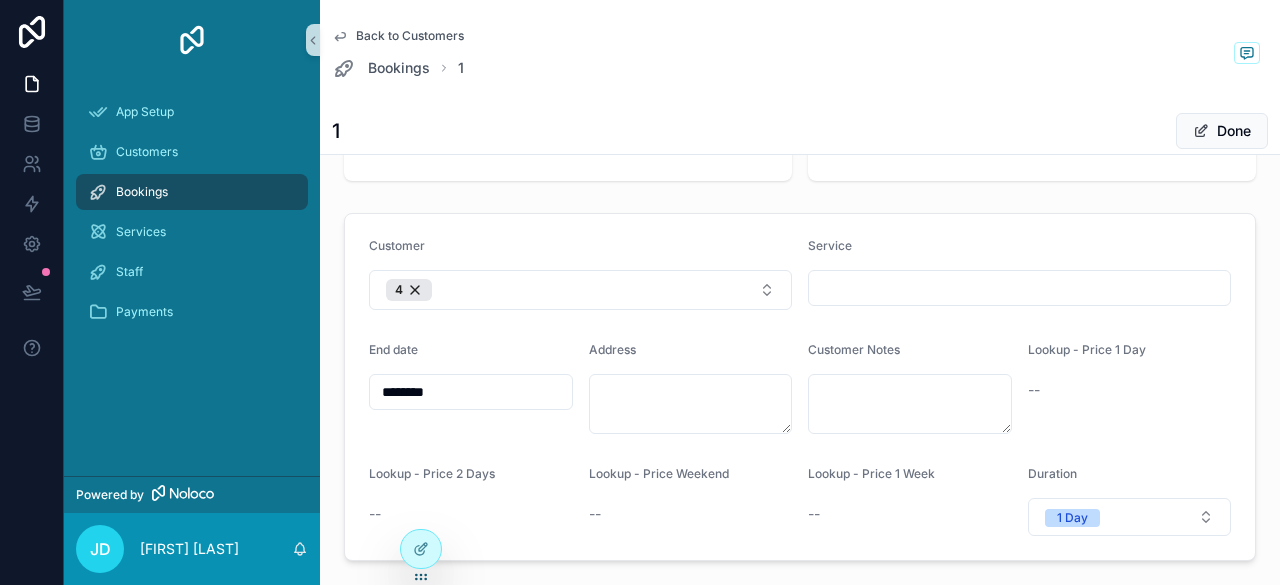 scroll, scrollTop: 200, scrollLeft: 0, axis: vertical 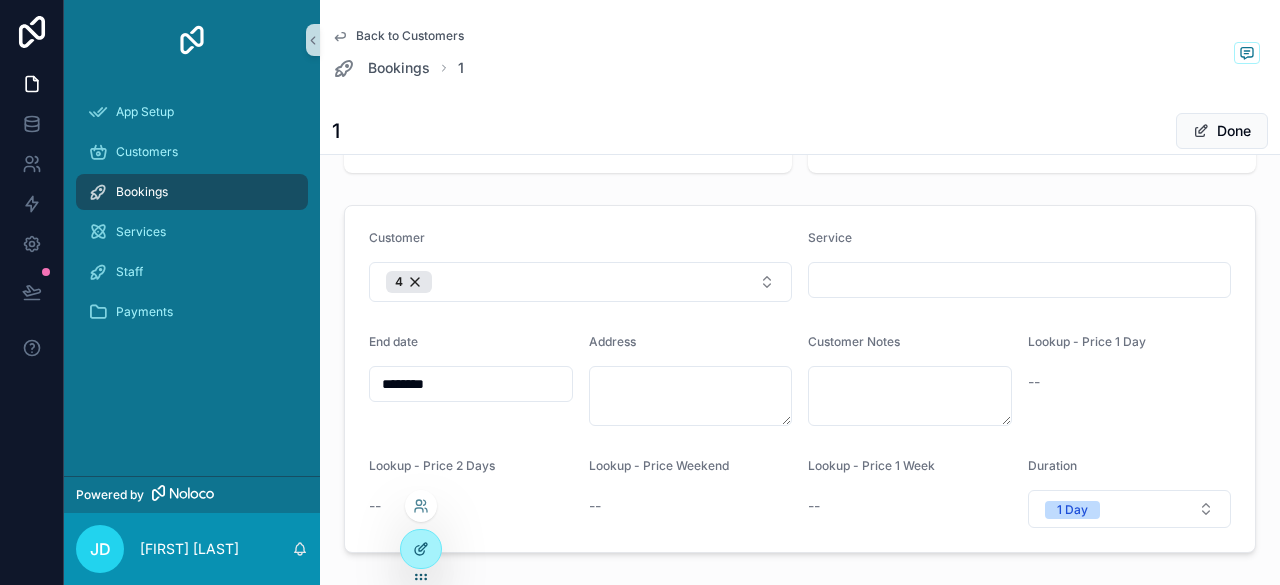 click 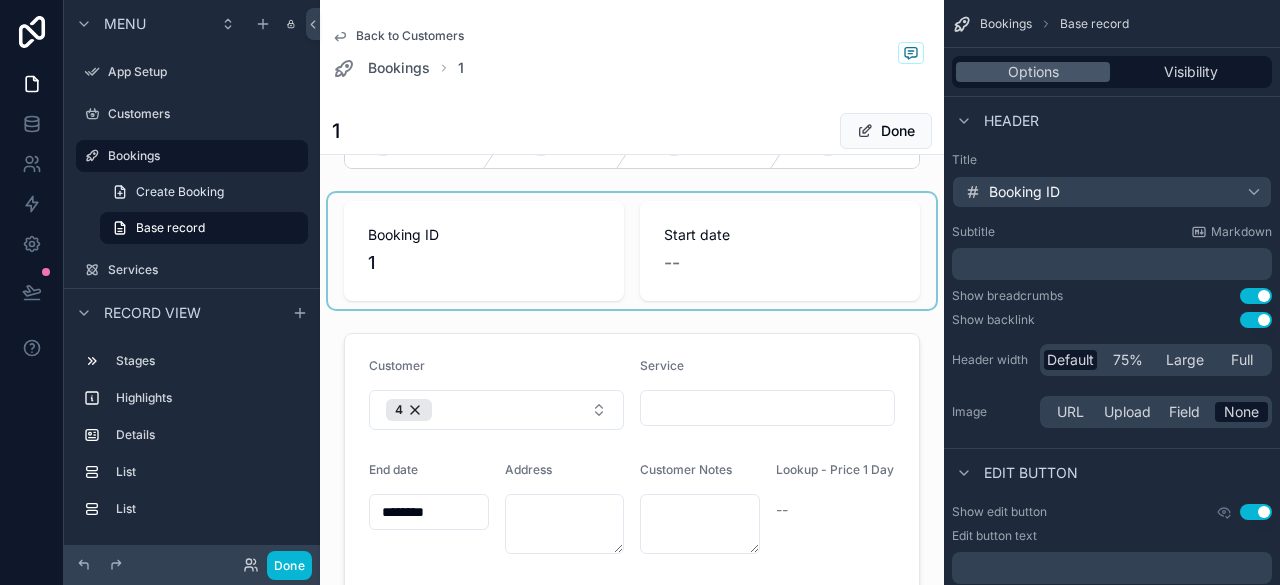 scroll, scrollTop: 0, scrollLeft: 0, axis: both 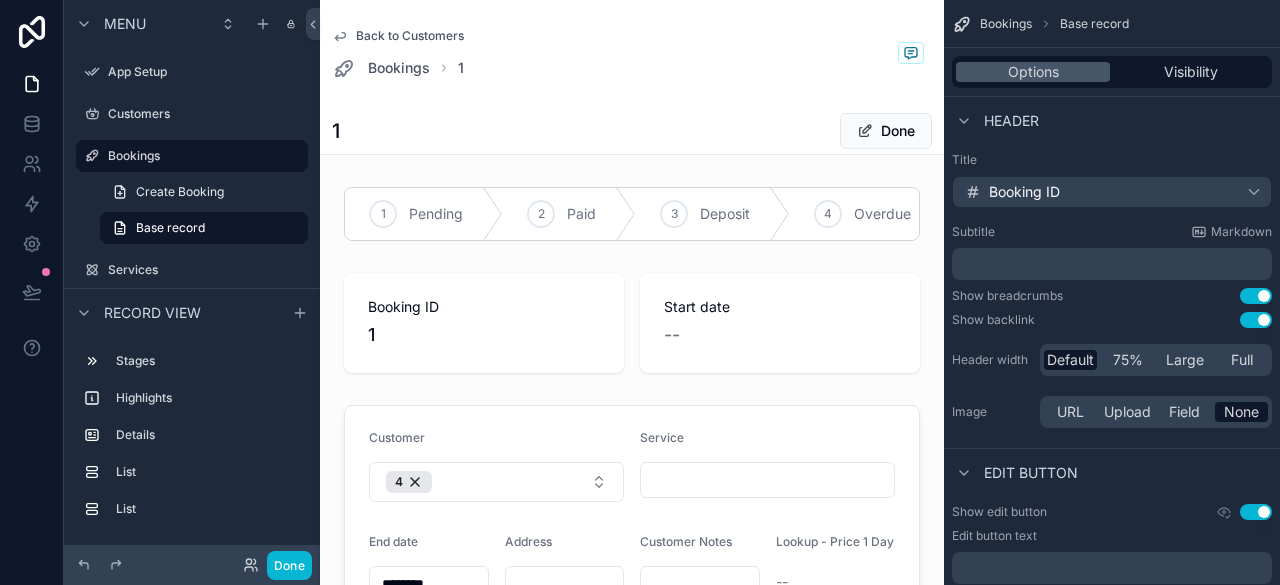 click on "1 Pending 2 Paid 3 Deposit 4 Overdue Booking ID 1 Start date -- Customer 4 Service End date ******** Address Customer Notes Lookup - Price 1 Day -- Lookup - Price 2 Days -- Lookup - Price Weekend -- Lookup - Price 1 Week -- Duration 1 Day Linked Payments New Payments No items could be found Total Price New Services No items could be found" at bounding box center (632, 718) 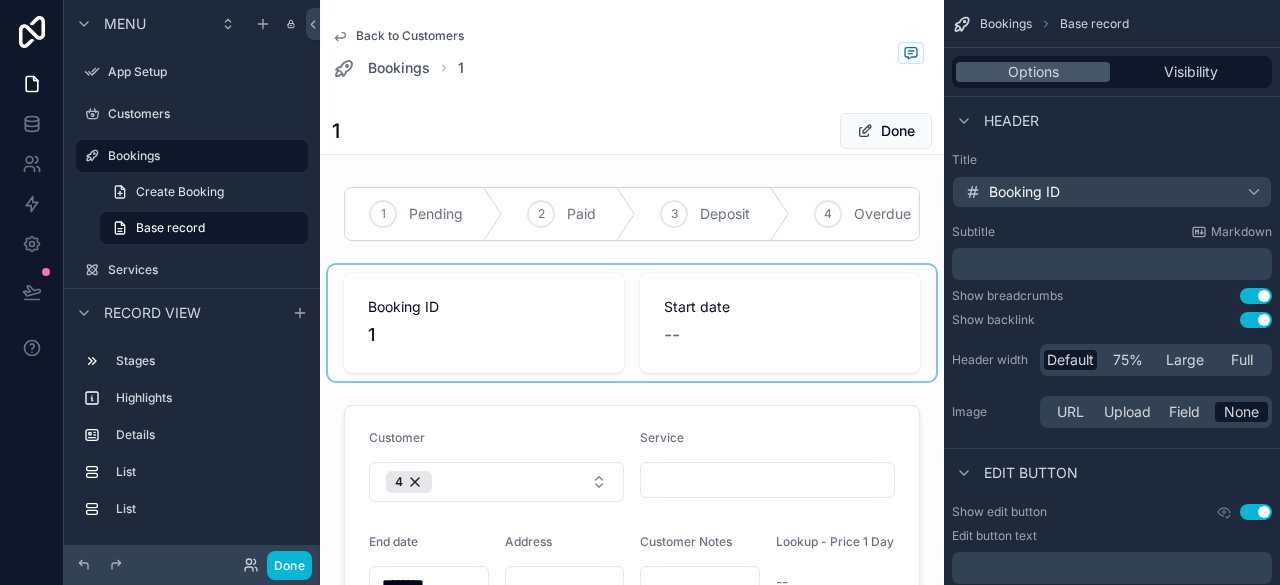click at bounding box center (632, 323) 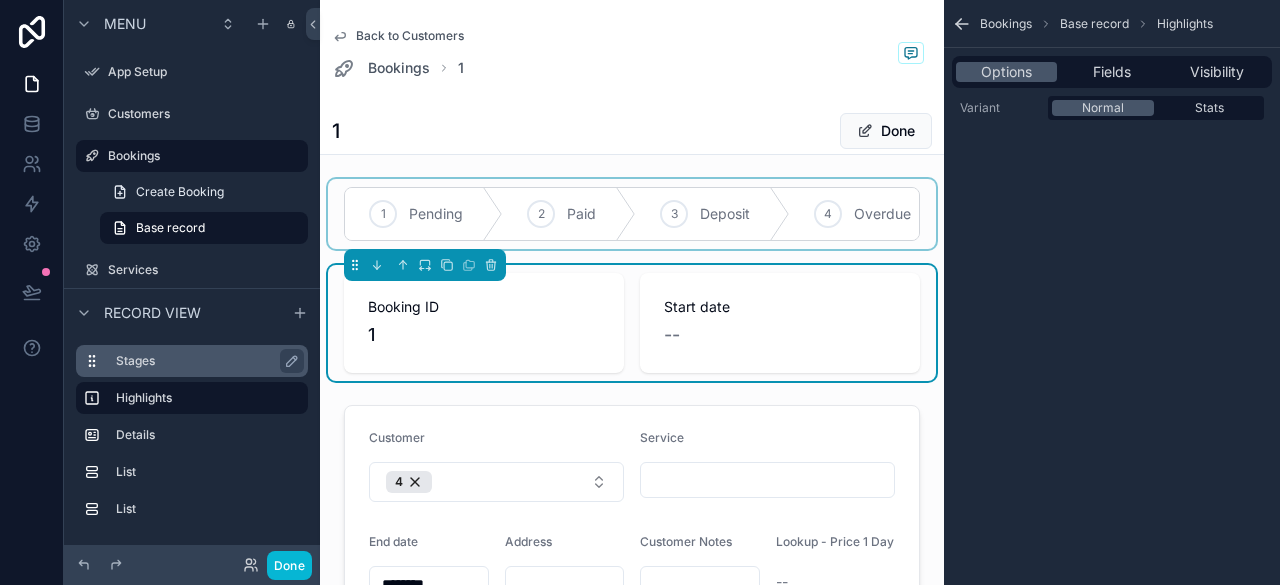 click on "Stages" at bounding box center (208, 361) 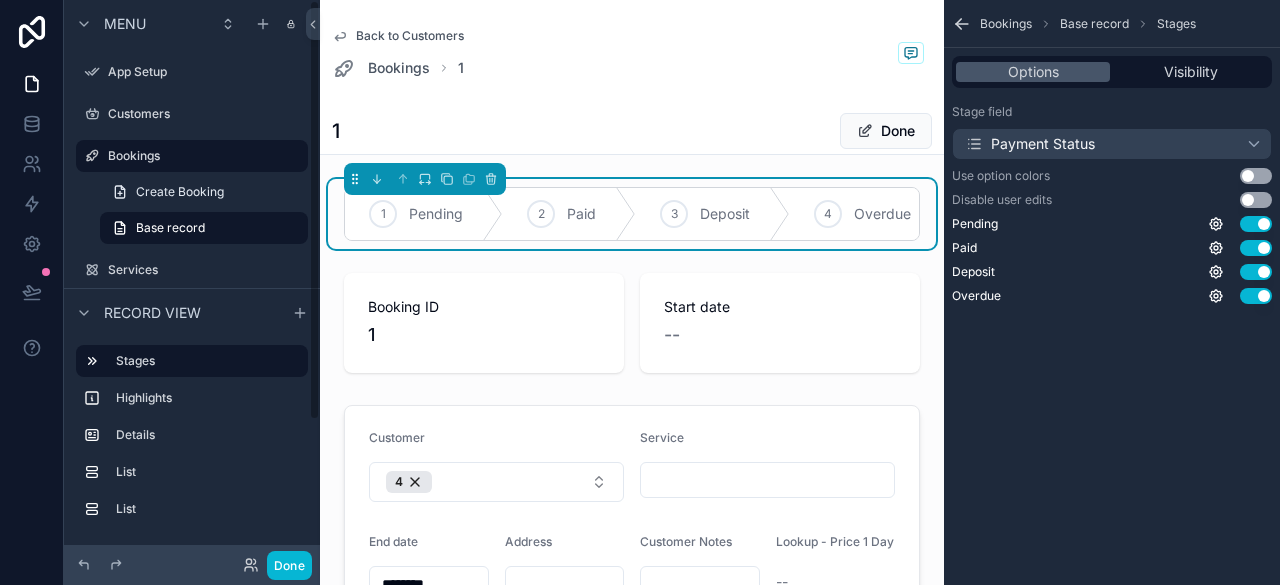 click at bounding box center [192, 378] 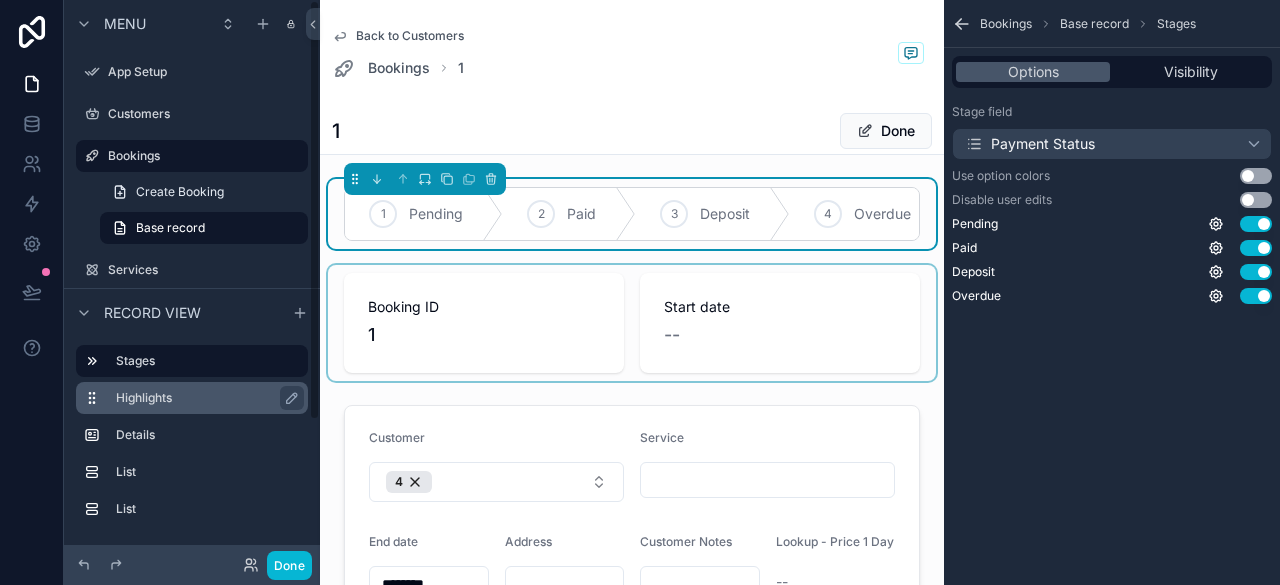 click on "Highlights" at bounding box center (204, 398) 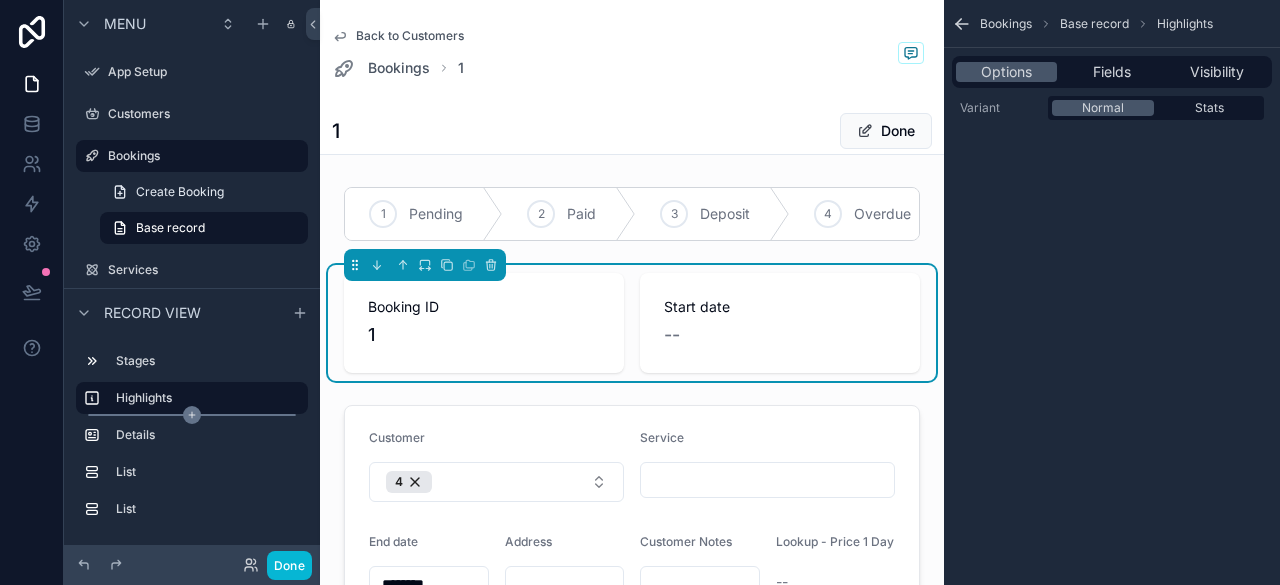 click 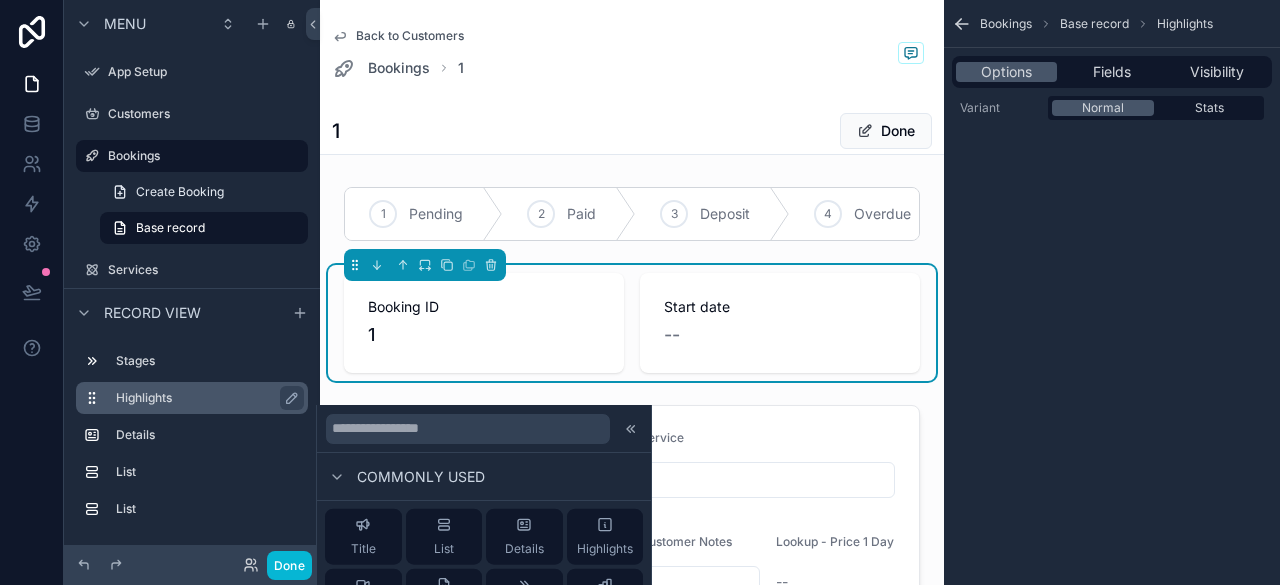 click on "Highlights" at bounding box center (204, 398) 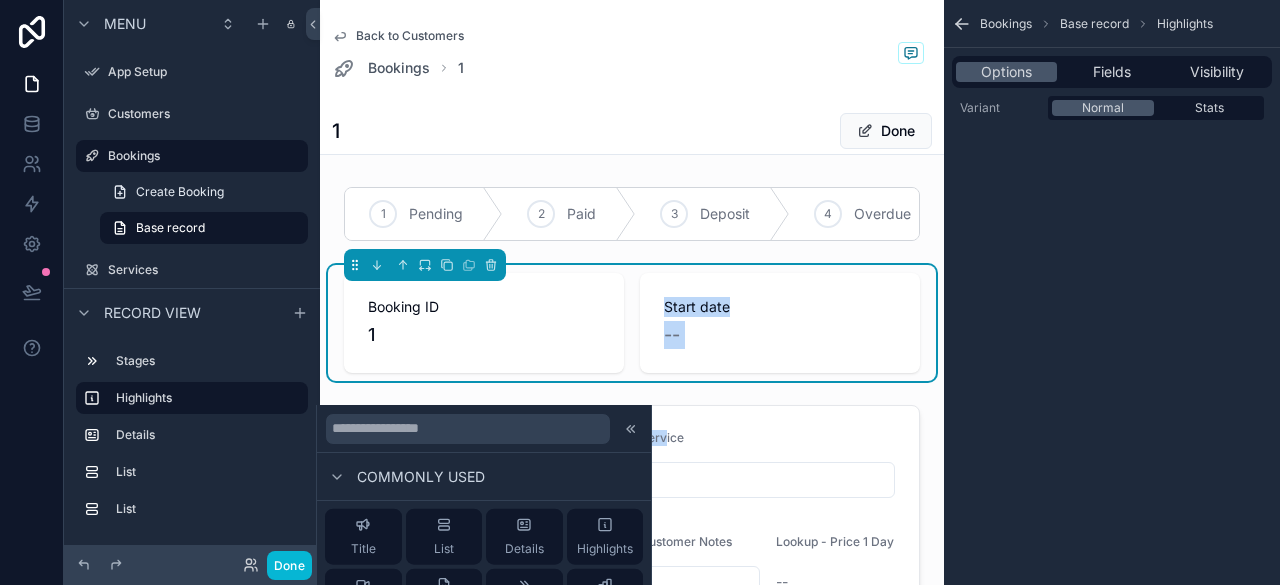 drag, startPoint x: 638, startPoint y: 328, endPoint x: 656, endPoint y: 399, distance: 73.24616 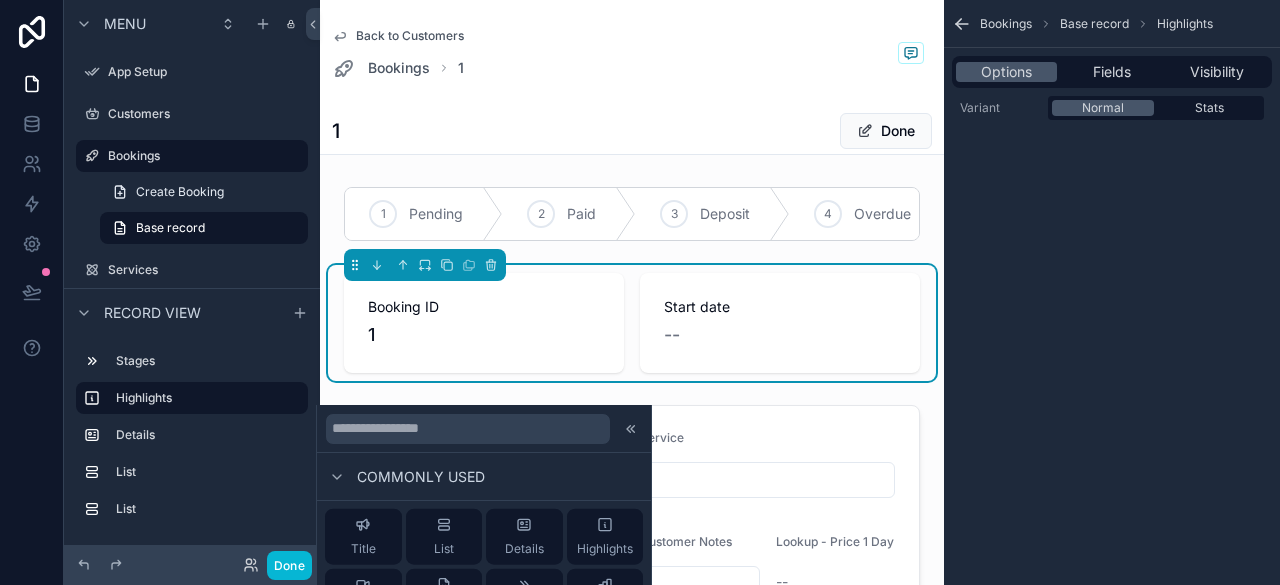 drag, startPoint x: 606, startPoint y: 386, endPoint x: 611, endPoint y: 415, distance: 29.427877 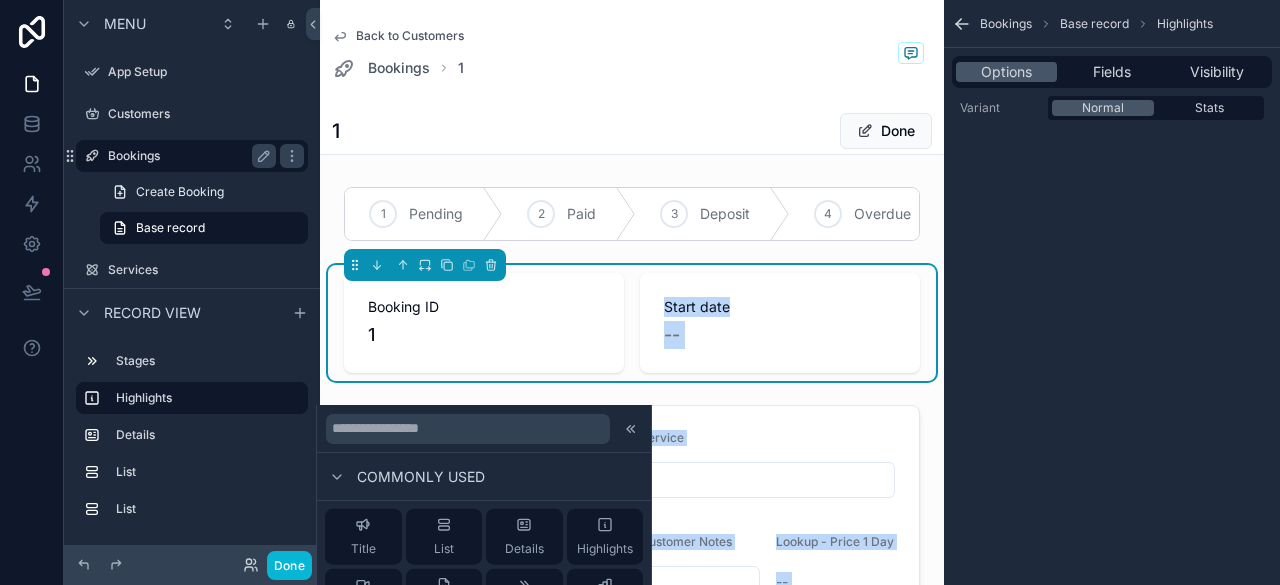 click on "Bookings" at bounding box center (188, 156) 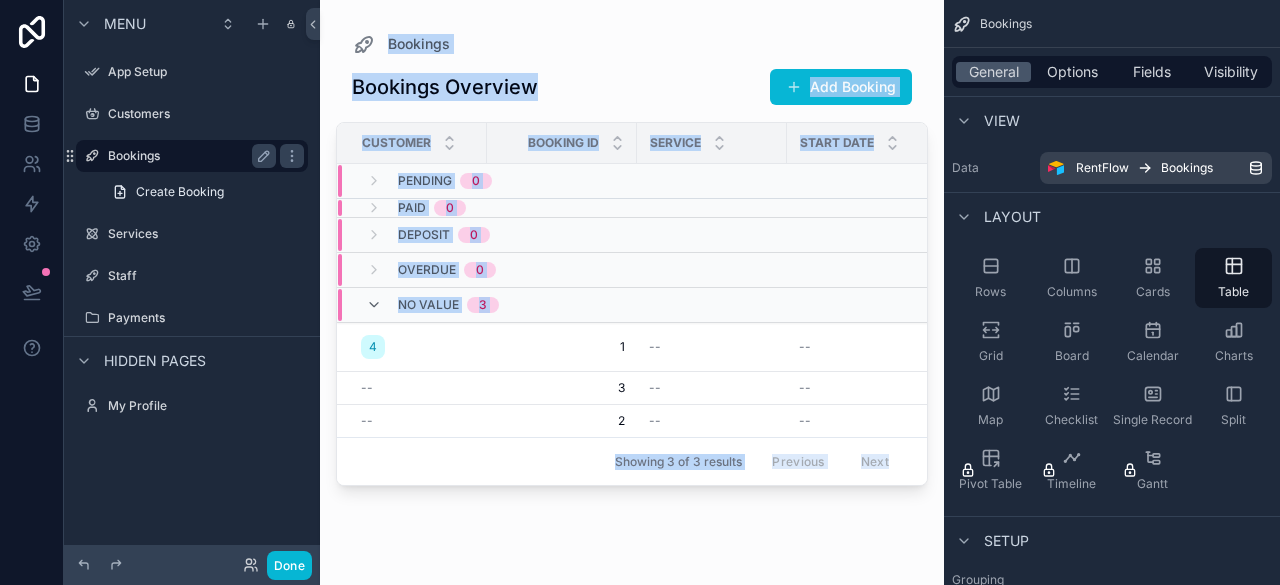 click on "Bookings" at bounding box center [188, 156] 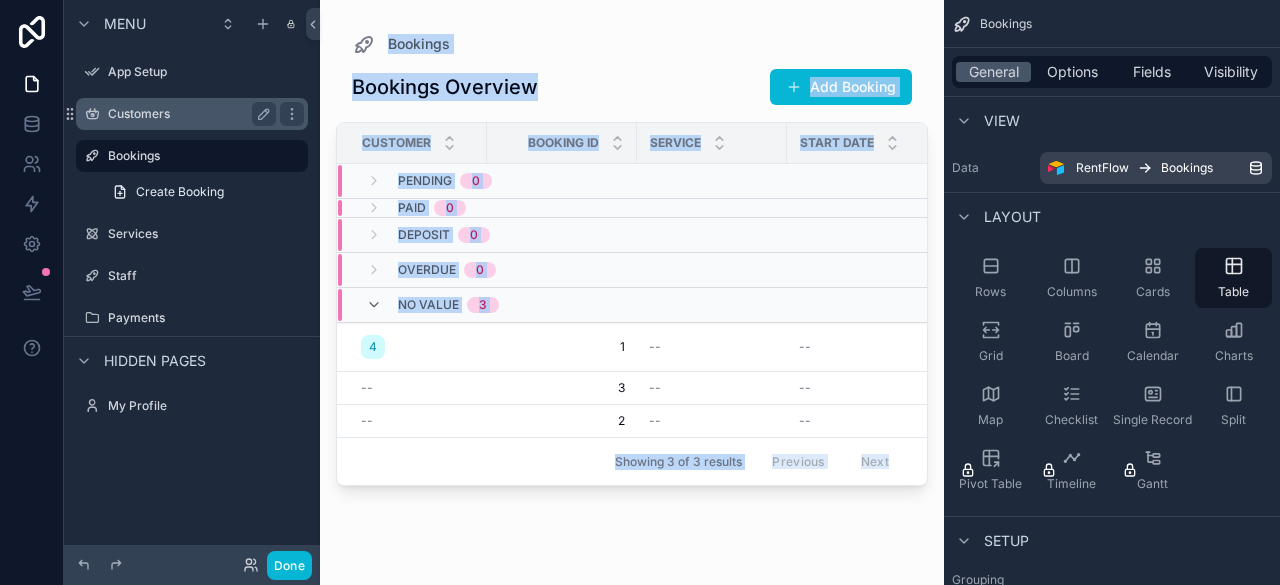 click on "Customers" at bounding box center [192, 114] 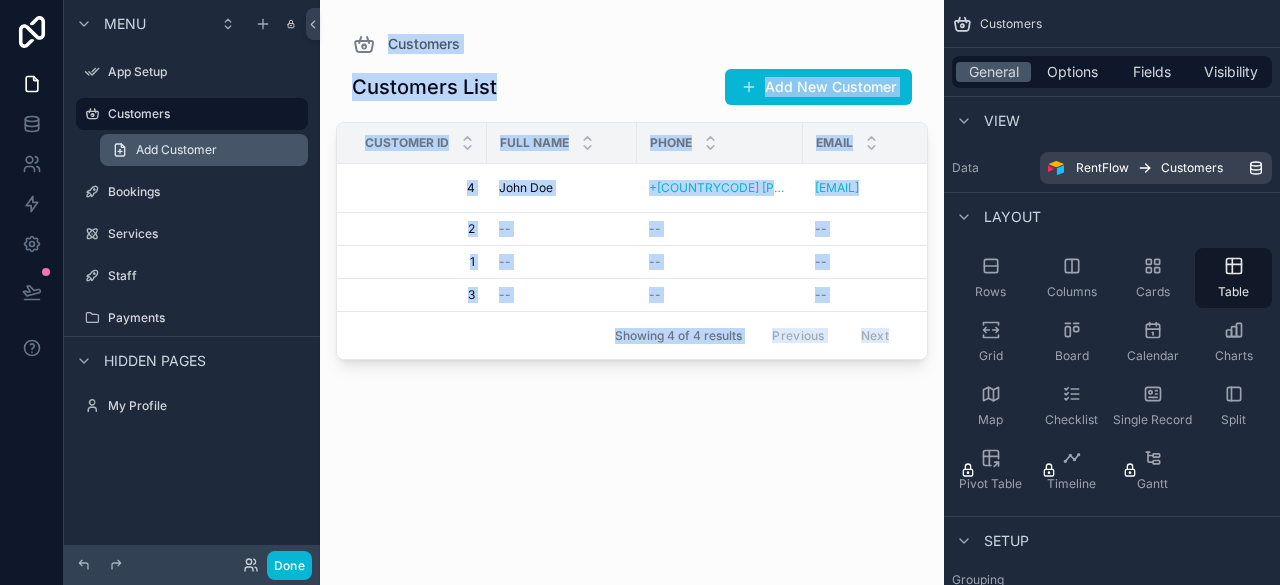 click on "Add Customer" at bounding box center (204, 150) 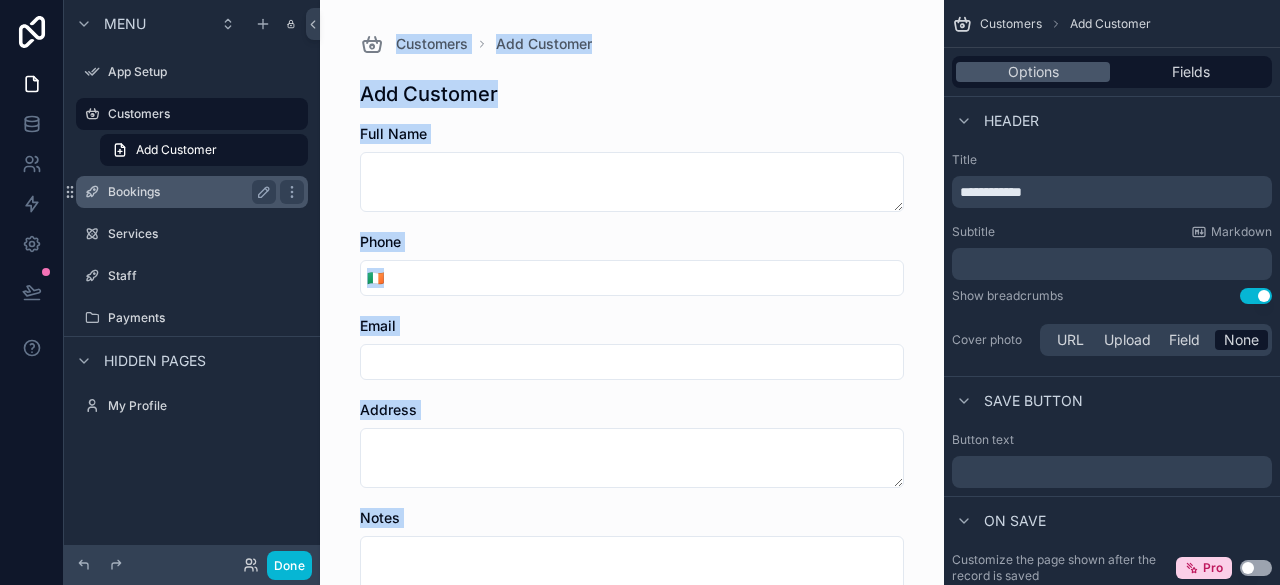 click on "Bookings" at bounding box center [188, 192] 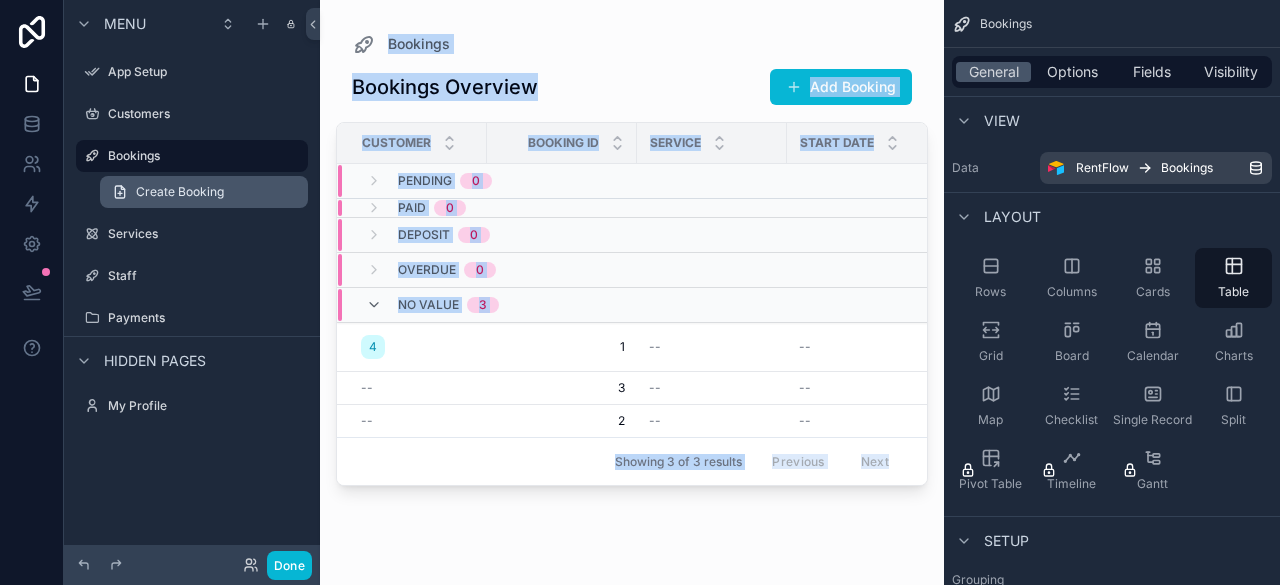 click on "Create Booking" at bounding box center [180, 192] 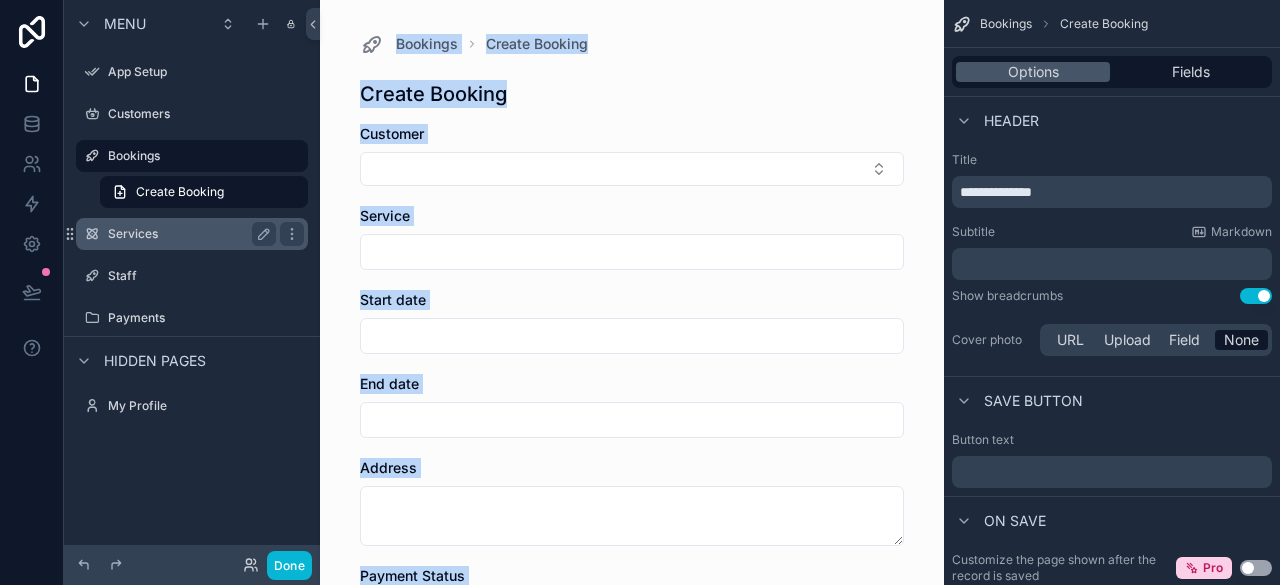 click on "Services" at bounding box center (188, 234) 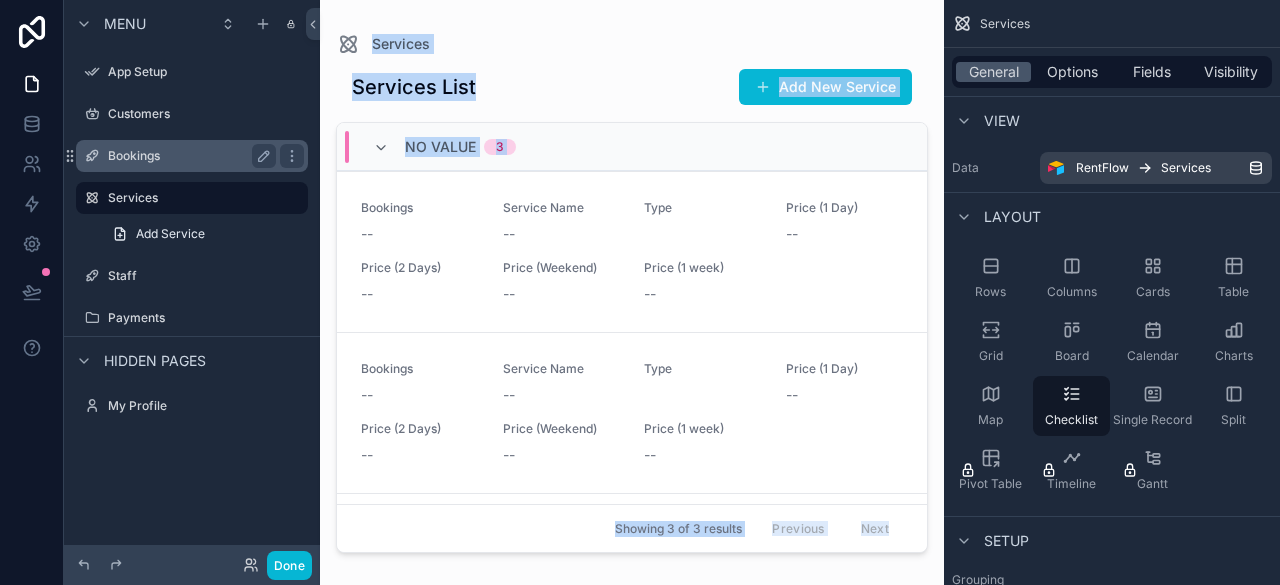 click on "Bookings" at bounding box center [188, 156] 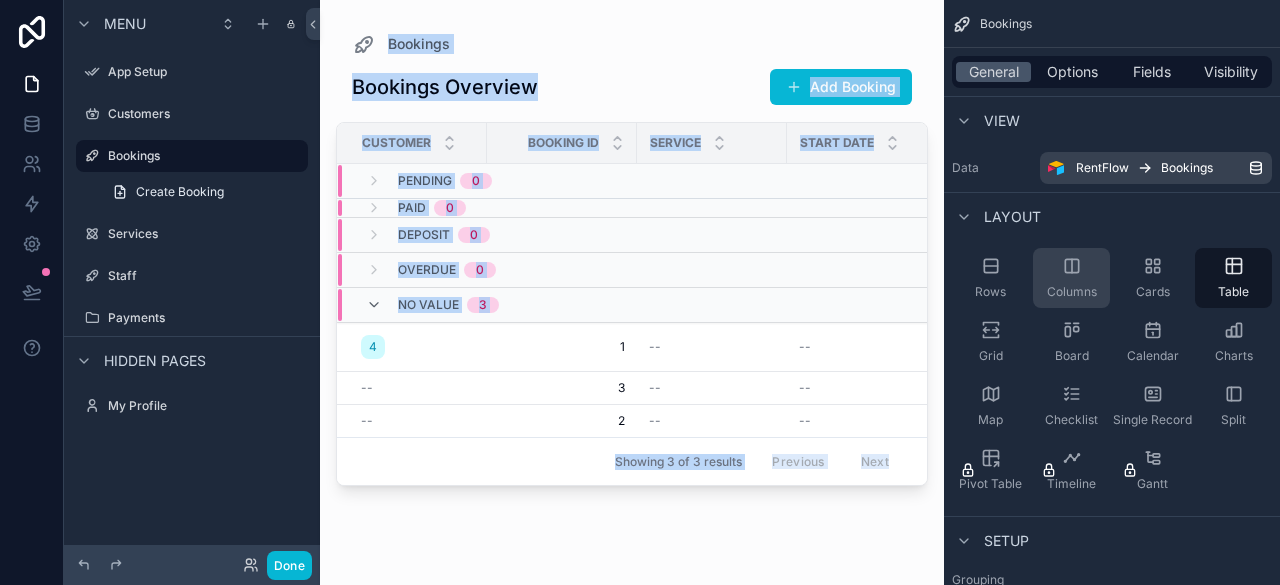 click on "Columns" at bounding box center (1072, 292) 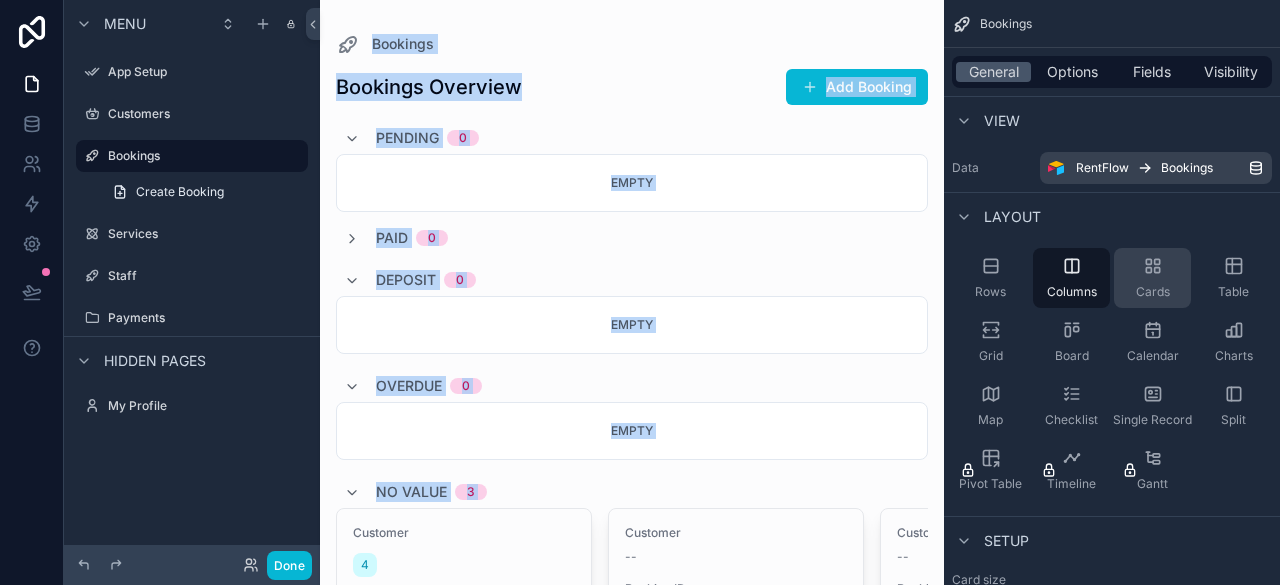 click on "Cards" at bounding box center (1152, 278) 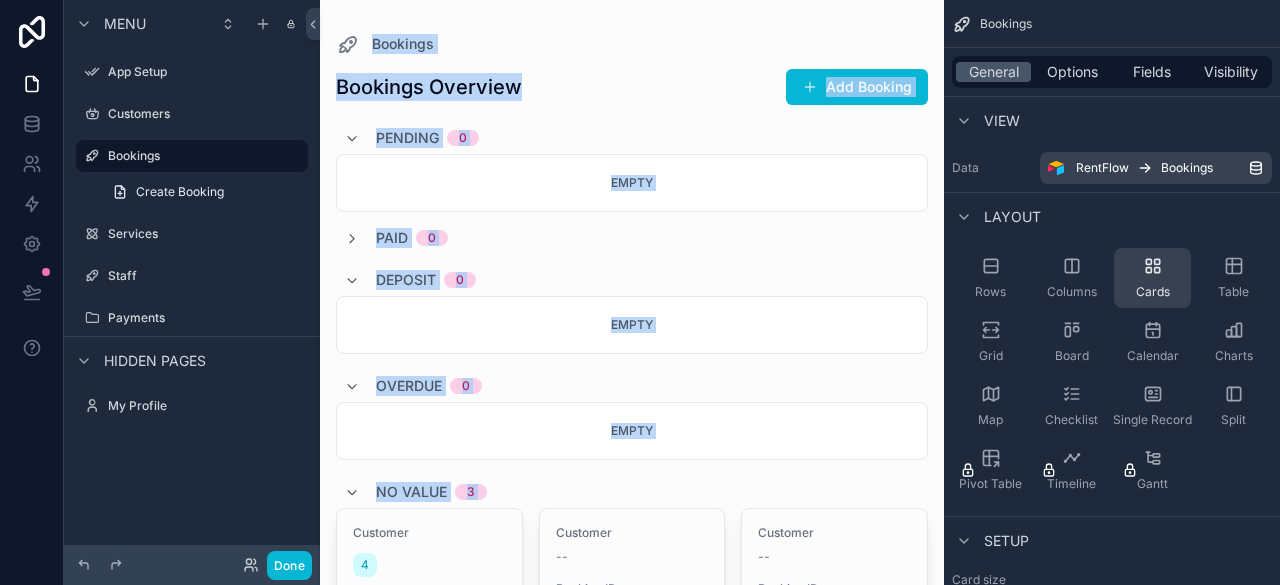click on "Cards" at bounding box center [1152, 278] 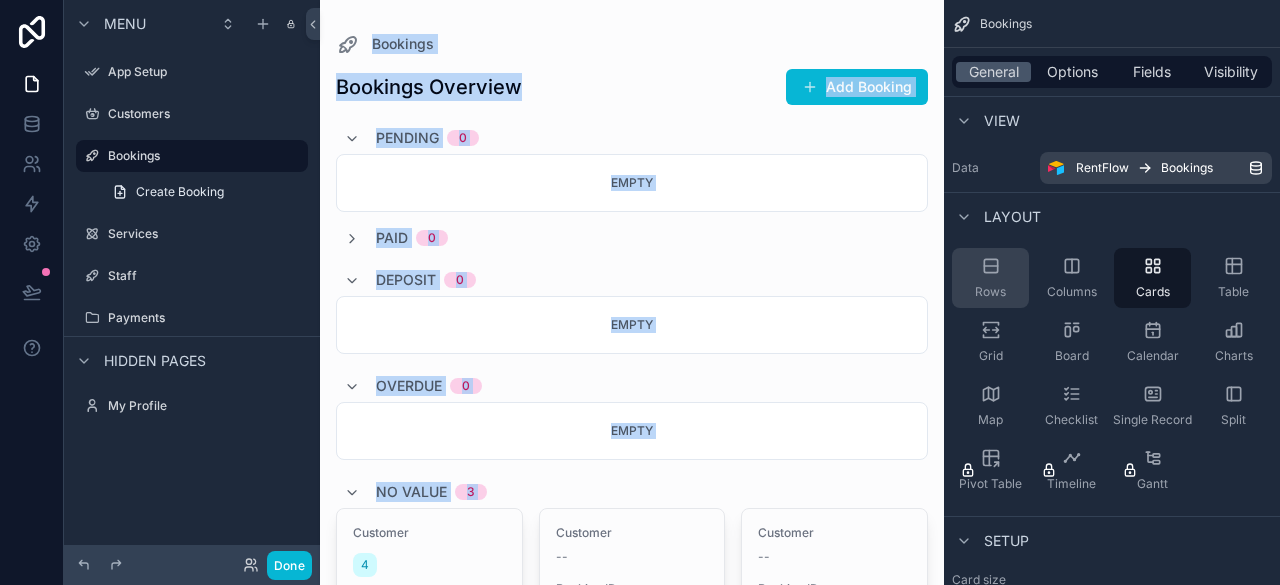 click on "Rows" at bounding box center (990, 278) 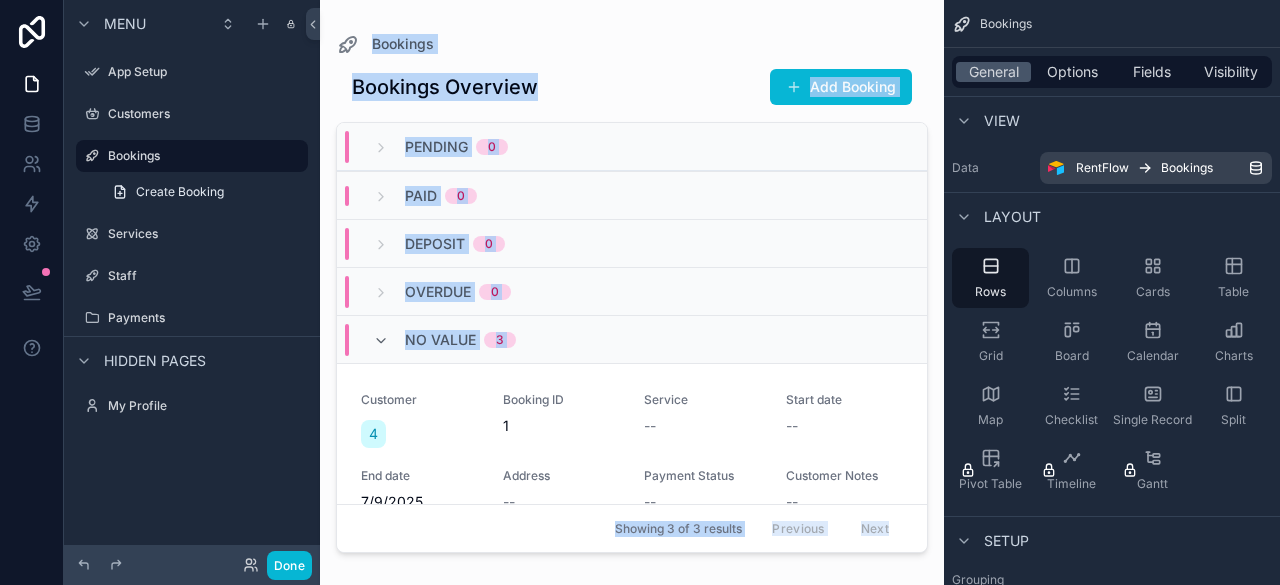 click on "Rows Columns Cards Table Grid Board Calendar Charts Map Checklist Single Record Split Pivot Table Timeline Gantt" at bounding box center (1112, 374) 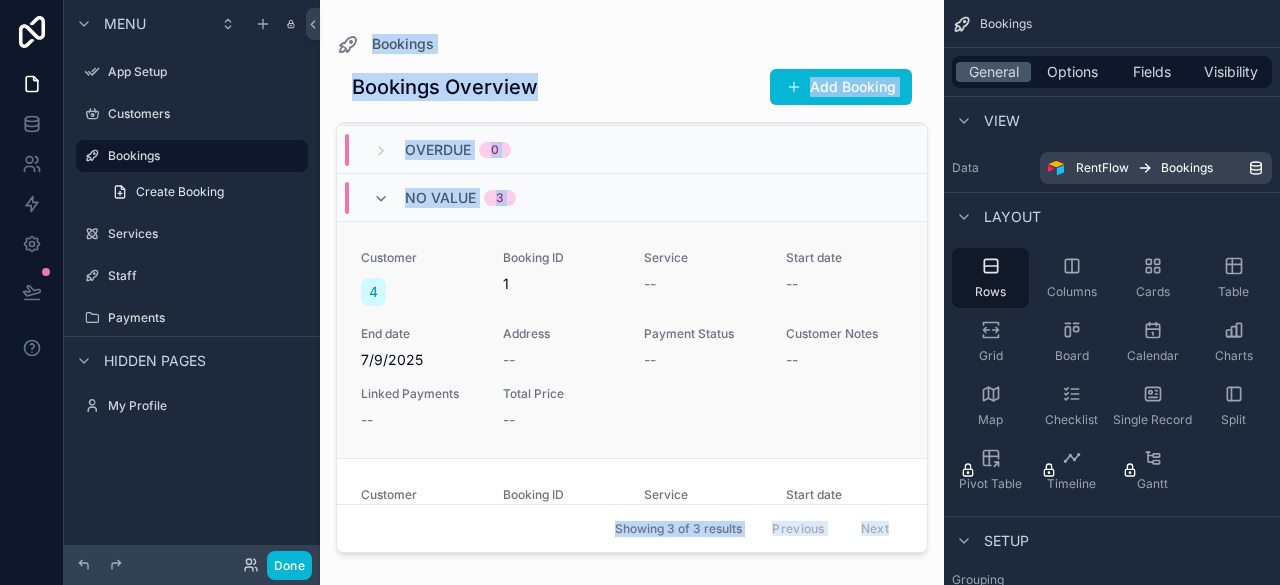 scroll, scrollTop: 0, scrollLeft: 0, axis: both 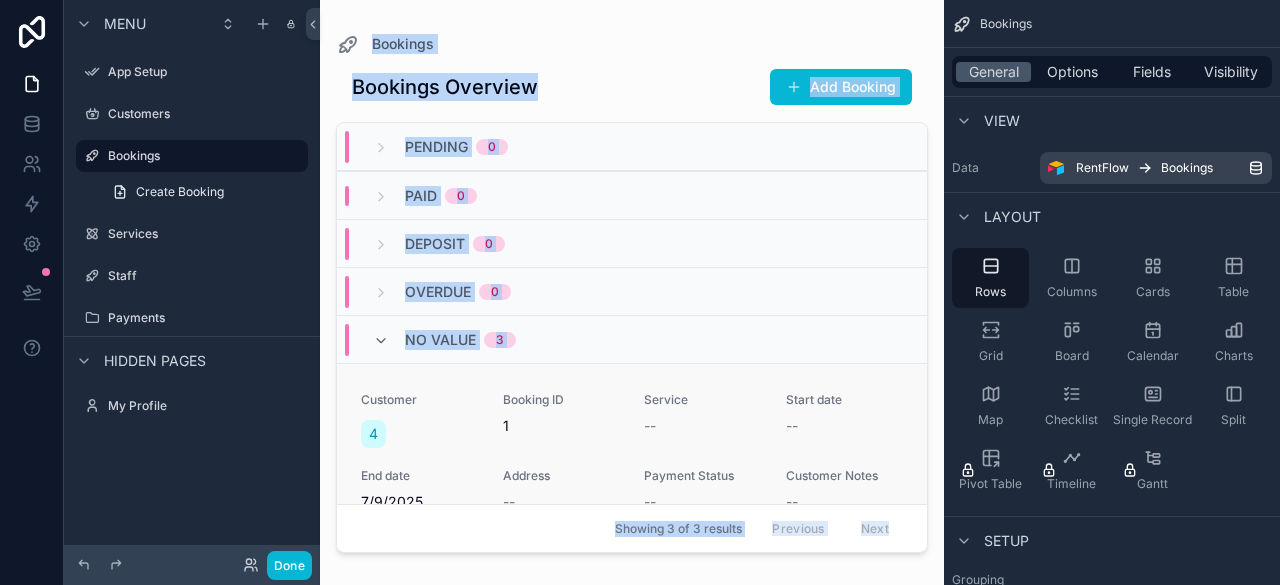 click on "4" at bounding box center [420, 434] 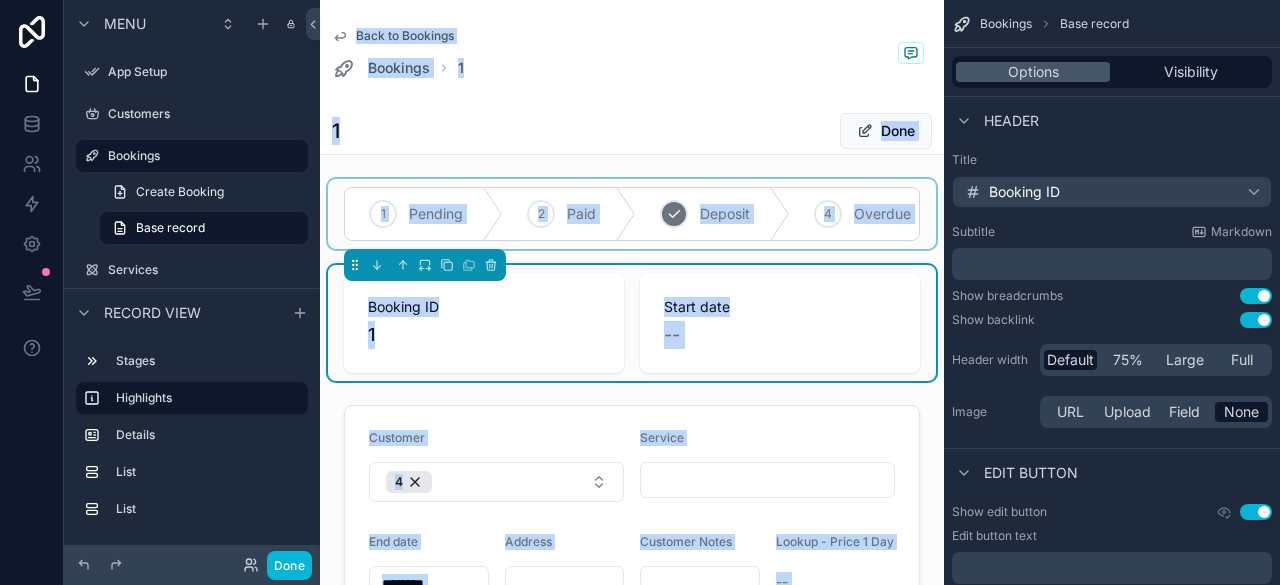 click at bounding box center [632, 214] 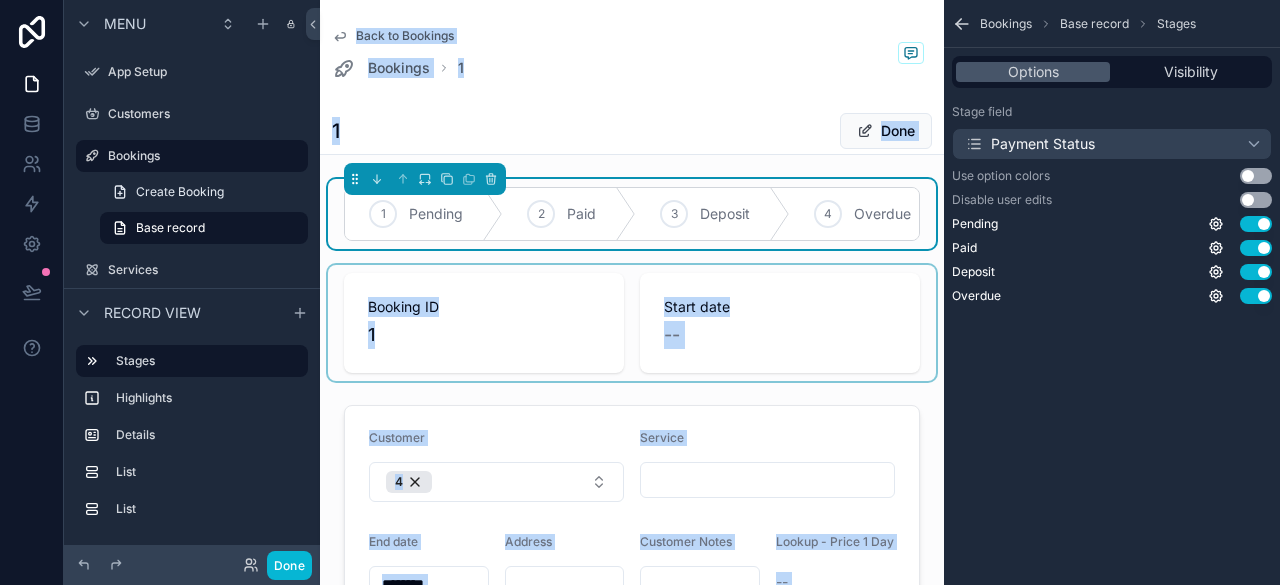 click at bounding box center (632, 323) 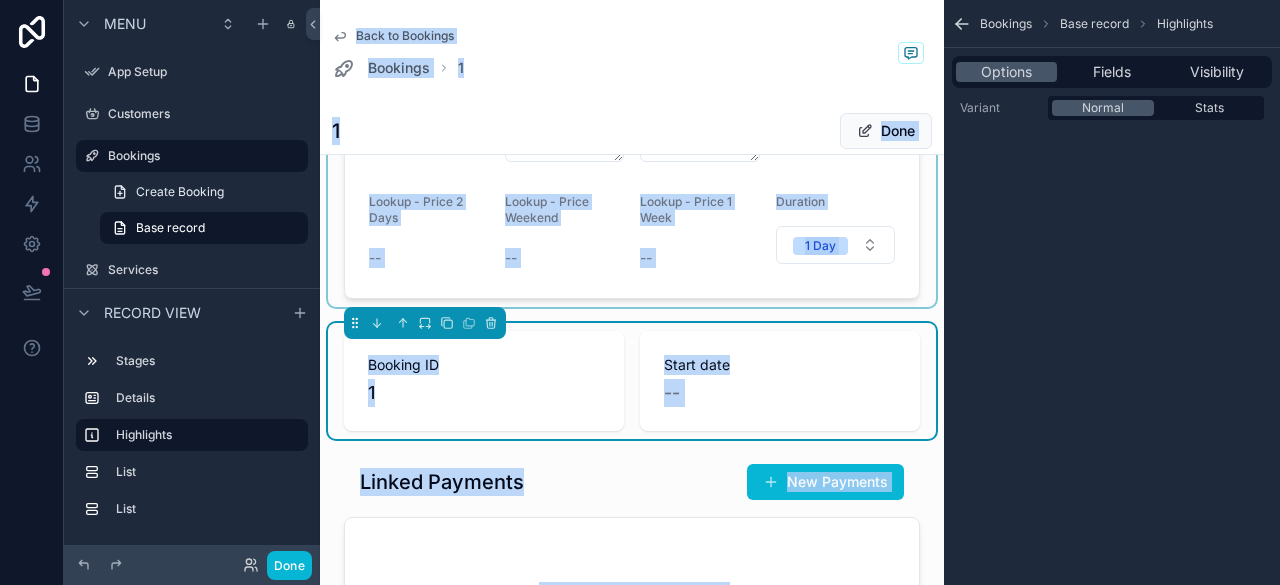 scroll, scrollTop: 100, scrollLeft: 0, axis: vertical 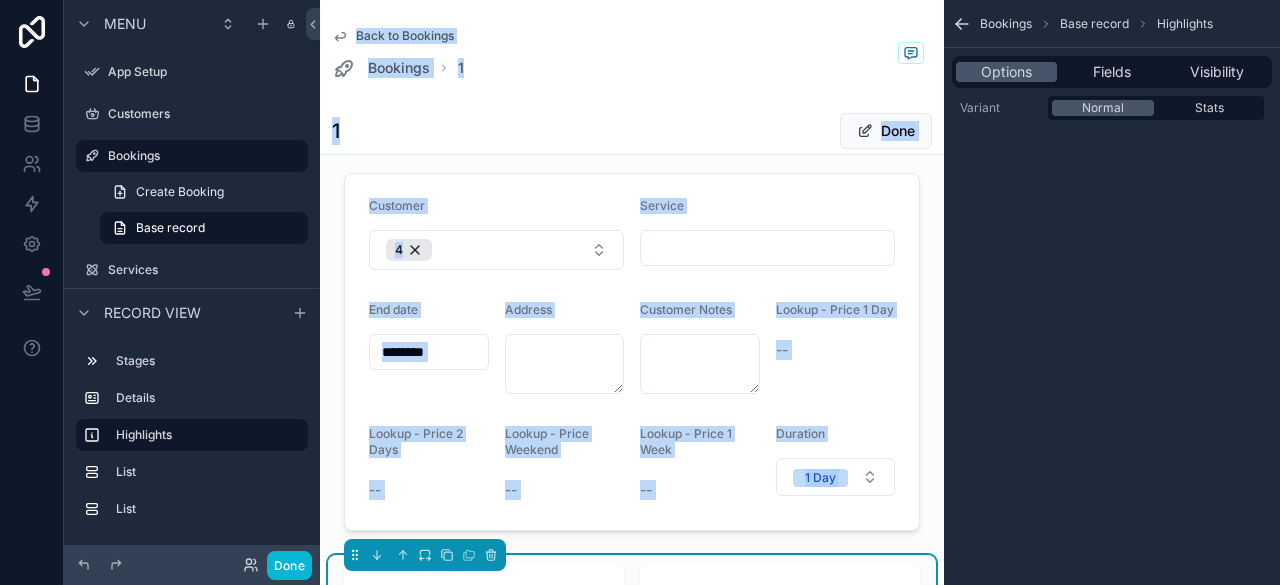 click on "Options Fields Visibility" at bounding box center [1112, 72] 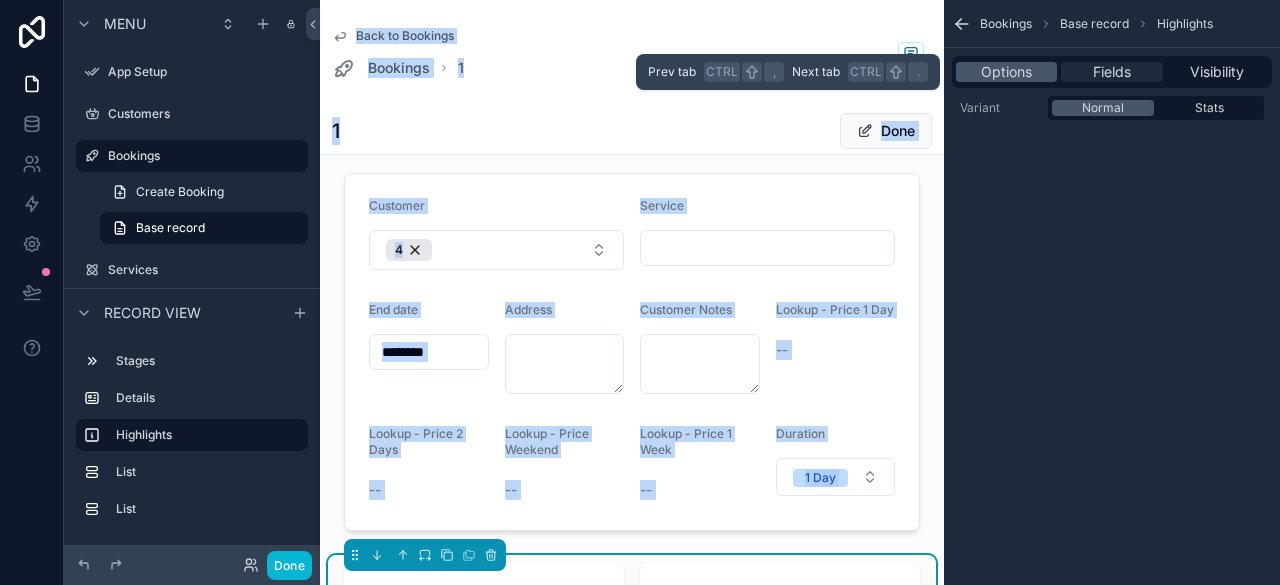 click on "Fields" at bounding box center (1111, 72) 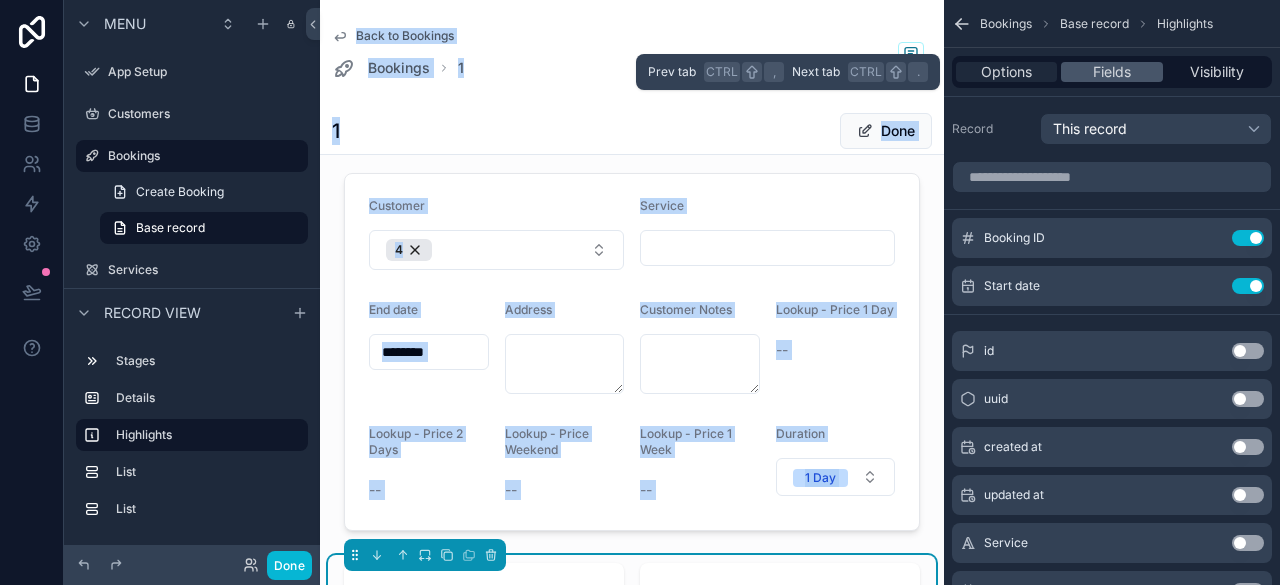 click on "Options" at bounding box center [1006, 72] 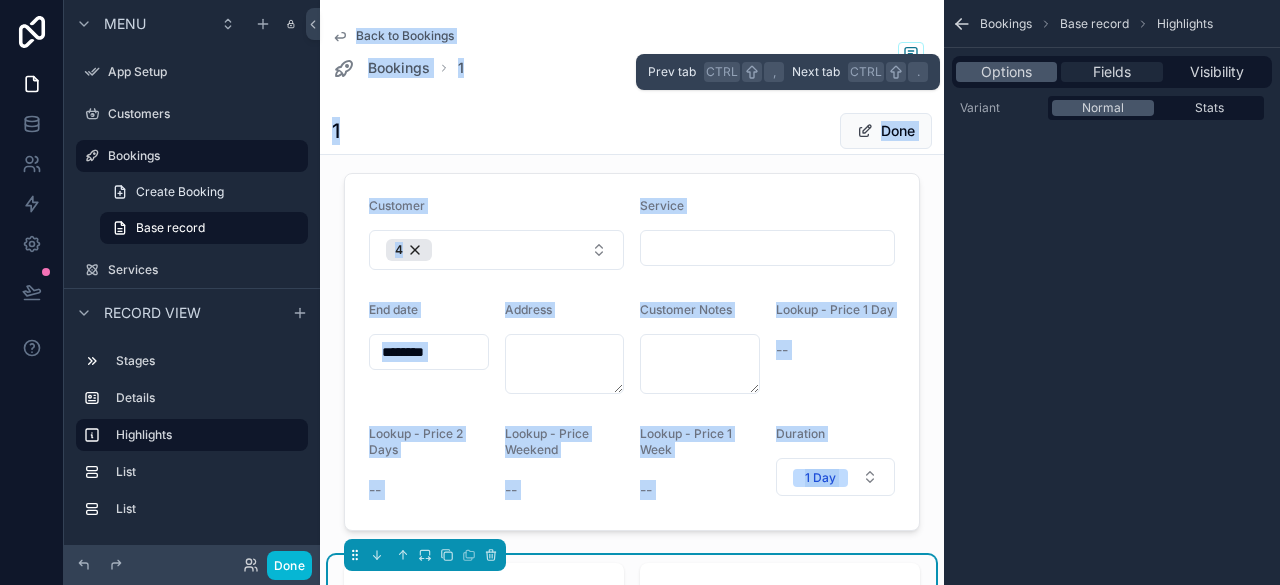 click on "Fields" at bounding box center [1112, 72] 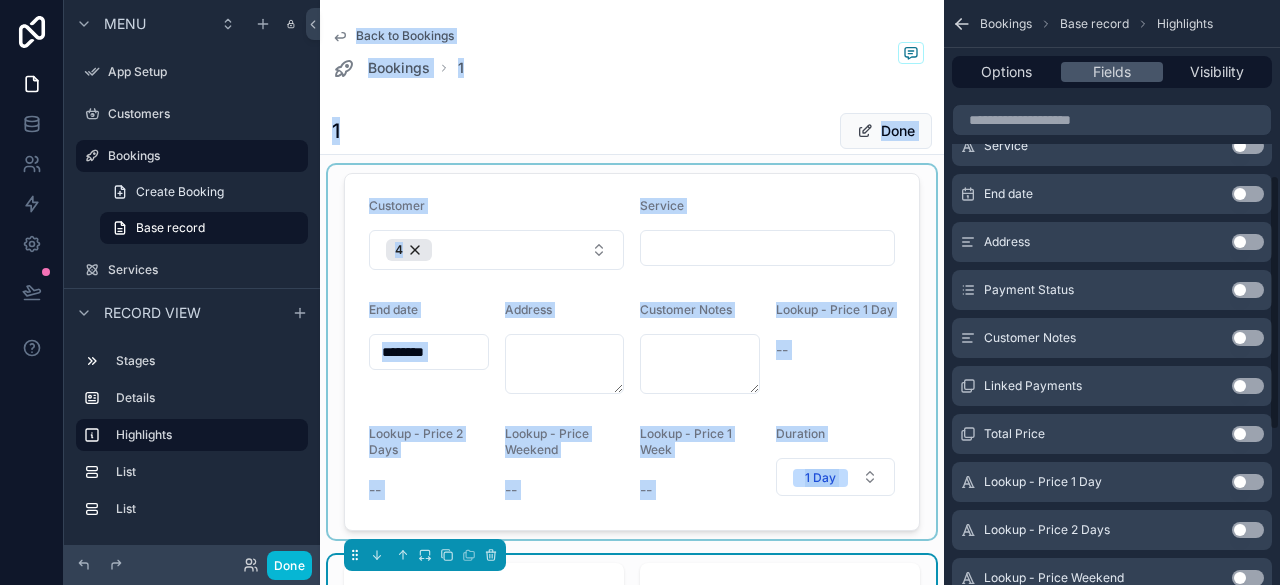 scroll, scrollTop: 400, scrollLeft: 0, axis: vertical 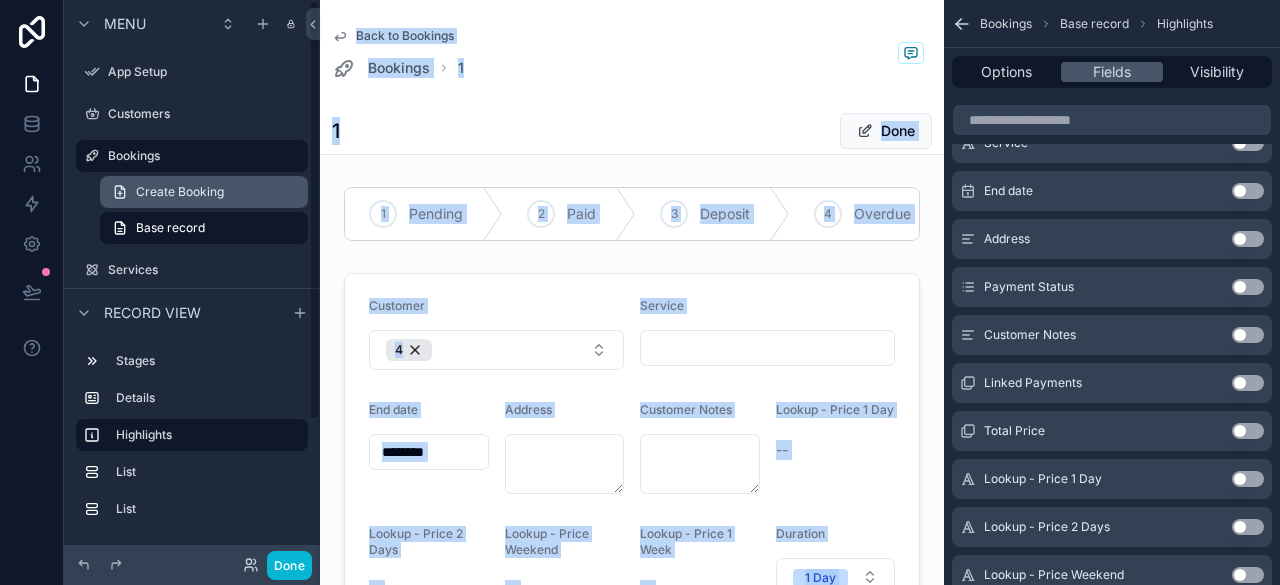 click on "Create Booking" at bounding box center (180, 192) 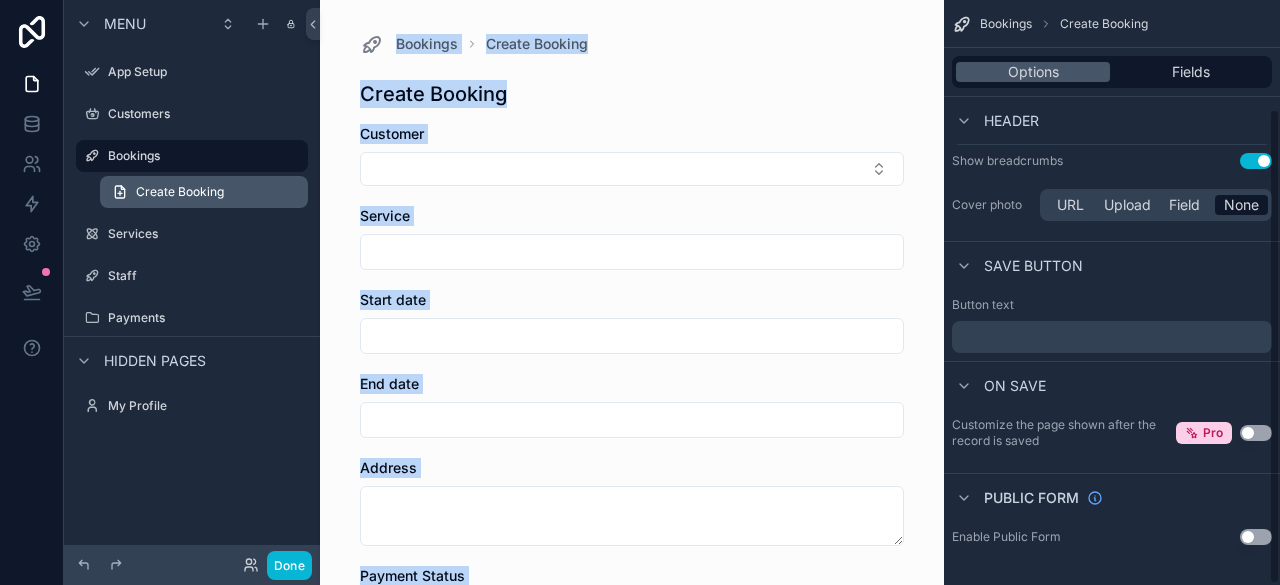 scroll, scrollTop: 134, scrollLeft: 0, axis: vertical 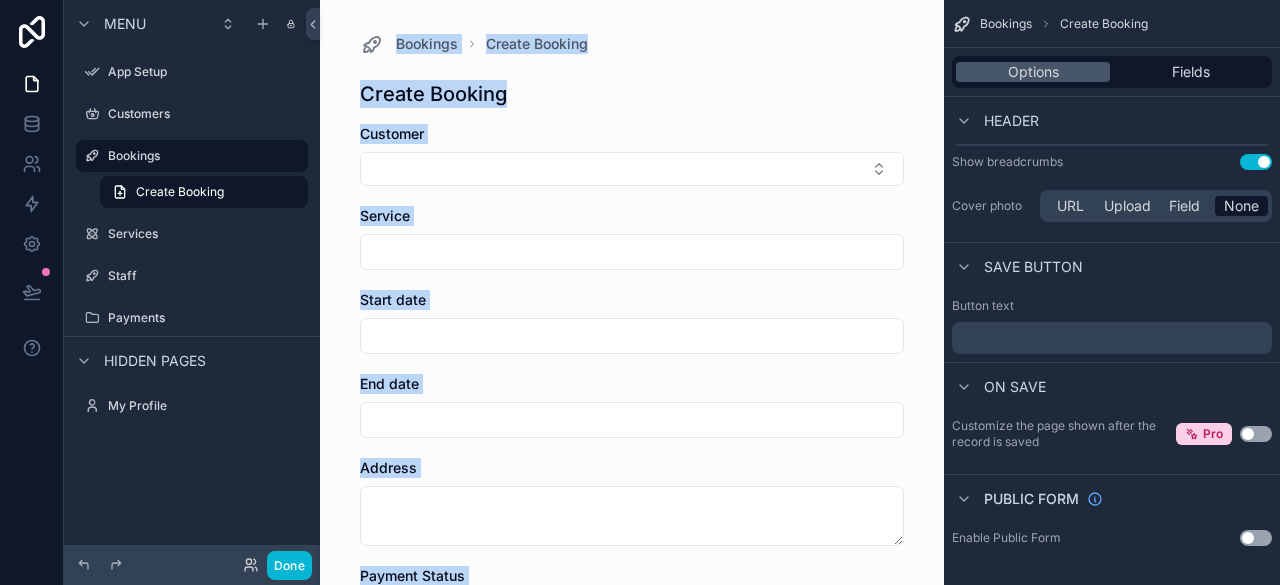 click on "Bookings Create Booking" at bounding box center [632, 44] 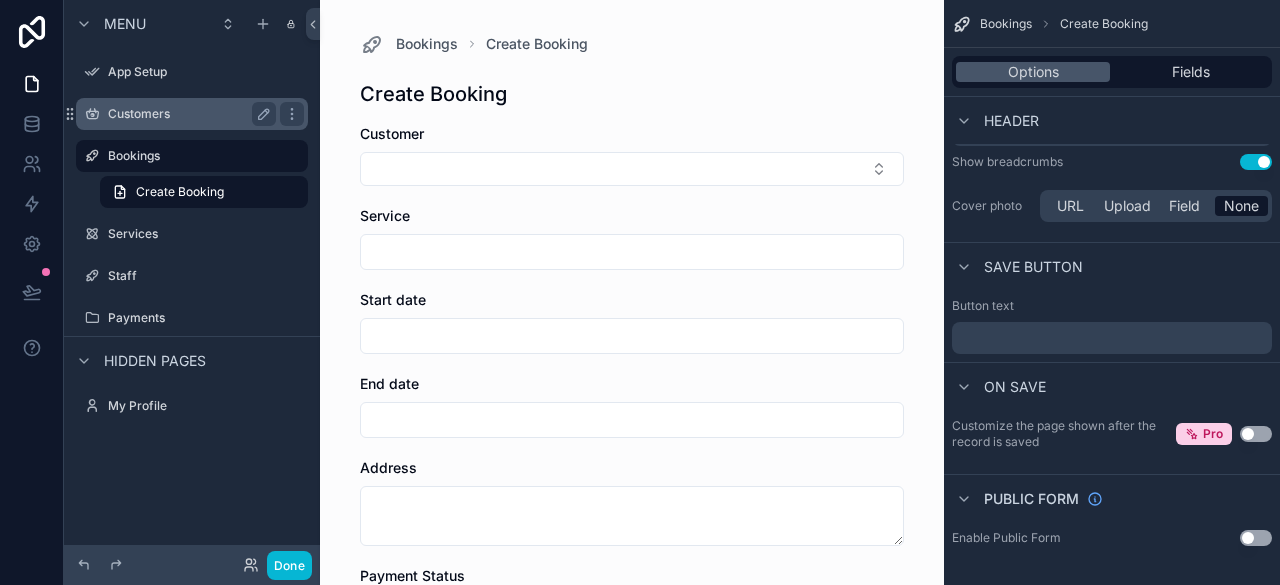 click on "Customers" at bounding box center [188, 114] 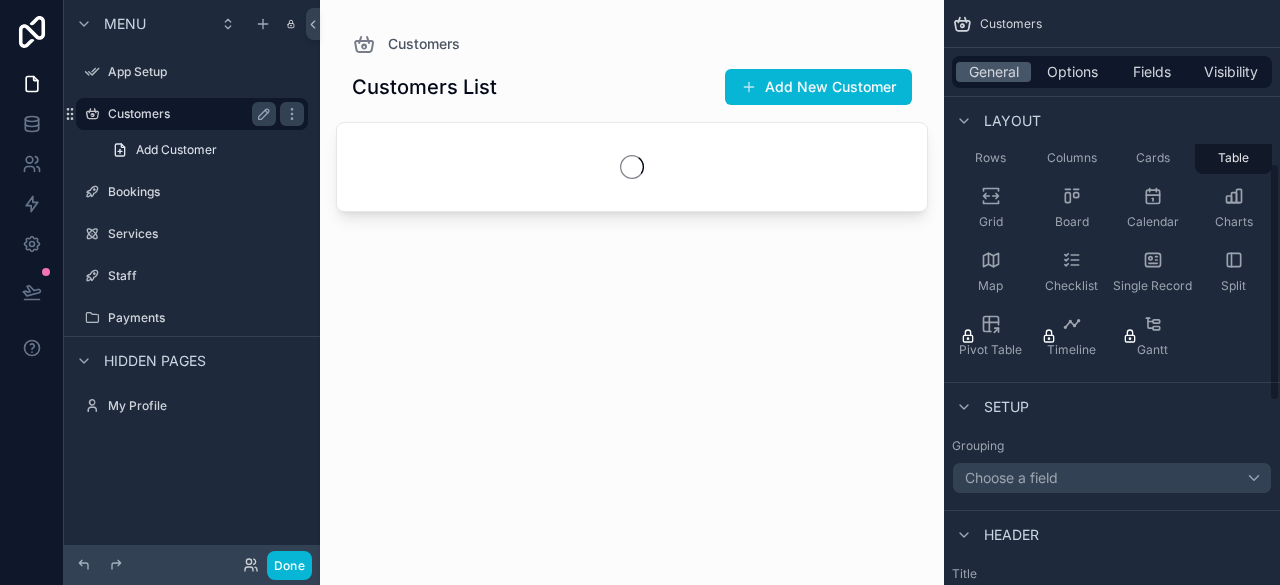 scroll, scrollTop: 400, scrollLeft: 0, axis: vertical 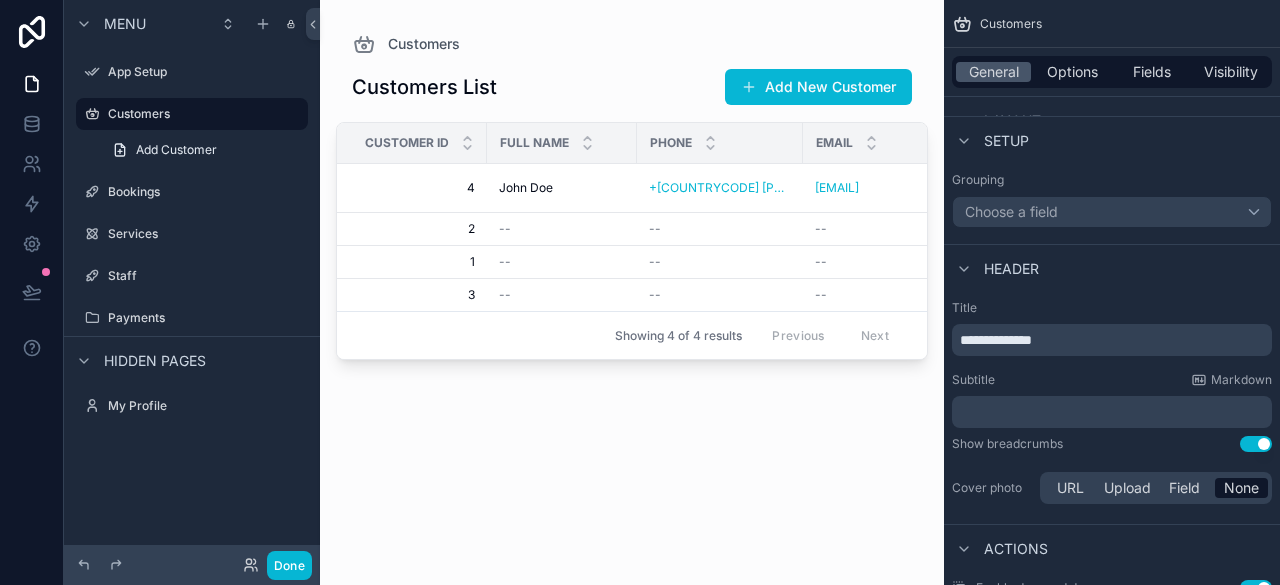 click at bounding box center (632, 280) 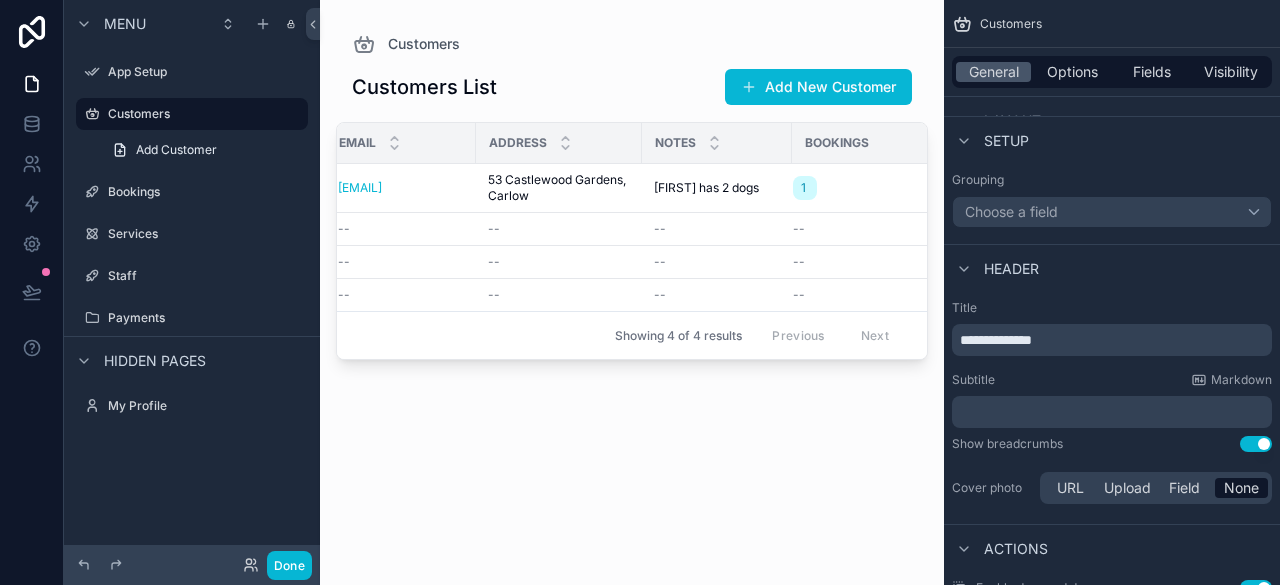 scroll, scrollTop: 0, scrollLeft: 381, axis: horizontal 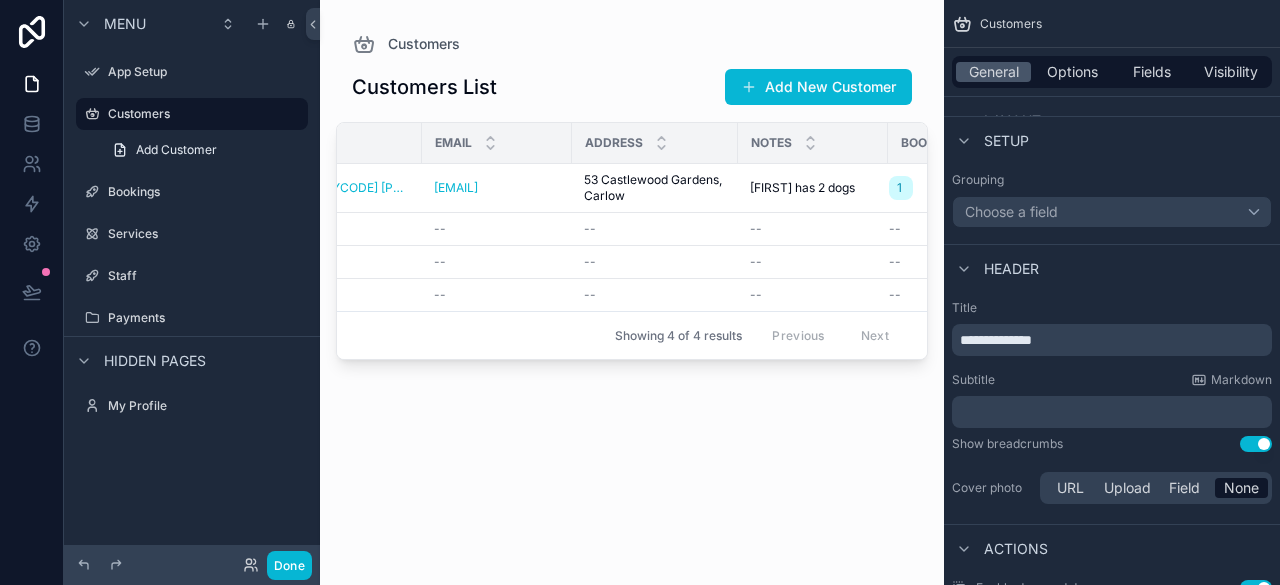 click on "Customers List Add New Customer Customer ID Full Name Phone Email Address Notes Bookings 4 4 [FIRST] [LAST] [FIRST] [LAST] +[COUNTRYCODE] [PHONE] [EMAIL] [ADDRESS], [CITY]  [ADDRESS], [CITY]  [FIRST] has 2 dogs  [FIRST] has 2 dogs  1 2 2 -- -- -- -- -- -- 1 1 -- -- -- -- -- -- 3 3 -- -- -- -- -- -- Showing 4 of 4 results Previous Next" at bounding box center [632, 314] 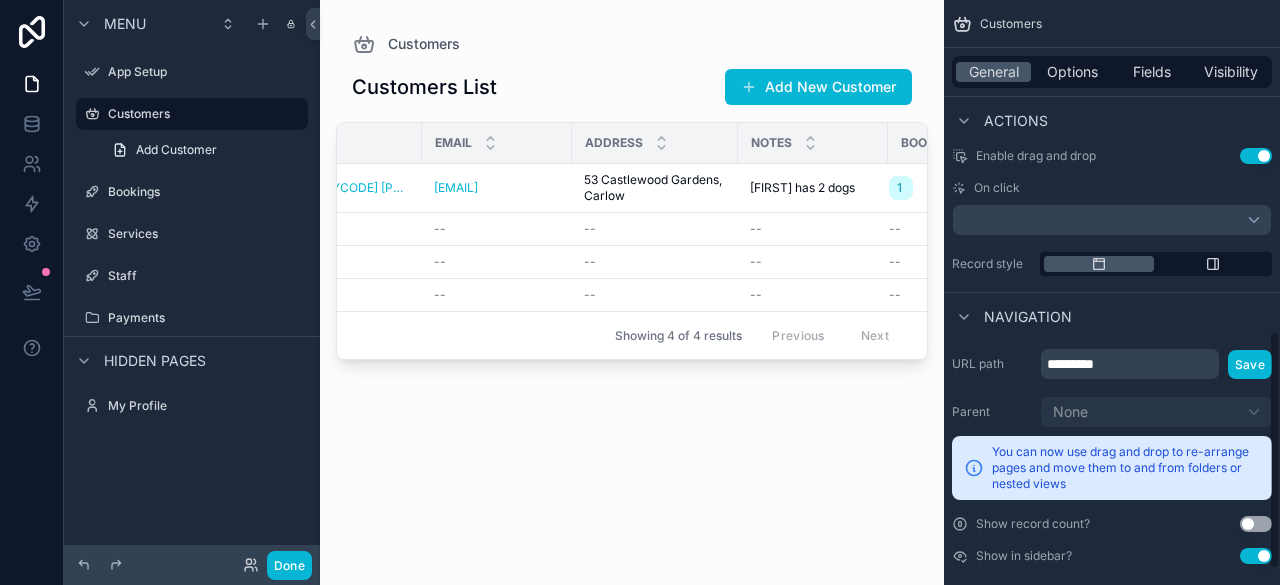 scroll, scrollTop: 850, scrollLeft: 0, axis: vertical 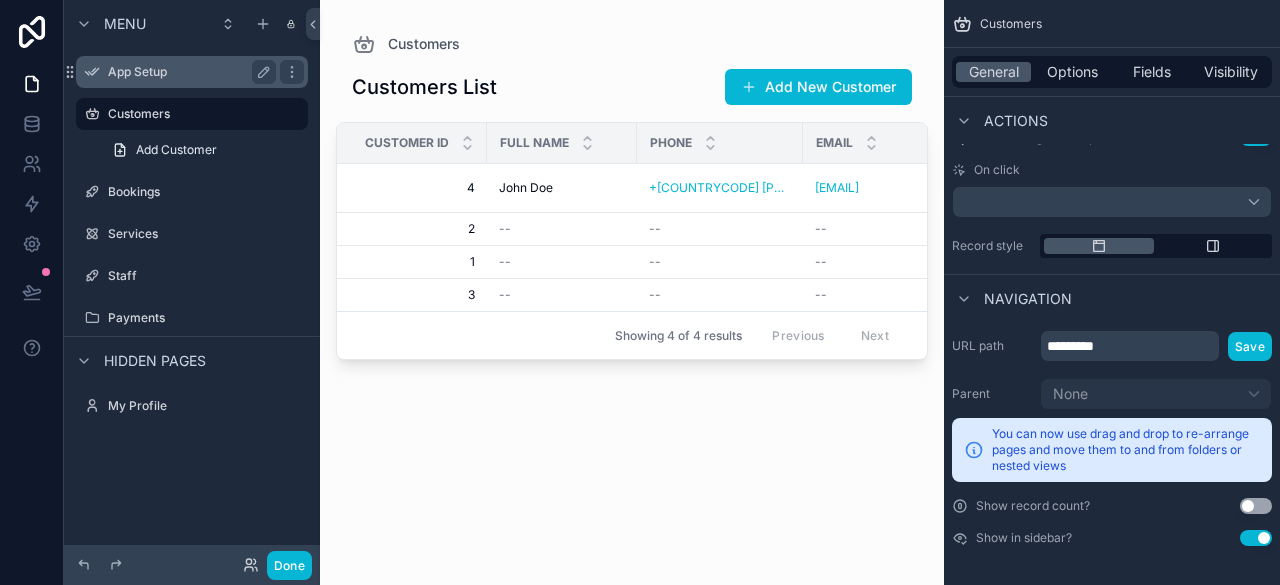 click on "App Setup" at bounding box center [188, 72] 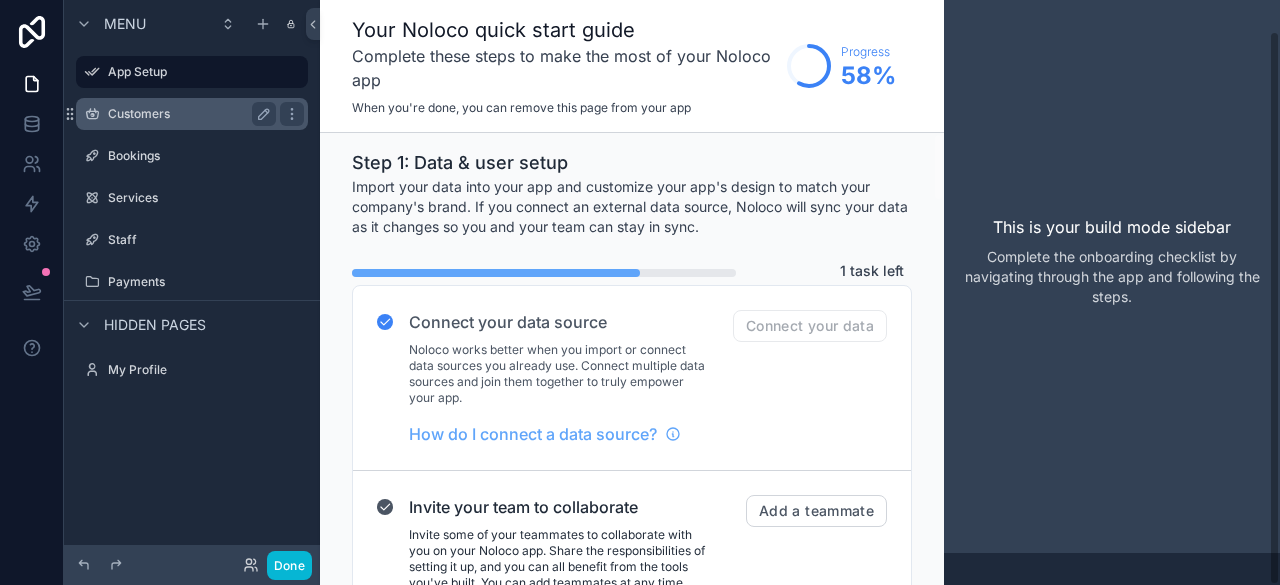 click on "Customers" at bounding box center [188, 114] 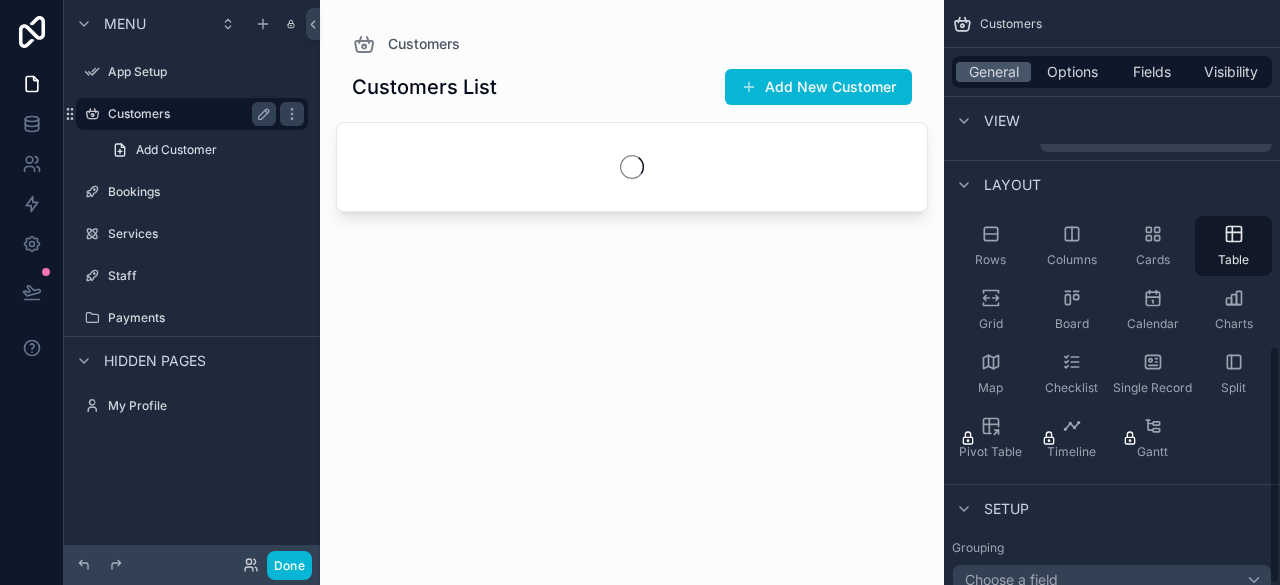 scroll, scrollTop: 850, scrollLeft: 0, axis: vertical 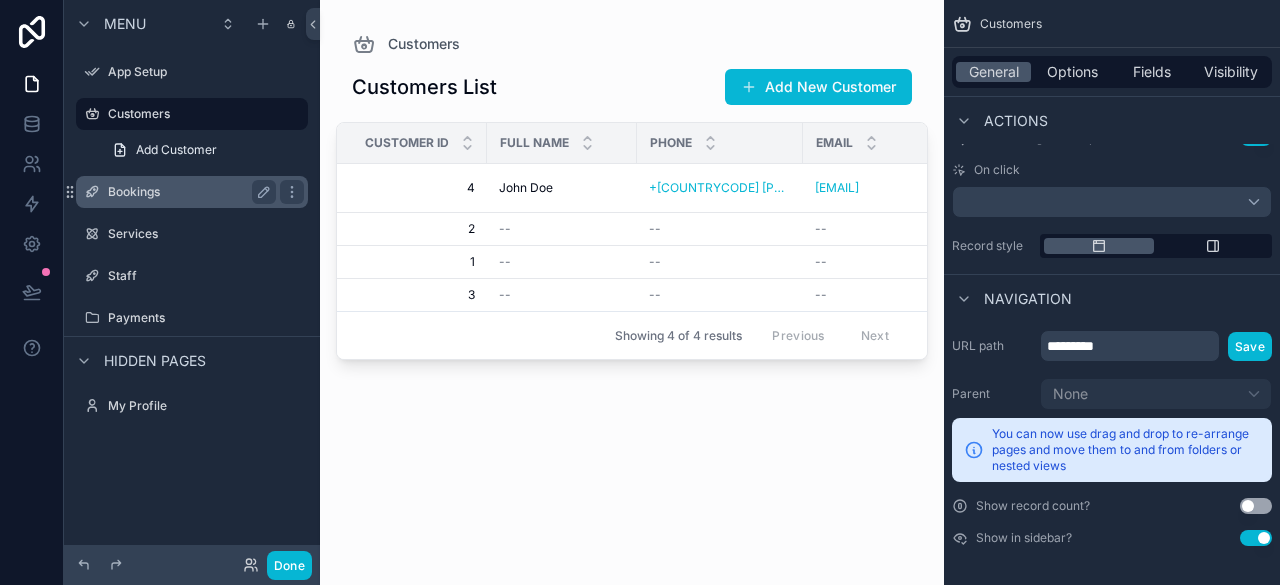 click on "Bookings" at bounding box center (188, 192) 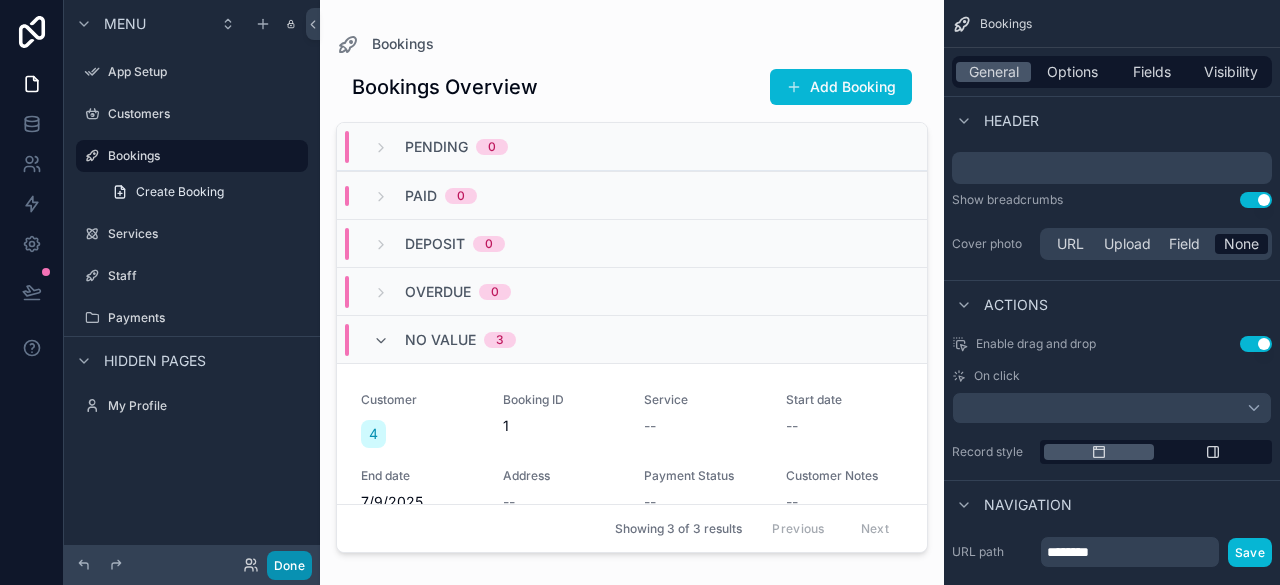 click on "Done" at bounding box center (289, 565) 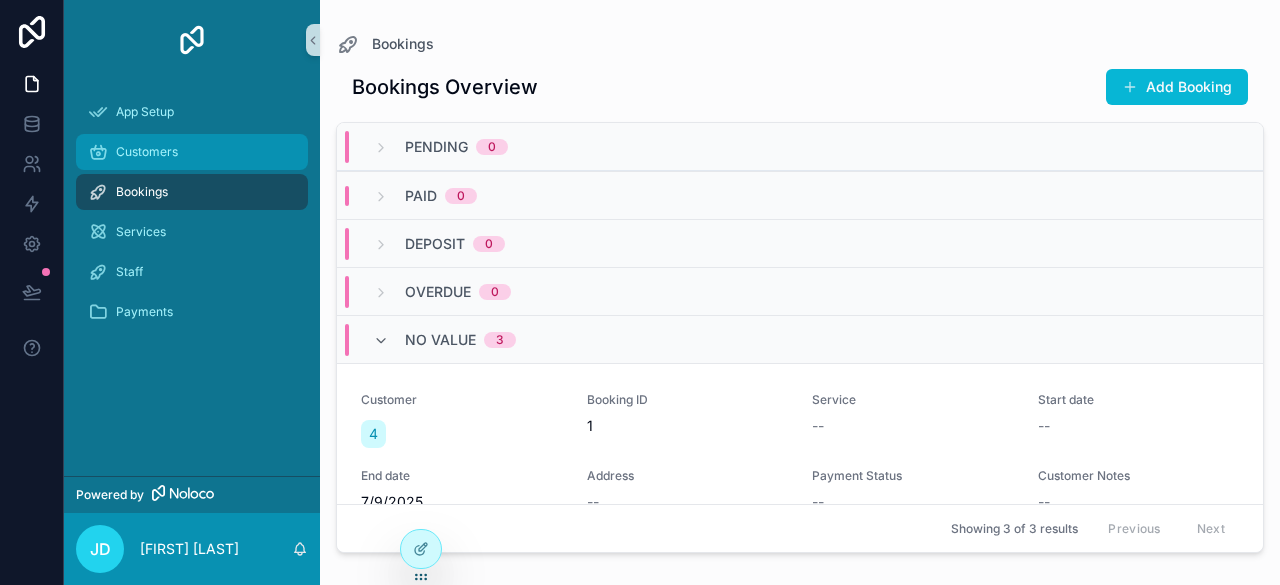 click on "Customers" at bounding box center [192, 152] 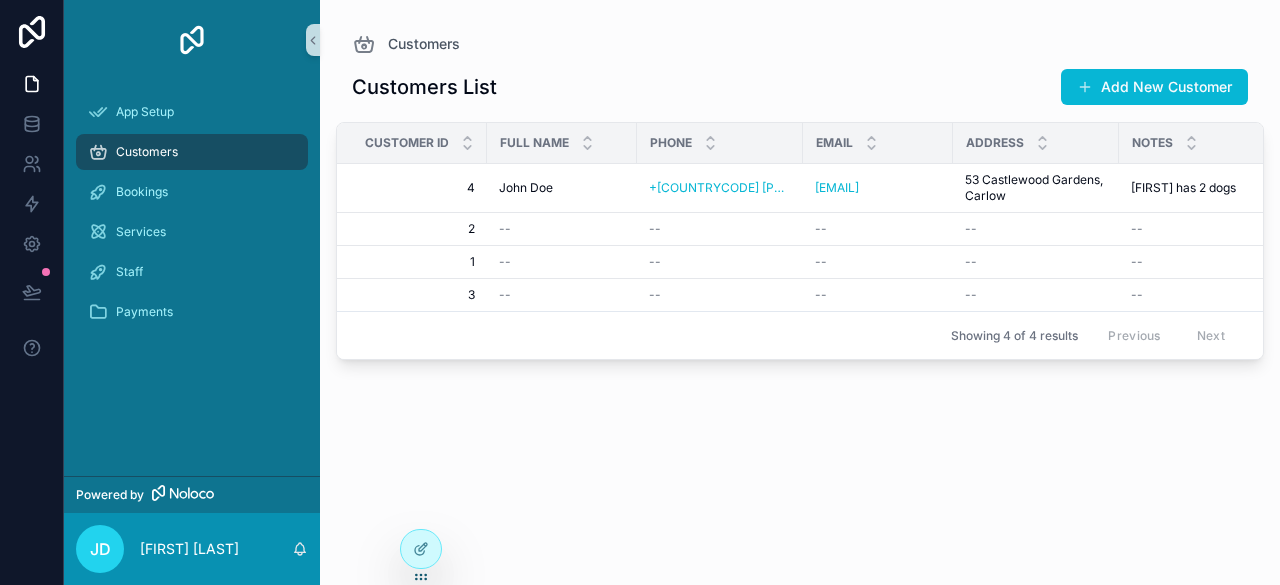 drag, startPoint x: 482, startPoint y: 372, endPoint x: 509, endPoint y: 365, distance: 27.89265 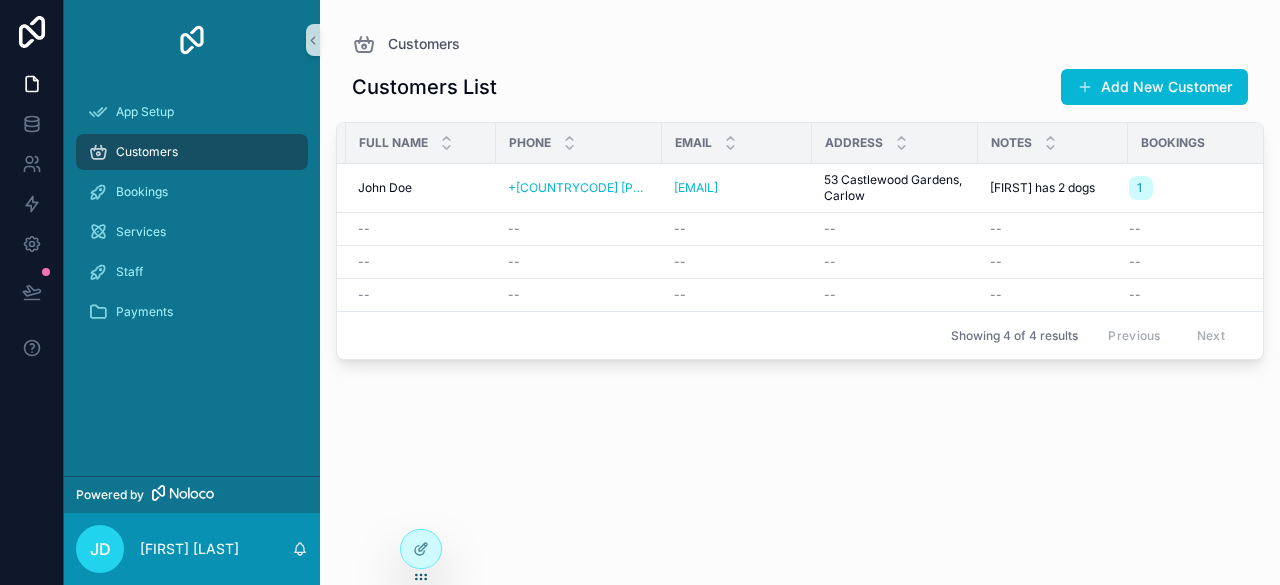click at bounding box center (192, 40) 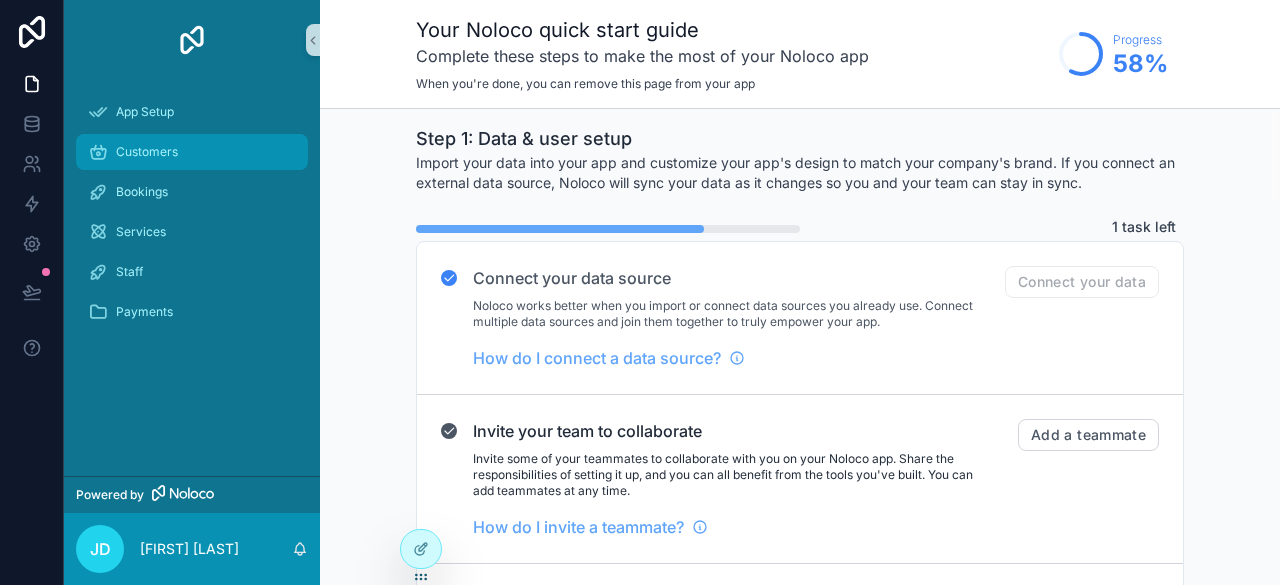 click on "Customers" at bounding box center (192, 152) 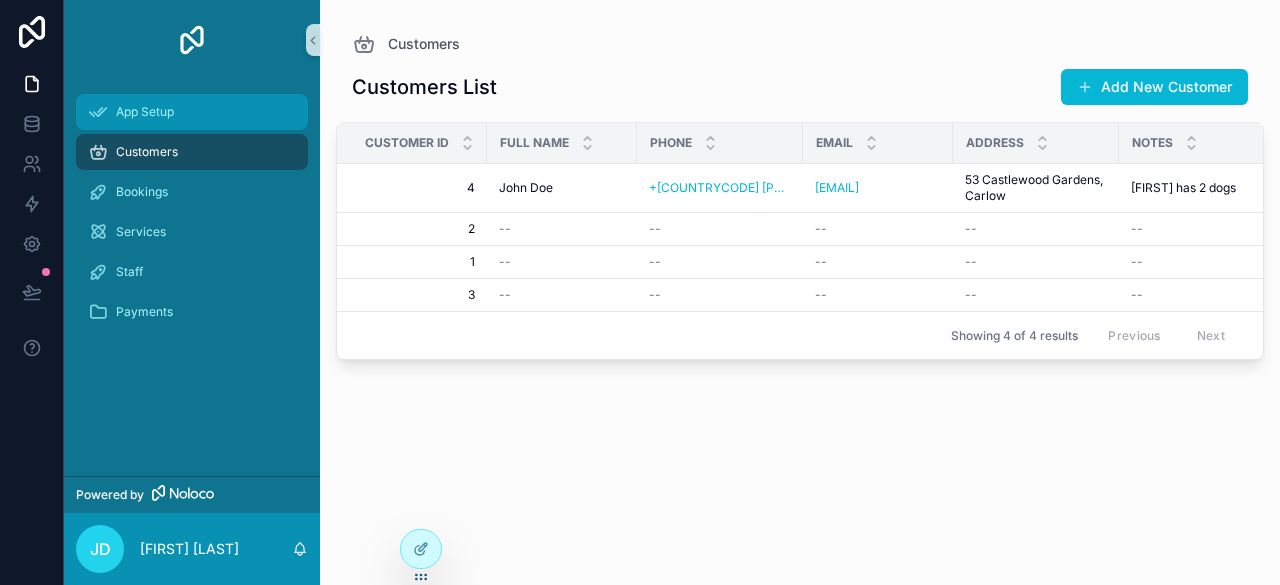 click on "App Setup" at bounding box center [192, 112] 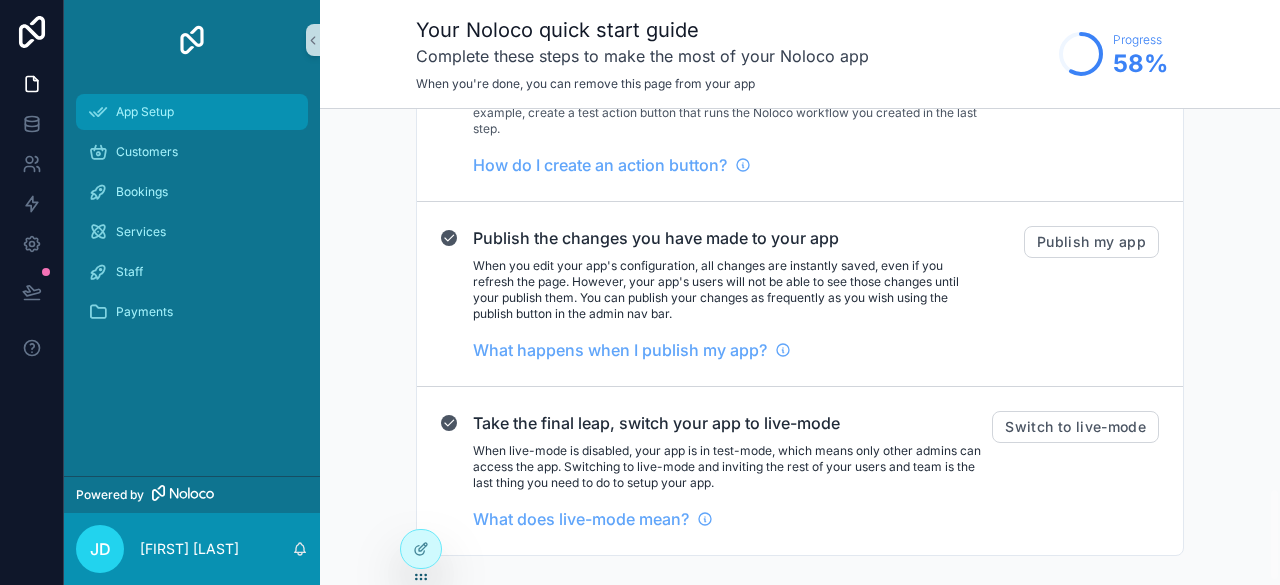 scroll, scrollTop: 1969, scrollLeft: 0, axis: vertical 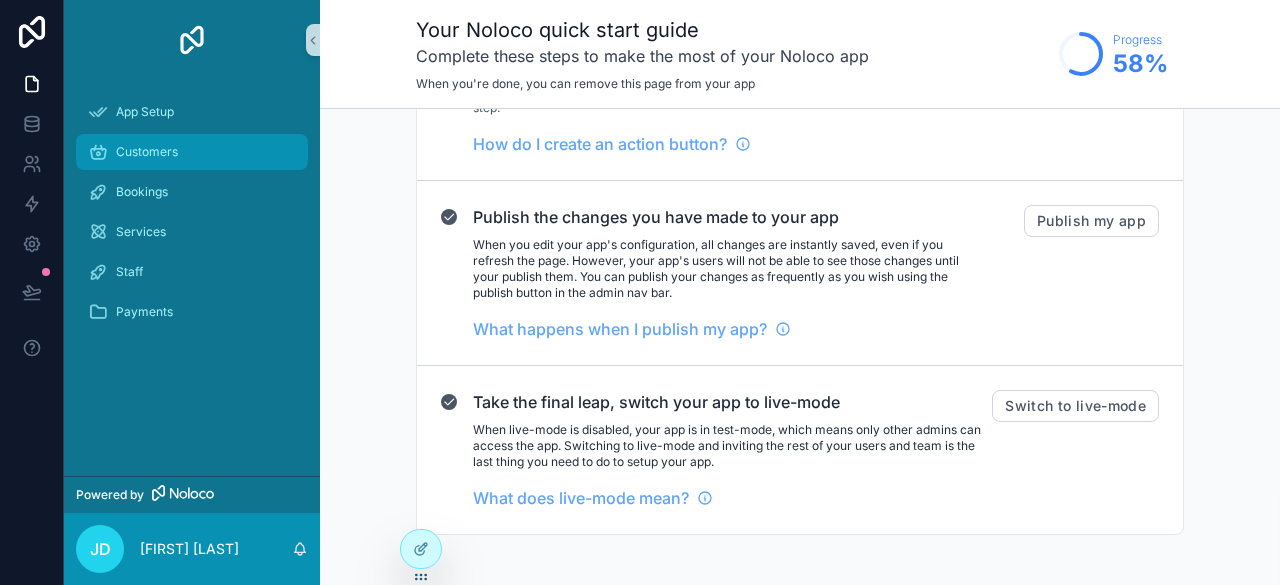 click on "Customers" at bounding box center [147, 152] 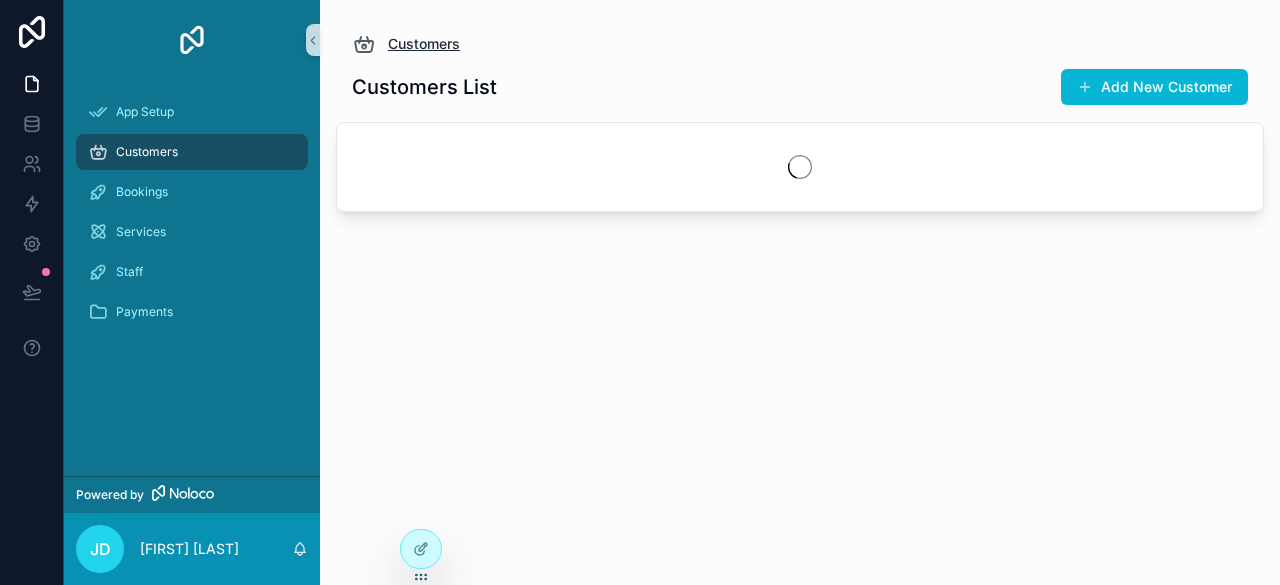 click at bounding box center (364, 44) 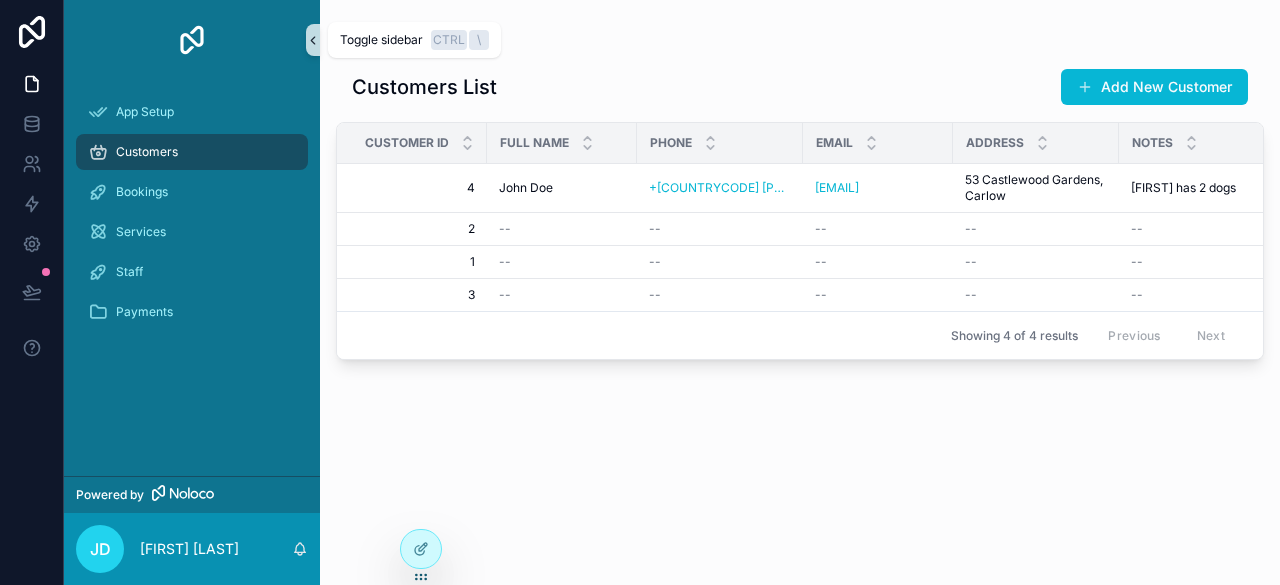 click 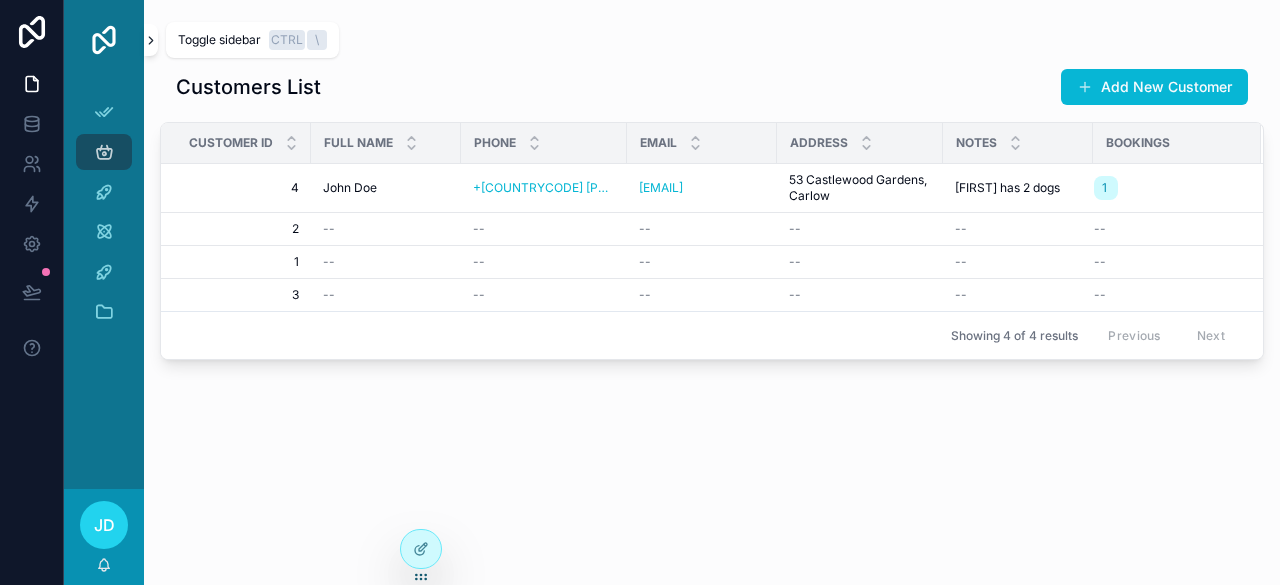 click 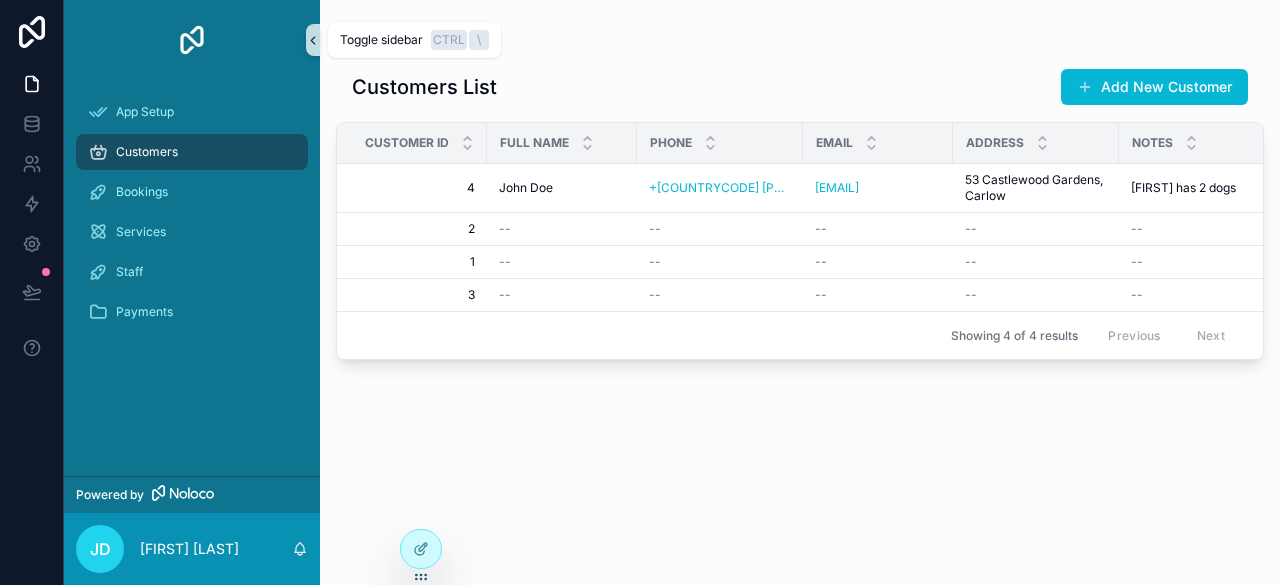 click 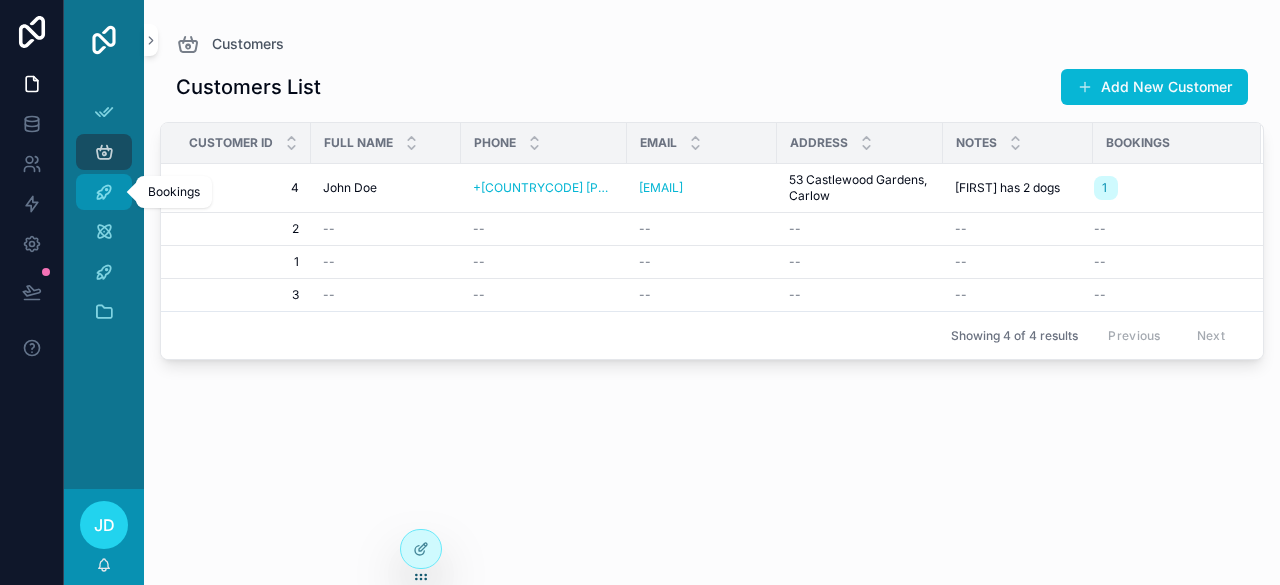 click on "Bookings" at bounding box center (104, 192) 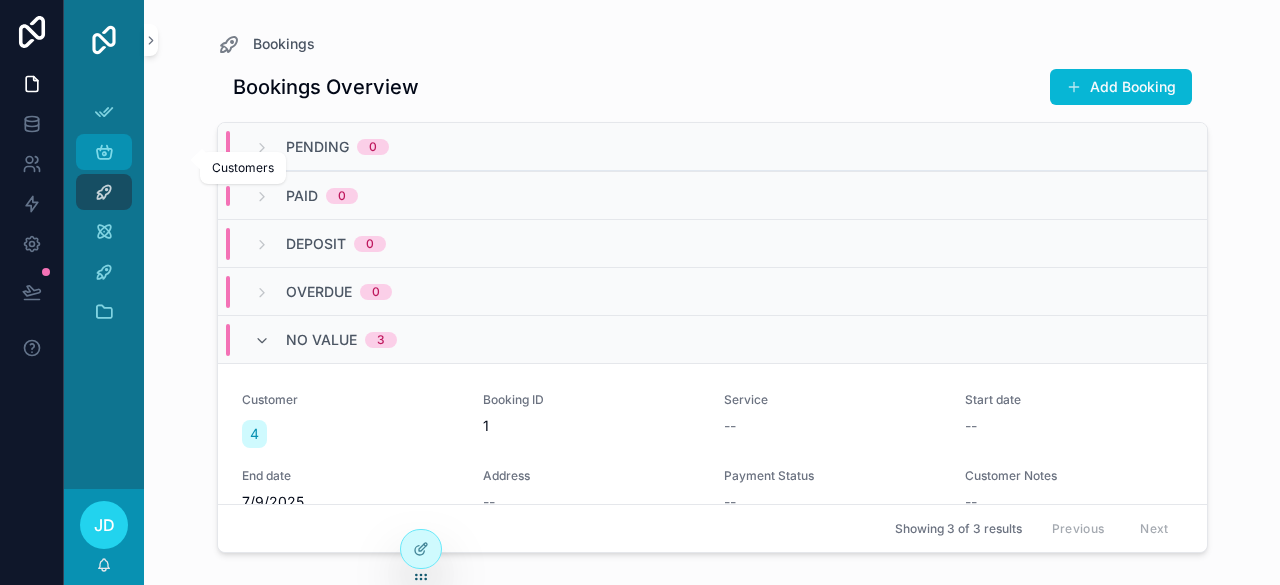 click at bounding box center [104, 152] 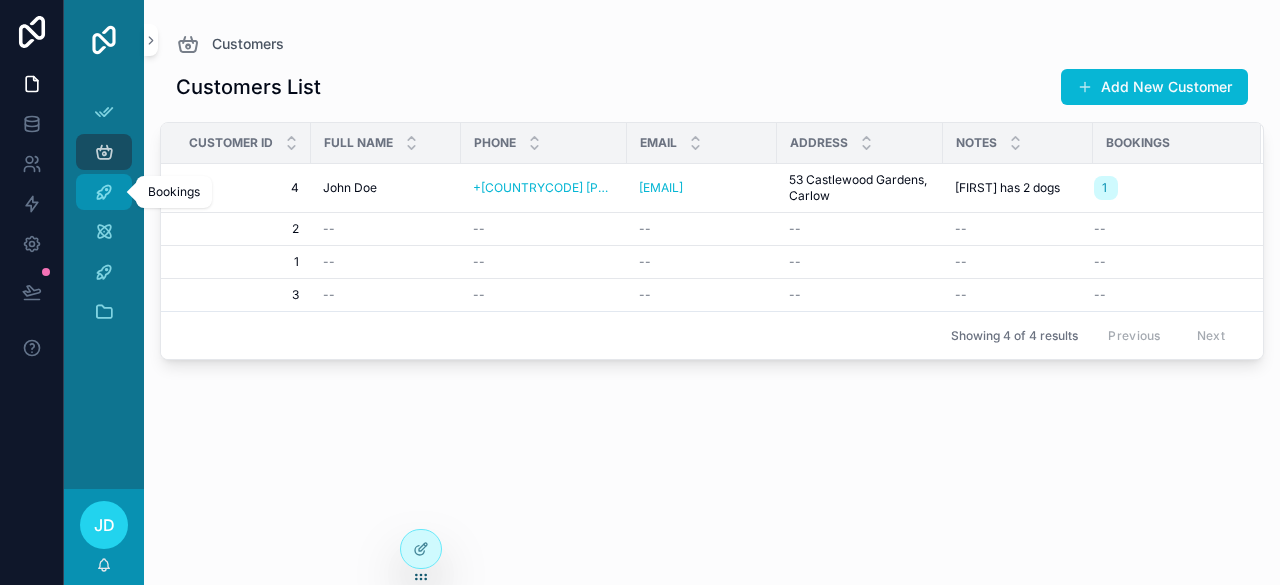 click at bounding box center [104, 192] 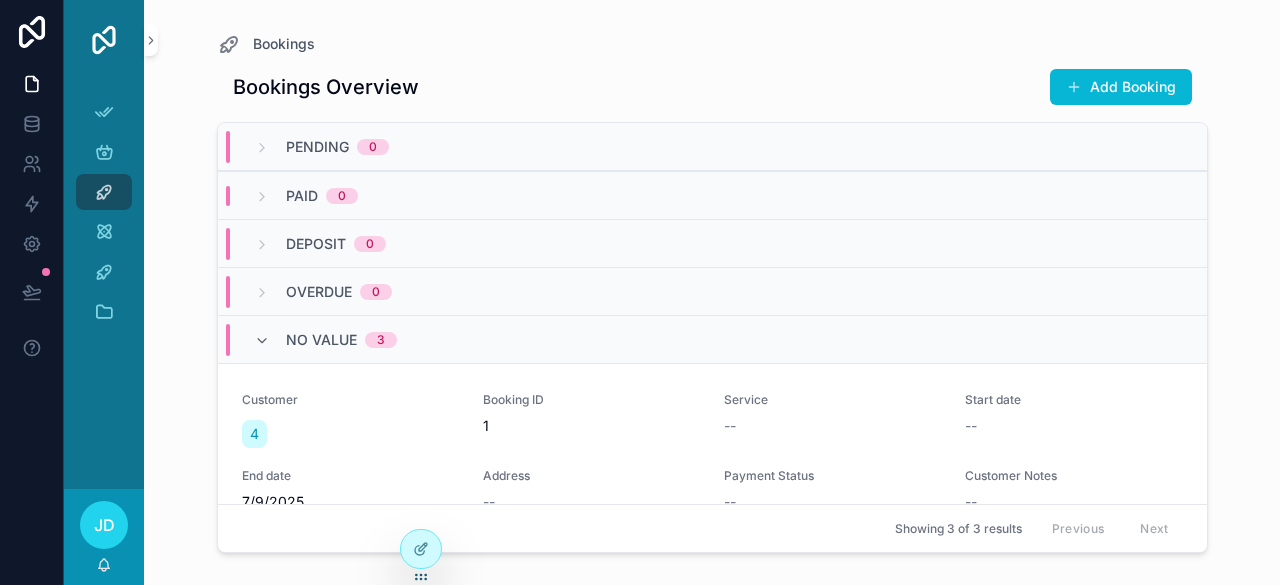 click on "Pending" at bounding box center [317, 147] 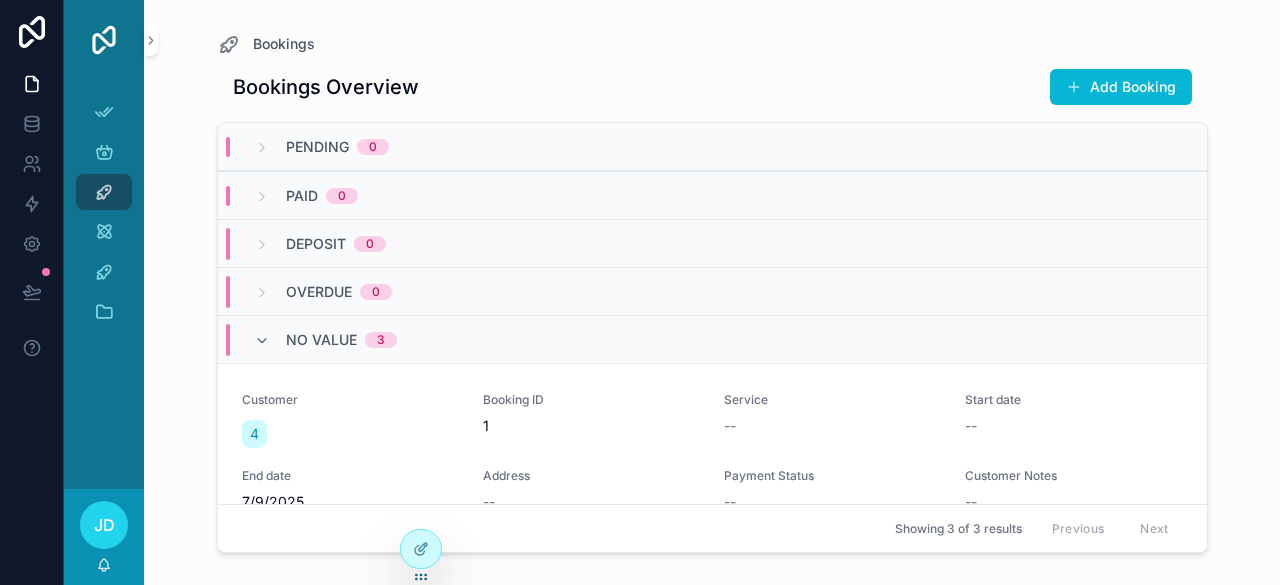 click on "No value 3" at bounding box center [325, 340] 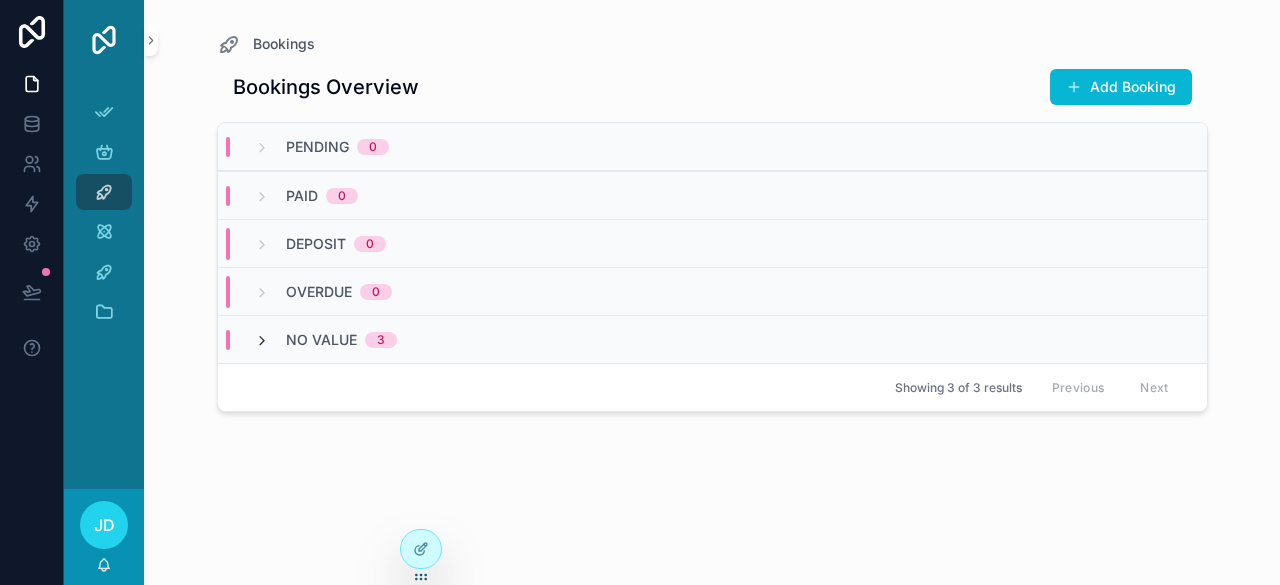 click at bounding box center [262, 341] 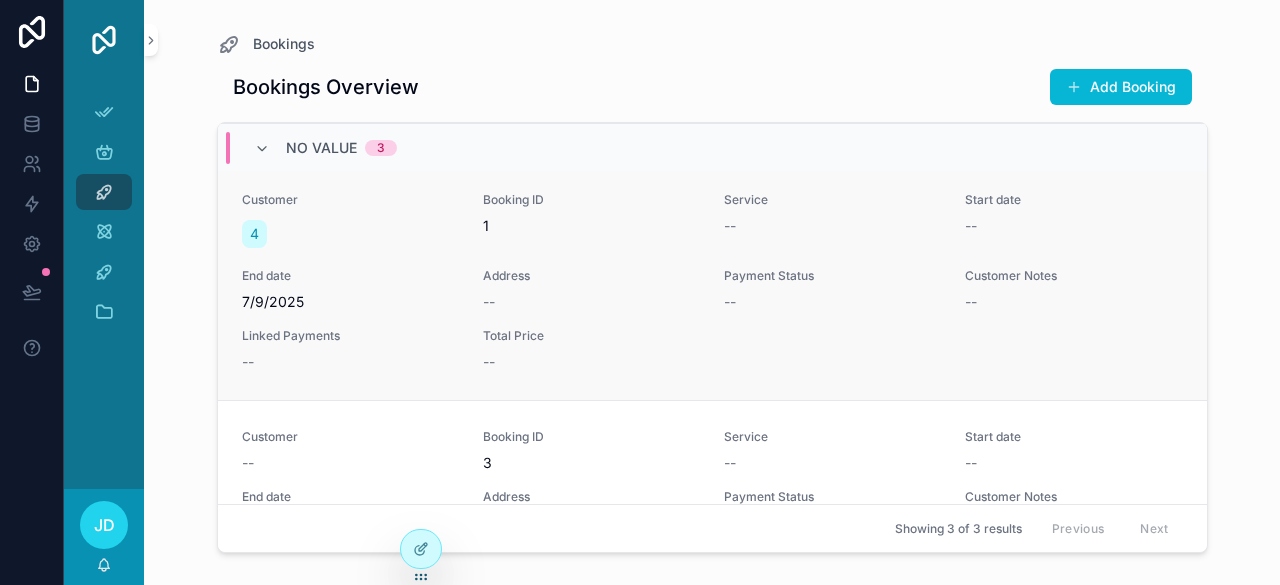 scroll, scrollTop: 100, scrollLeft: 0, axis: vertical 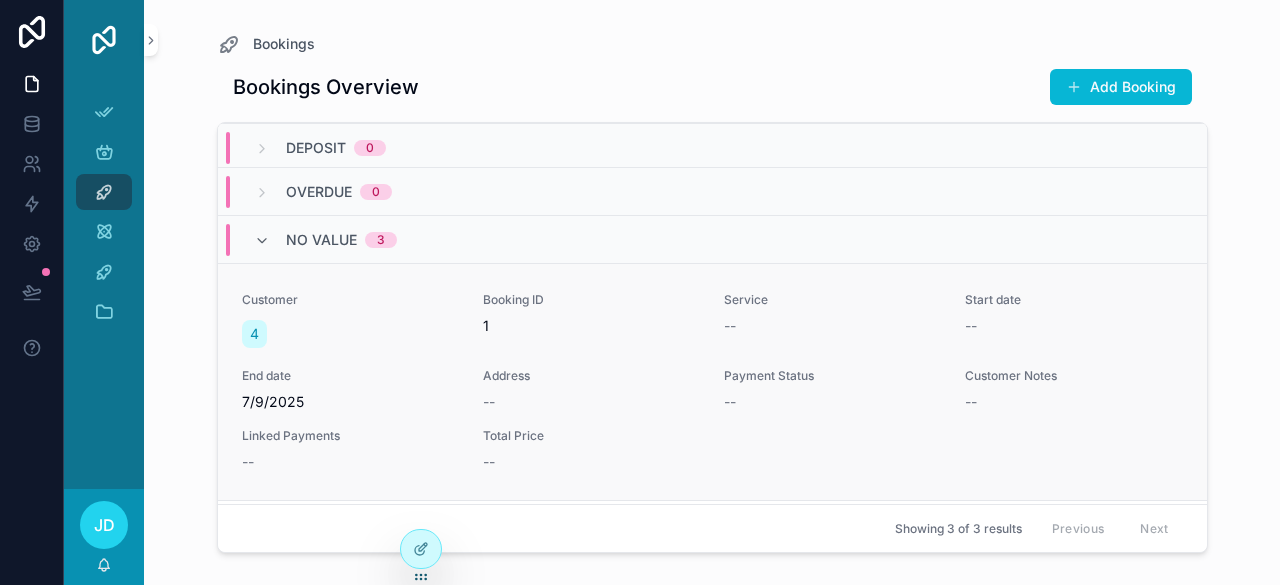 click on "4" at bounding box center (350, 334) 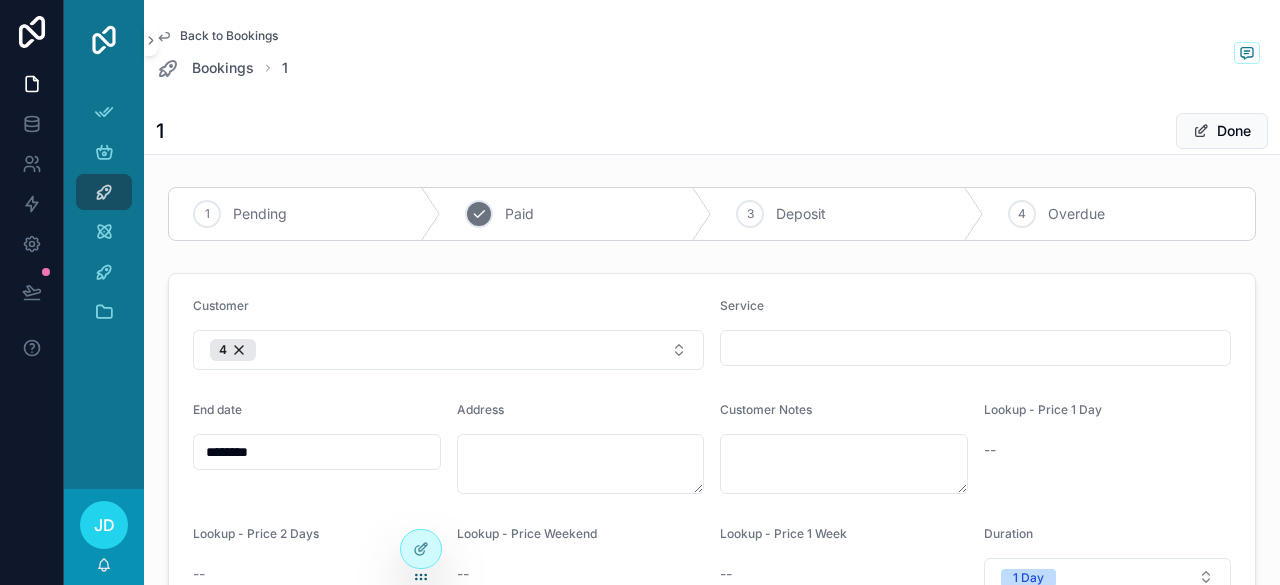 click on "2 Paid" at bounding box center (577, 214) 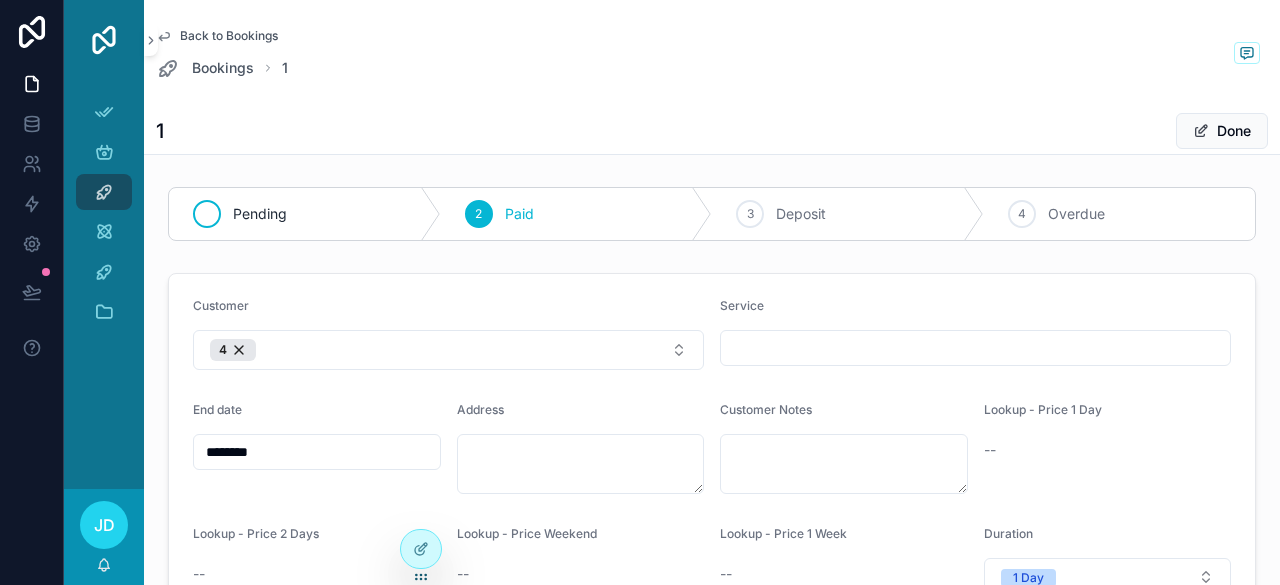 click on "Pending" at bounding box center [305, 214] 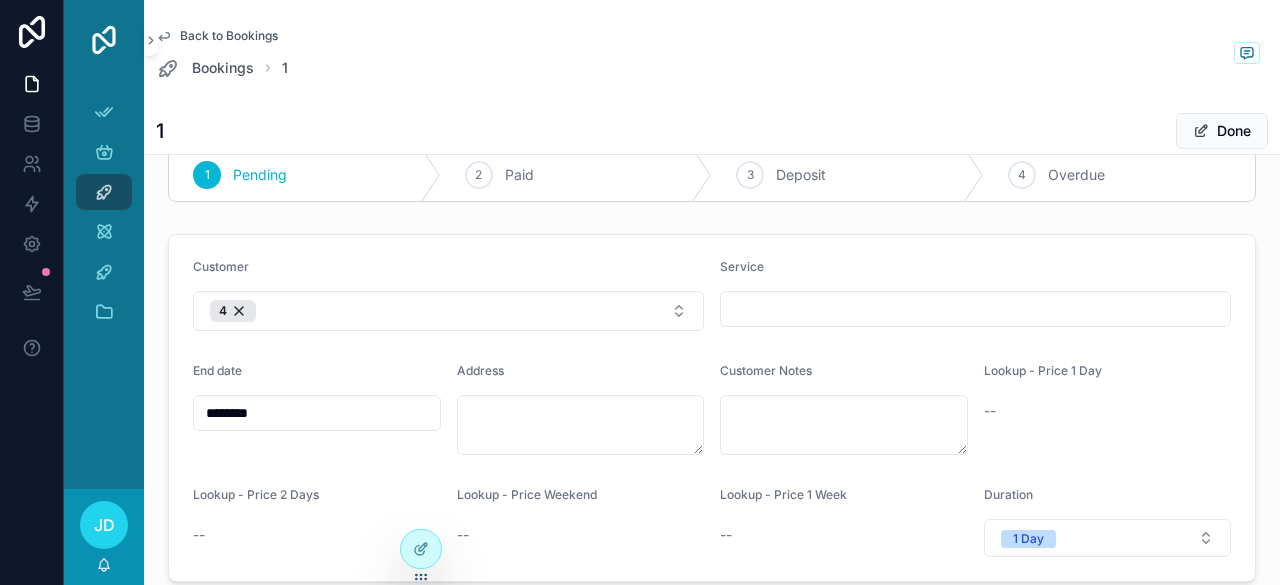 scroll, scrollTop: 100, scrollLeft: 0, axis: vertical 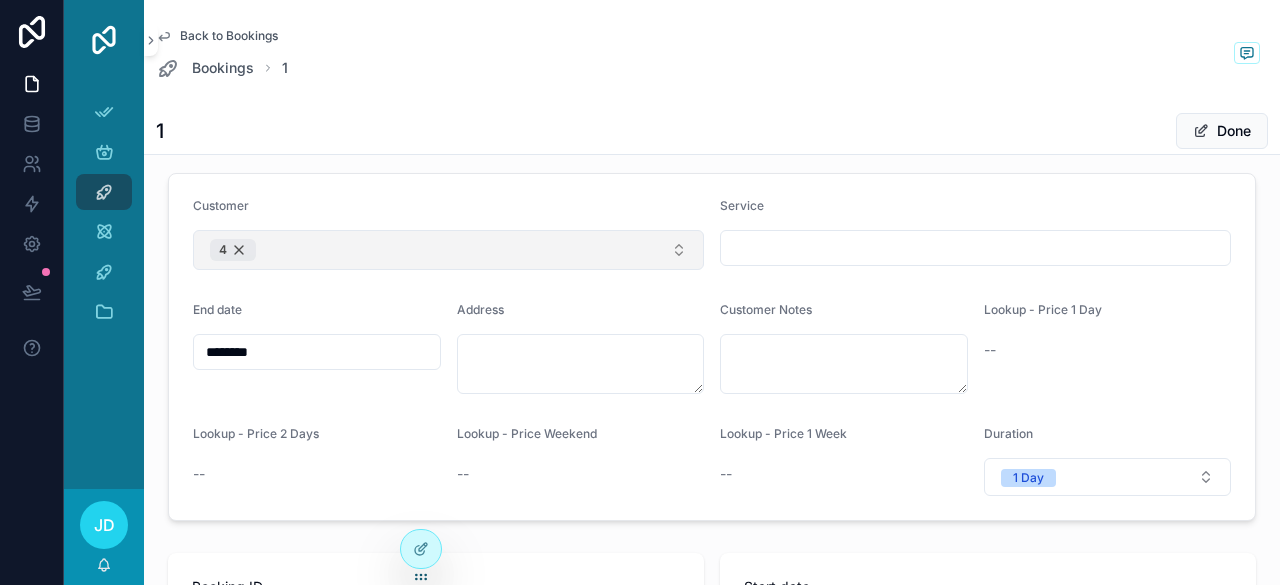 click on "4" at bounding box center (233, 250) 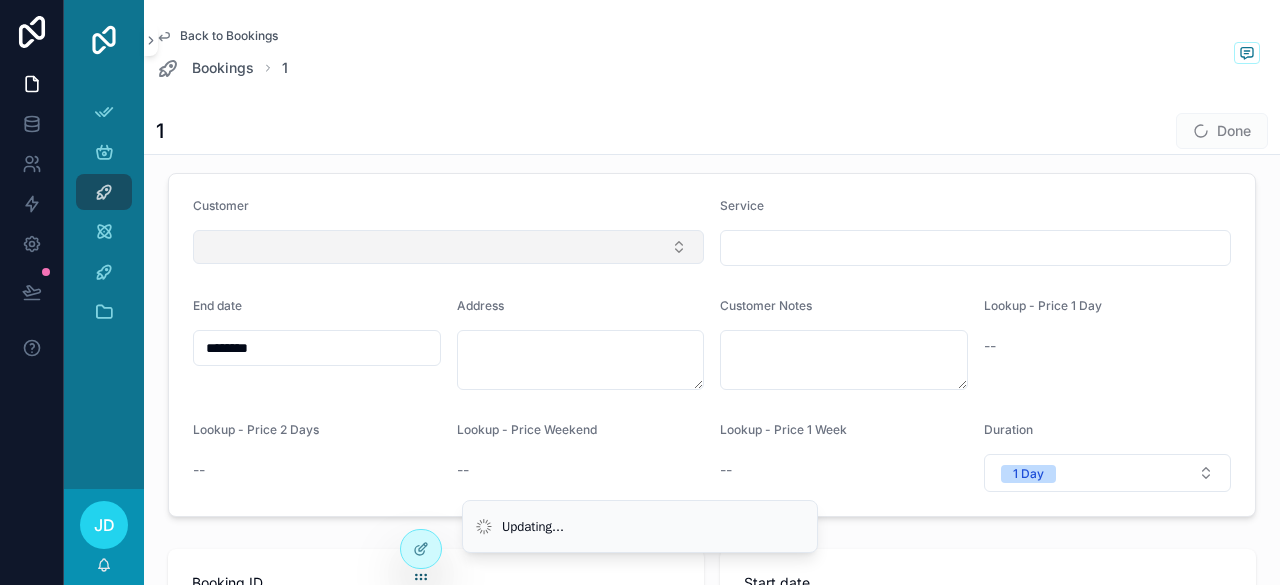 click at bounding box center (448, 247) 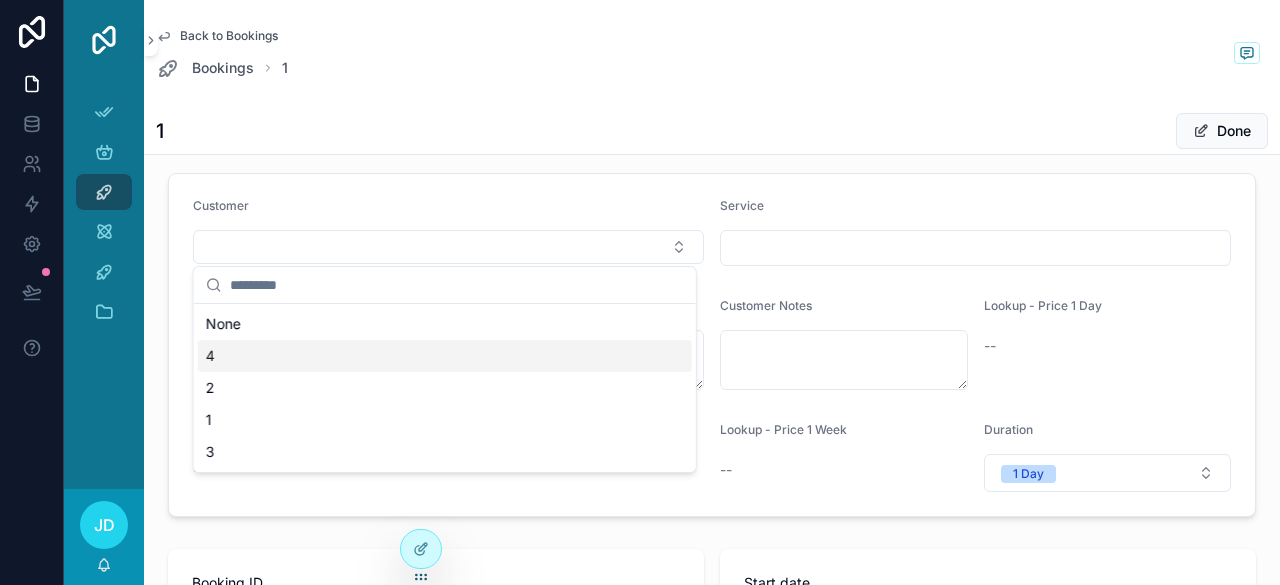 click on "4" at bounding box center (445, 356) 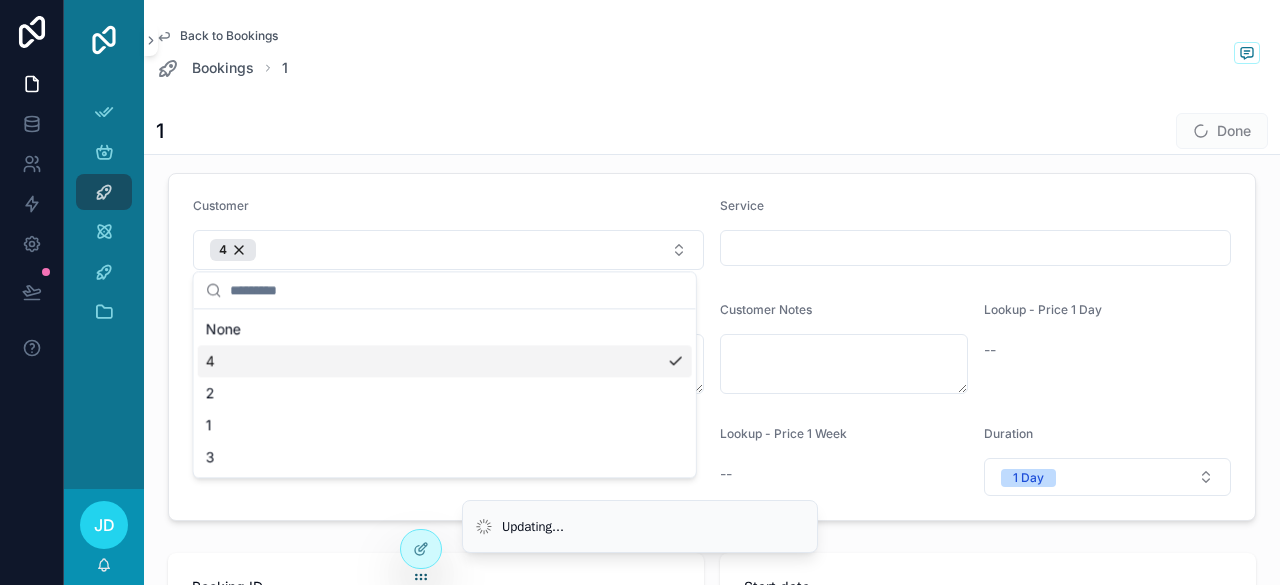 click at bounding box center [975, 248] 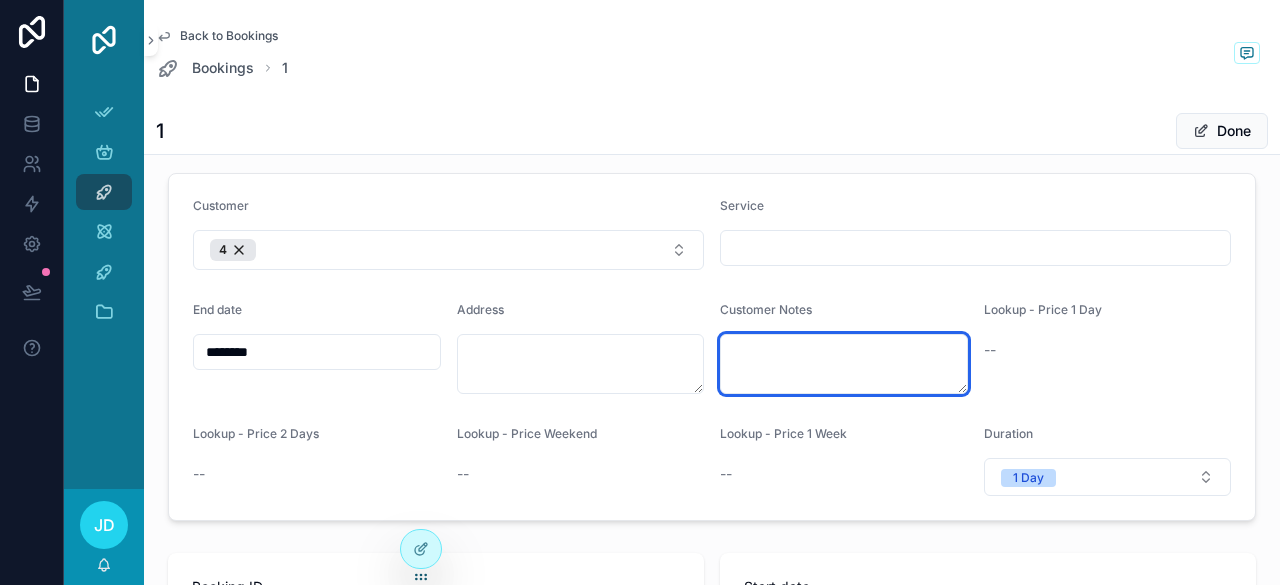click at bounding box center [844, 364] 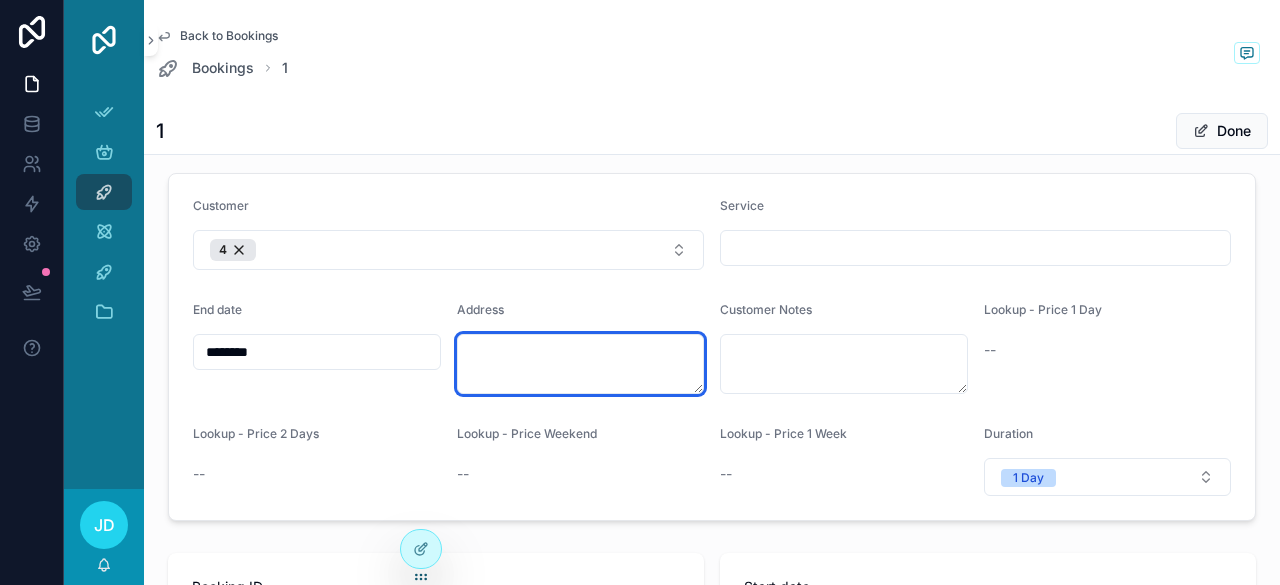 click at bounding box center (581, 364) 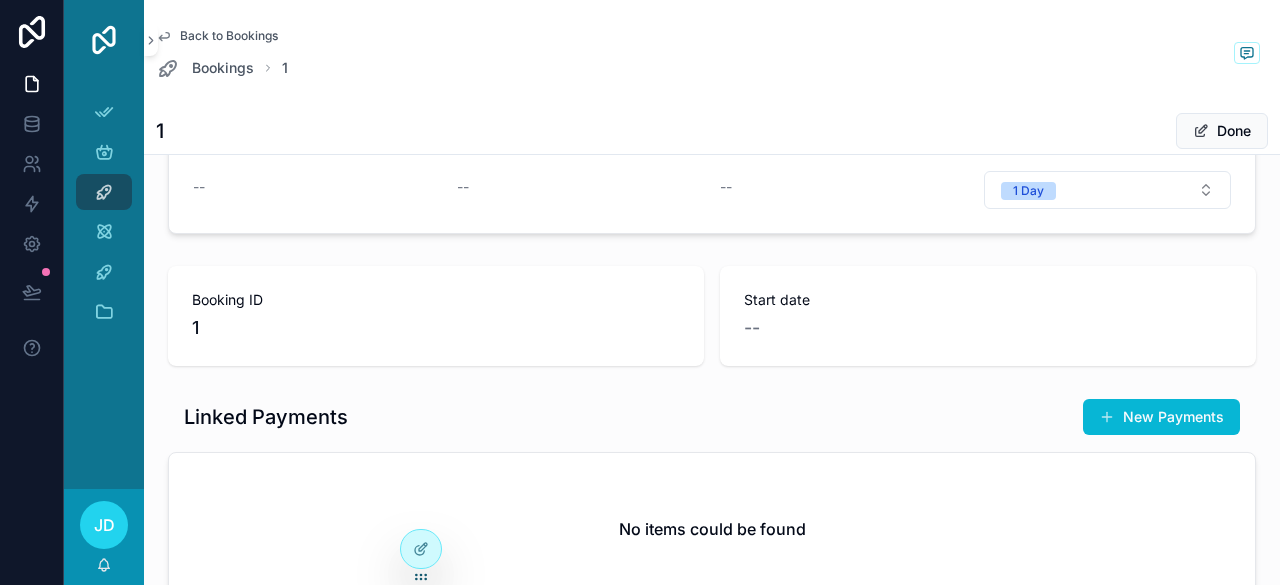 scroll, scrollTop: 400, scrollLeft: 0, axis: vertical 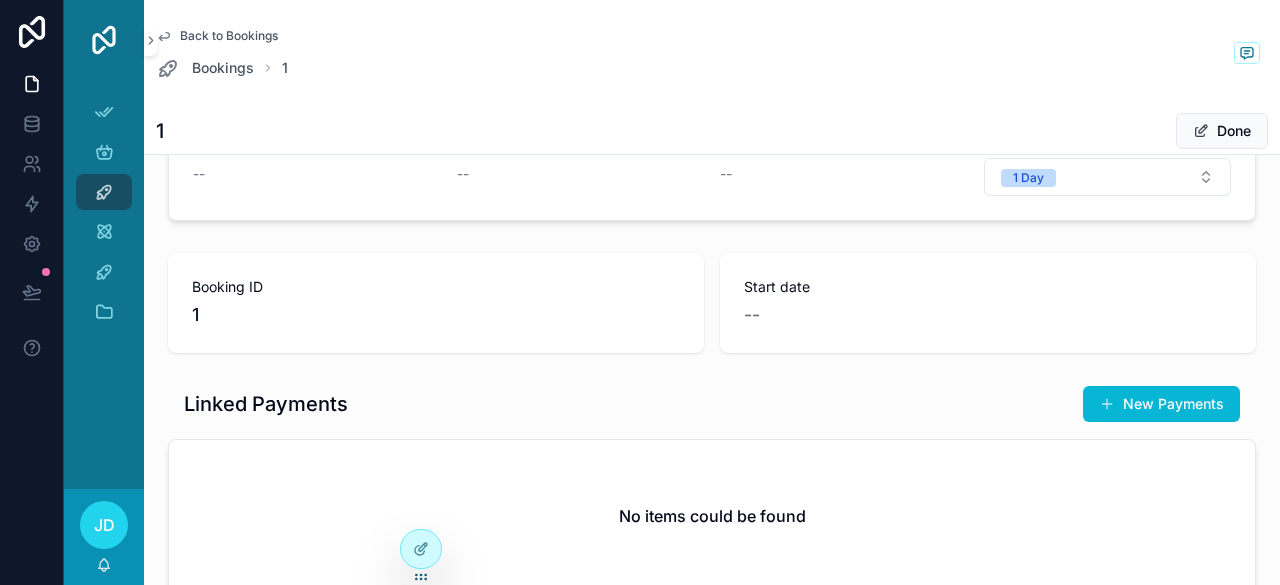 drag, startPoint x: 404, startPoint y: 301, endPoint x: 414, endPoint y: 304, distance: 10.440307 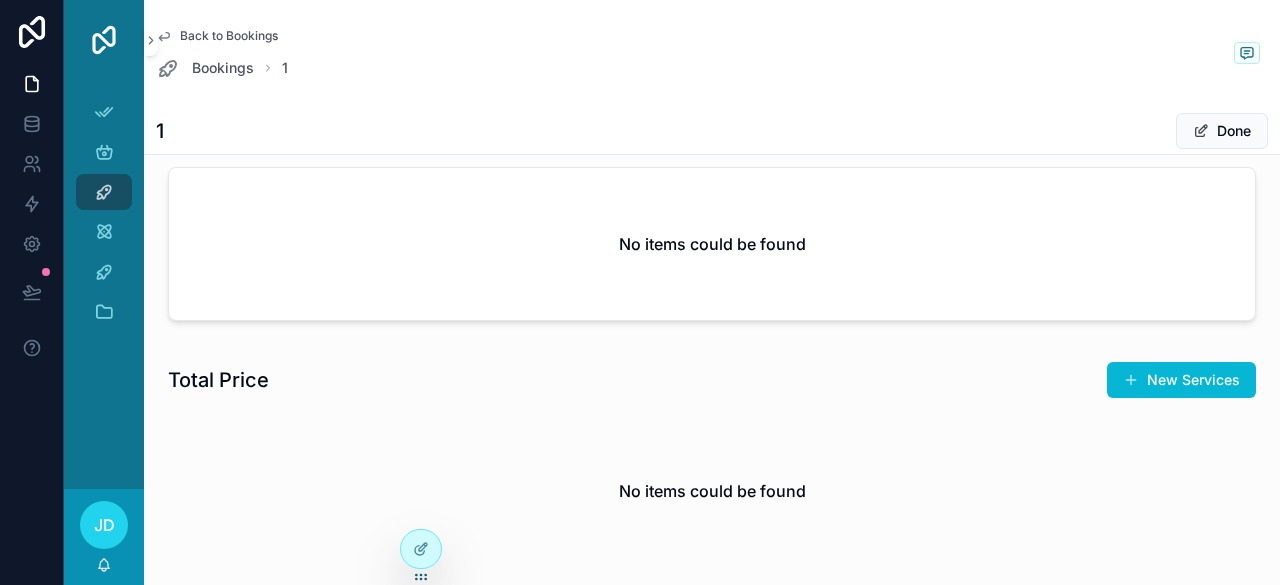 scroll, scrollTop: 485, scrollLeft: 0, axis: vertical 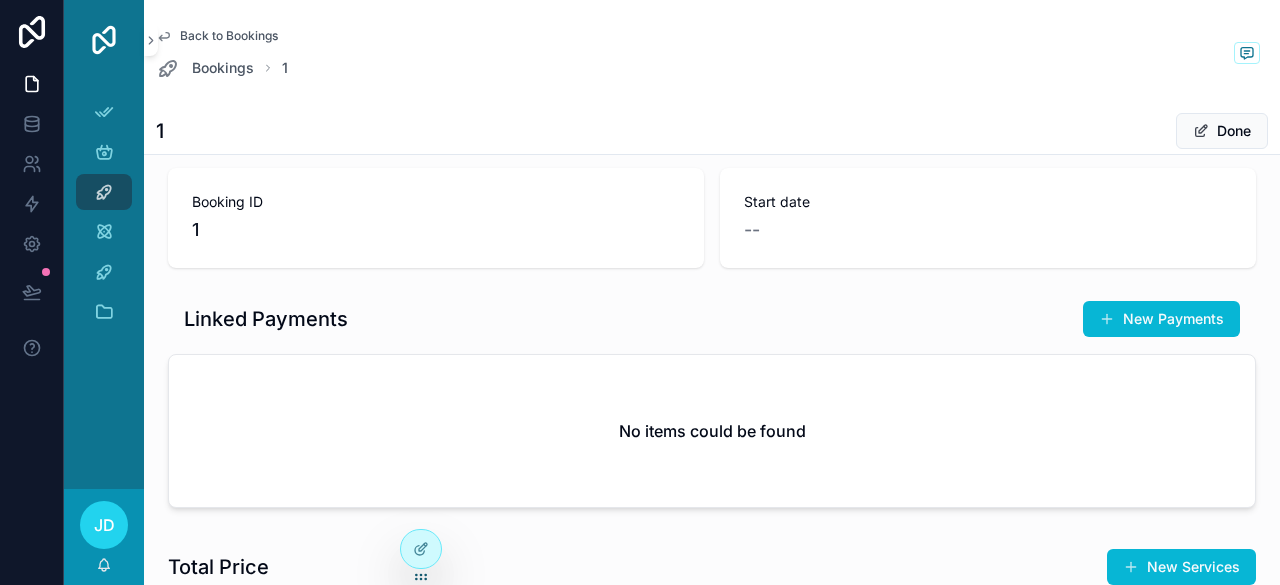 click on "New Payments" at bounding box center (1161, 319) 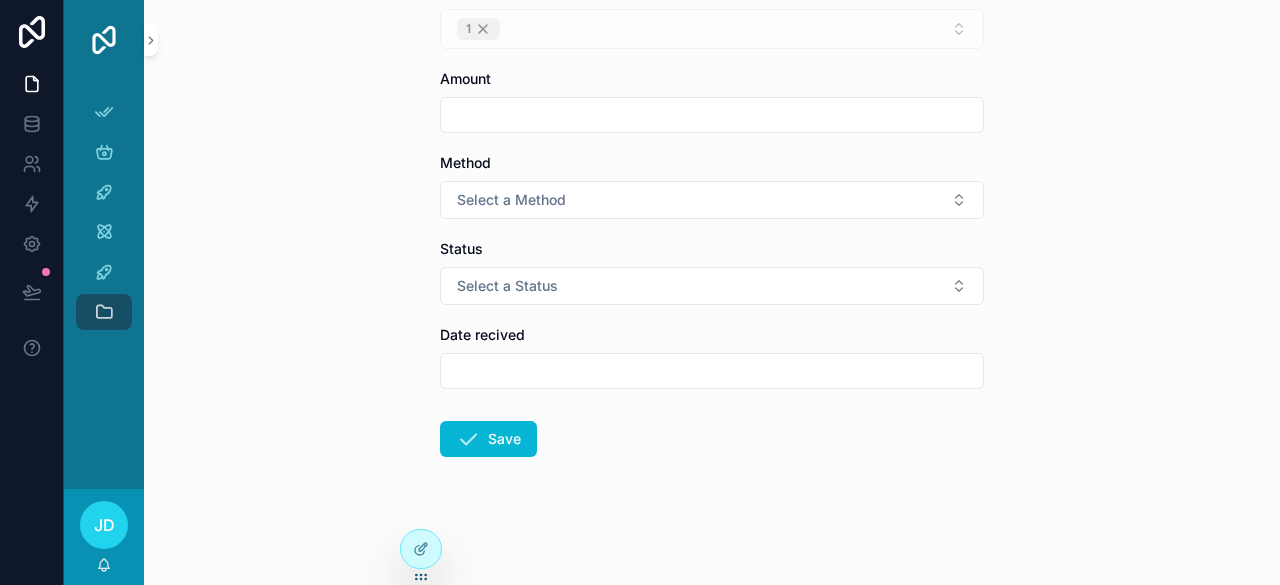 scroll, scrollTop: 0, scrollLeft: 0, axis: both 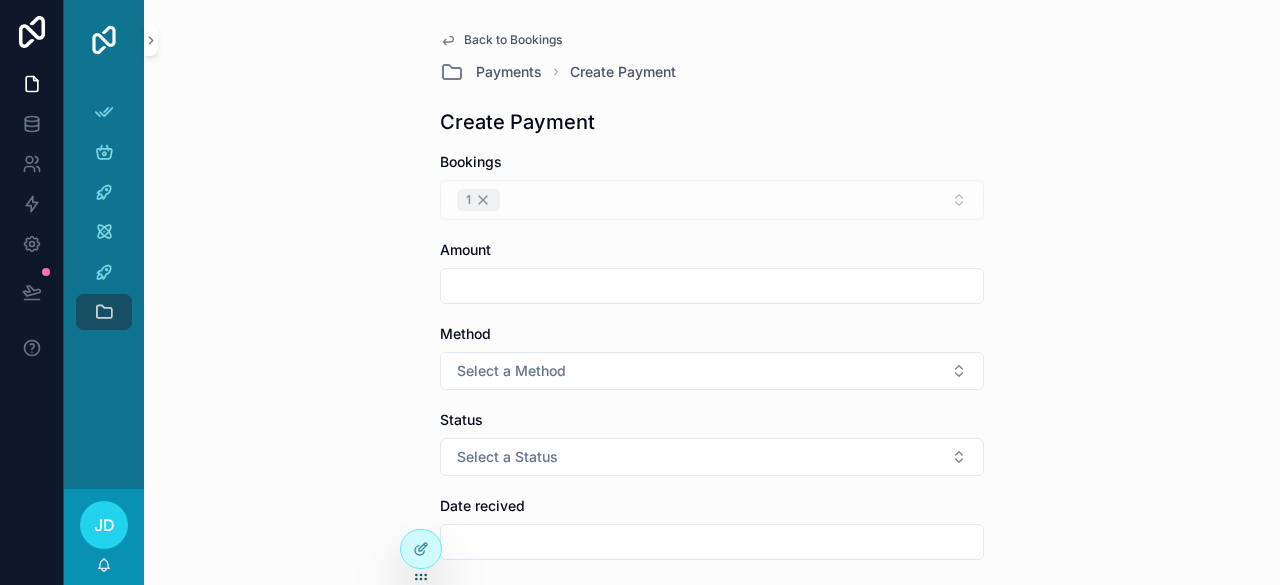 click on "1" at bounding box center [712, 200] 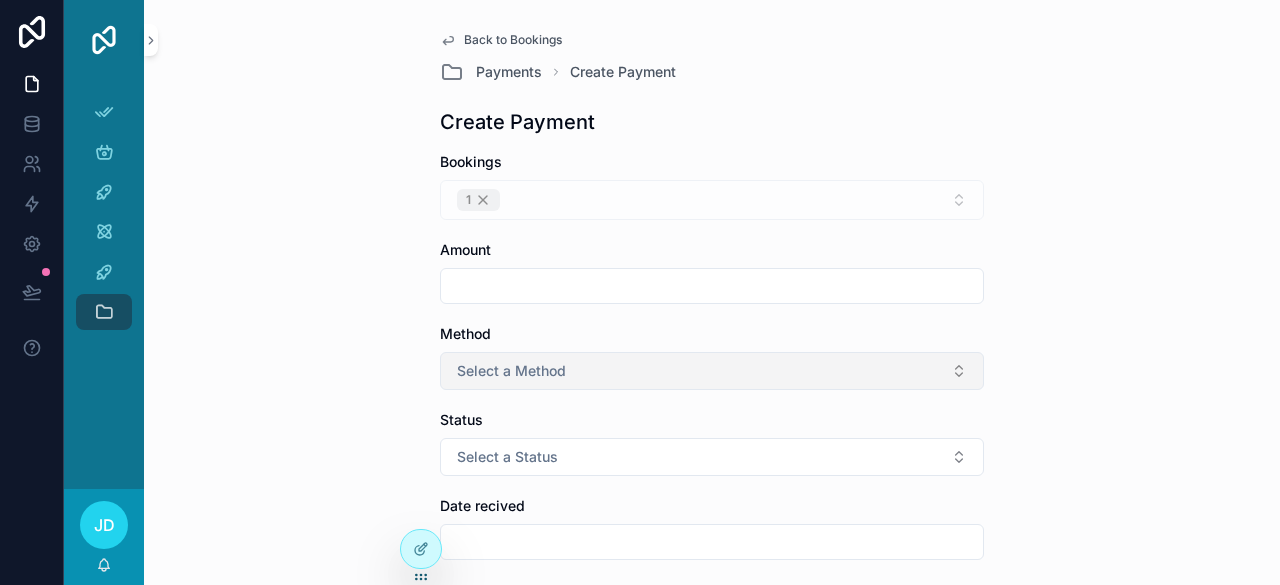 click on "Select a Method" at bounding box center (712, 371) 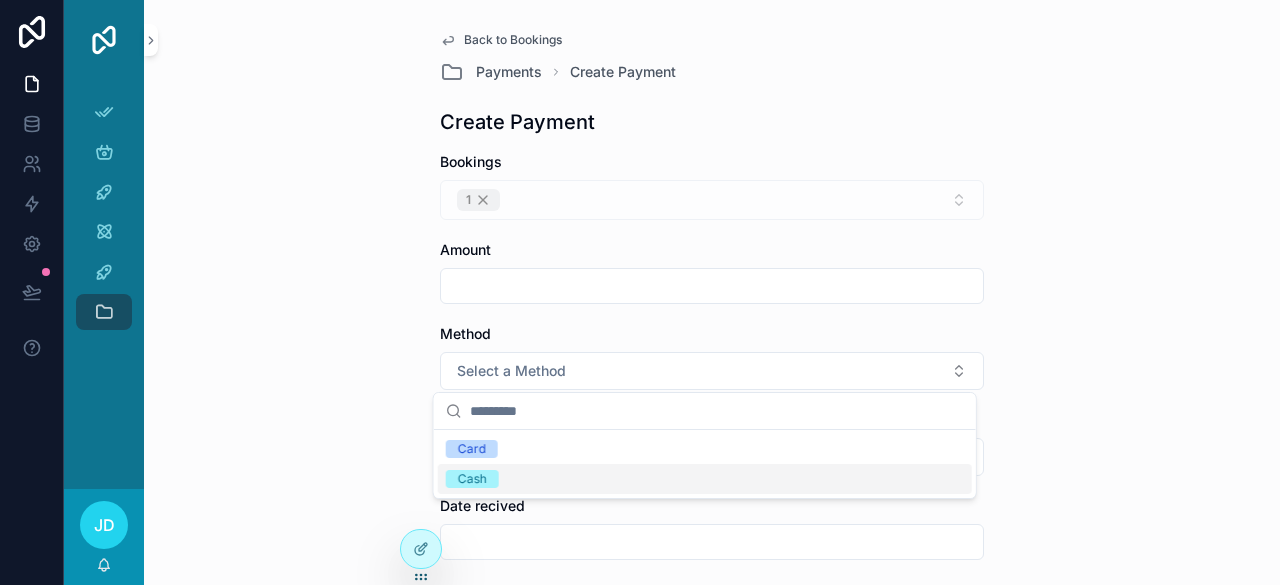click on "Cash" at bounding box center (705, 479) 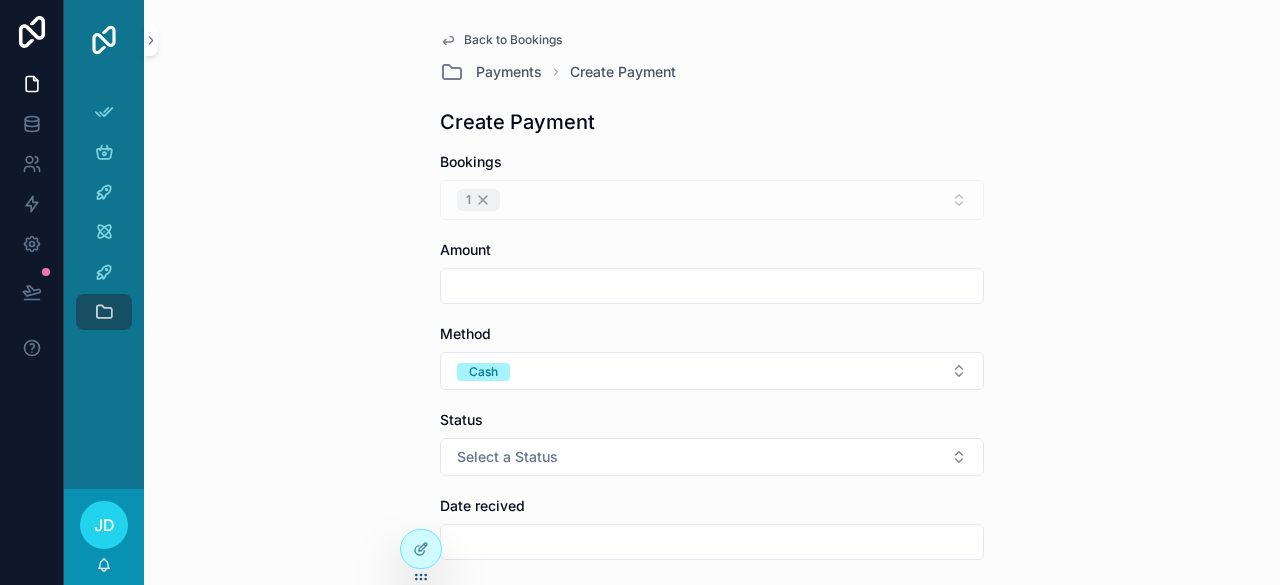 drag, startPoint x: 511, startPoint y: 309, endPoint x: 516, endPoint y: 284, distance: 25.495098 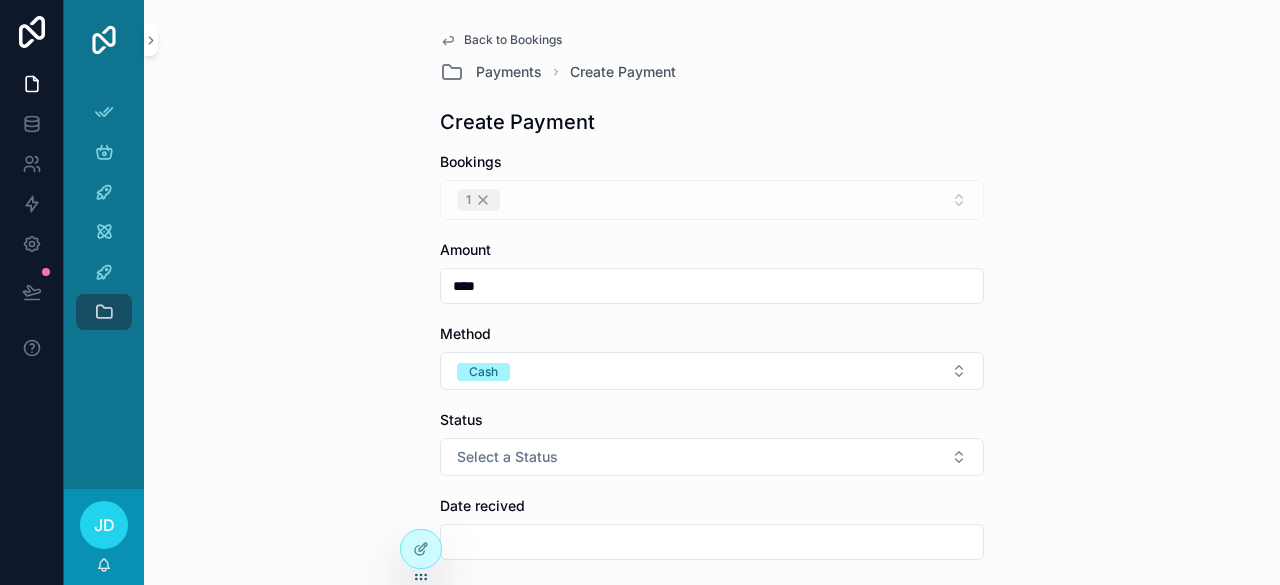 click on "****" at bounding box center [712, 286] 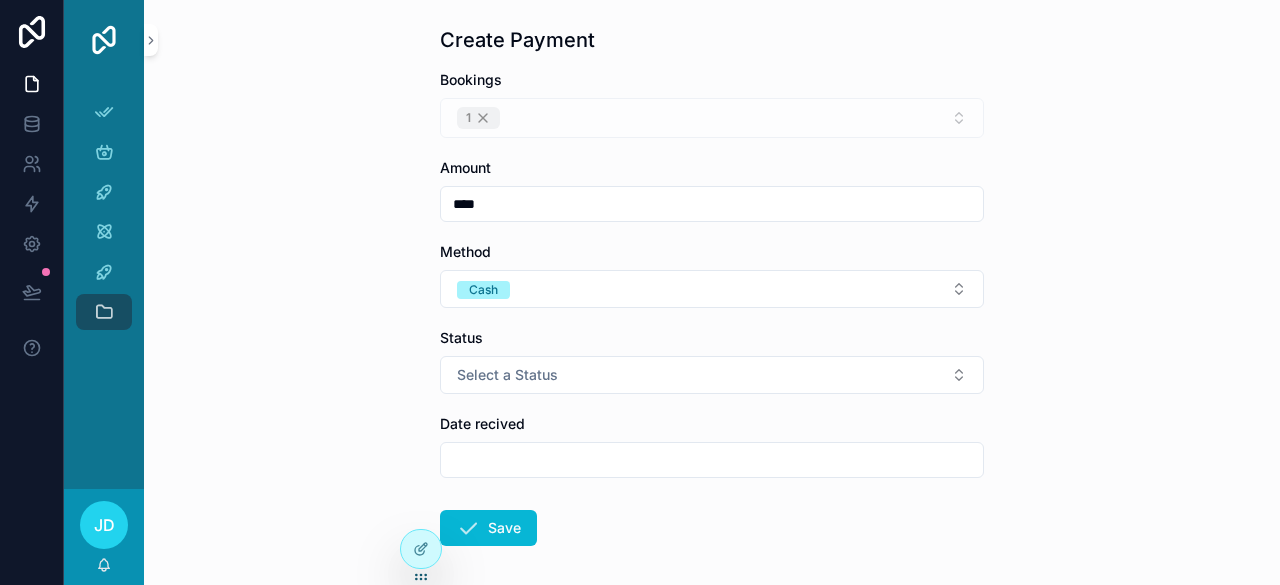 scroll, scrollTop: 168, scrollLeft: 0, axis: vertical 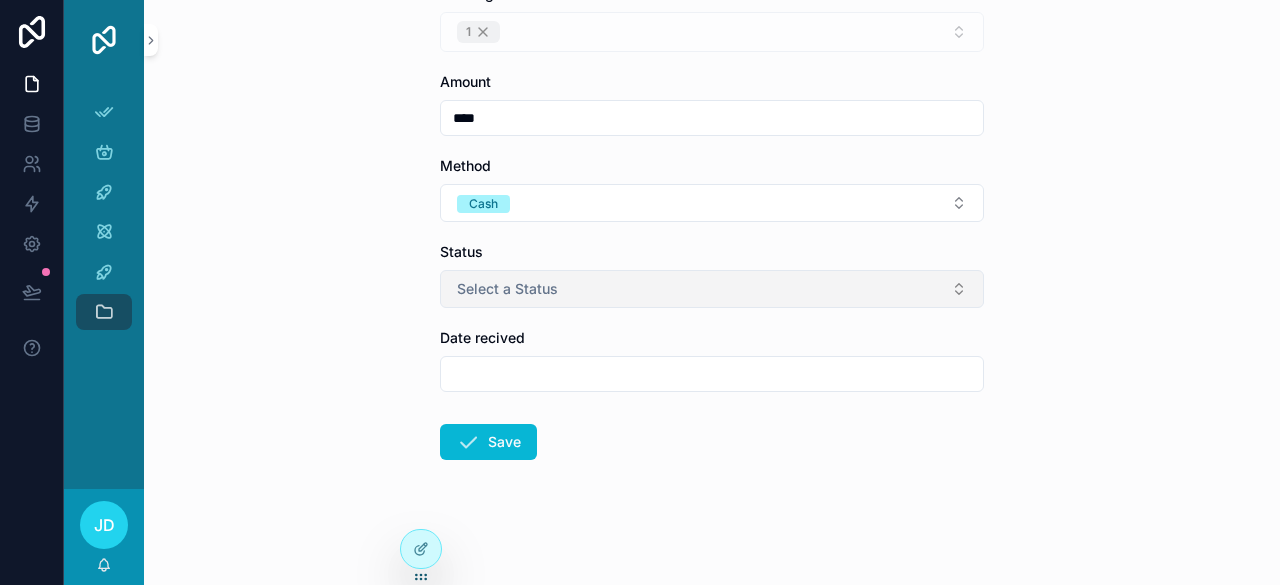 type on "****" 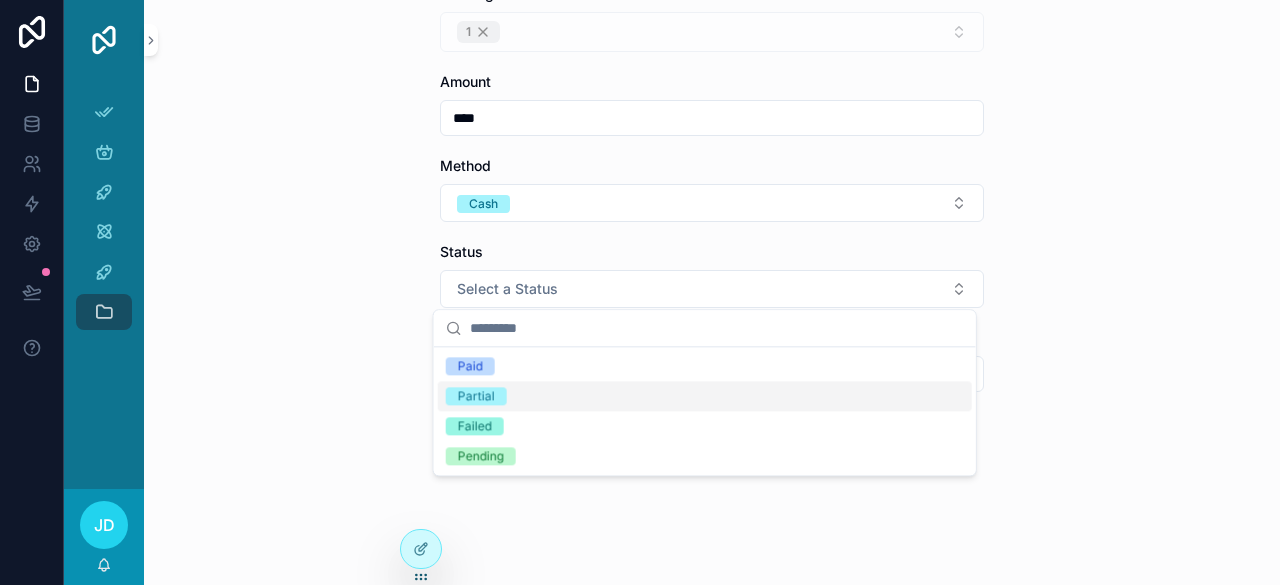 click on "Partial" at bounding box center (476, 396) 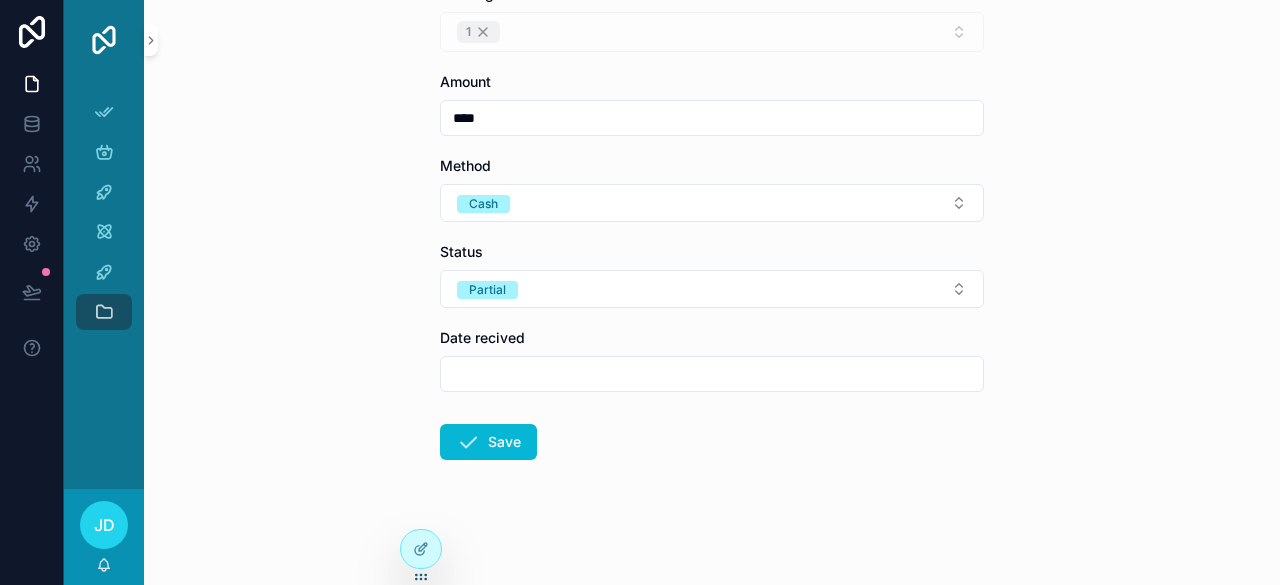 click at bounding box center [712, 374] 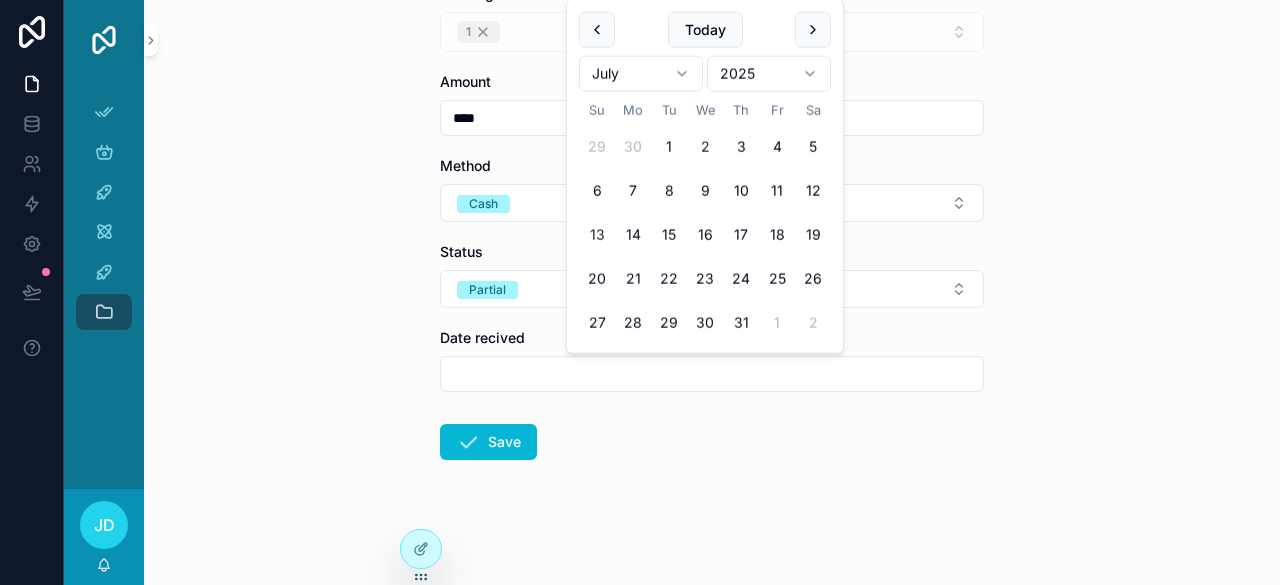 click on "2" at bounding box center [705, 147] 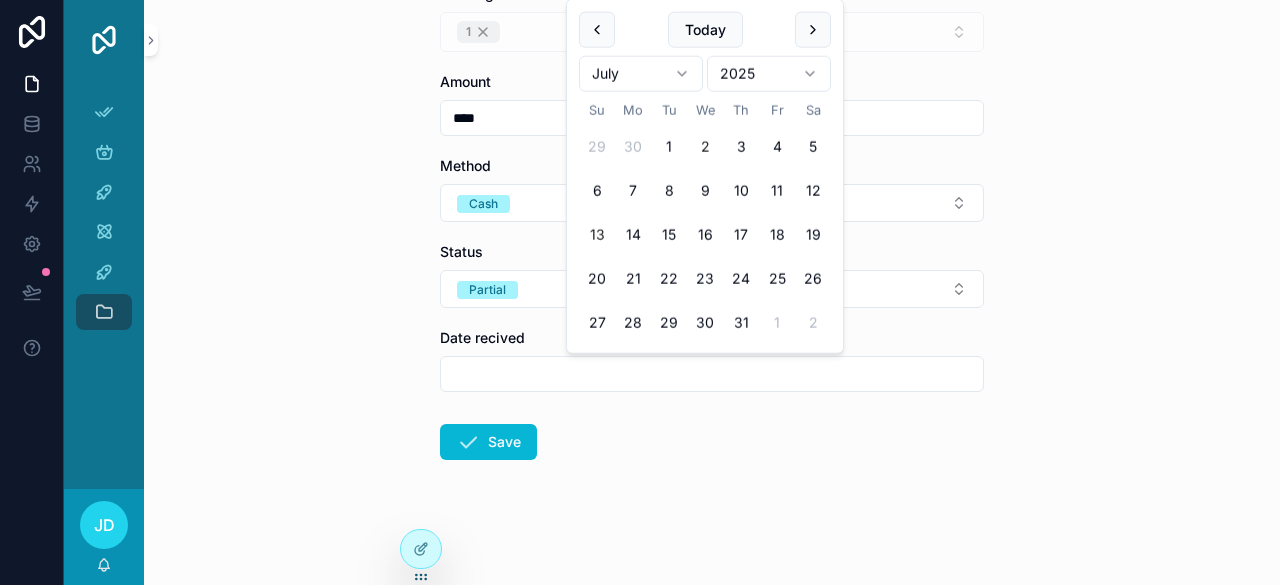 type on "********" 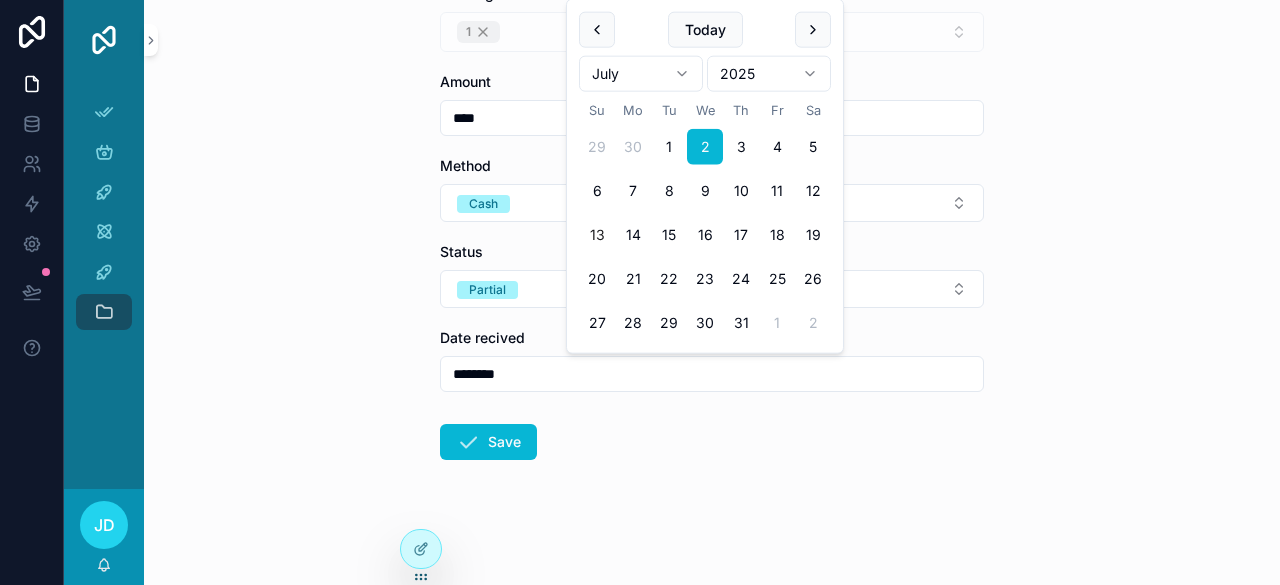 click on "Bookings 1 Amount **** Method Cash Status Partial Date recived  ******** Save" at bounding box center [712, 286] 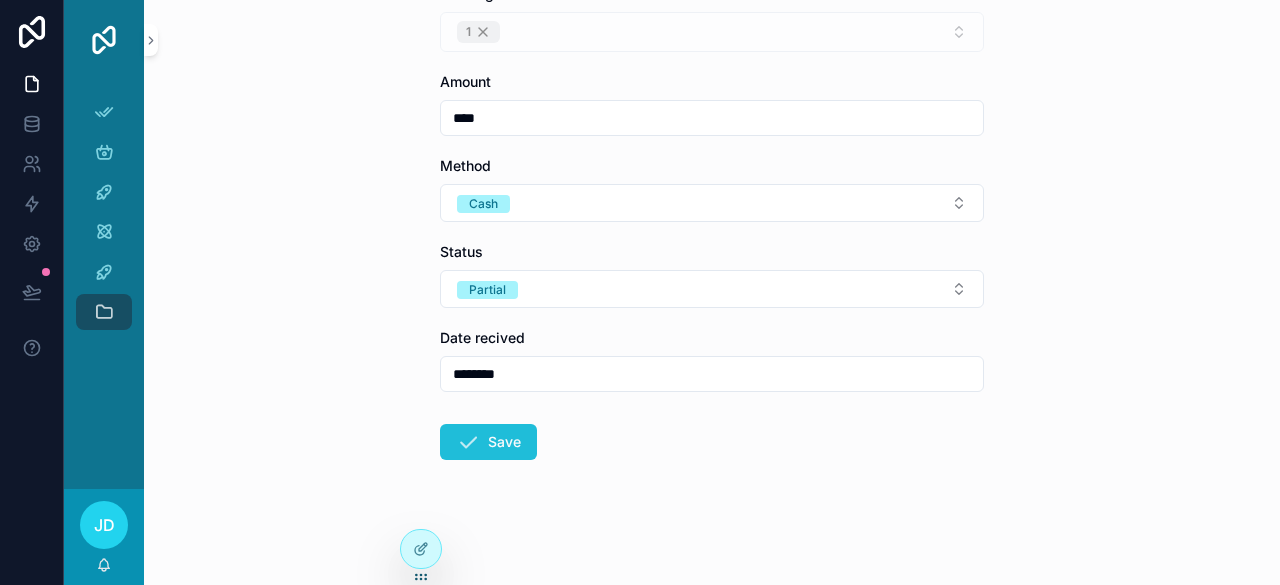 click on "Save" at bounding box center (488, 442) 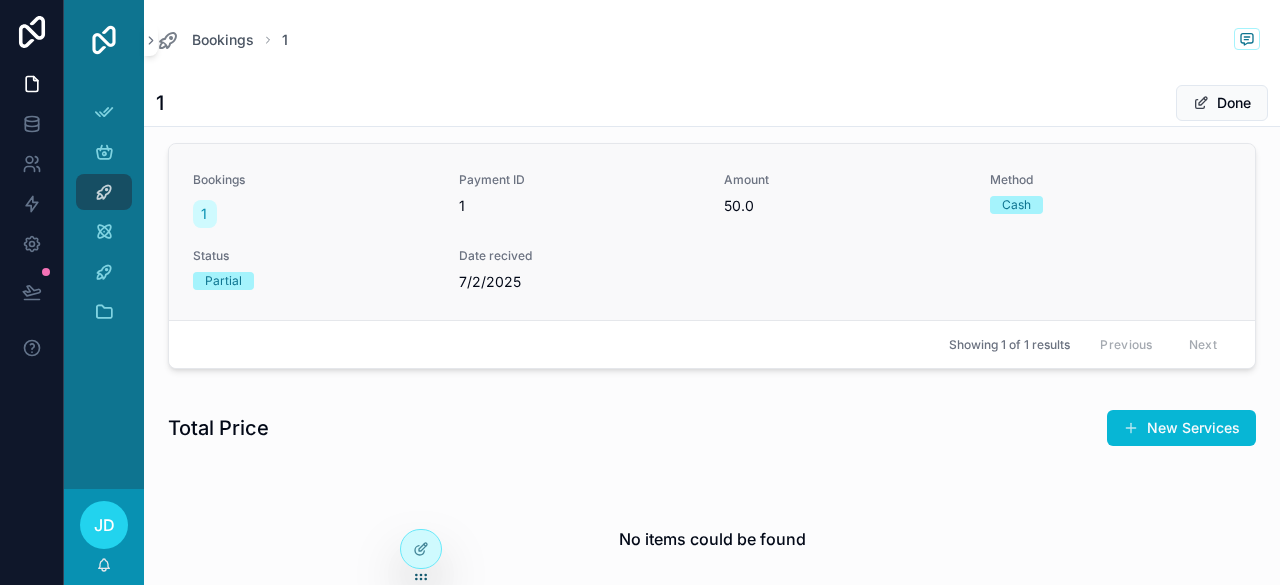 scroll, scrollTop: 468, scrollLeft: 0, axis: vertical 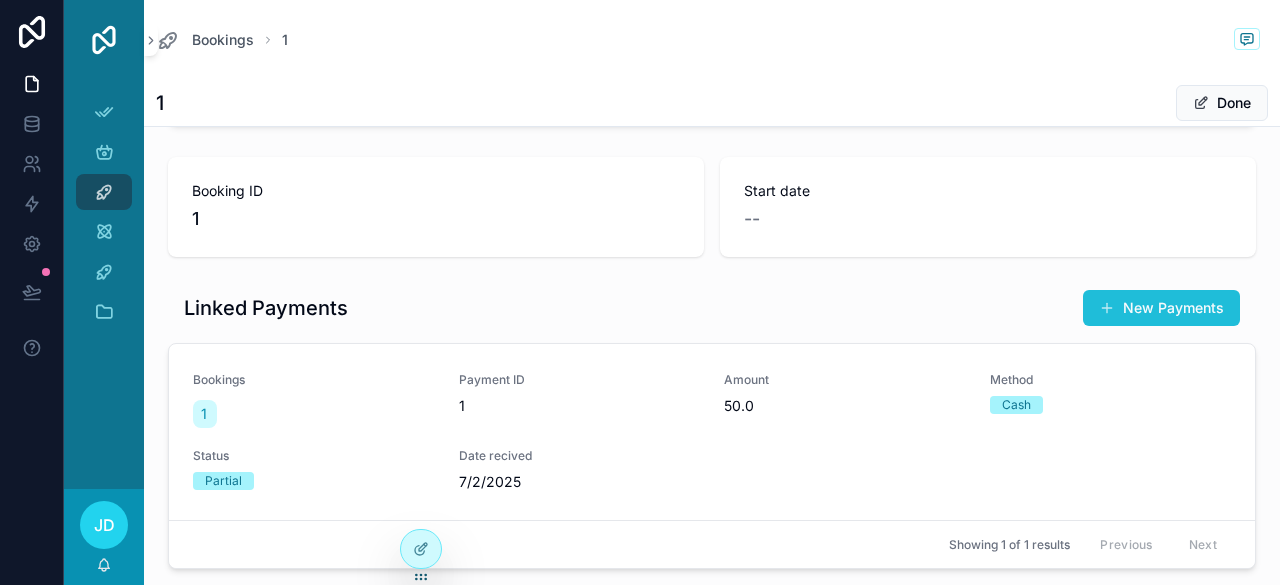 click on "New Payments" at bounding box center (1161, 308) 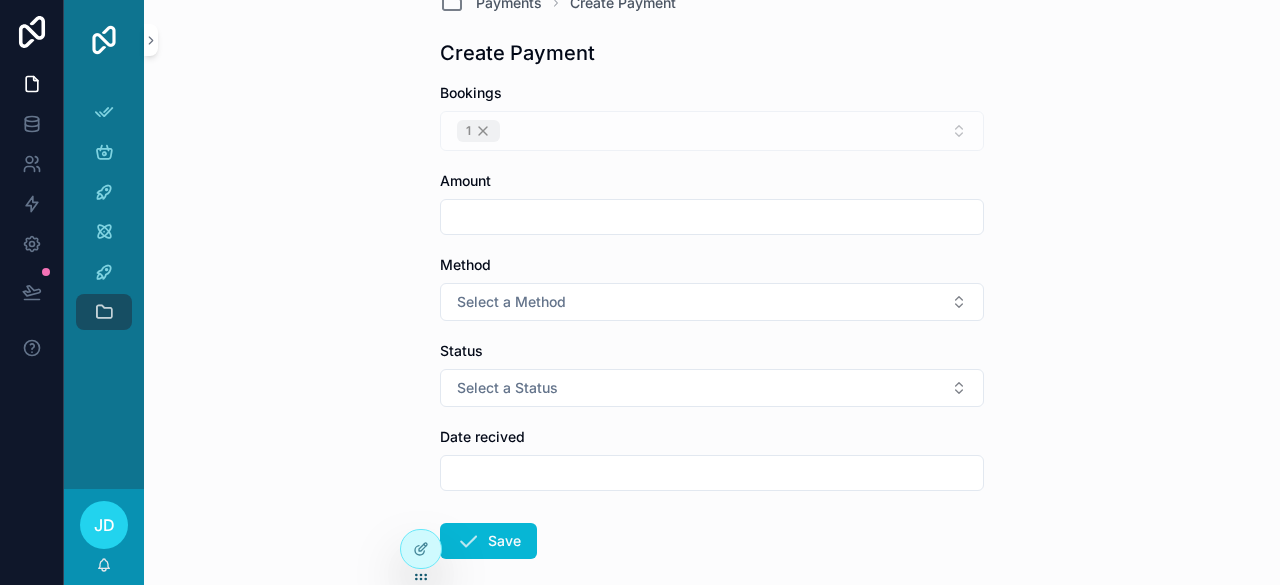 scroll, scrollTop: 100, scrollLeft: 0, axis: vertical 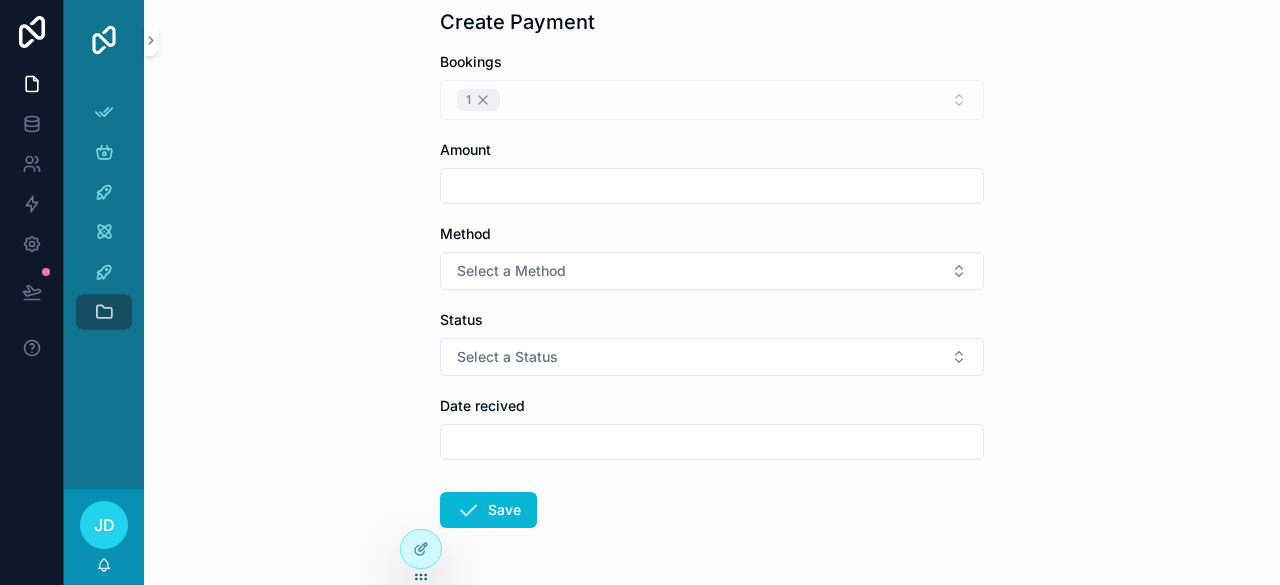 click at bounding box center [712, 442] 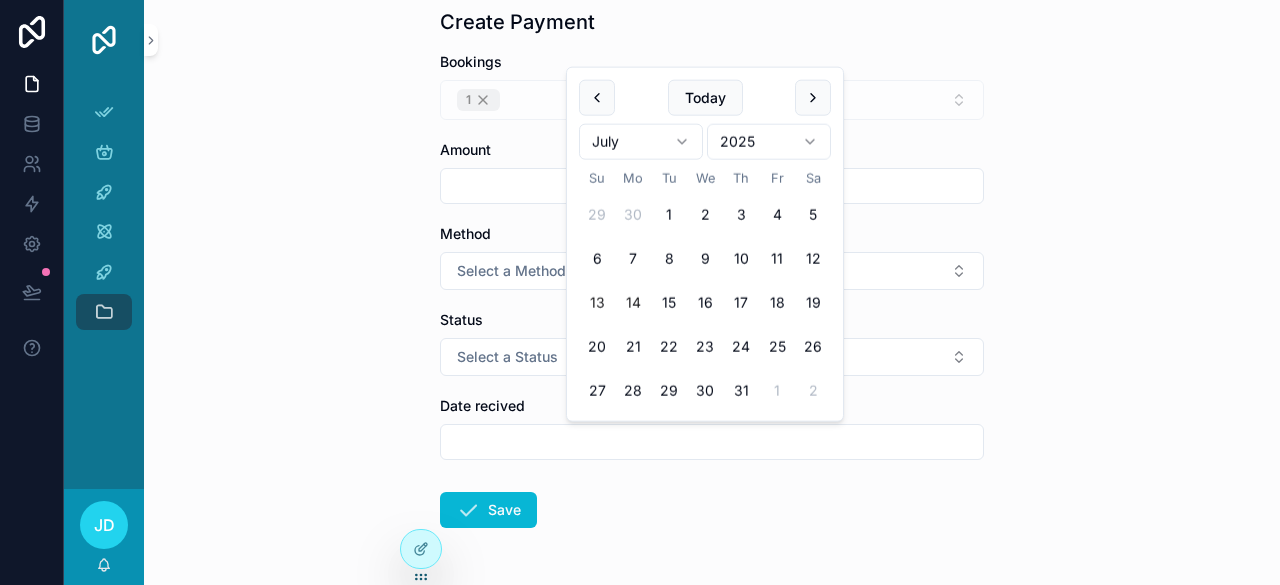 click on "14" at bounding box center [633, 303] 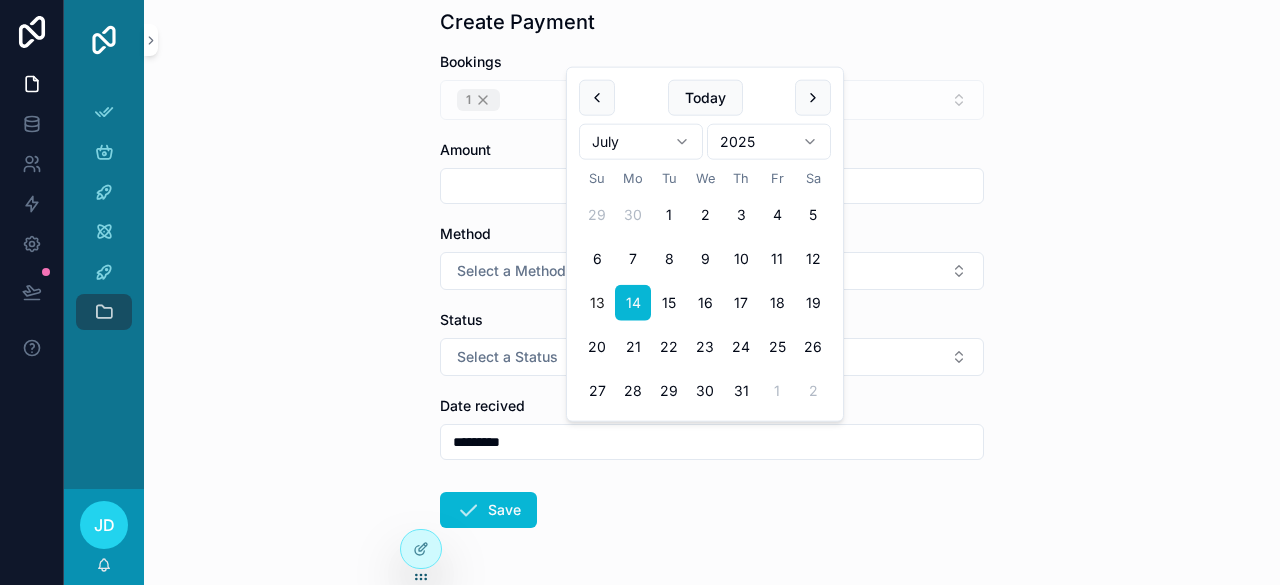 type on "*********" 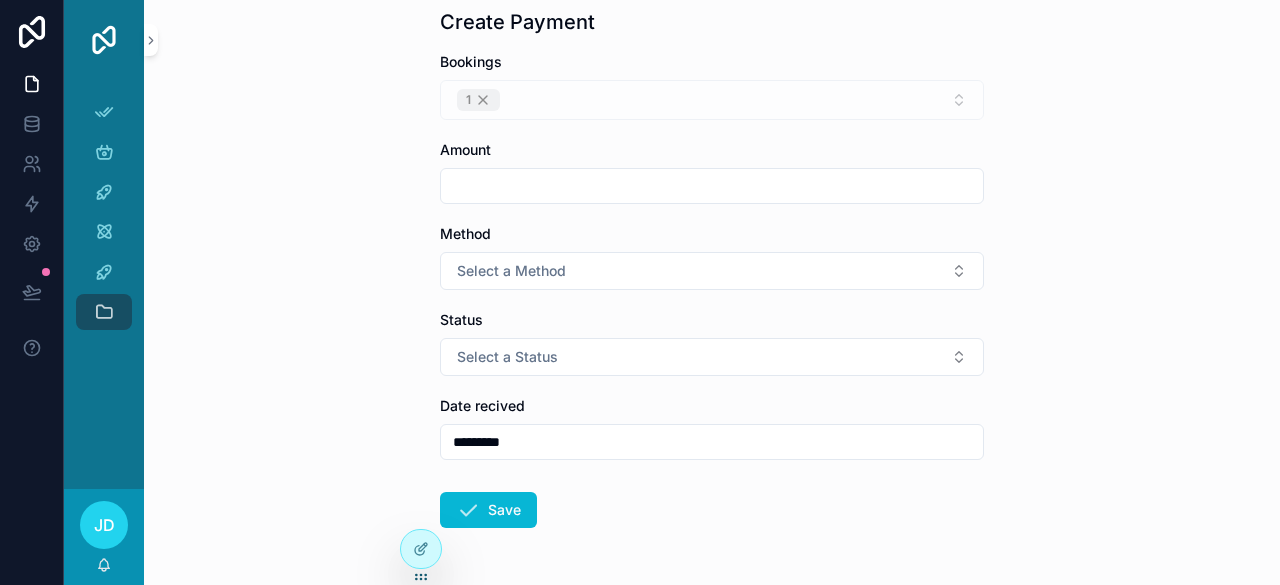 click at bounding box center [712, 186] 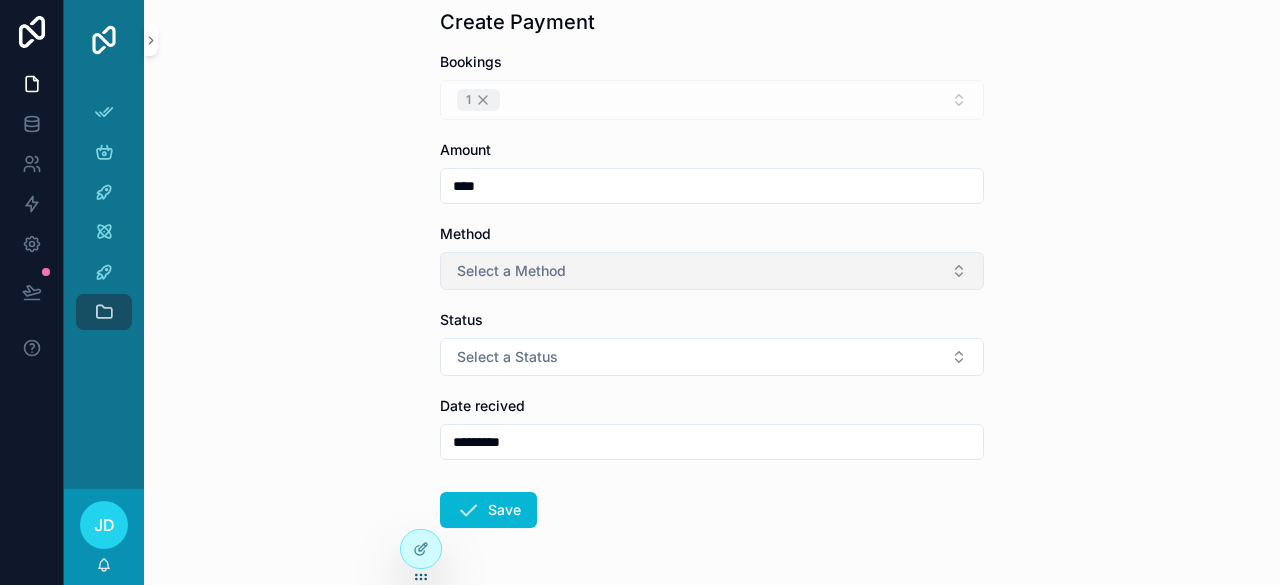 type on "****" 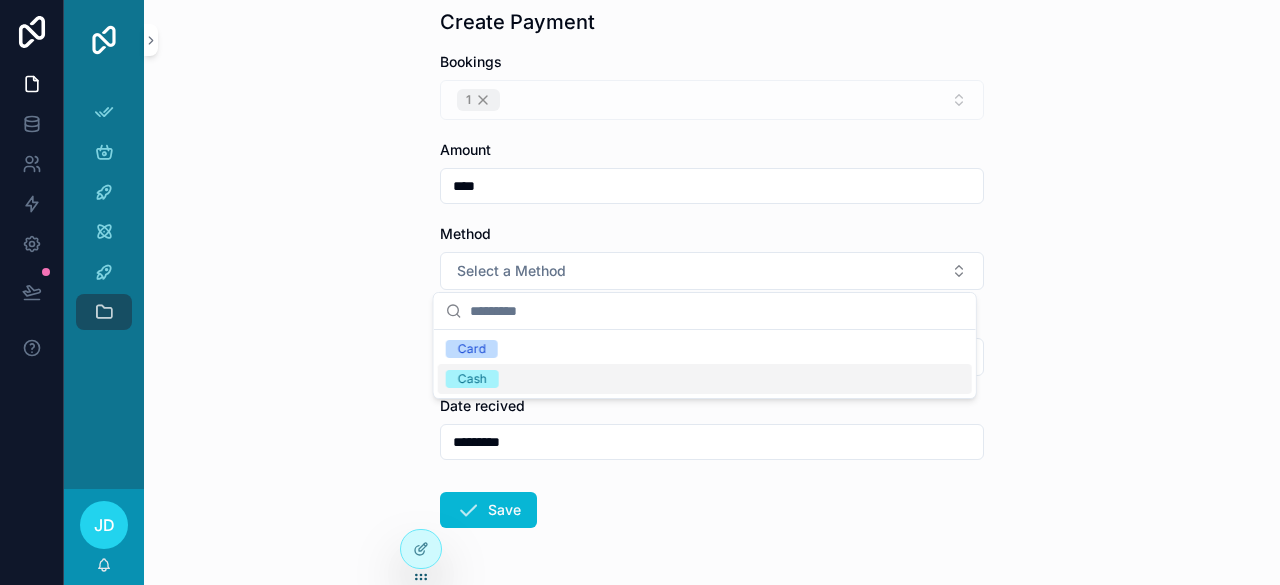 click on "Cash" at bounding box center (705, 379) 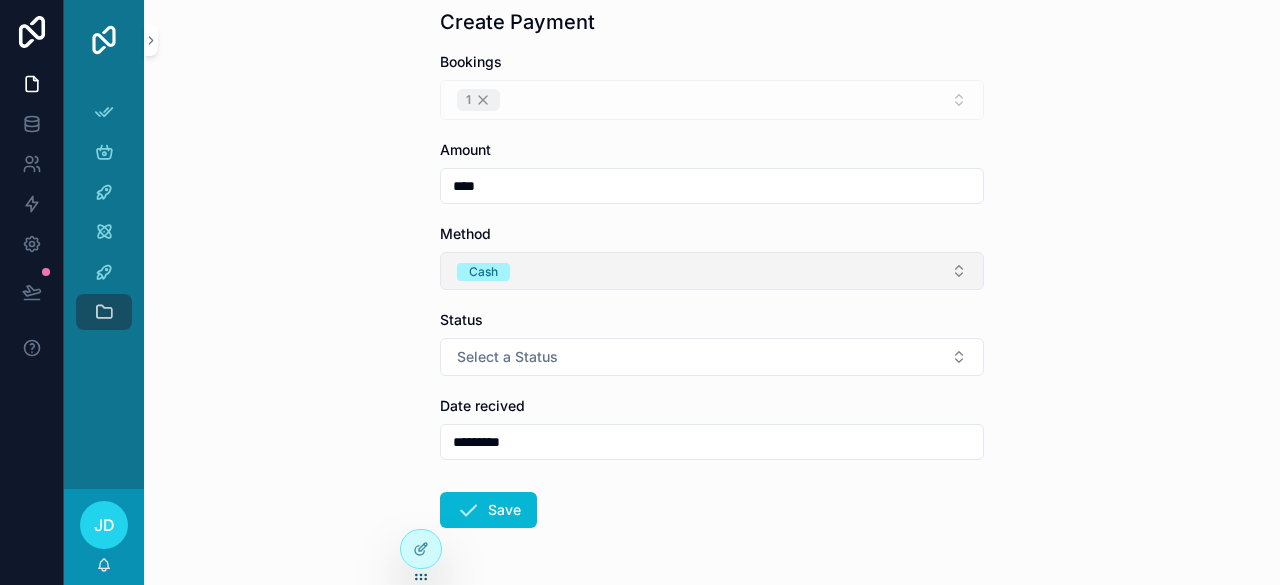 click on "Cash" at bounding box center [712, 271] 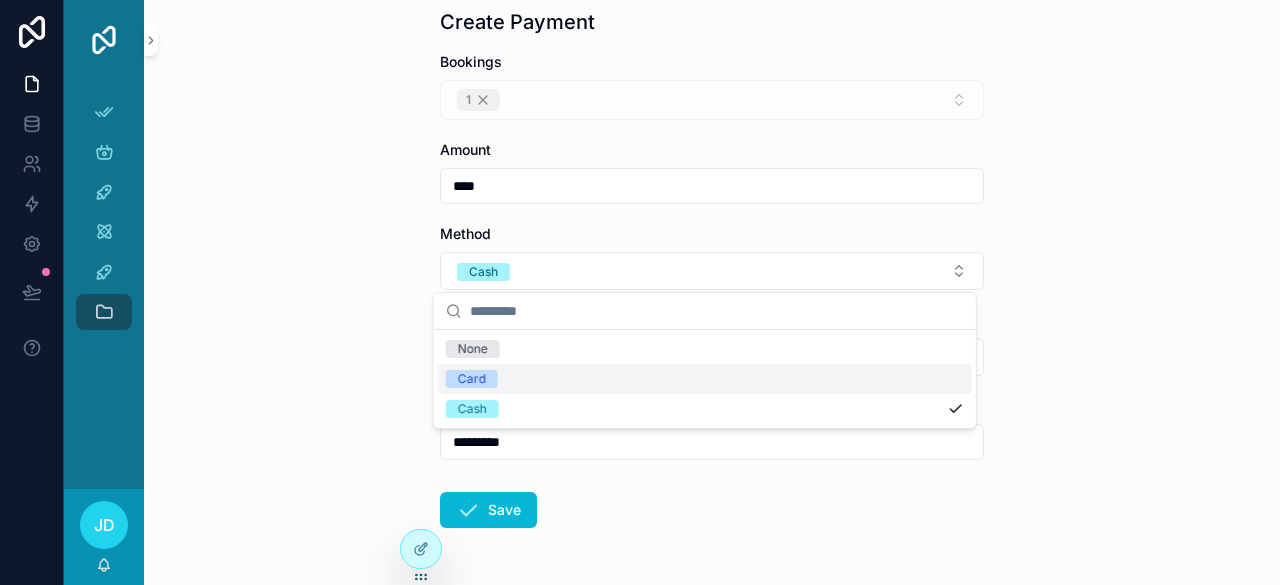 click on "Card" at bounding box center (705, 379) 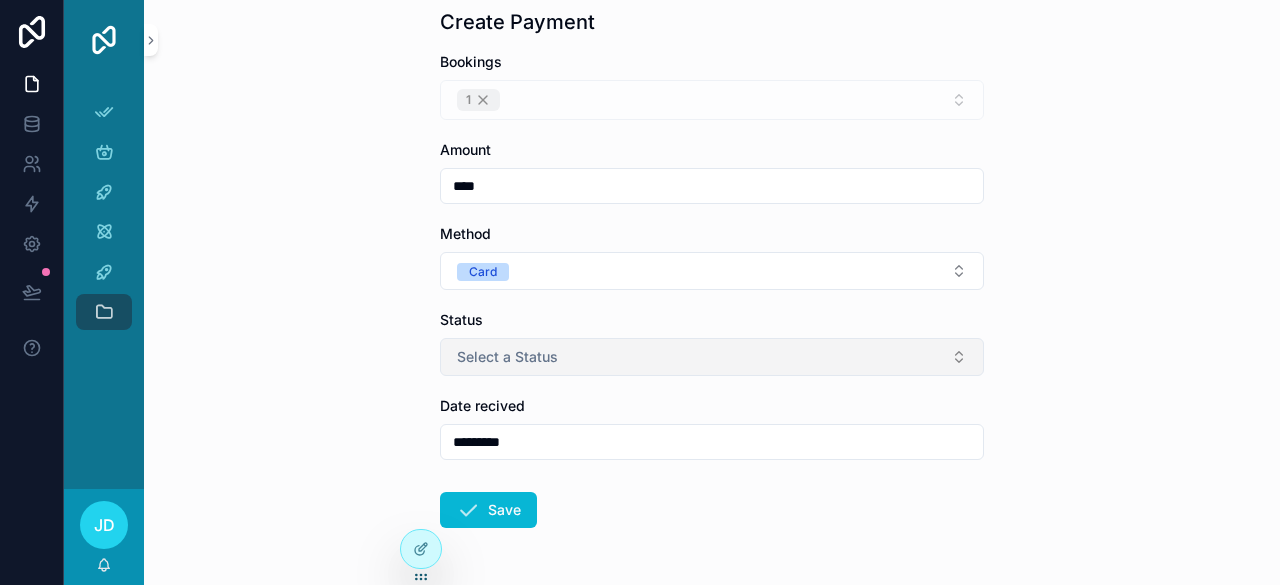 click on "Select a Status" at bounding box center (712, 357) 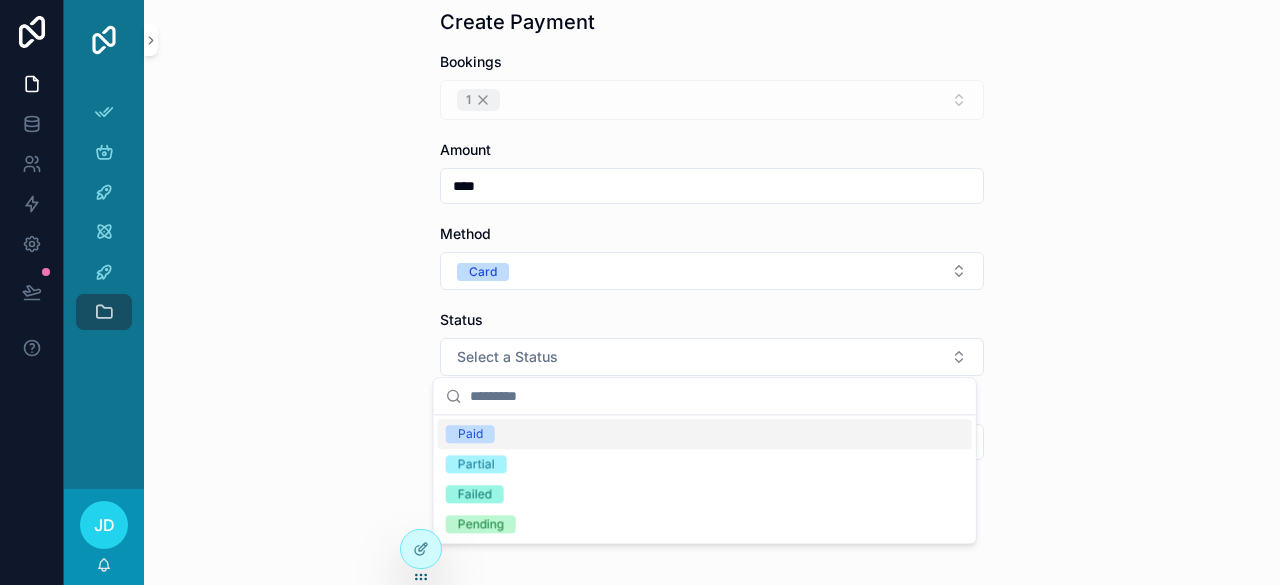 click on "Paid" at bounding box center [705, 434] 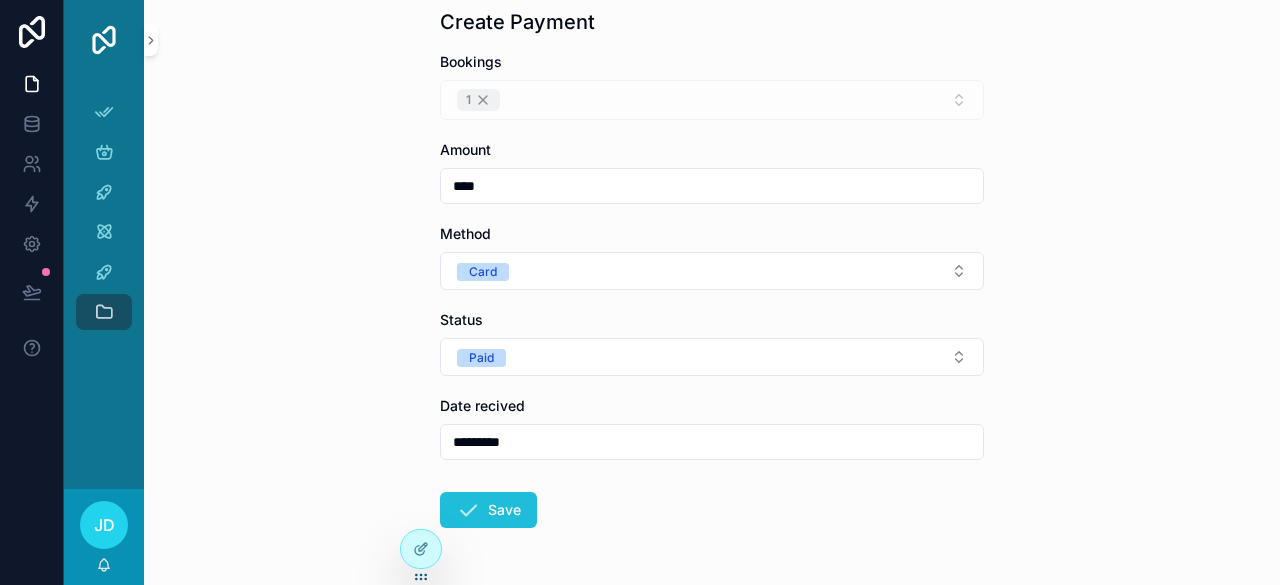 click on "Save" at bounding box center (488, 510) 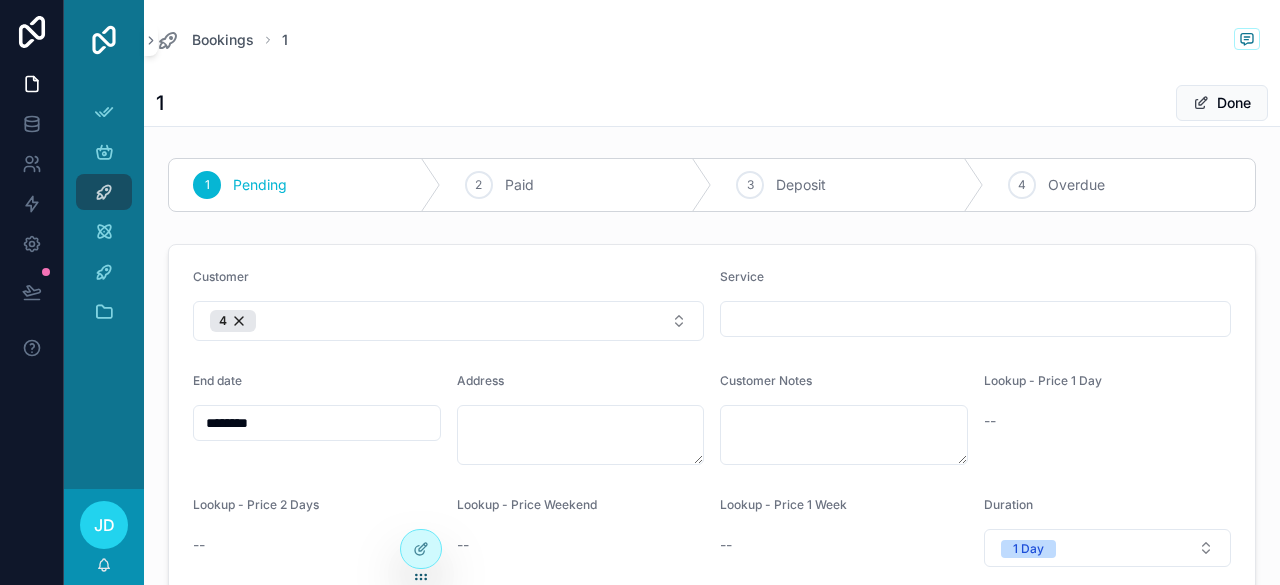 scroll, scrollTop: 0, scrollLeft: 0, axis: both 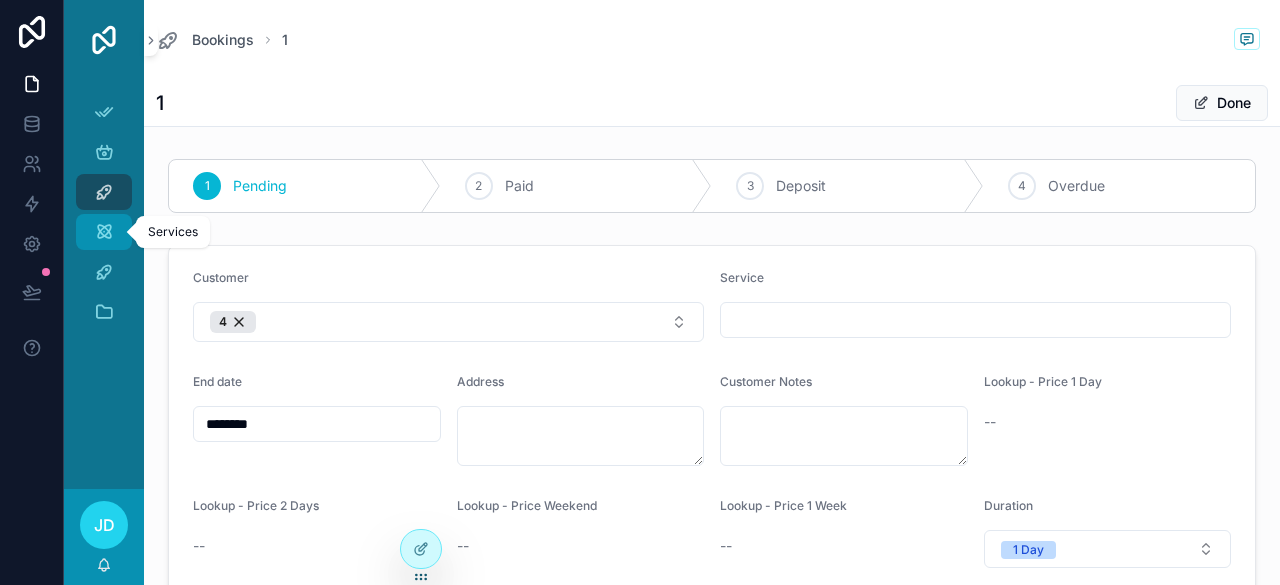 click at bounding box center [104, 232] 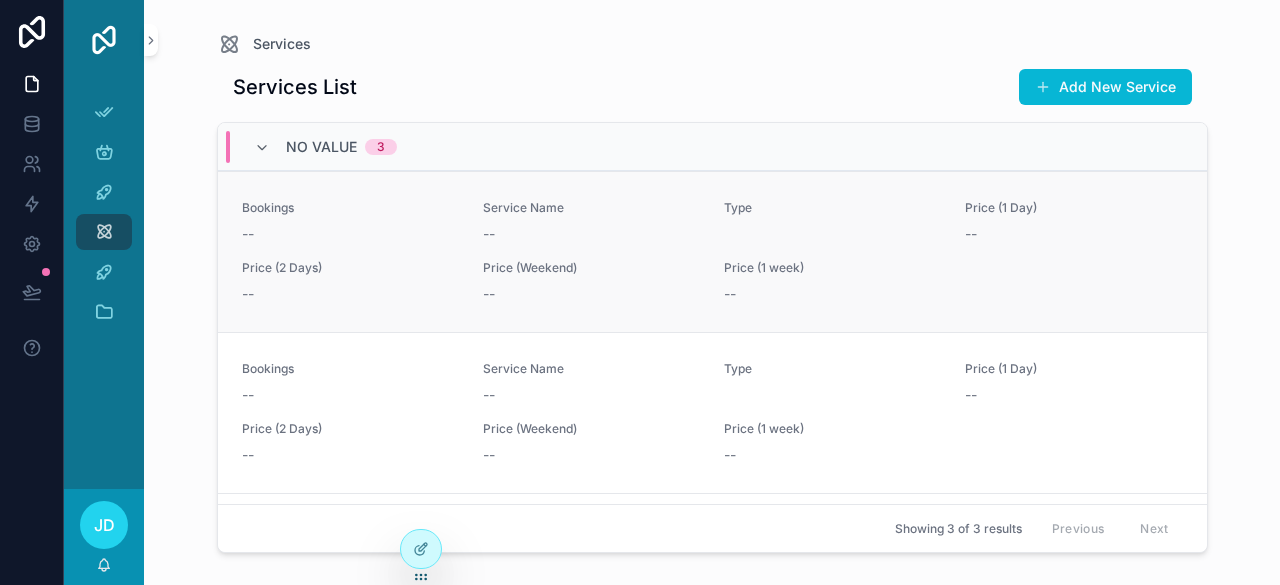 scroll, scrollTop: 0, scrollLeft: 0, axis: both 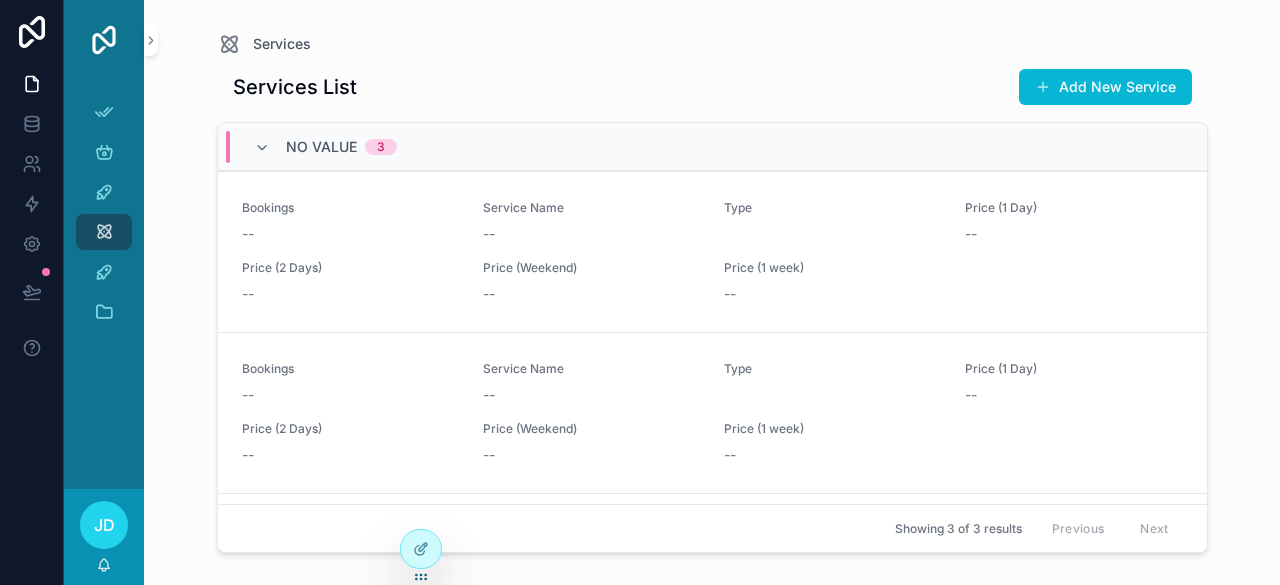 click on "No value 3" at bounding box center (325, 147) 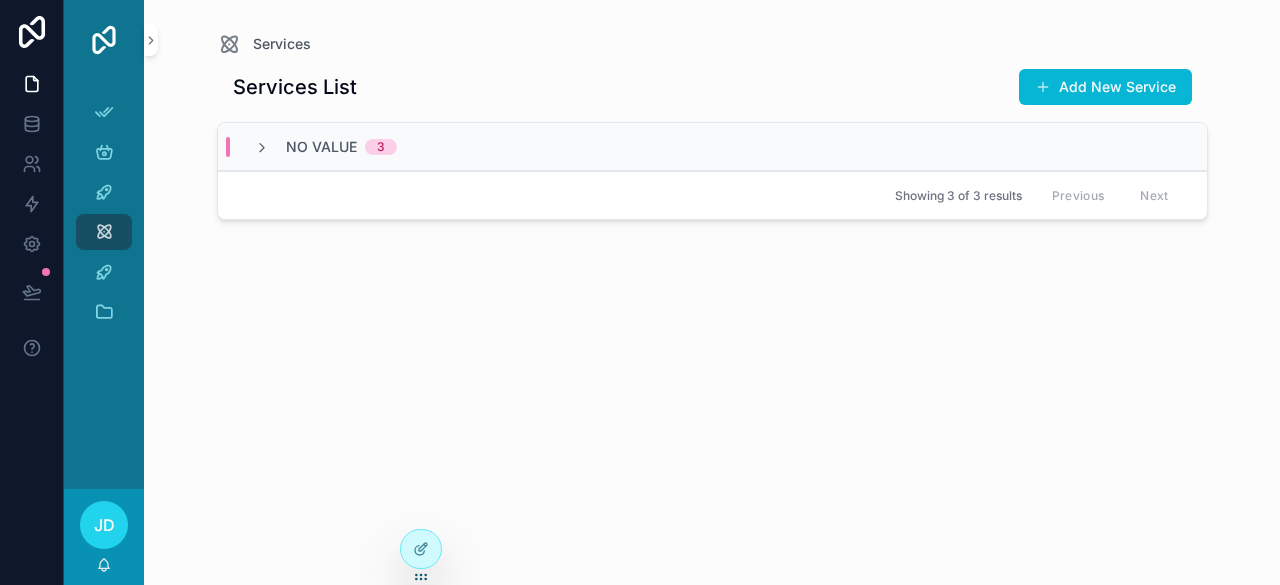 click on "No value 3" at bounding box center (325, 147) 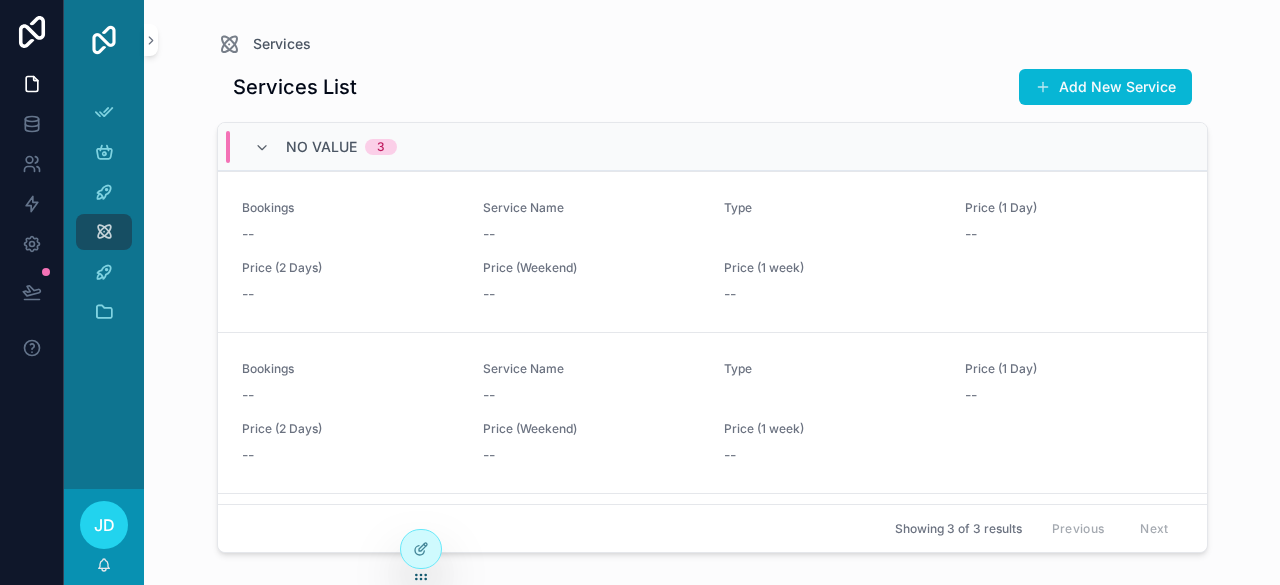 drag, startPoint x: 296, startPoint y: 141, endPoint x: 248, endPoint y: 159, distance: 51.264023 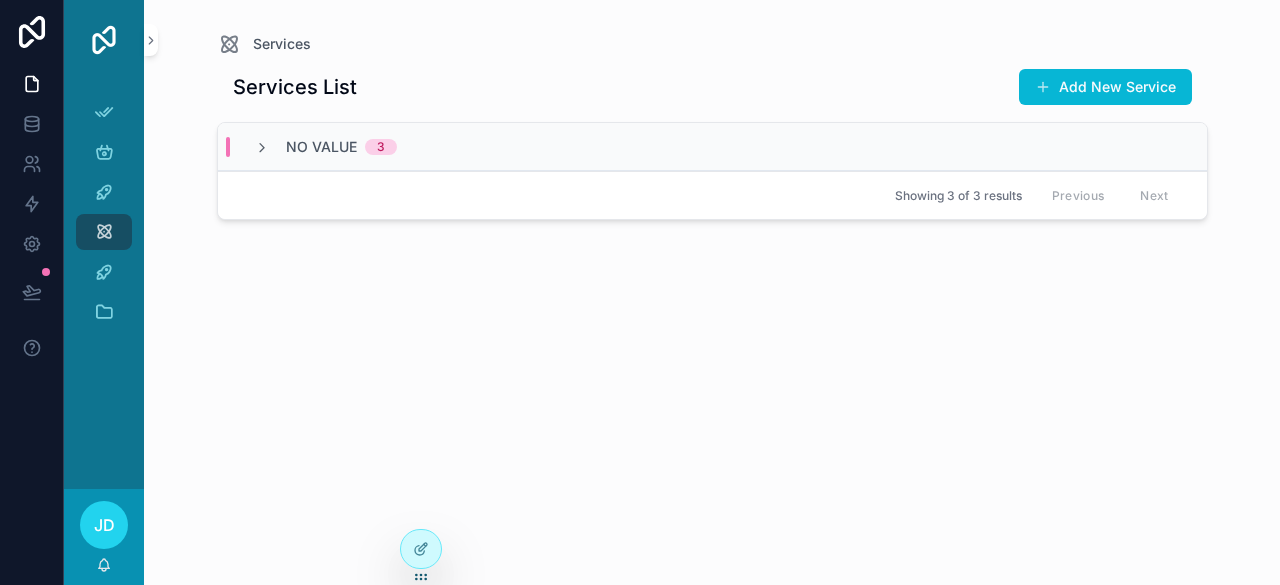 click on "No value 3" at bounding box center [325, 147] 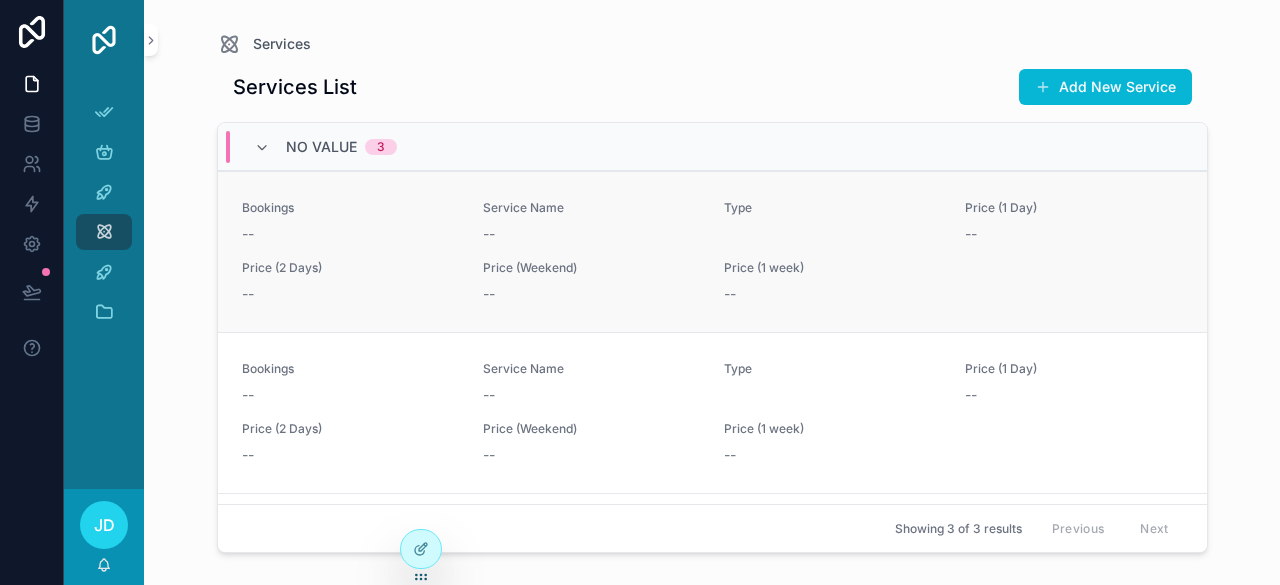 click on "Bookings -- Service Name -- Type Price (1 Day) -- Price (2 Days) -- Price (Weekend) -- Price (1 week) --" at bounding box center (712, 252) 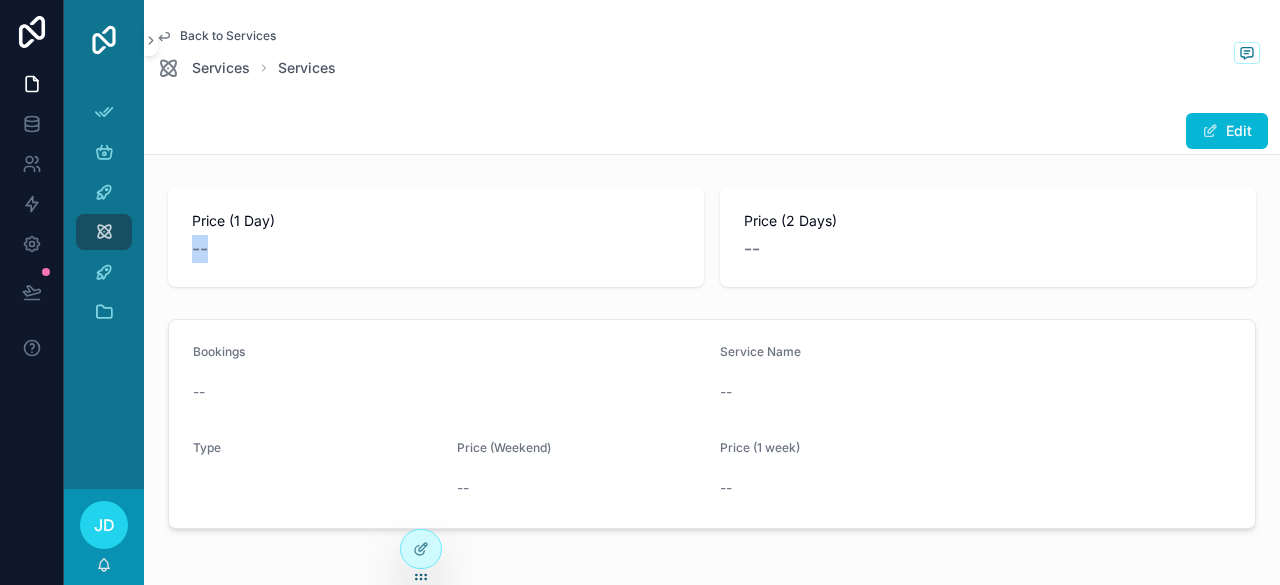 click on "Price (1 Day) --" at bounding box center (436, 237) 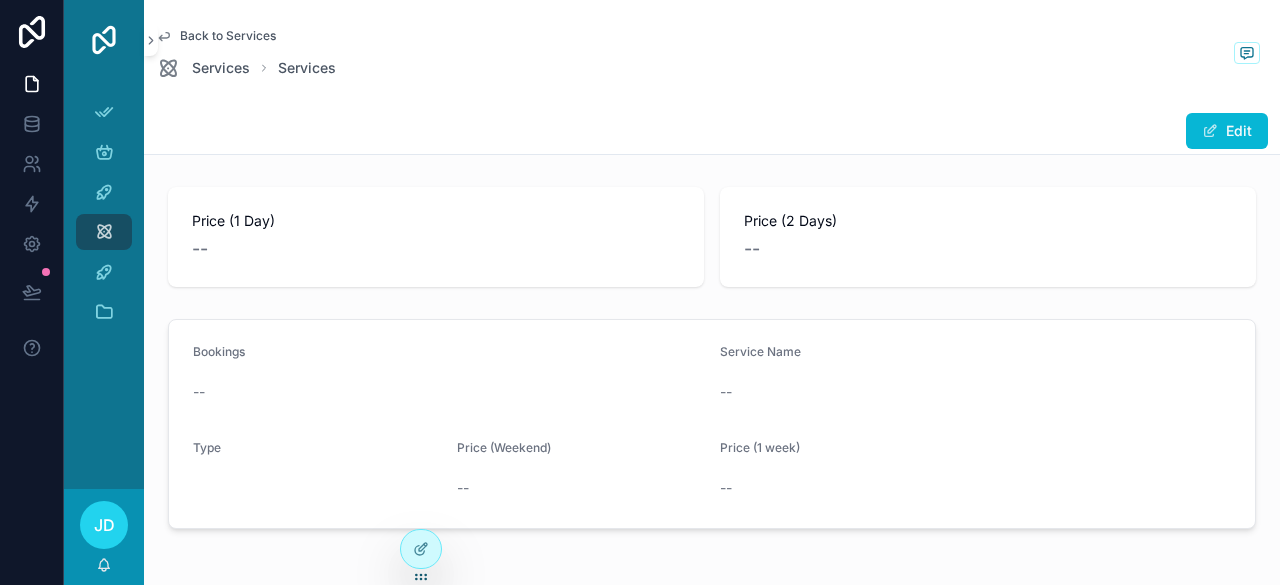 click on "Price (1 Day) --" at bounding box center [436, 237] 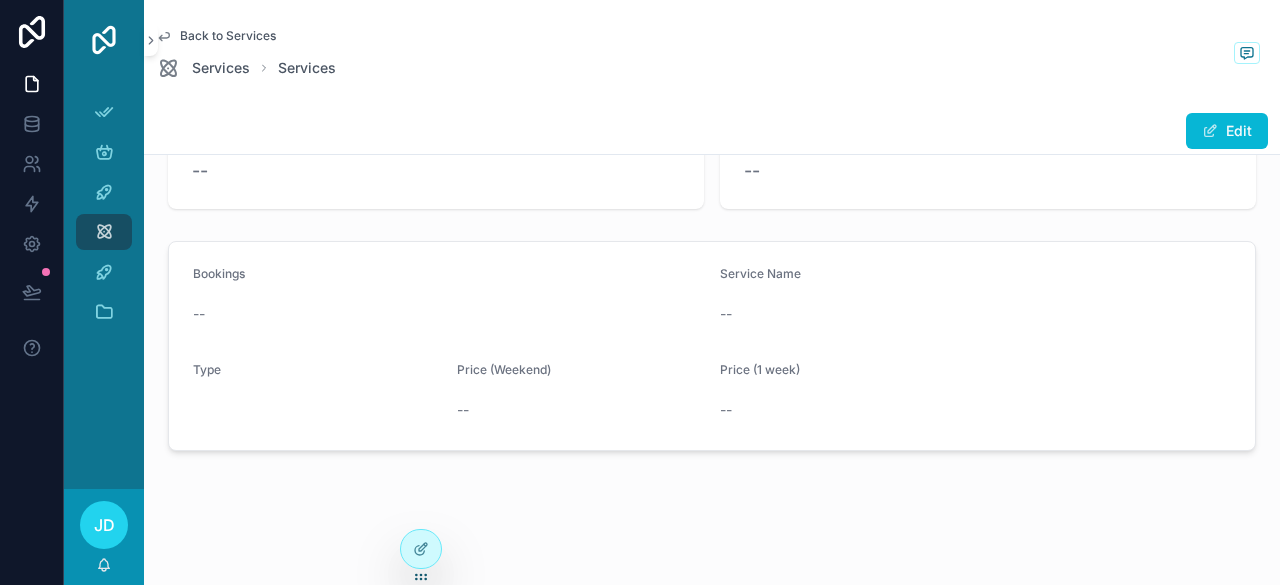 scroll, scrollTop: 0, scrollLeft: 0, axis: both 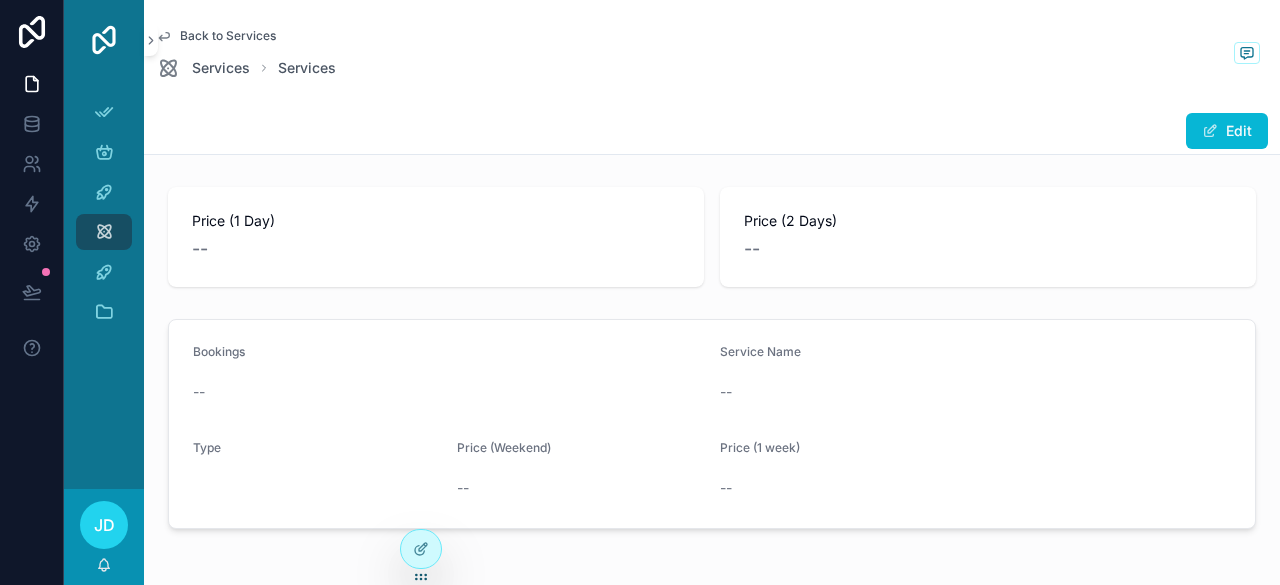click on "--" at bounding box center [844, 488] 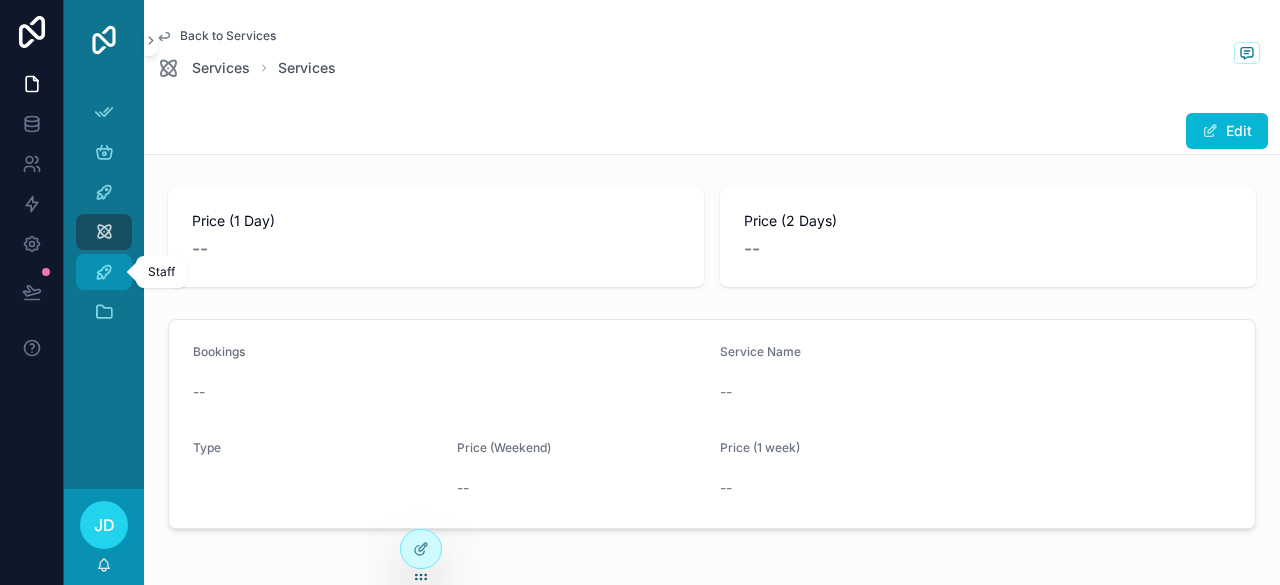 click at bounding box center [104, 272] 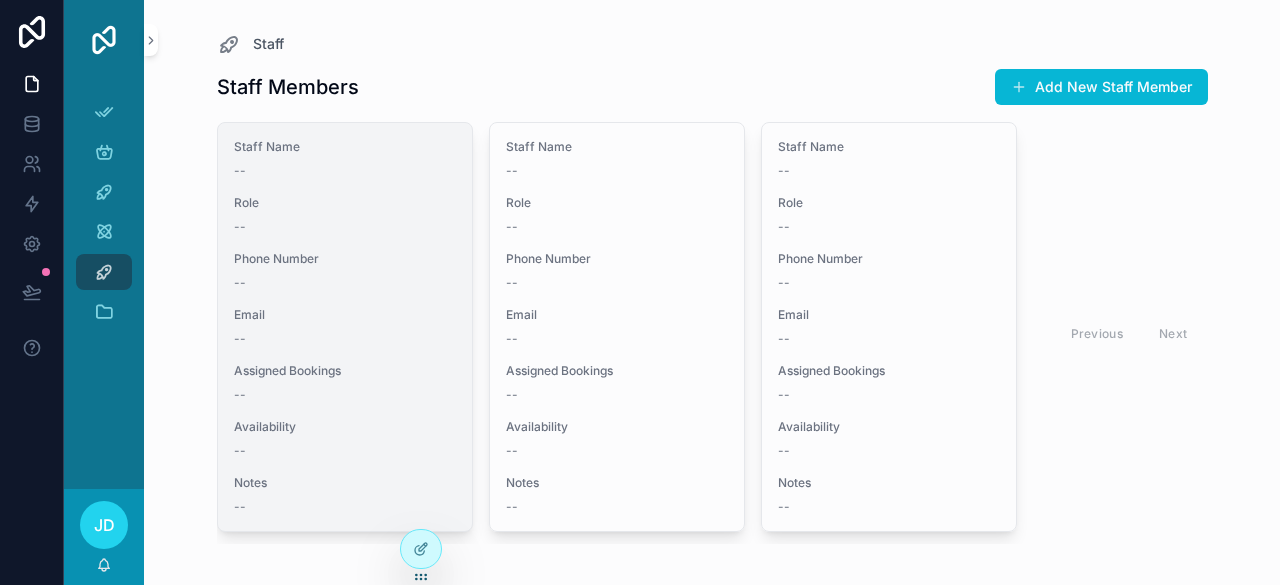 click on "Staff Name -- Role -- Phone Number -- Email -- Assigned Bookings -- Availability -- Notes --" at bounding box center (345, 327) 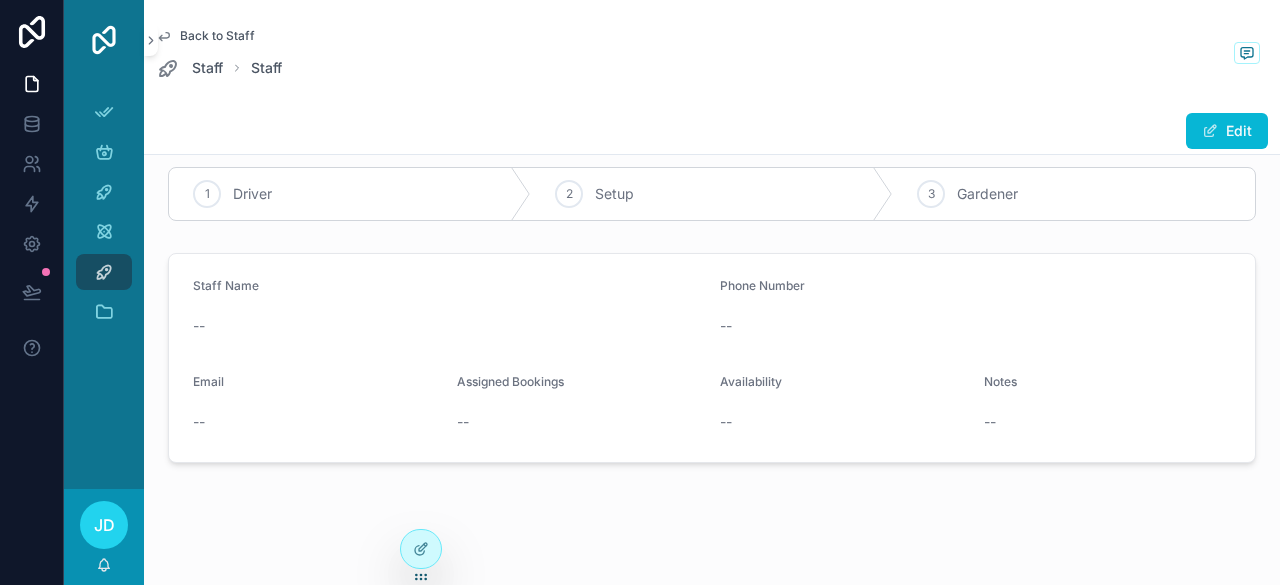 scroll, scrollTop: 32, scrollLeft: 0, axis: vertical 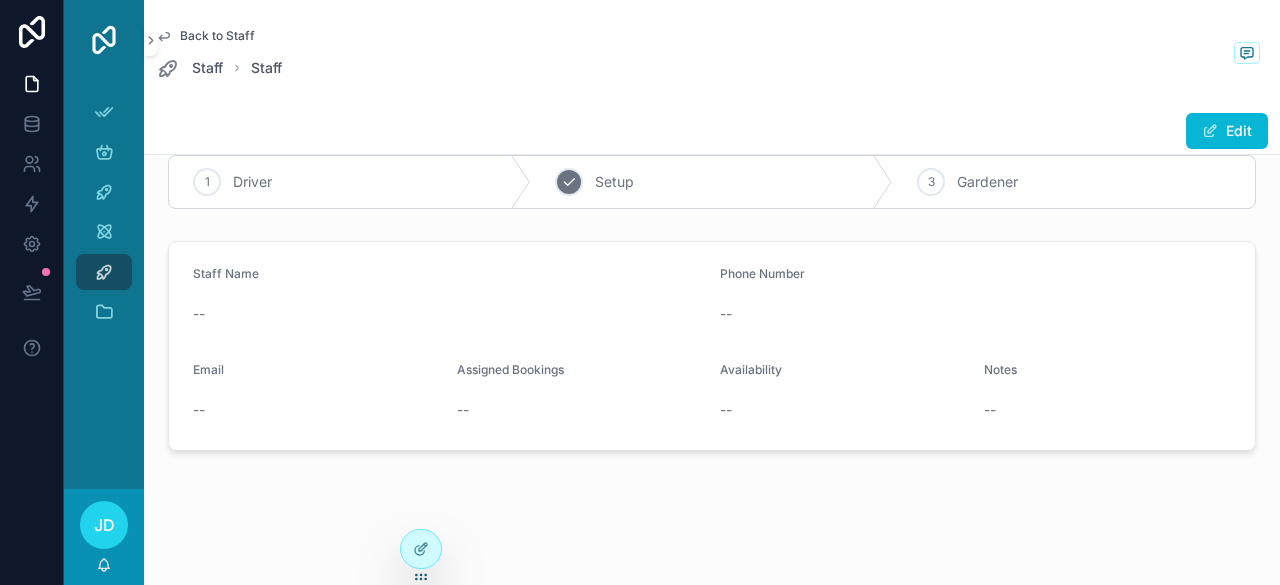 click on "2 Setup" at bounding box center (712, 182) 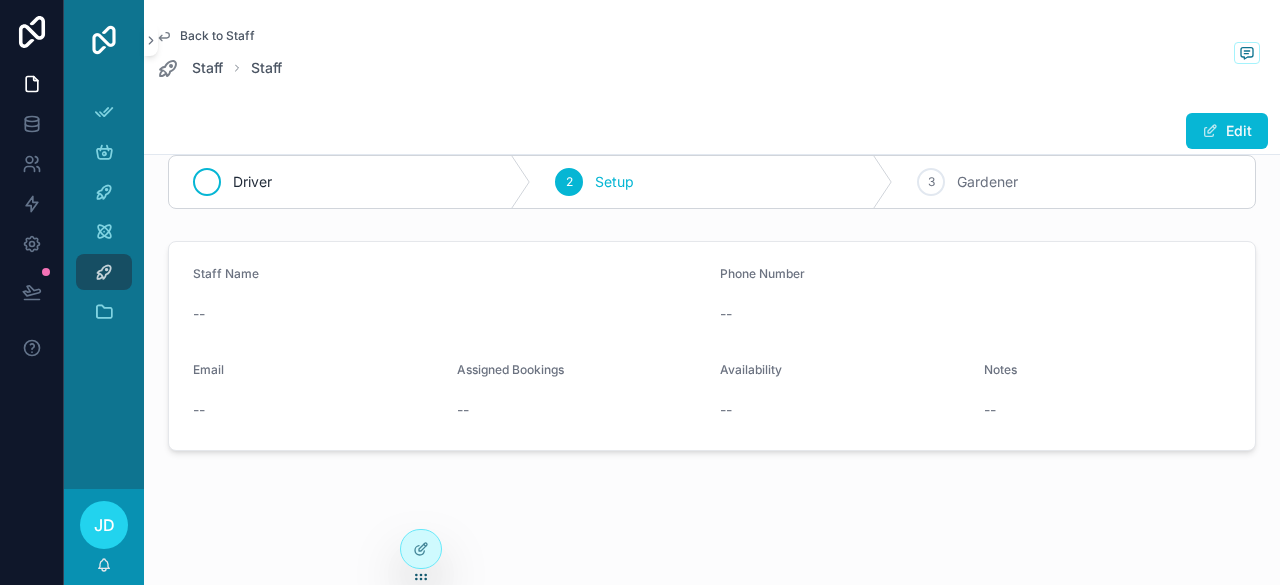 click on "Driver" at bounding box center (252, 182) 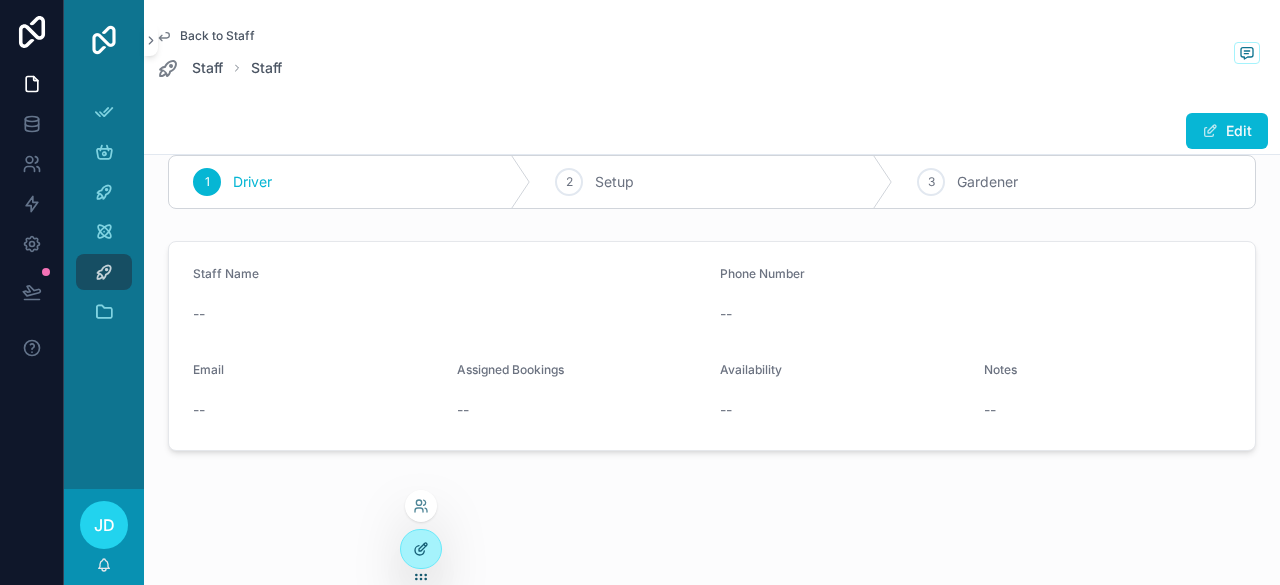 click at bounding box center [421, 549] 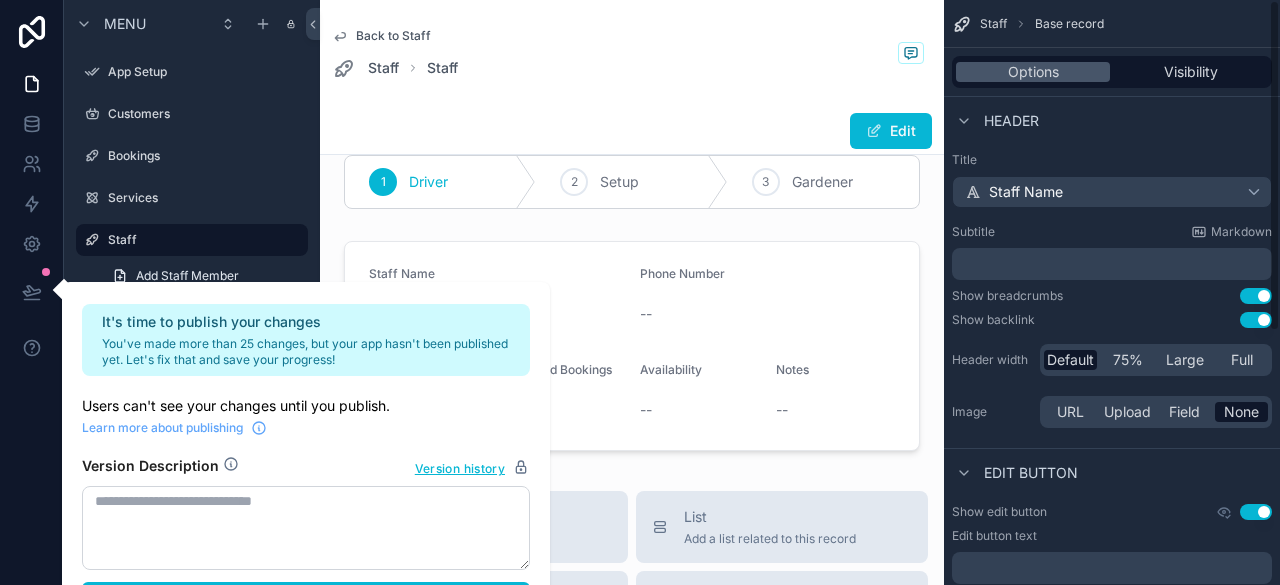 click on "Show breadcrumbs Use setting" at bounding box center (1112, 296) 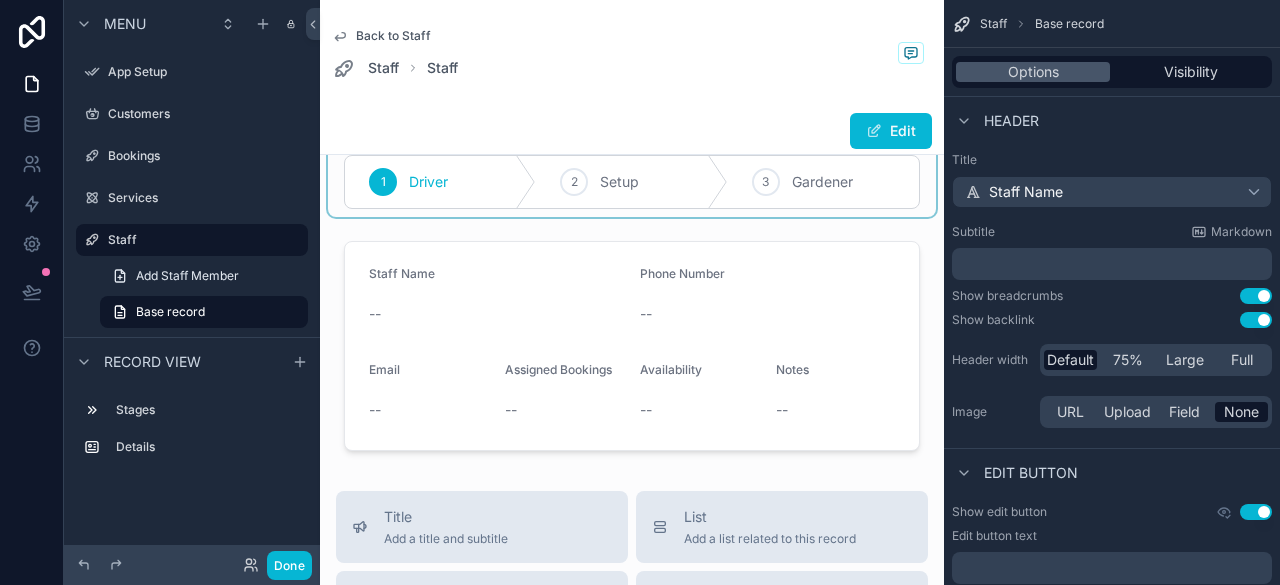 click at bounding box center [632, 182] 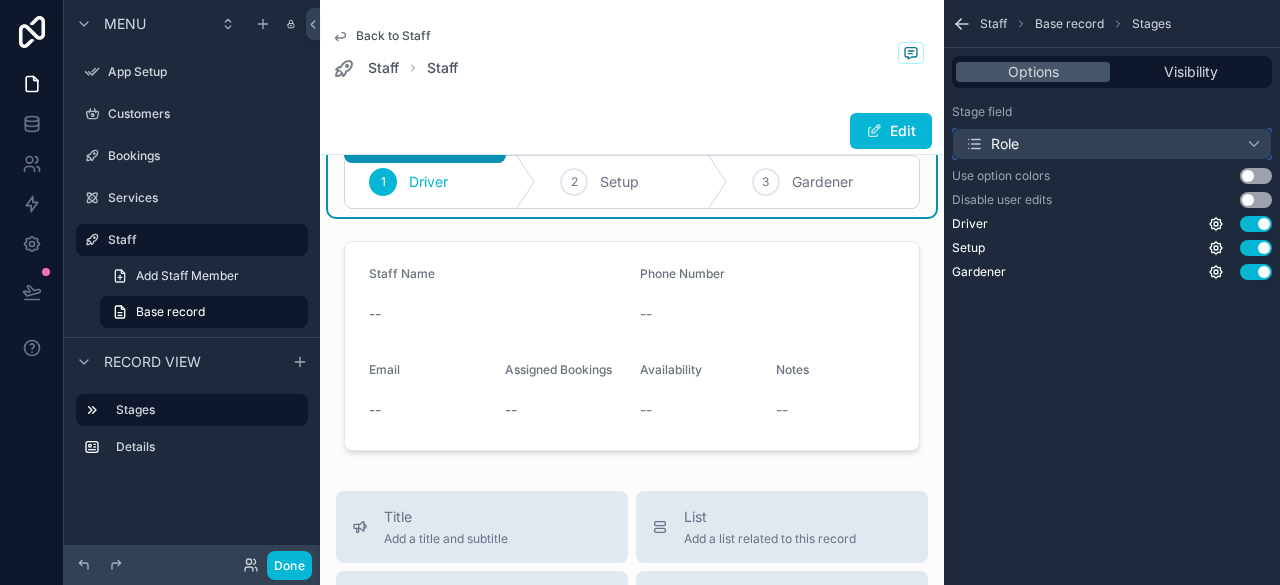 click on "Role" at bounding box center [1112, 144] 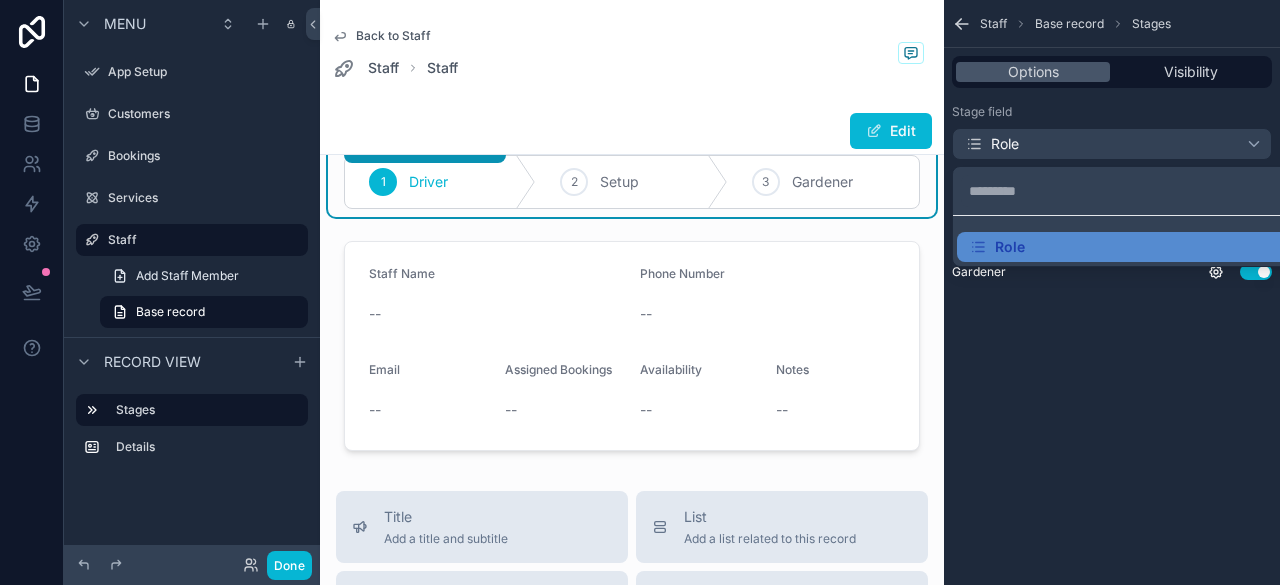 click at bounding box center [640, 292] 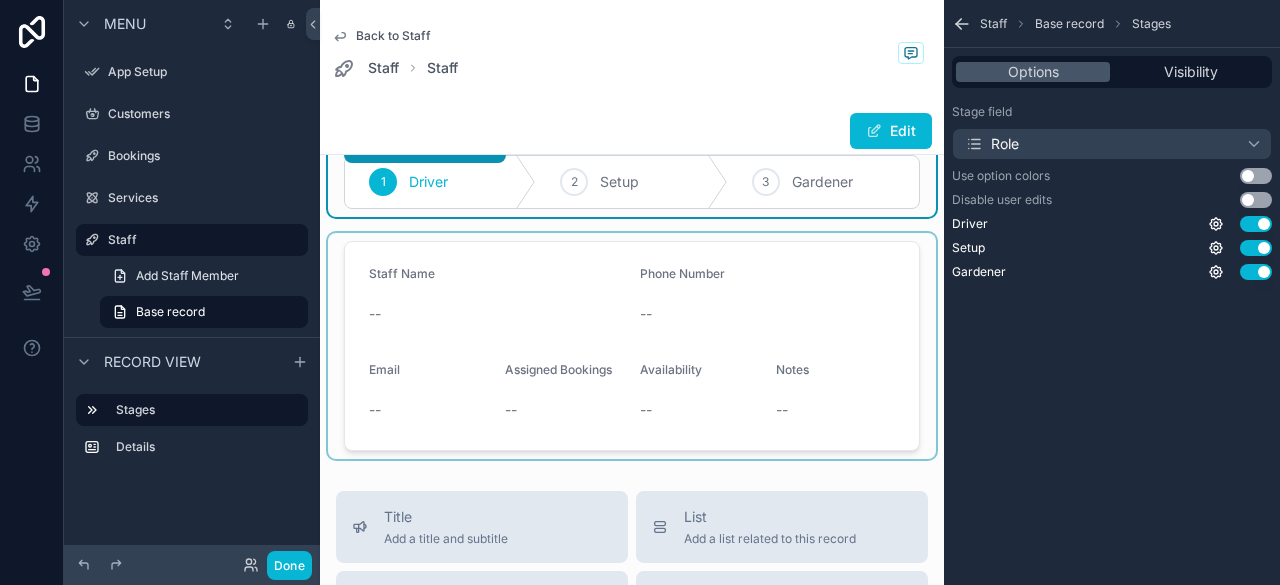 click at bounding box center (632, 346) 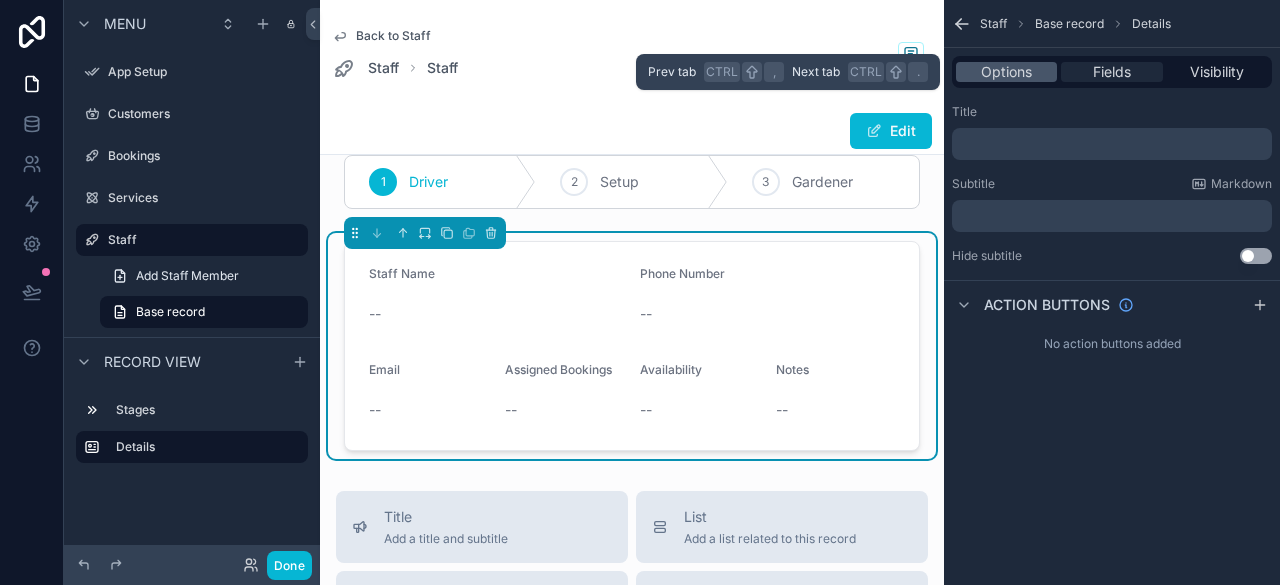 click on "Fields" at bounding box center [1111, 72] 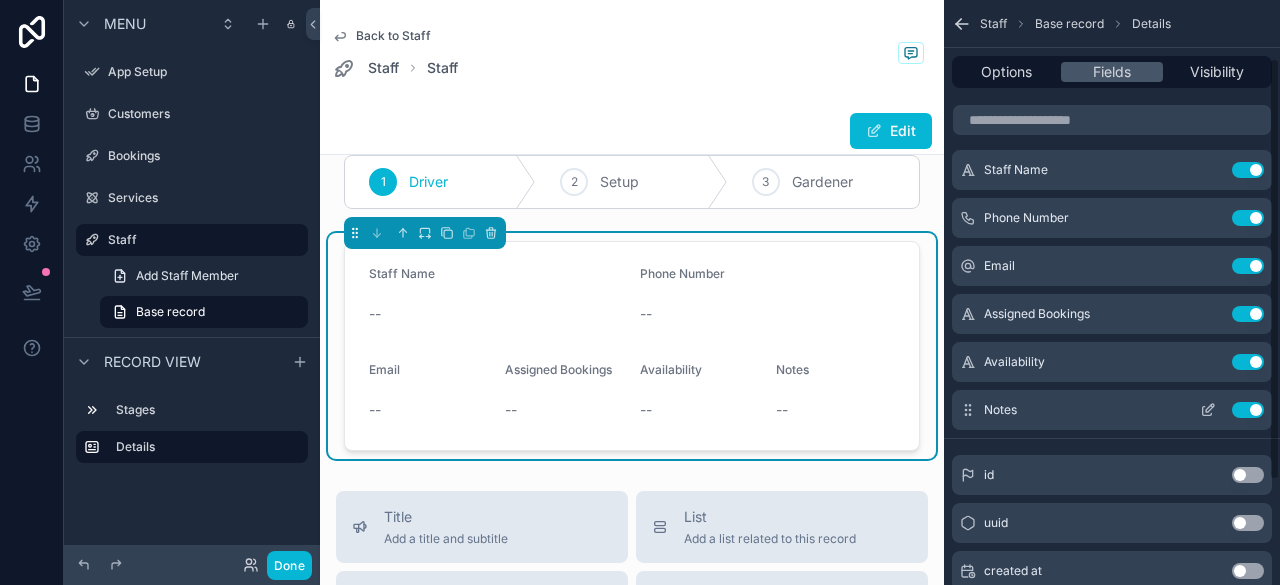 scroll, scrollTop: 100, scrollLeft: 0, axis: vertical 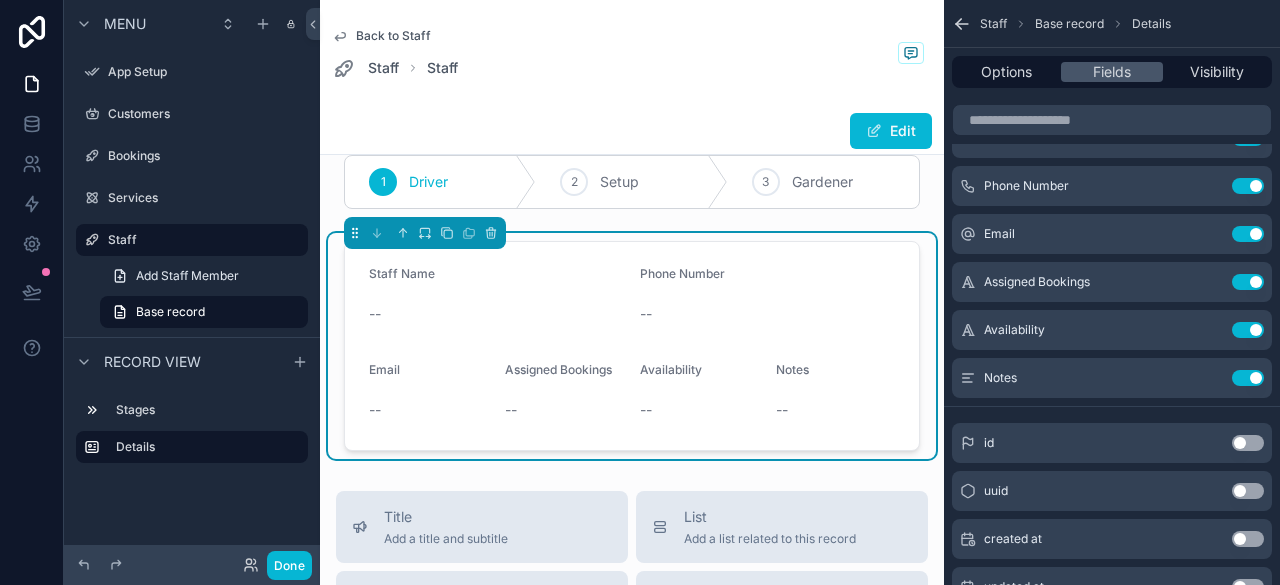 click on "Use setting" at bounding box center [1248, 443] 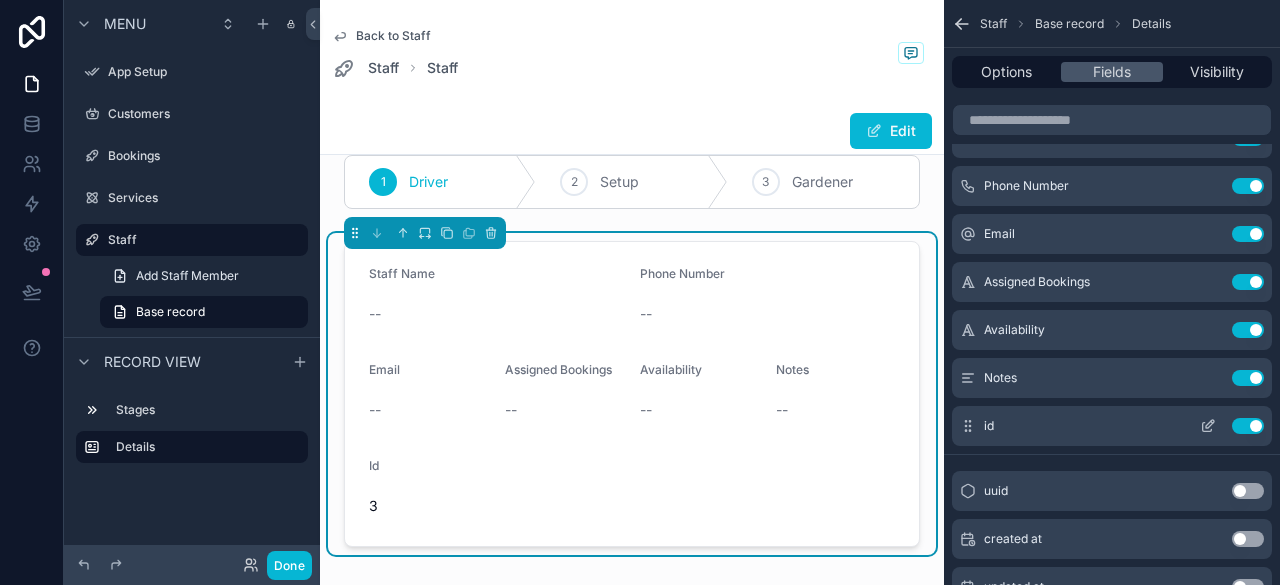 click on "Use setting" at bounding box center [1248, 426] 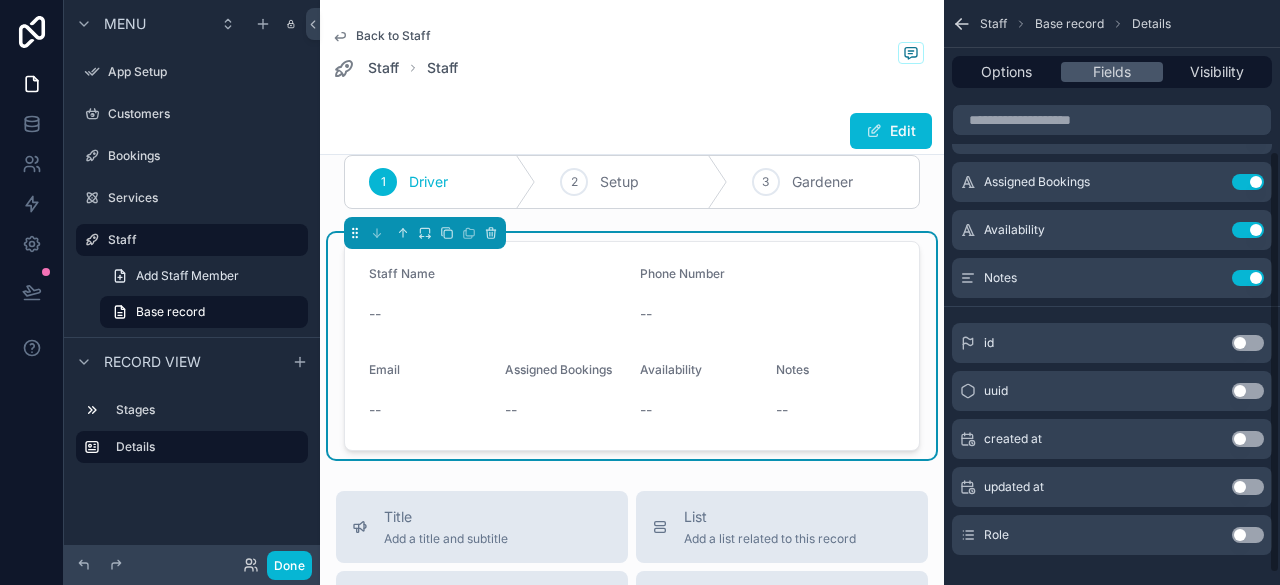 scroll, scrollTop: 224, scrollLeft: 0, axis: vertical 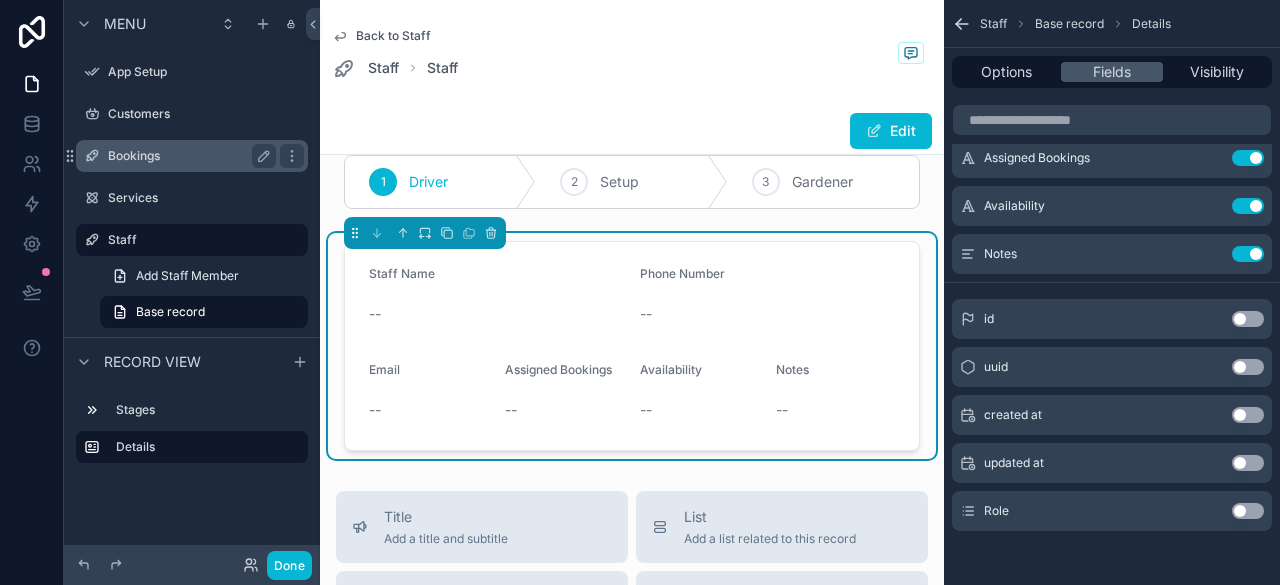click on "Bookings" at bounding box center [188, 156] 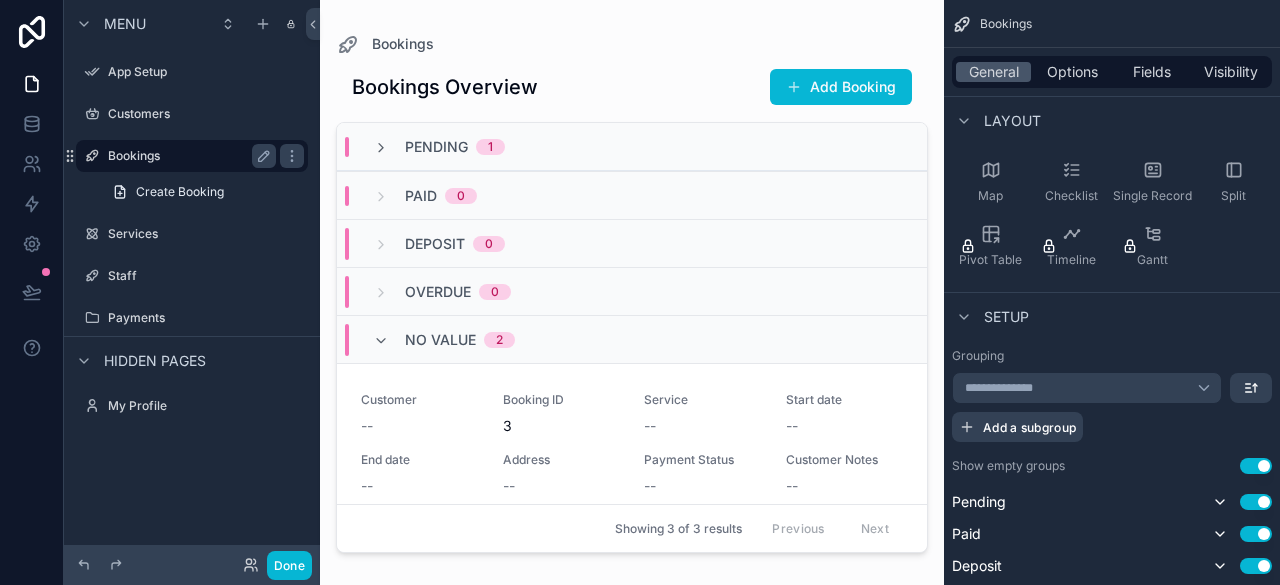 scroll, scrollTop: 0, scrollLeft: 0, axis: both 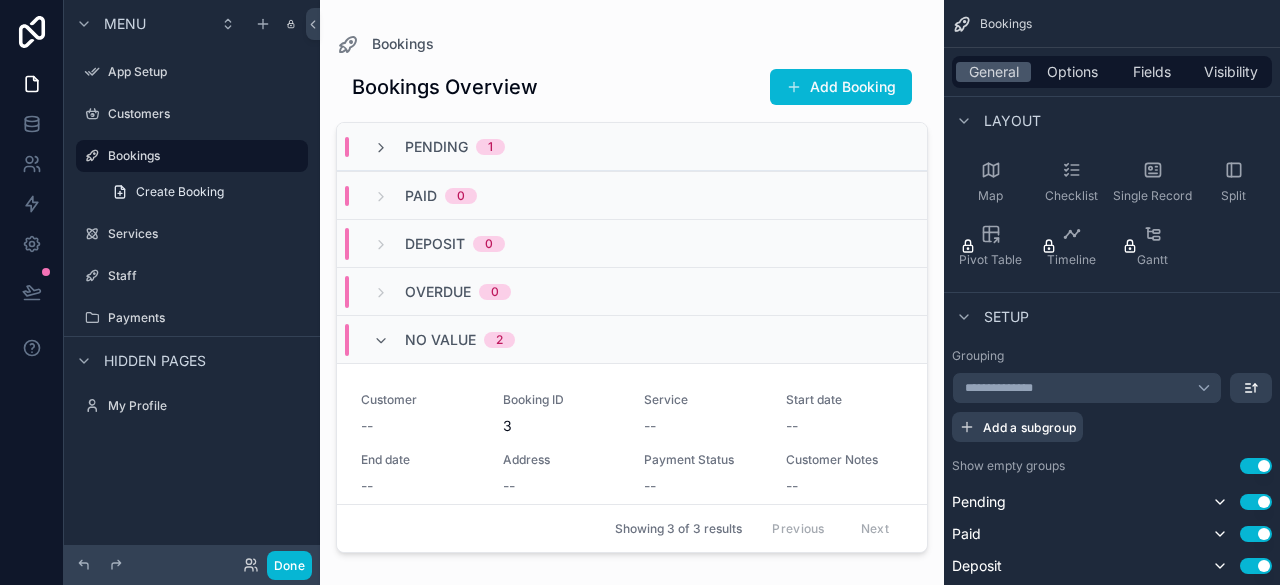 click at bounding box center (632, 280) 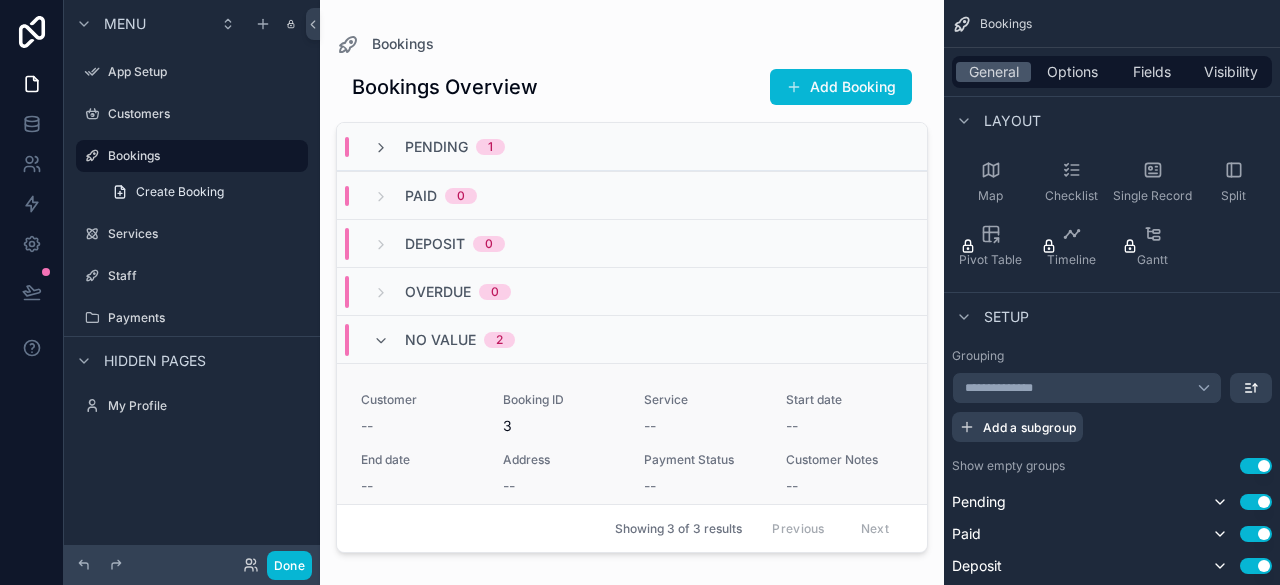 click on "Customer -- Booking ID 3 Service -- Start date -- End date -- Address -- Payment Status -- Customer Notes -- Linked Payments -- Total Price --" at bounding box center (632, 474) 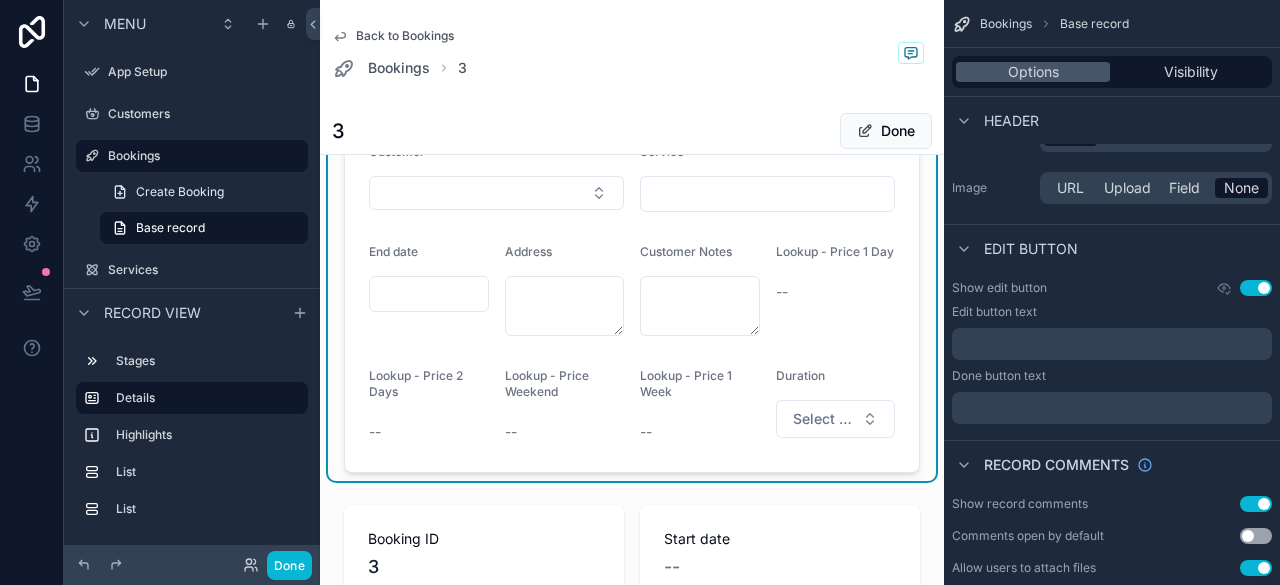 scroll, scrollTop: 100, scrollLeft: 0, axis: vertical 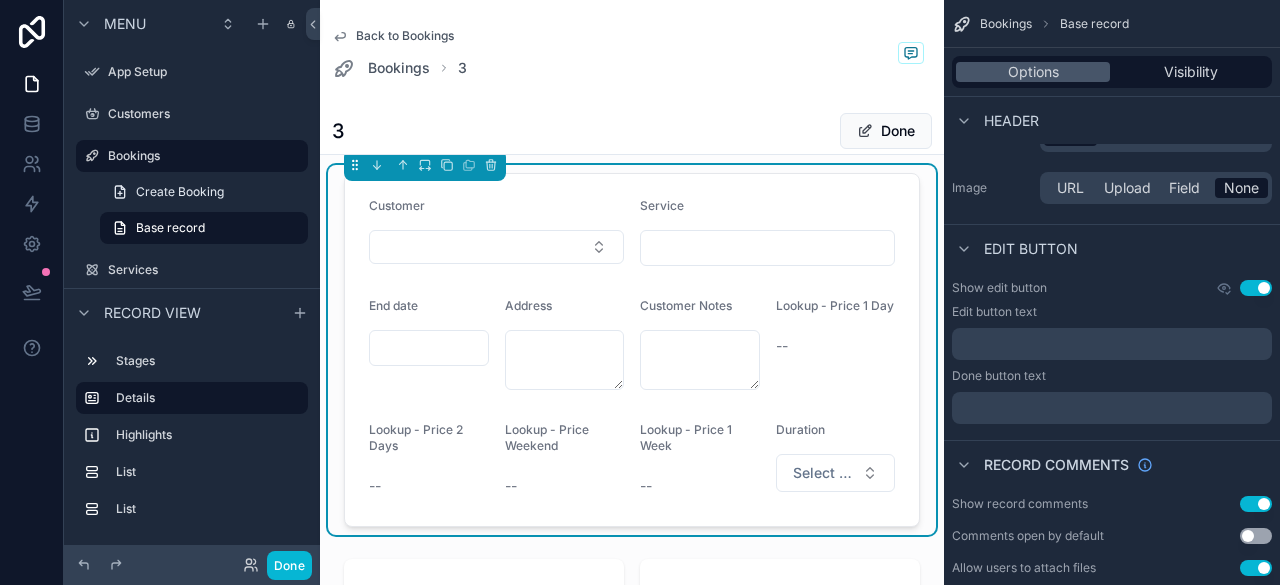 click on "Lookup - Price 1 Day --" at bounding box center [836, 344] 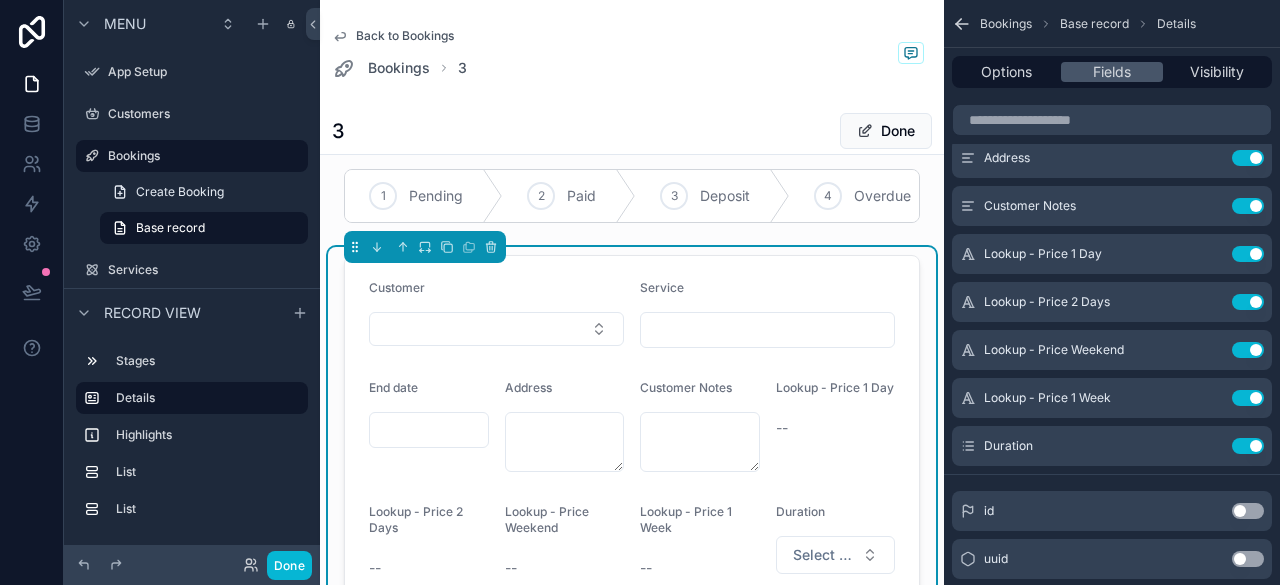 scroll, scrollTop: 0, scrollLeft: 0, axis: both 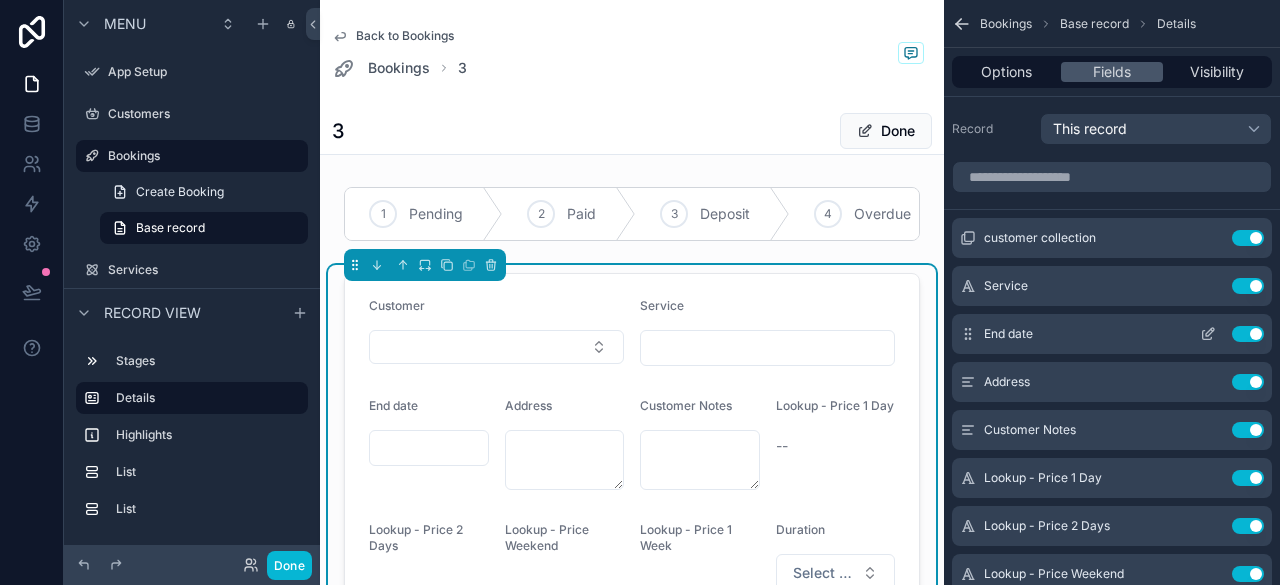 click on "Use setting" at bounding box center [1248, 334] 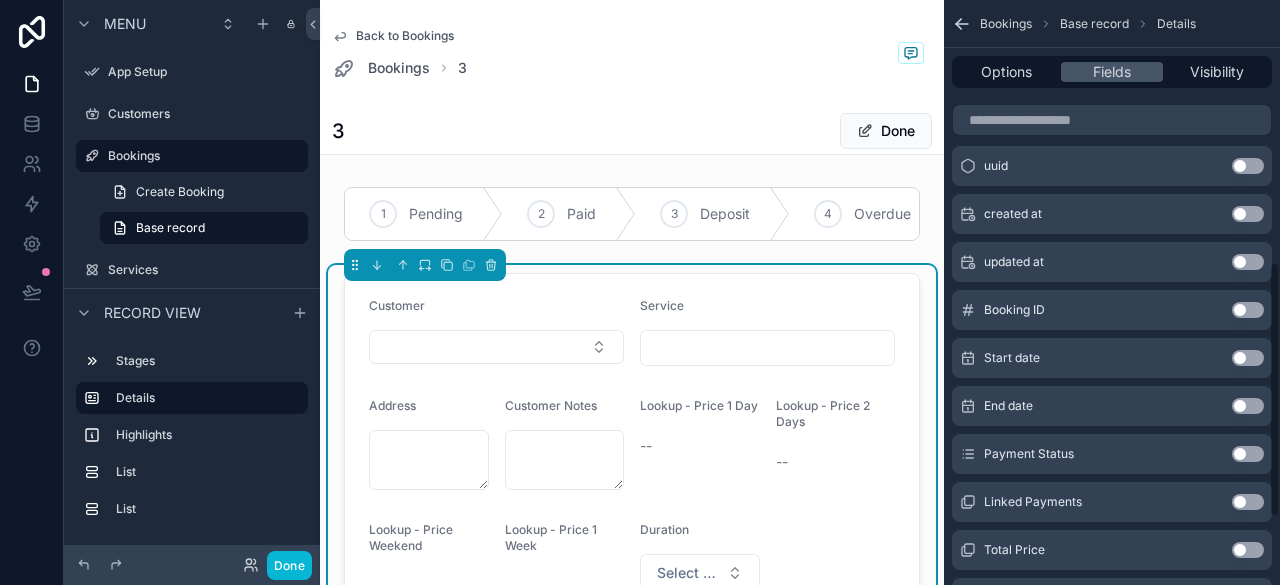 scroll, scrollTop: 600, scrollLeft: 0, axis: vertical 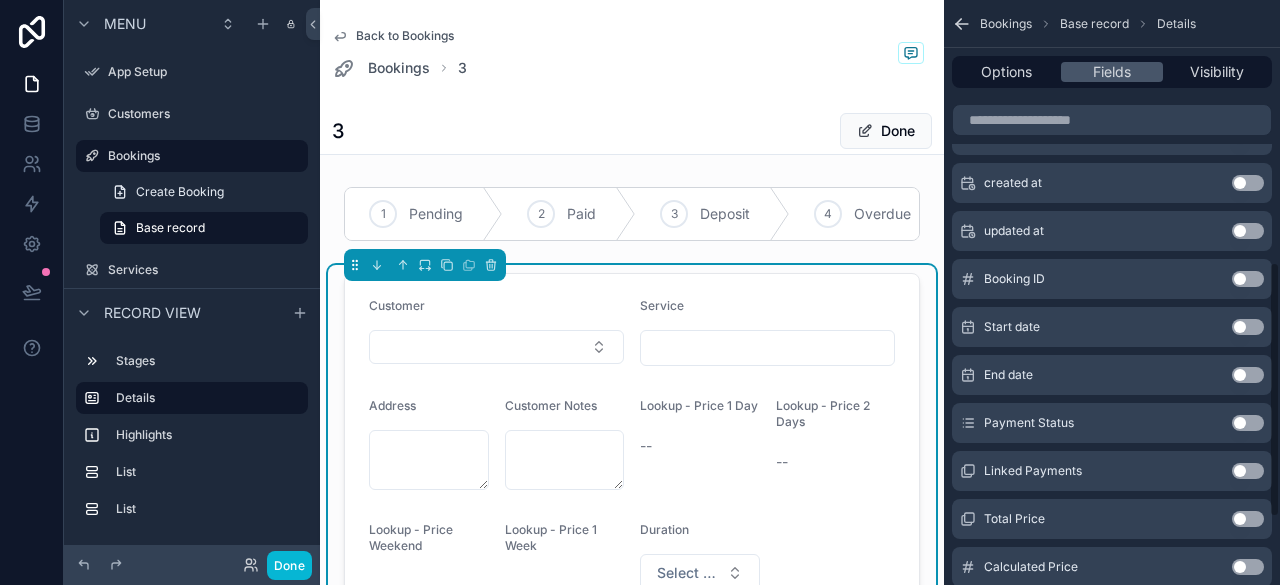 click on "Use setting" at bounding box center (1248, 327) 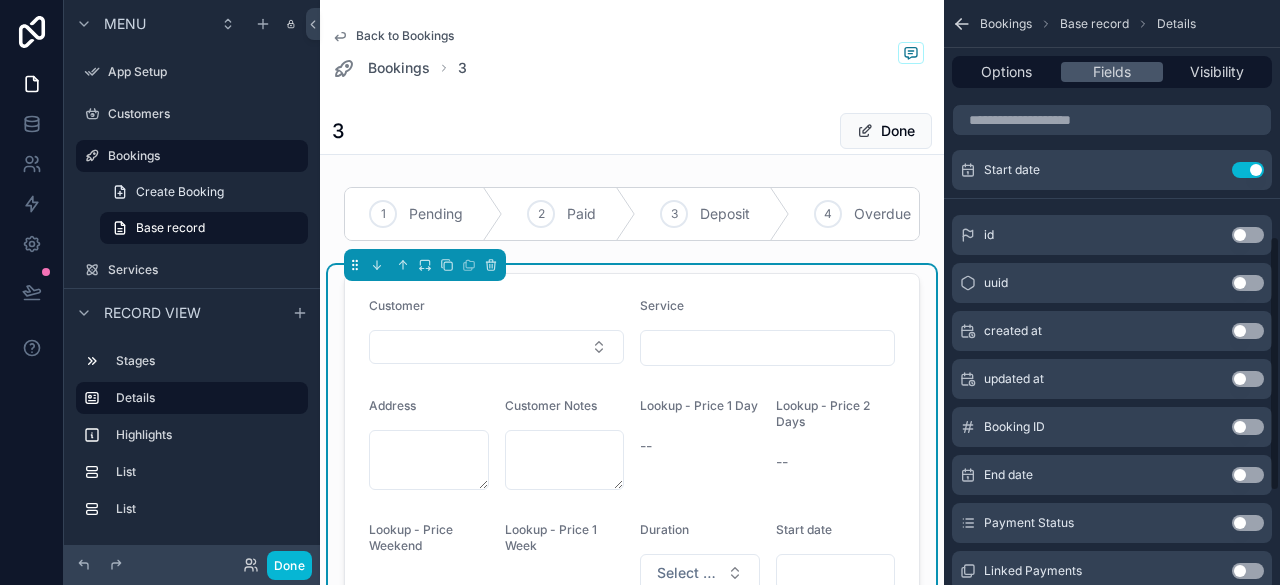 scroll, scrollTop: 600, scrollLeft: 0, axis: vertical 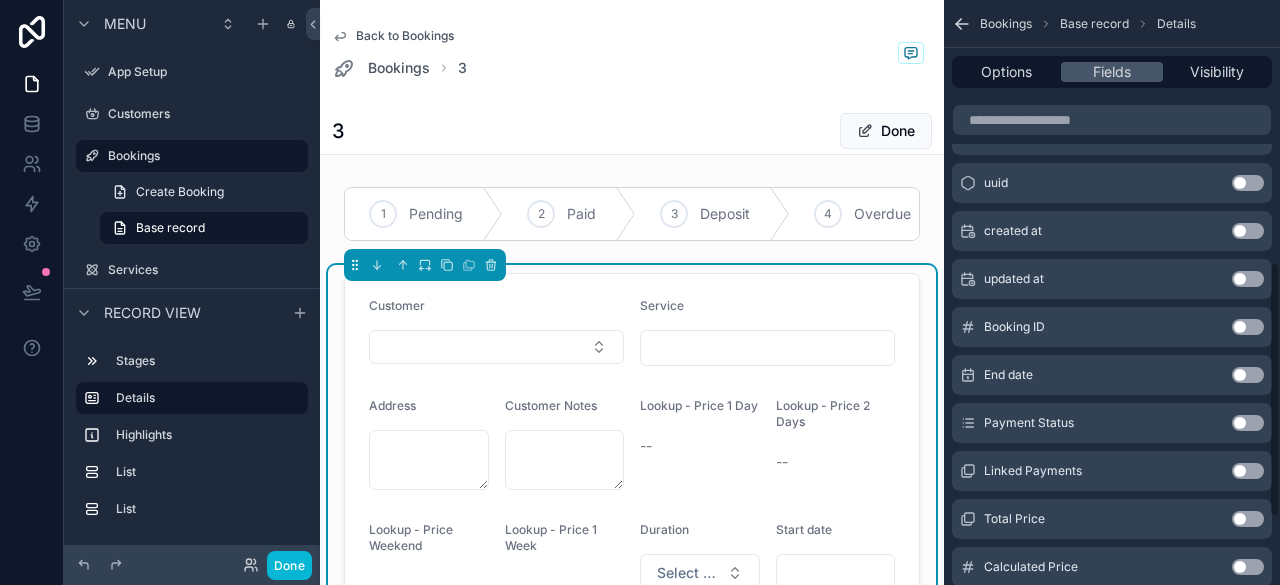 click on "Use setting" at bounding box center [1248, 375] 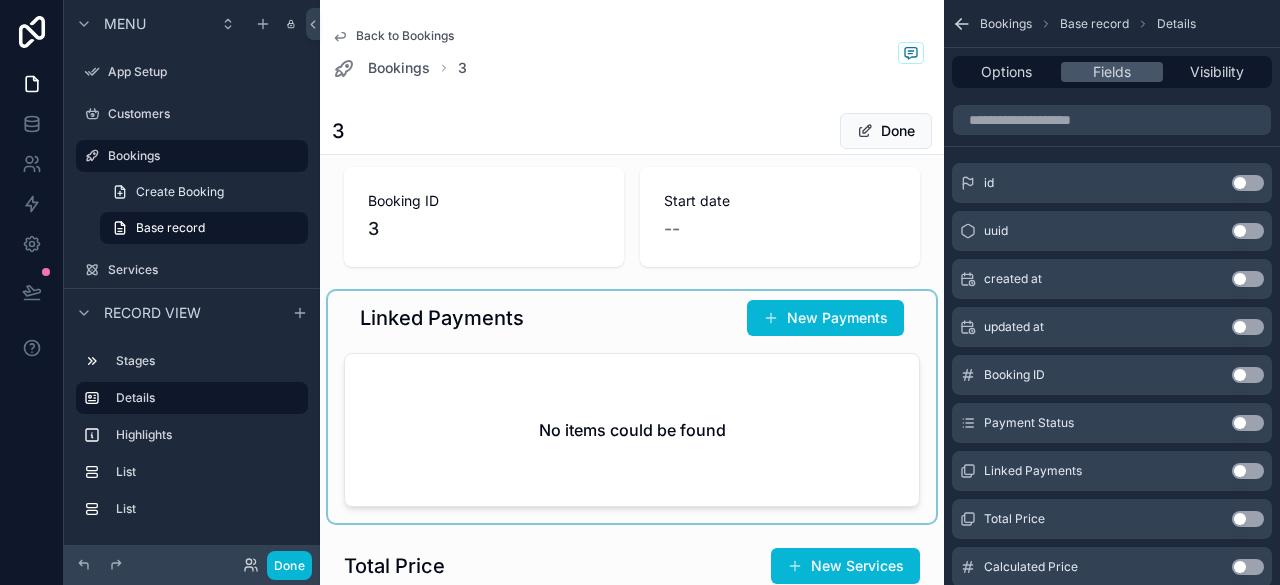 scroll, scrollTop: 500, scrollLeft: 0, axis: vertical 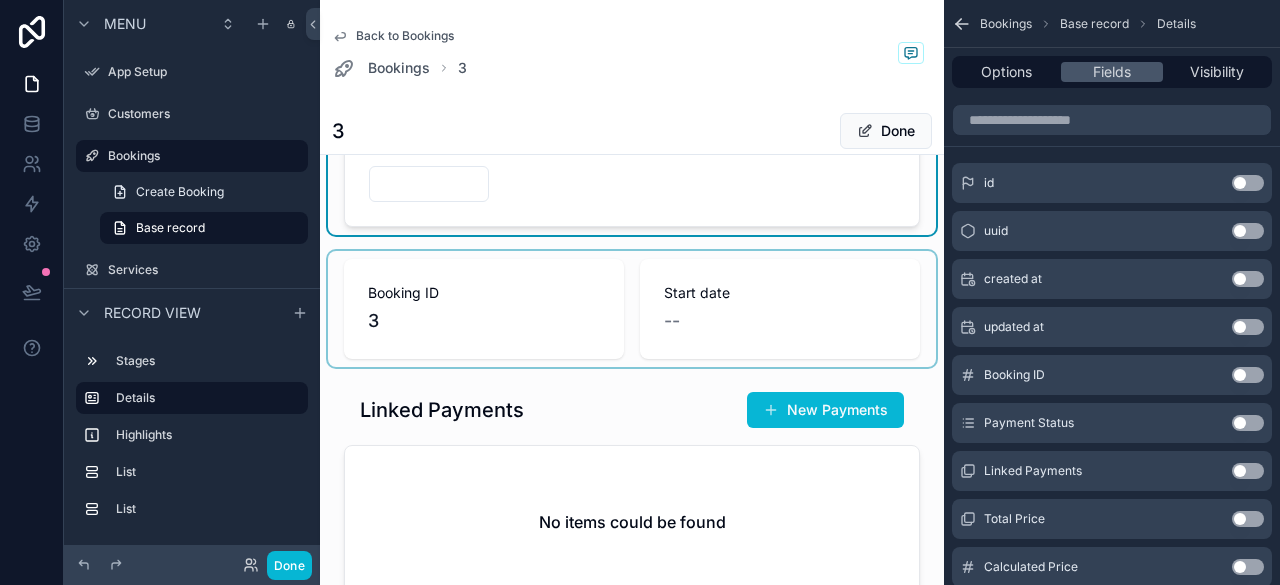 click at bounding box center (632, 309) 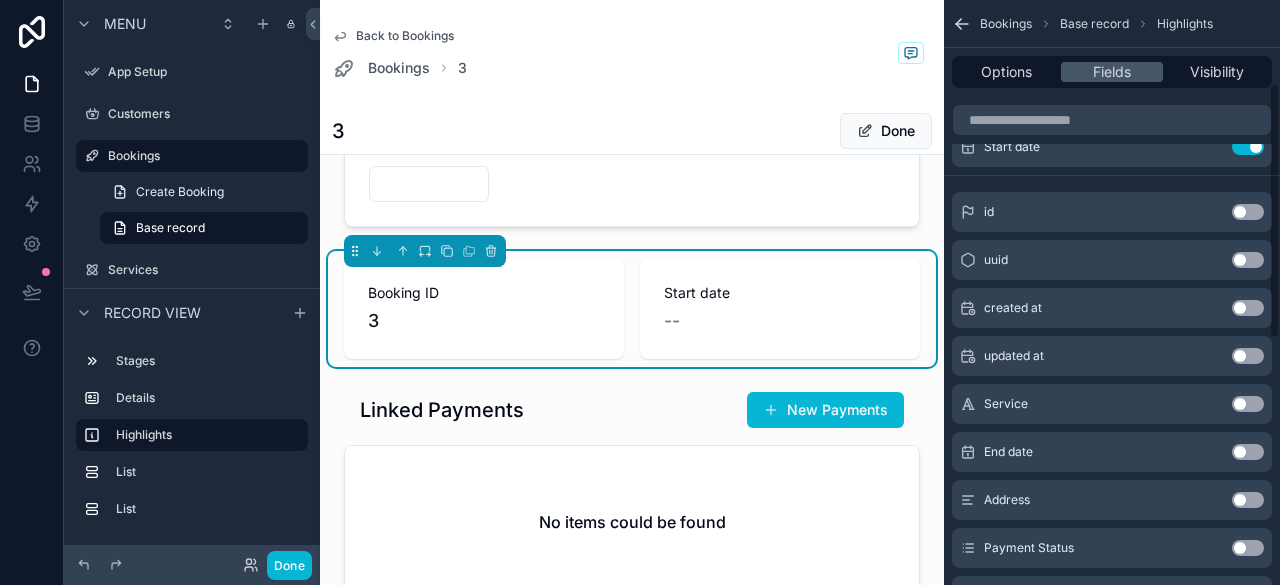 scroll, scrollTop: 0, scrollLeft: 0, axis: both 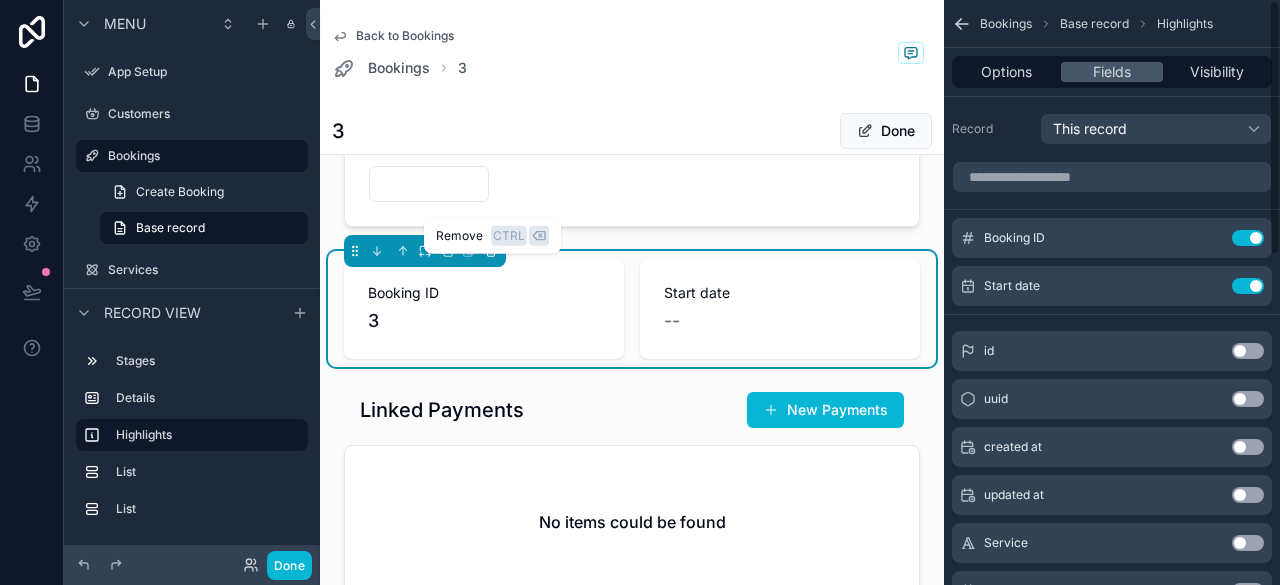 click at bounding box center (491, 251) 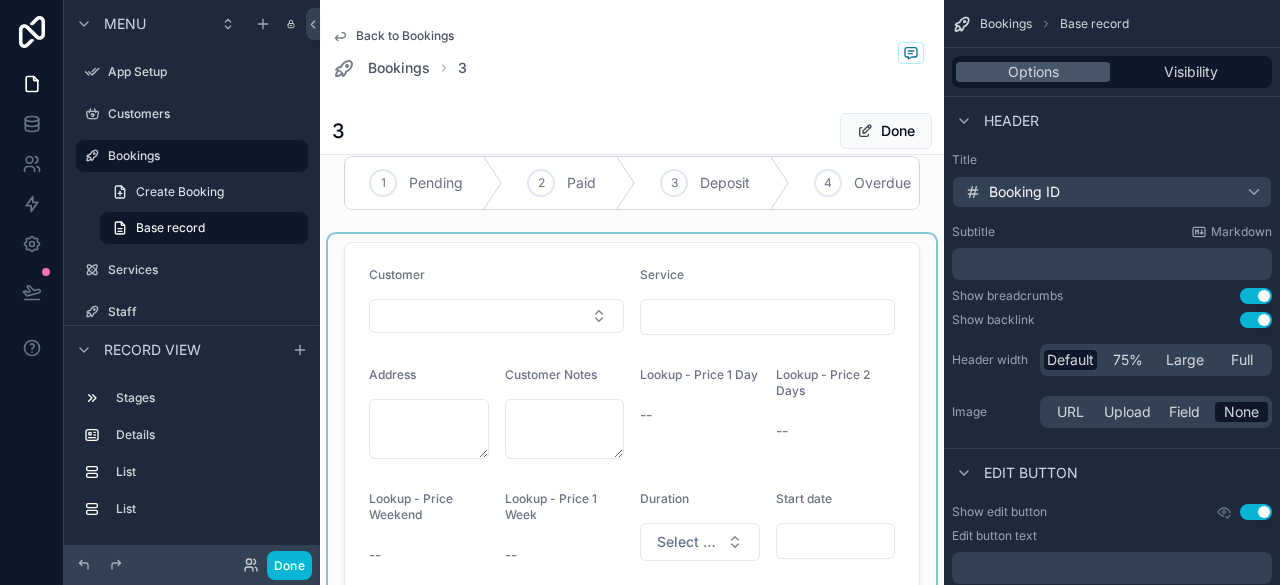 scroll, scrollTop: 0, scrollLeft: 0, axis: both 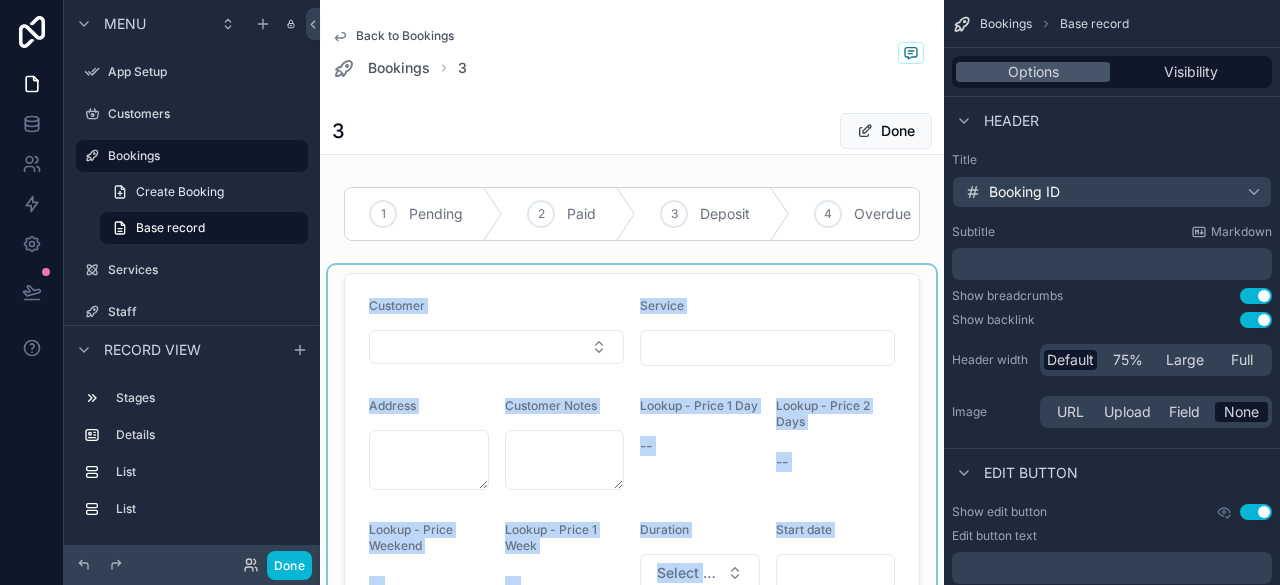 drag, startPoint x: 643, startPoint y: 249, endPoint x: 732, endPoint y: 304, distance: 104.62313 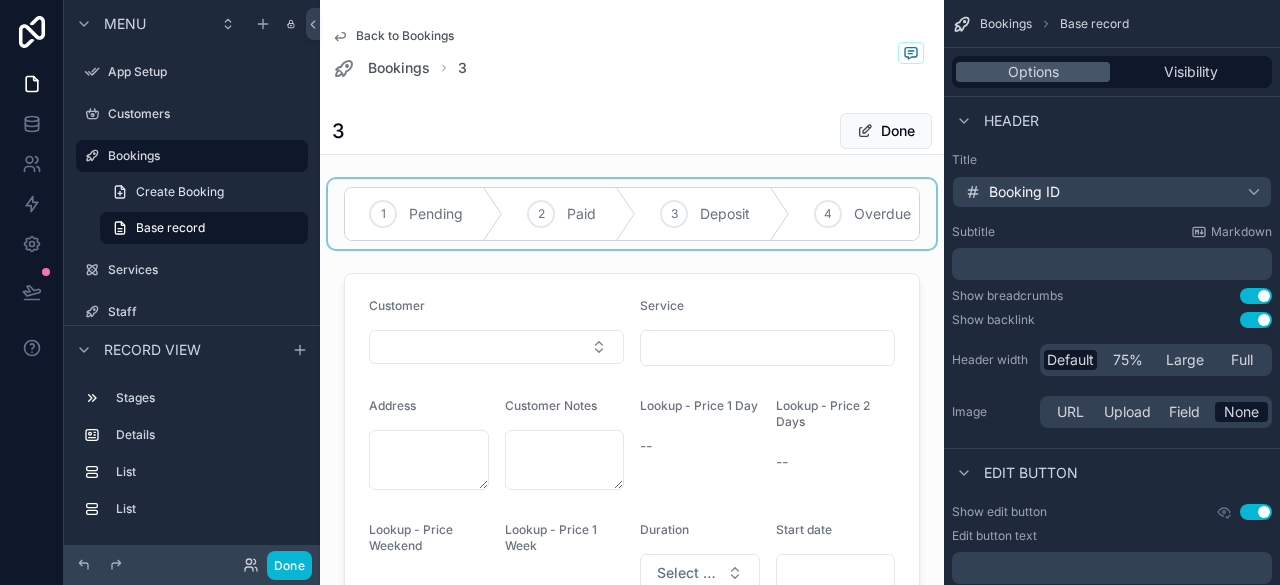 click at bounding box center (632, 214) 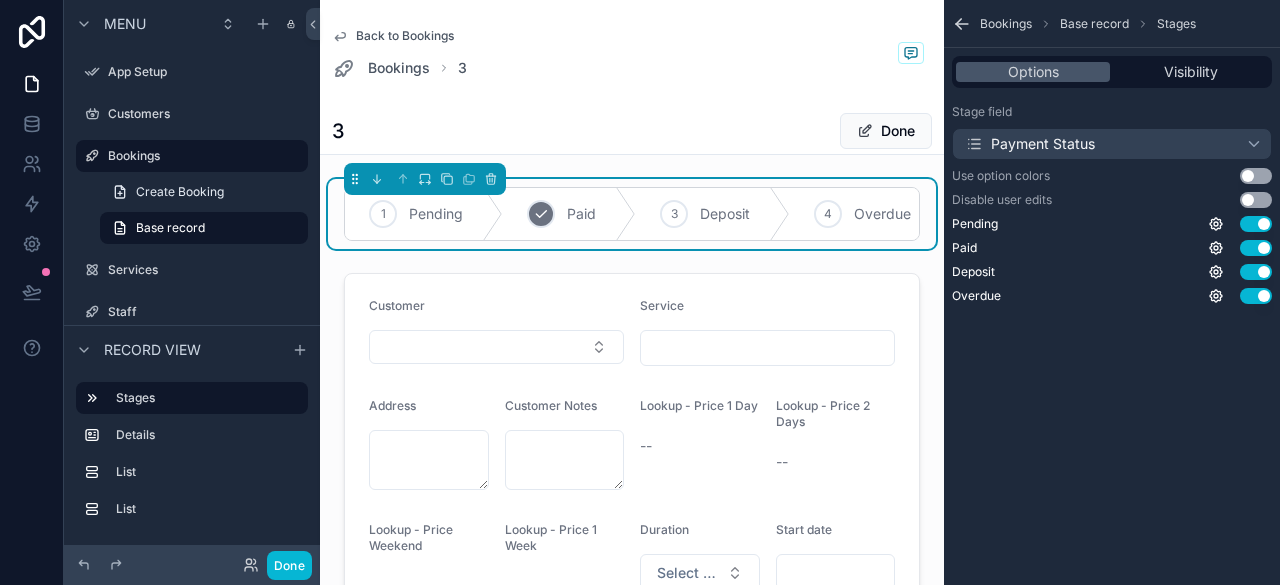 click on "Paid" at bounding box center [581, 214] 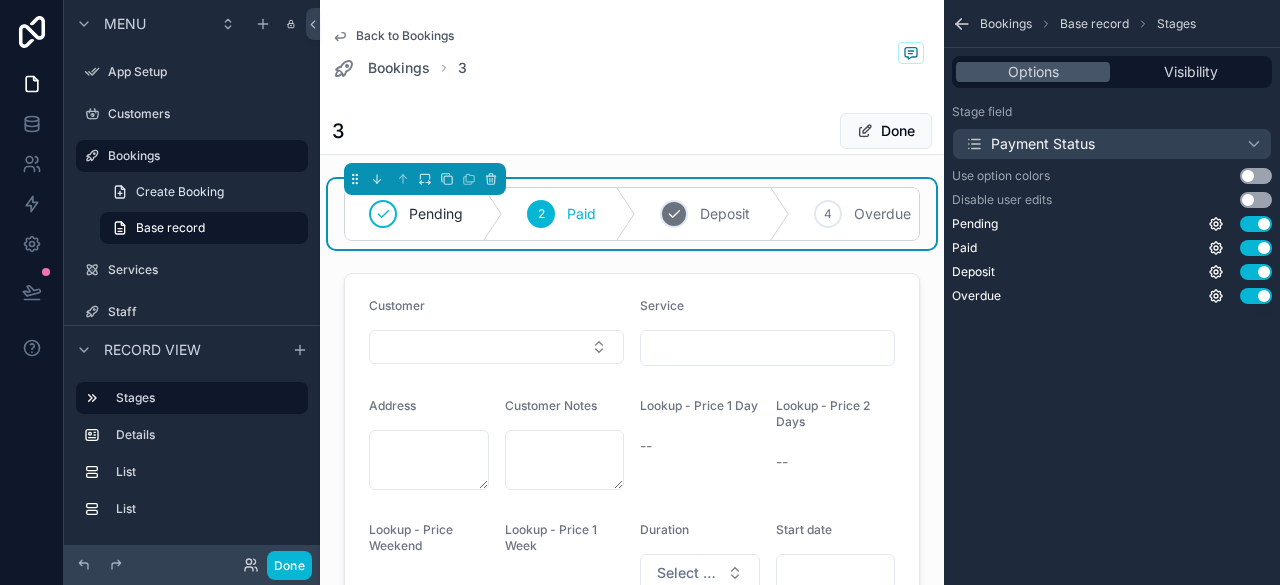 click on "3 Deposit" at bounding box center [713, 214] 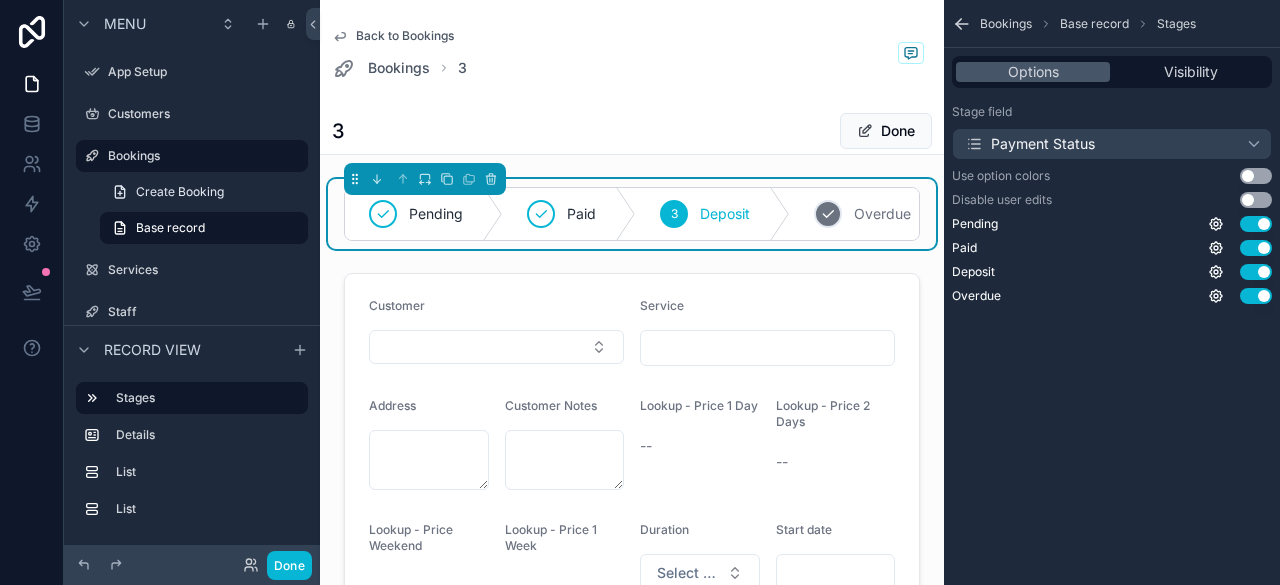 click 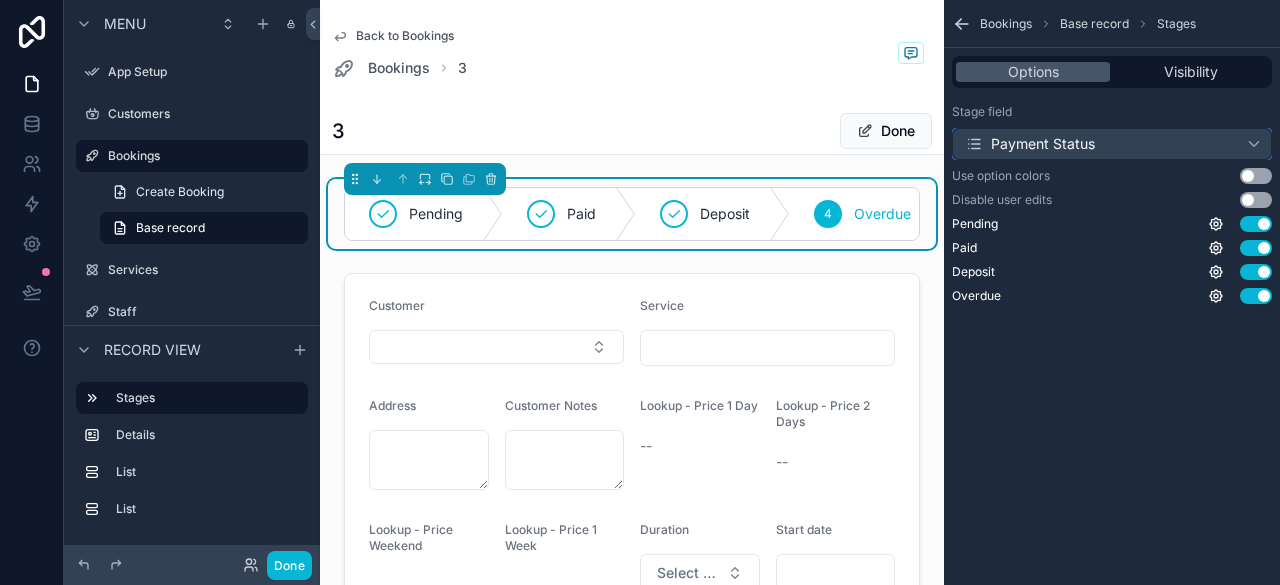 click on "Payment Status" at bounding box center [1030, 144] 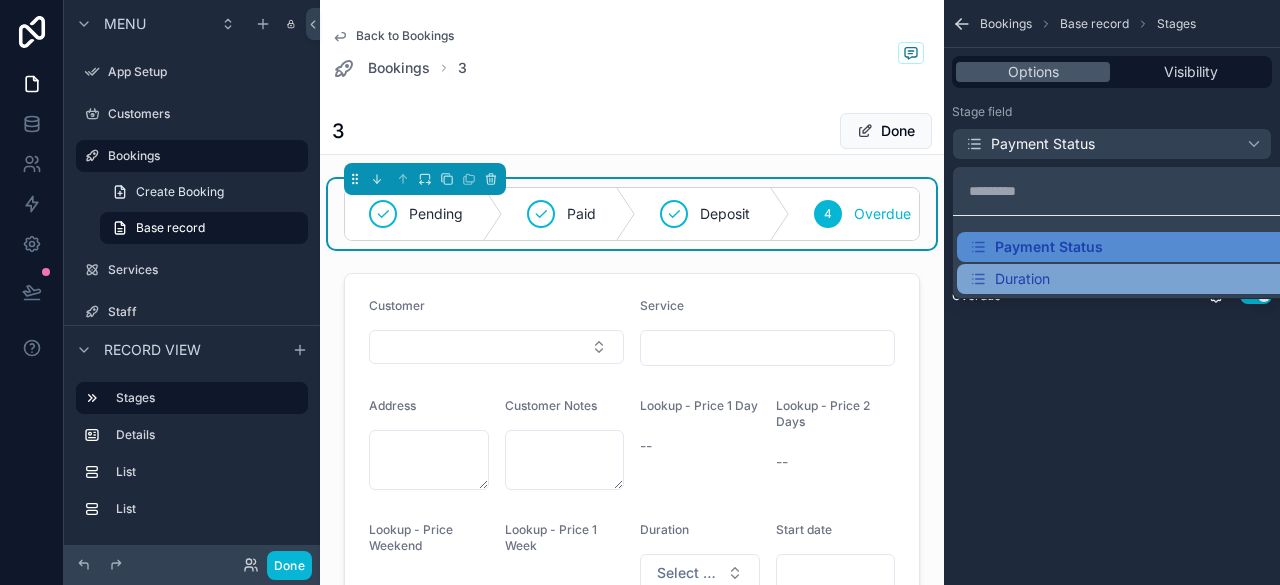 click on "Duration" at bounding box center [1136, 279] 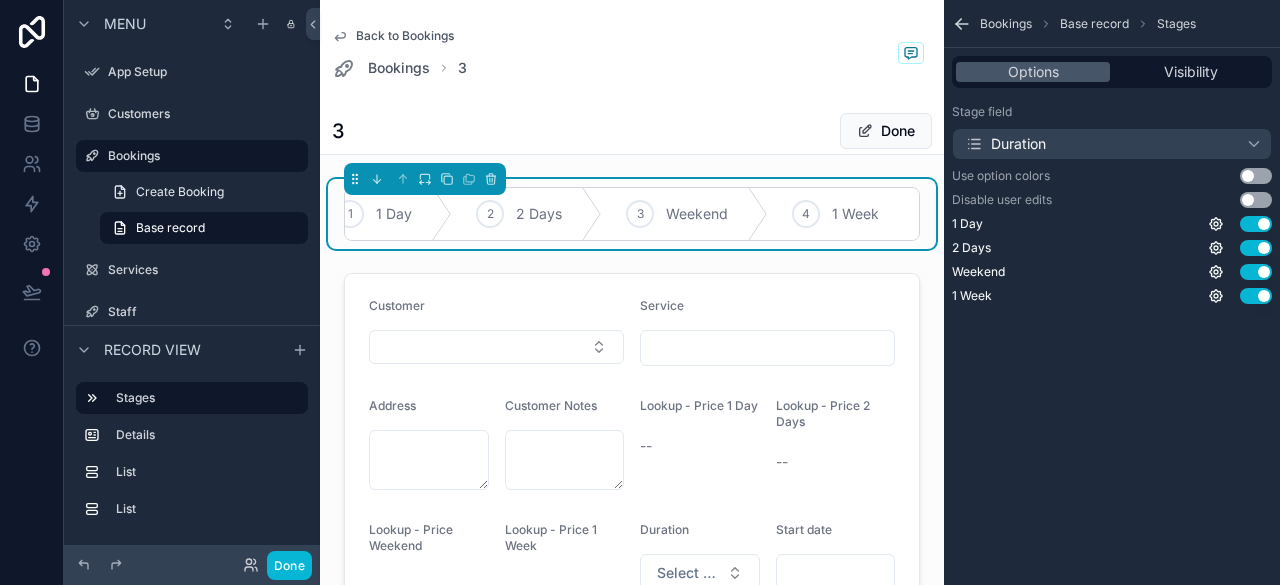 scroll, scrollTop: 0, scrollLeft: 0, axis: both 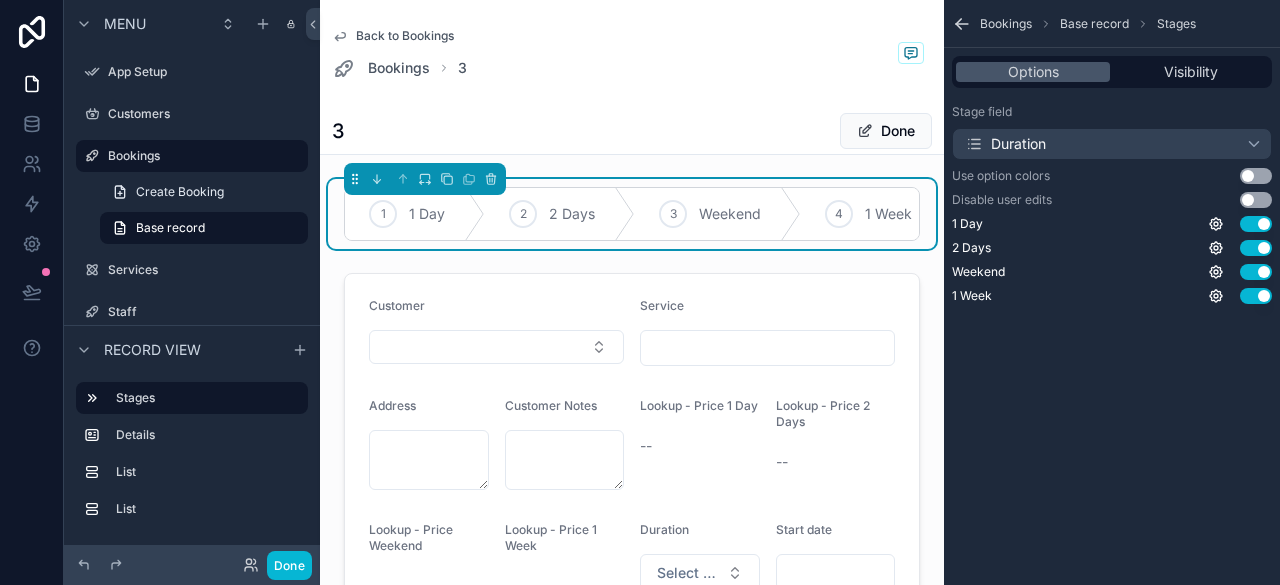 click on "Options Visibility" at bounding box center (1112, 72) 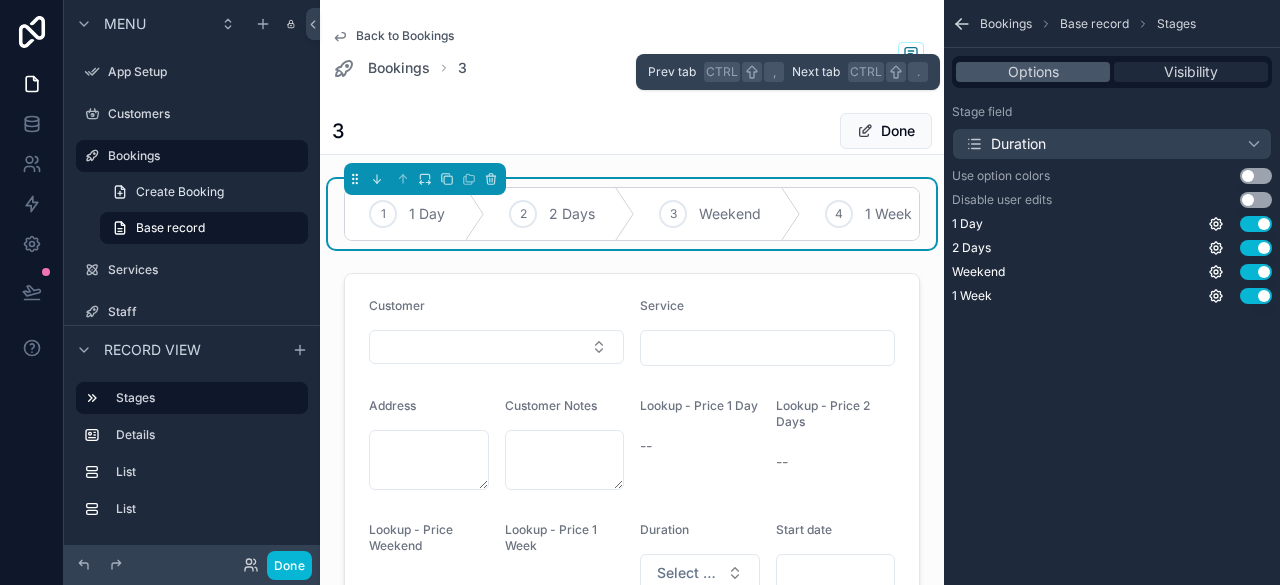 click on "Visibility" at bounding box center [1191, 72] 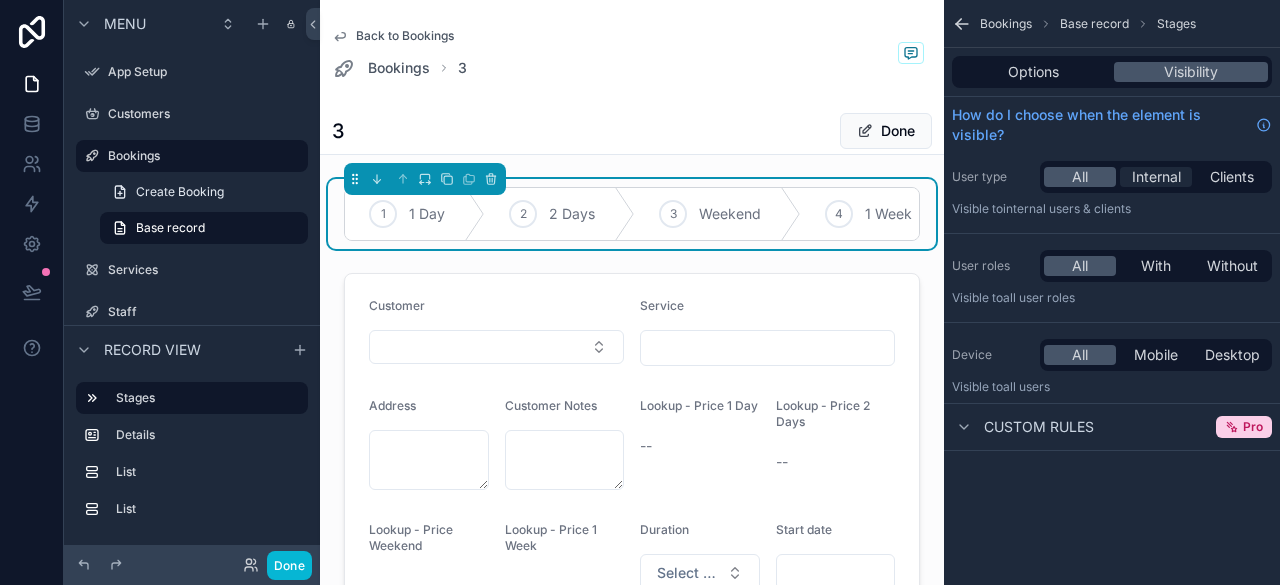 click on "Internal" at bounding box center (1156, 177) 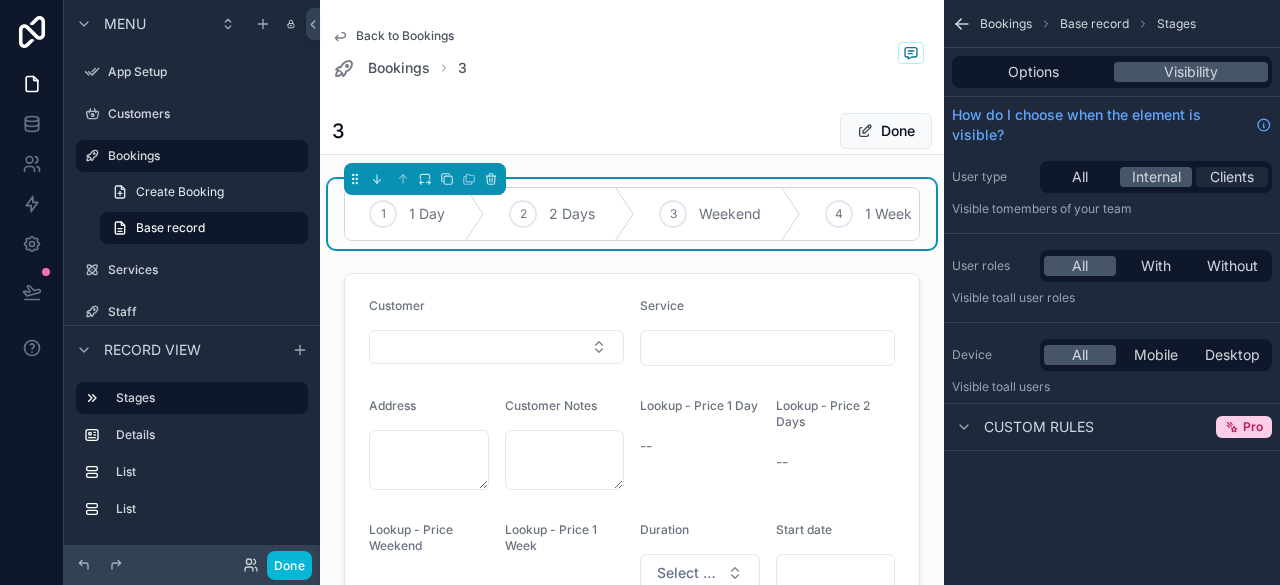 click on "Clients" at bounding box center (1232, 177) 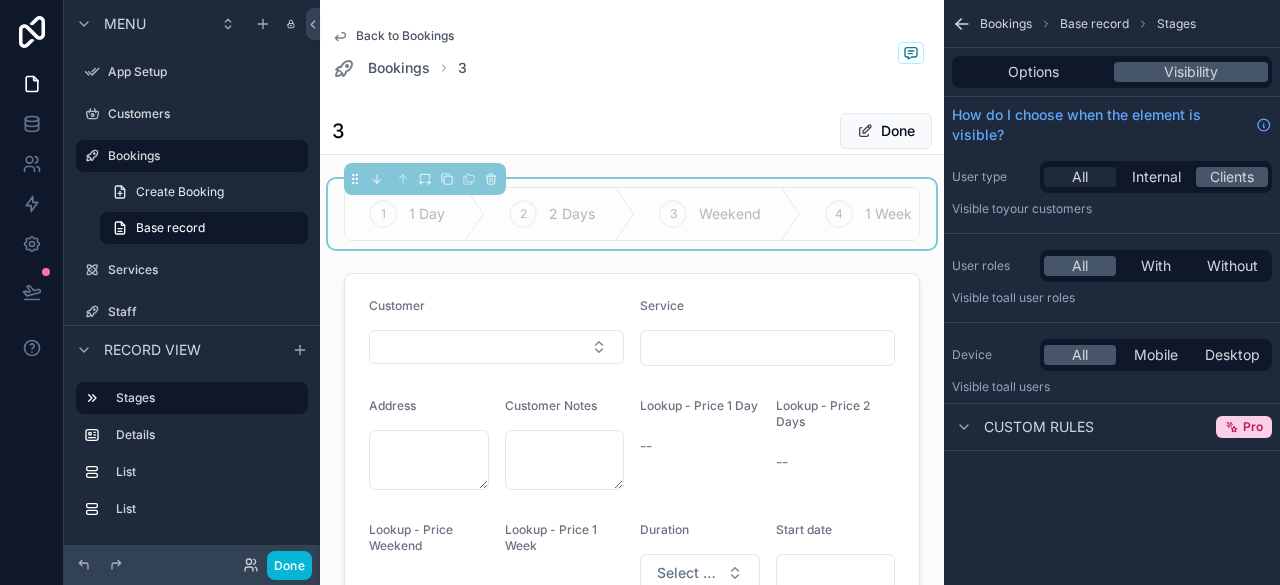 click on "All" at bounding box center [1080, 177] 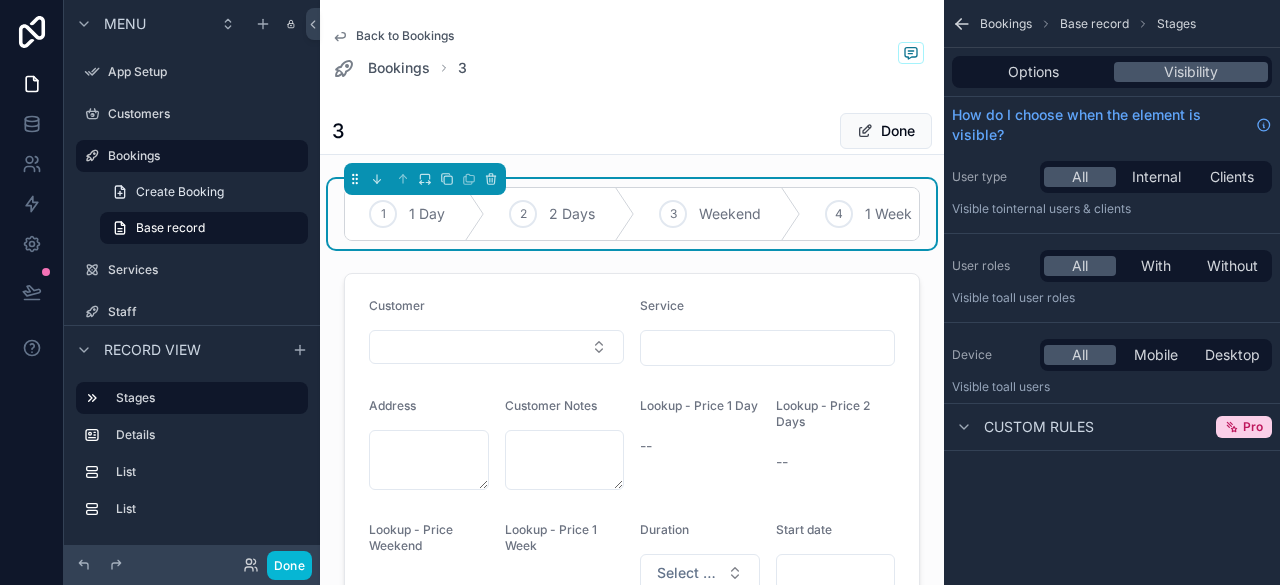 click on "Custom rules" at bounding box center [1039, 427] 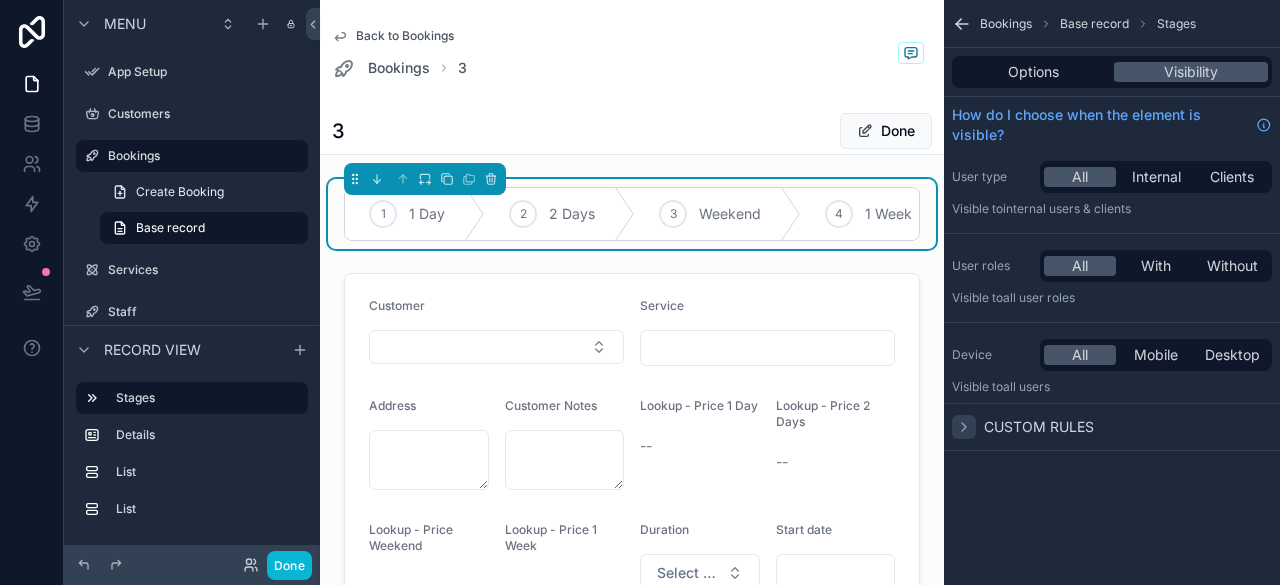 click 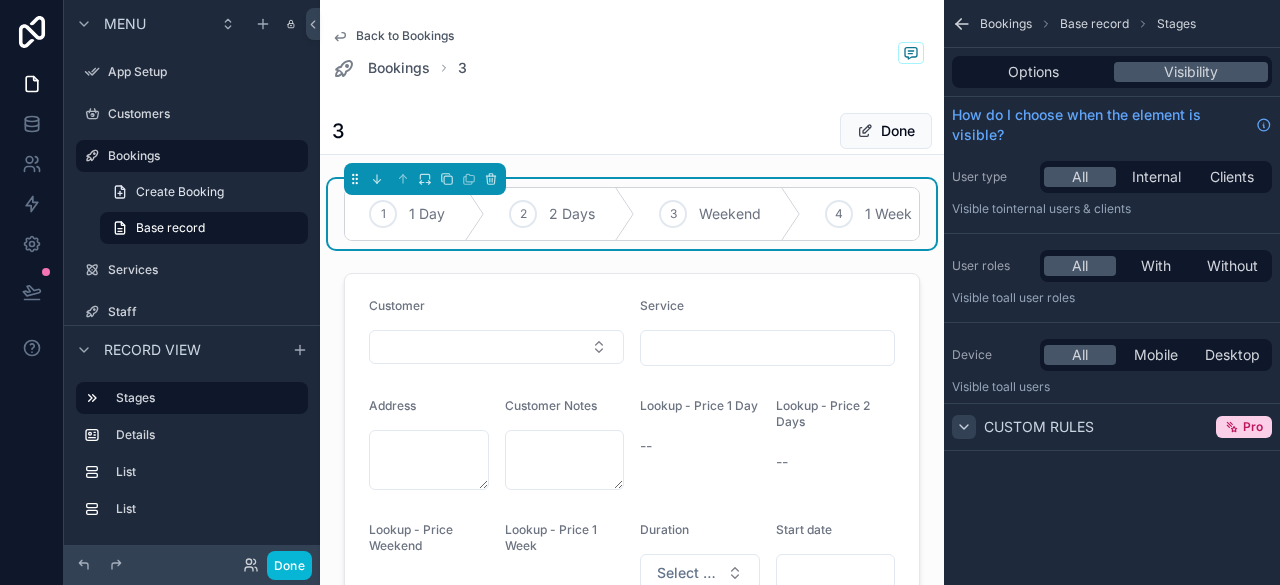 click 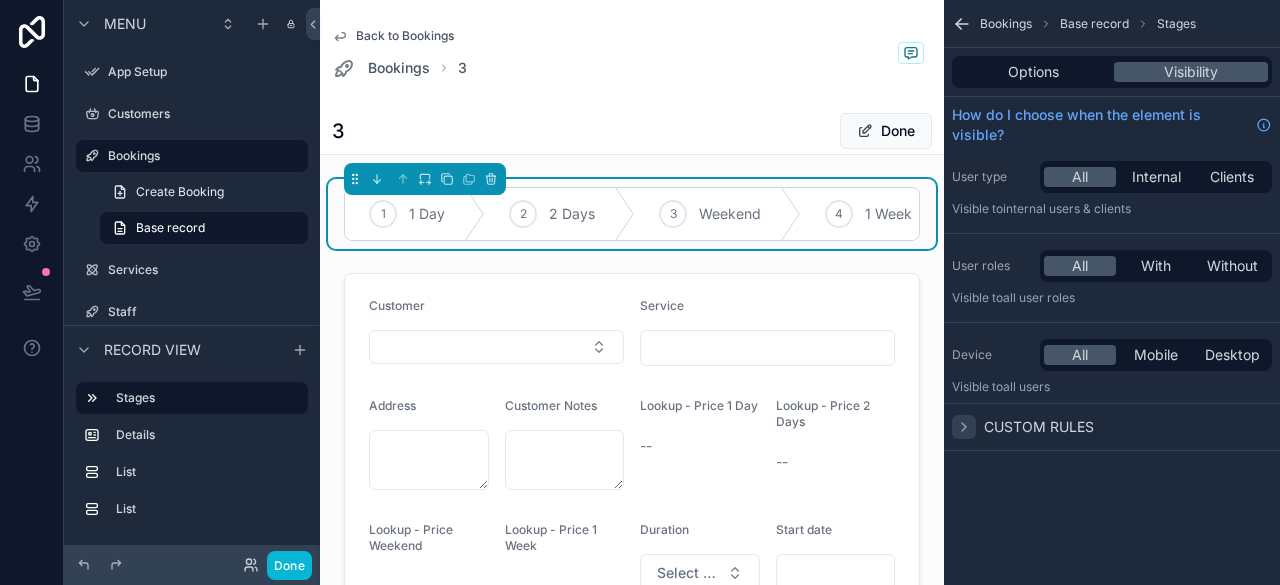 click on "Custom rules" at bounding box center (1039, 427) 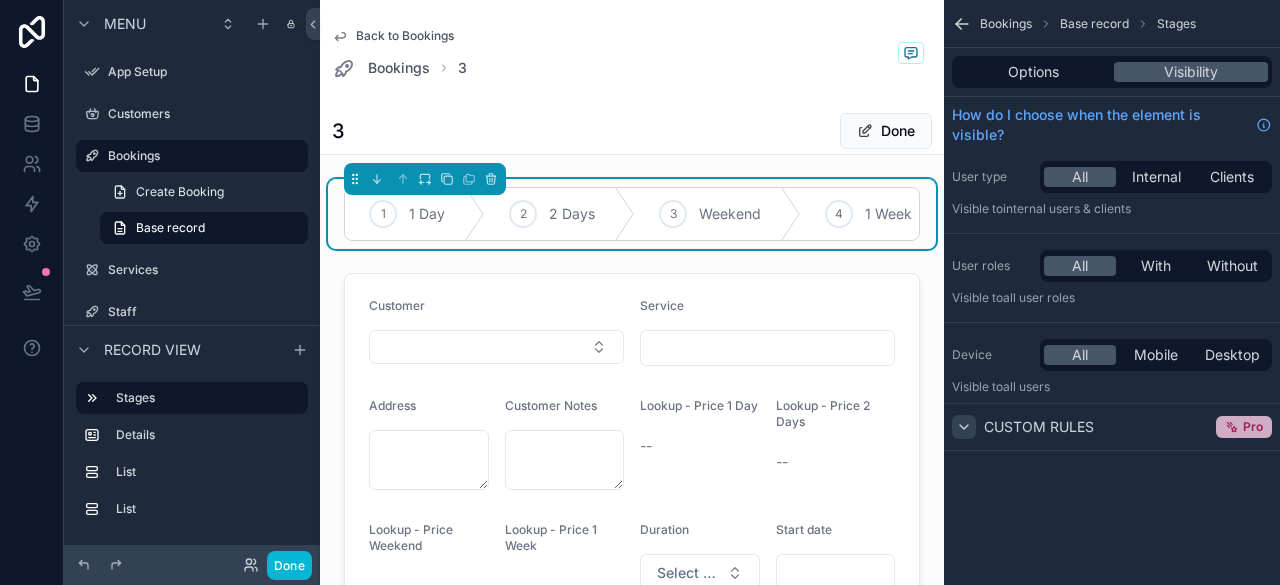 click on "Pro" at bounding box center (1244, 427) 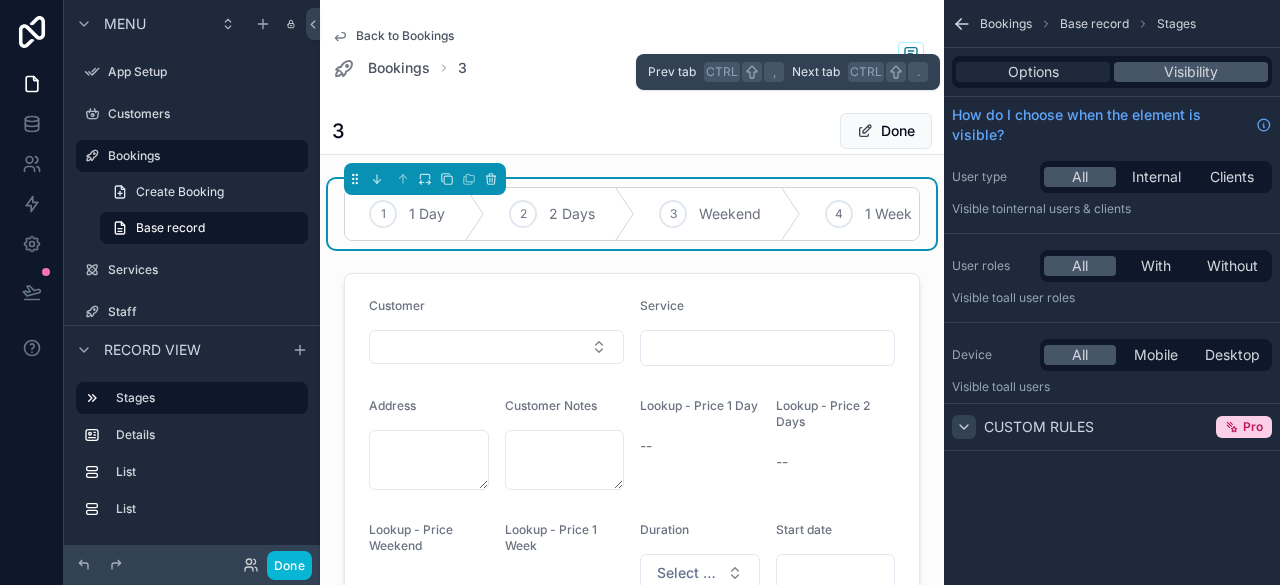 click on "Options" at bounding box center [1033, 72] 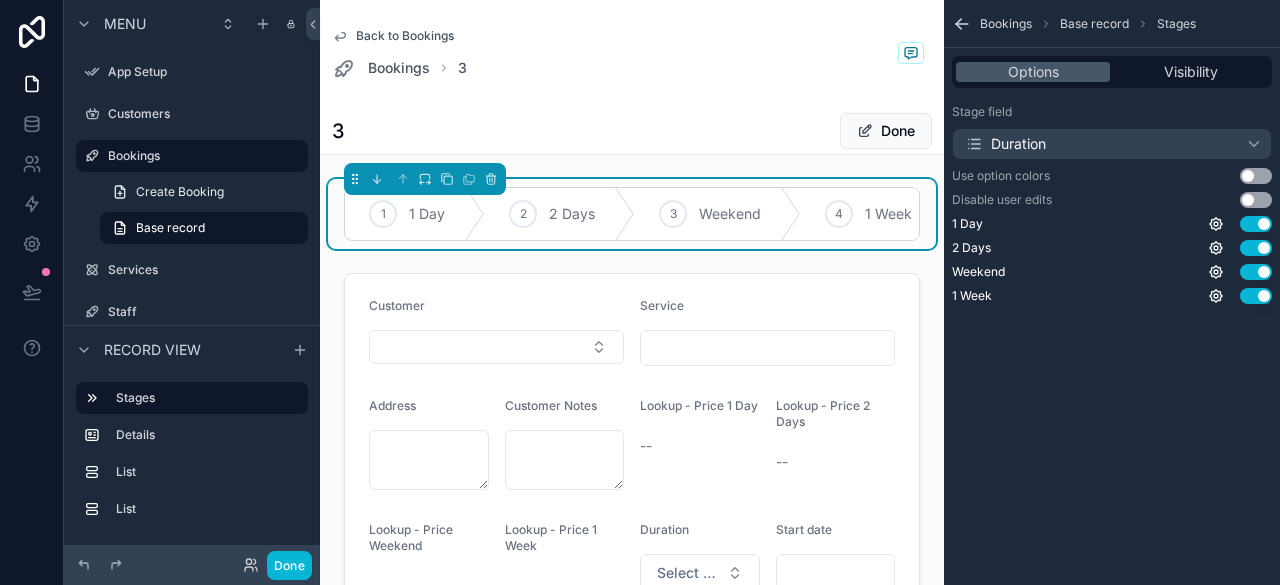 click on "Use setting" at bounding box center [1256, 176] 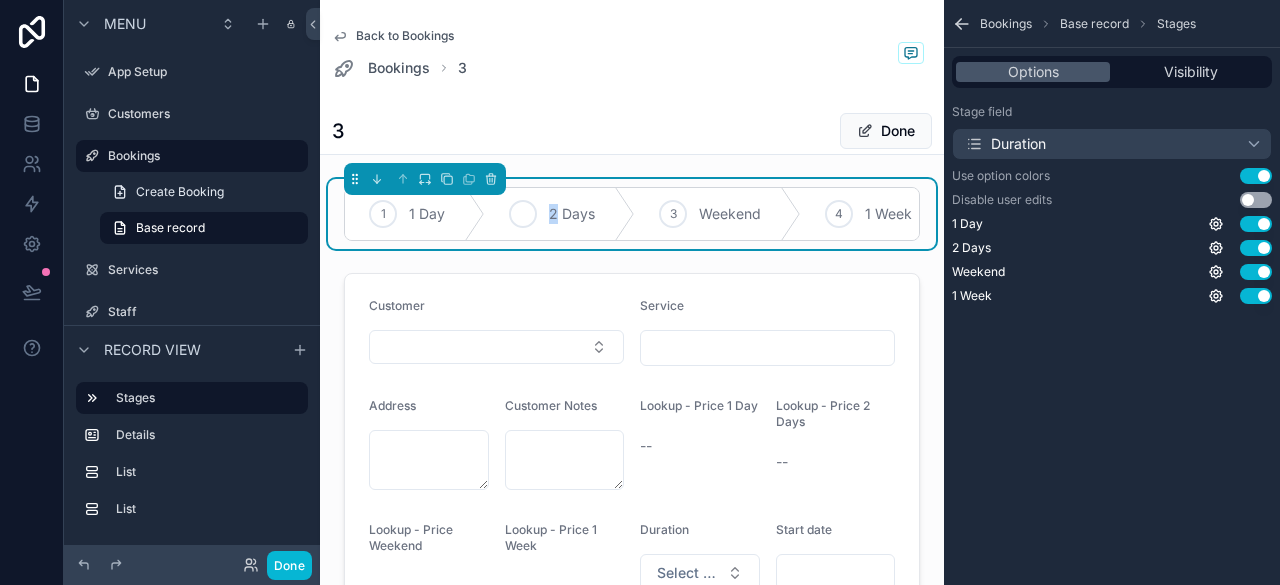 click on "2 2 Days" at bounding box center (560, 214) 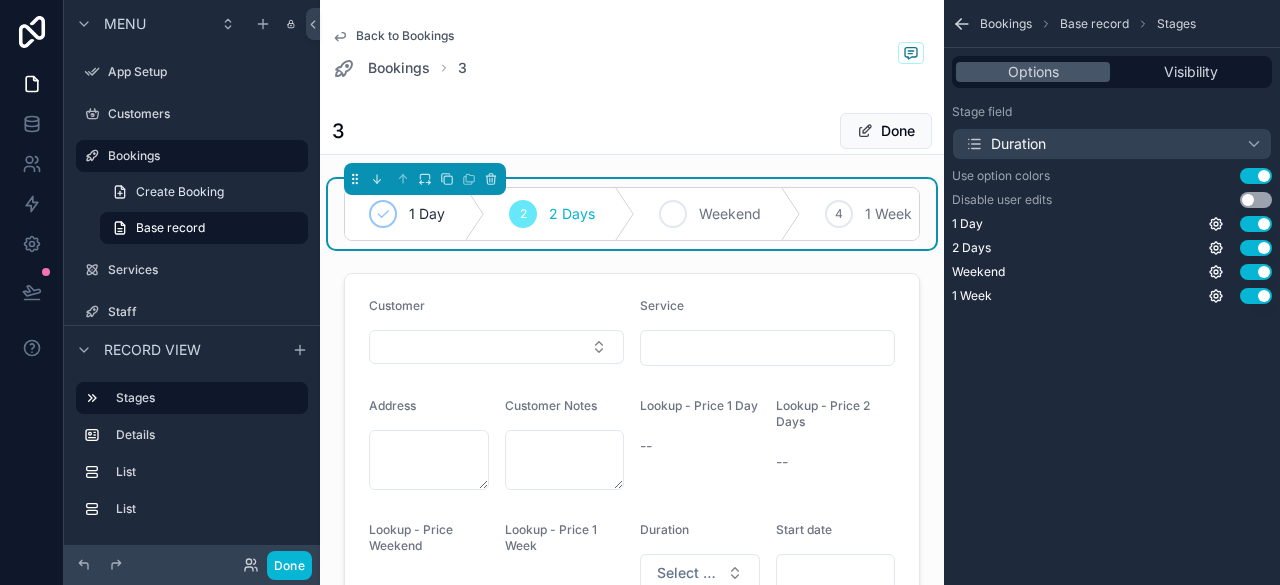 click on "3 Weekend" at bounding box center [718, 214] 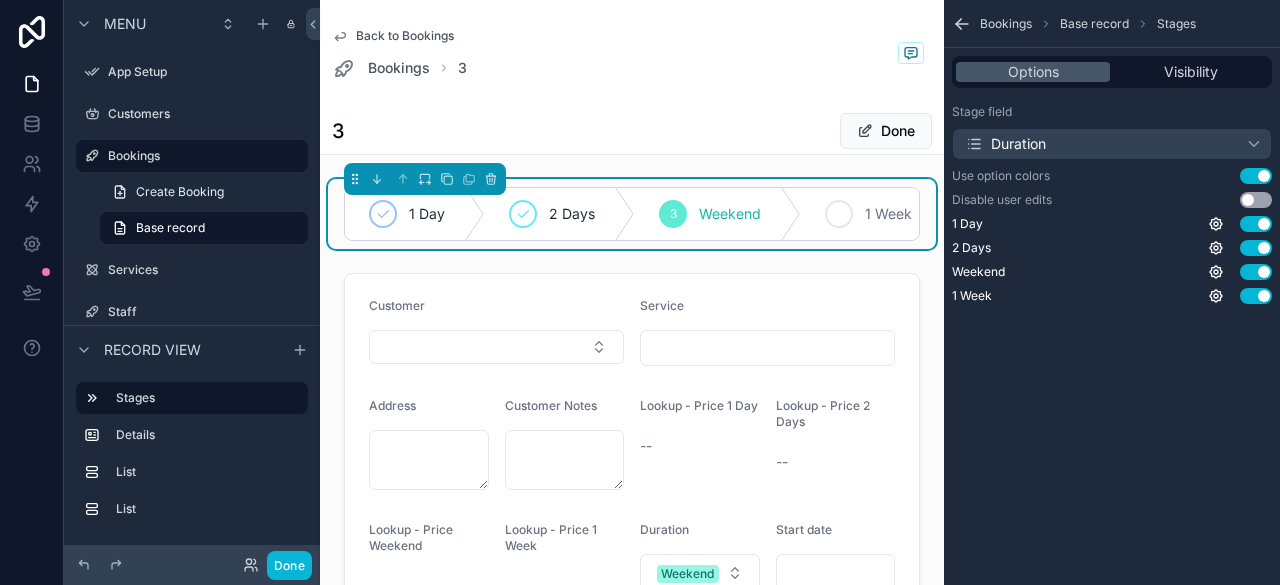 click on "4" at bounding box center [839, 214] 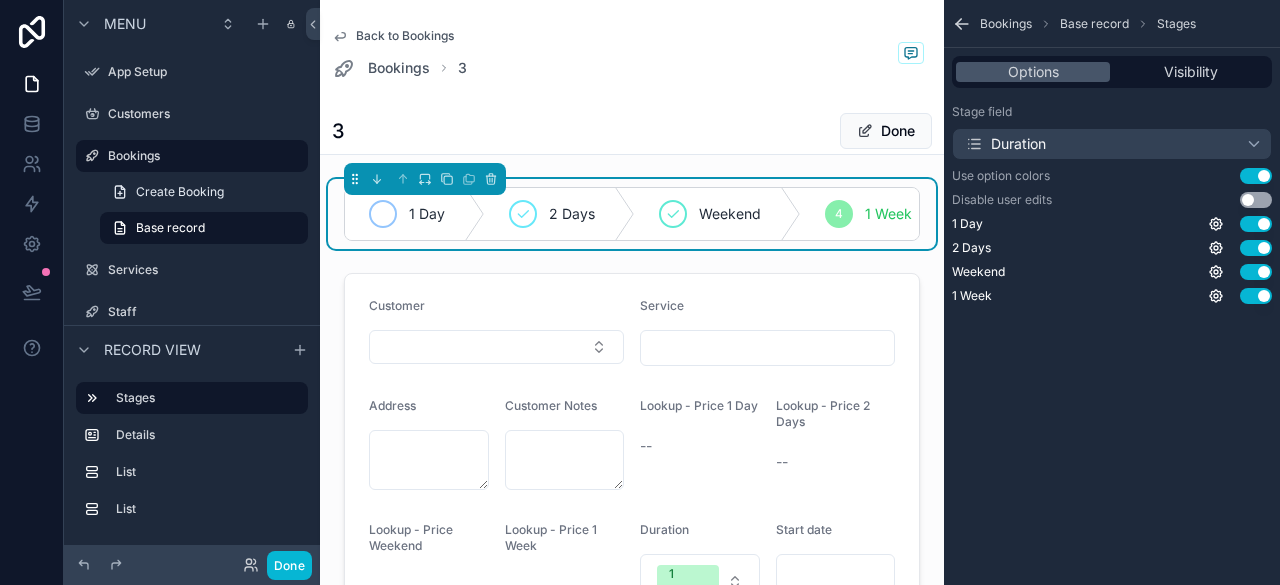 click 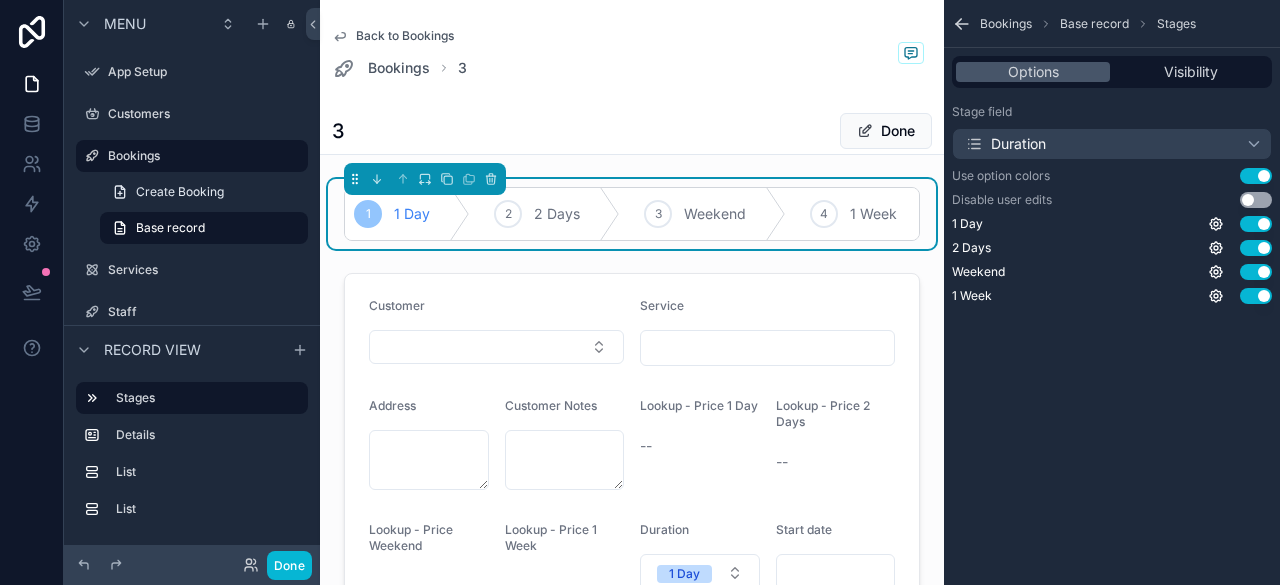 scroll, scrollTop: 0, scrollLeft: 46, axis: horizontal 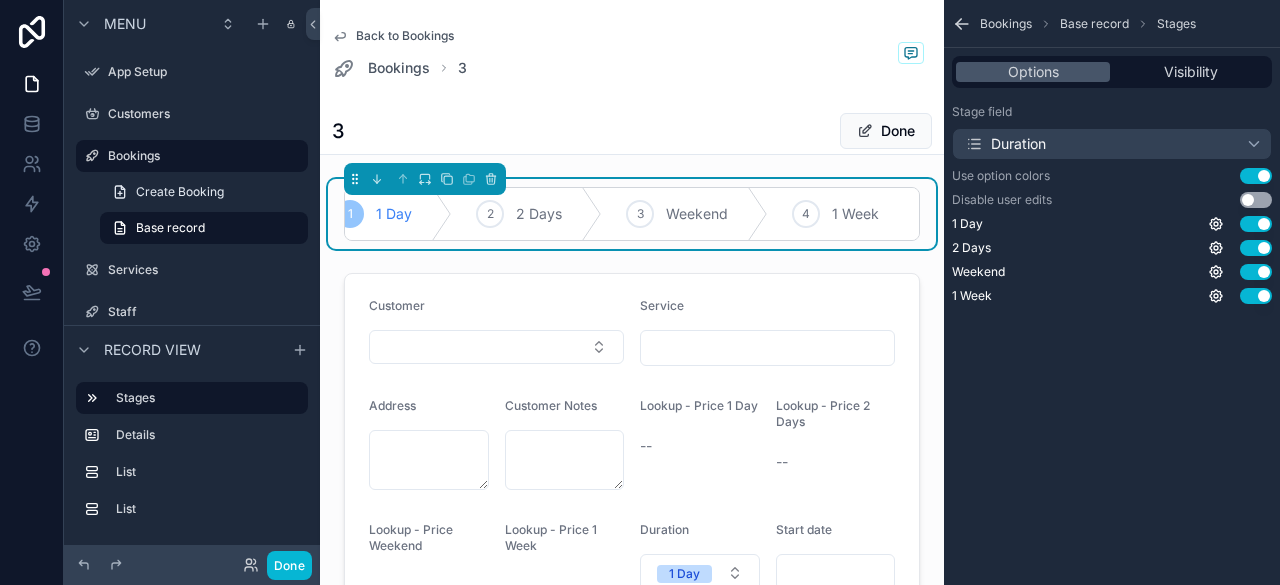 click on "Use setting" at bounding box center [1256, 176] 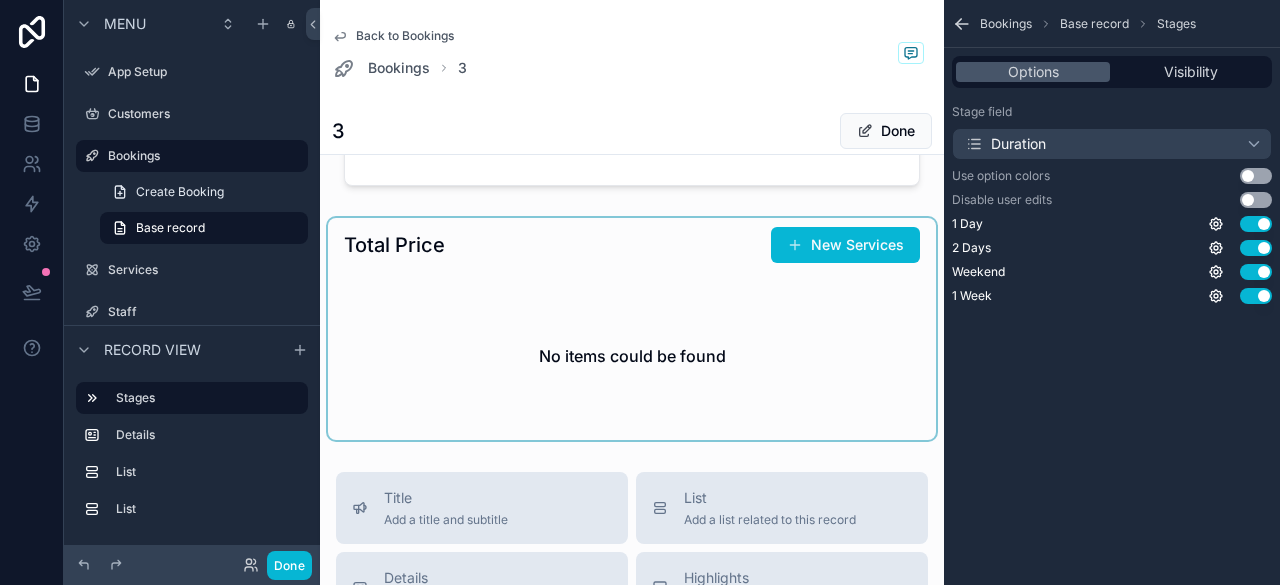 scroll, scrollTop: 800, scrollLeft: 0, axis: vertical 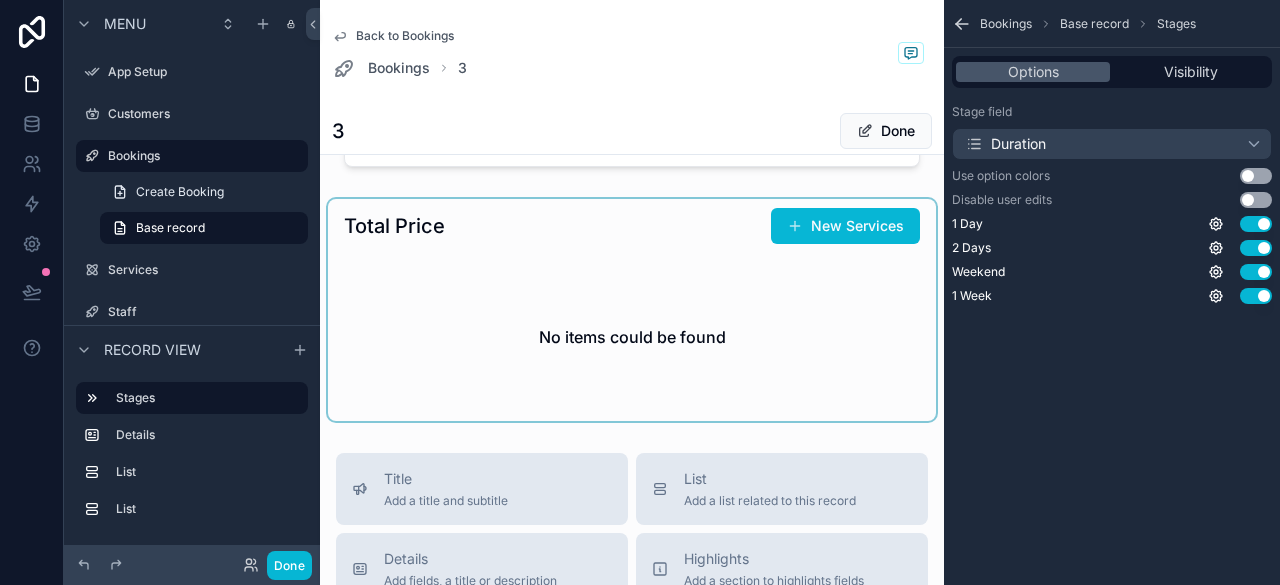 click at bounding box center (632, 310) 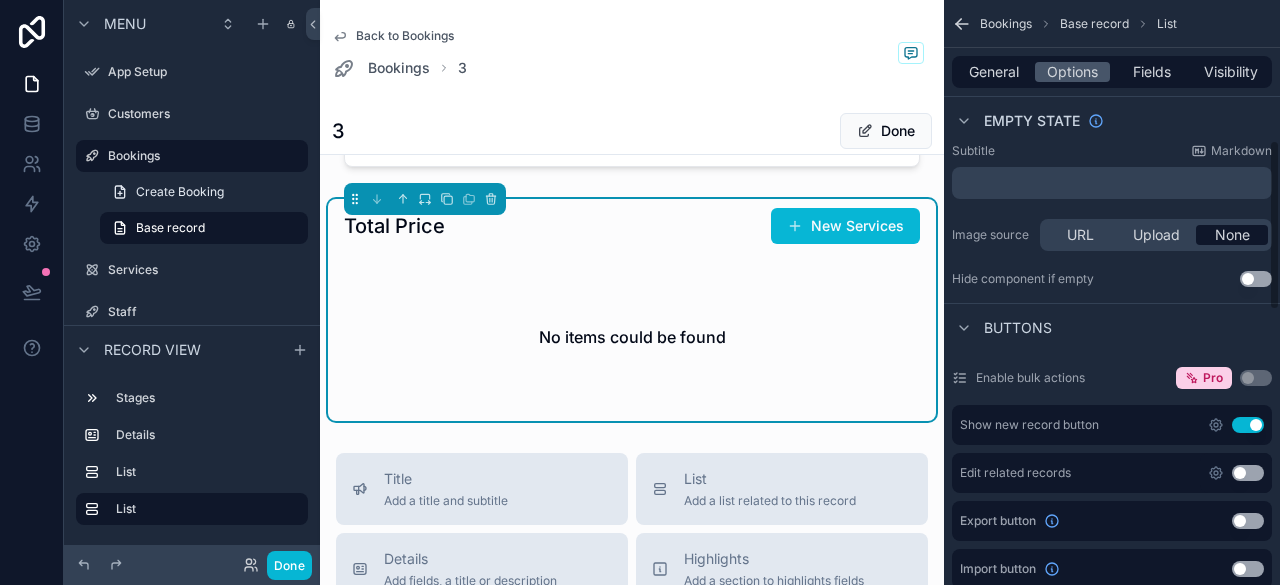 scroll, scrollTop: 500, scrollLeft: 0, axis: vertical 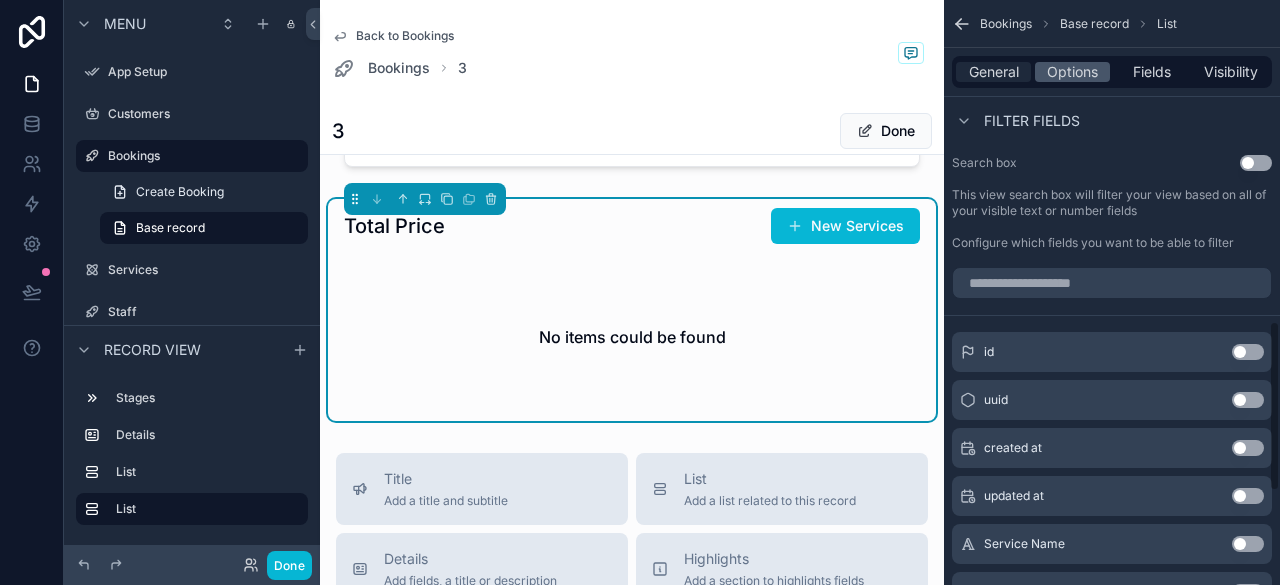 click on "General" at bounding box center [994, 72] 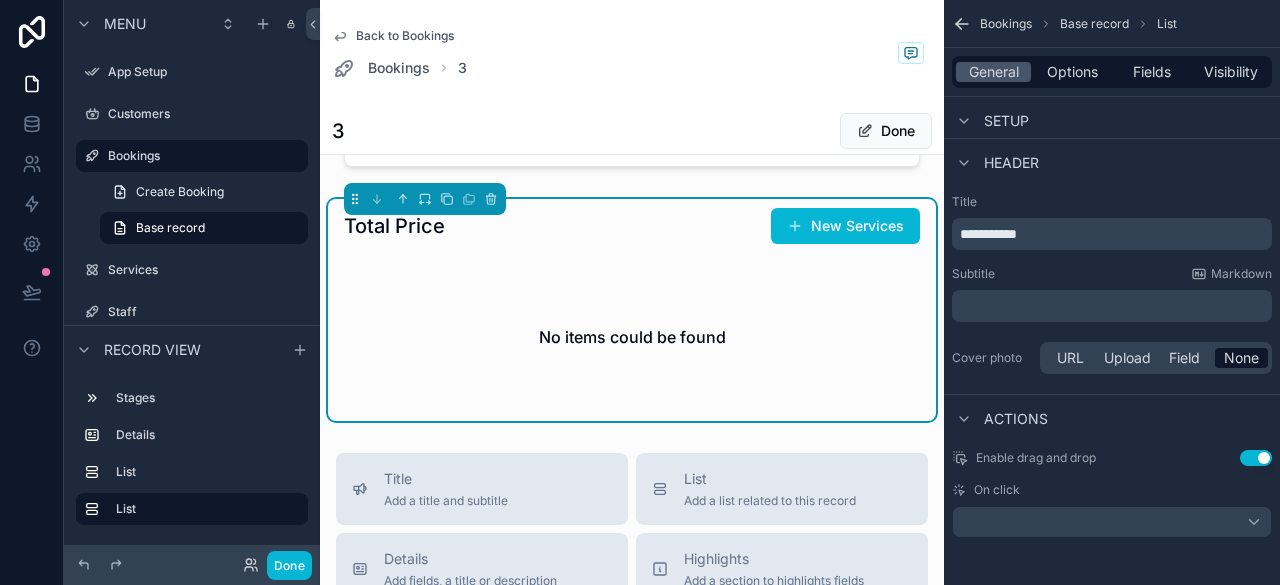 click on "Header" at bounding box center (1112, 162) 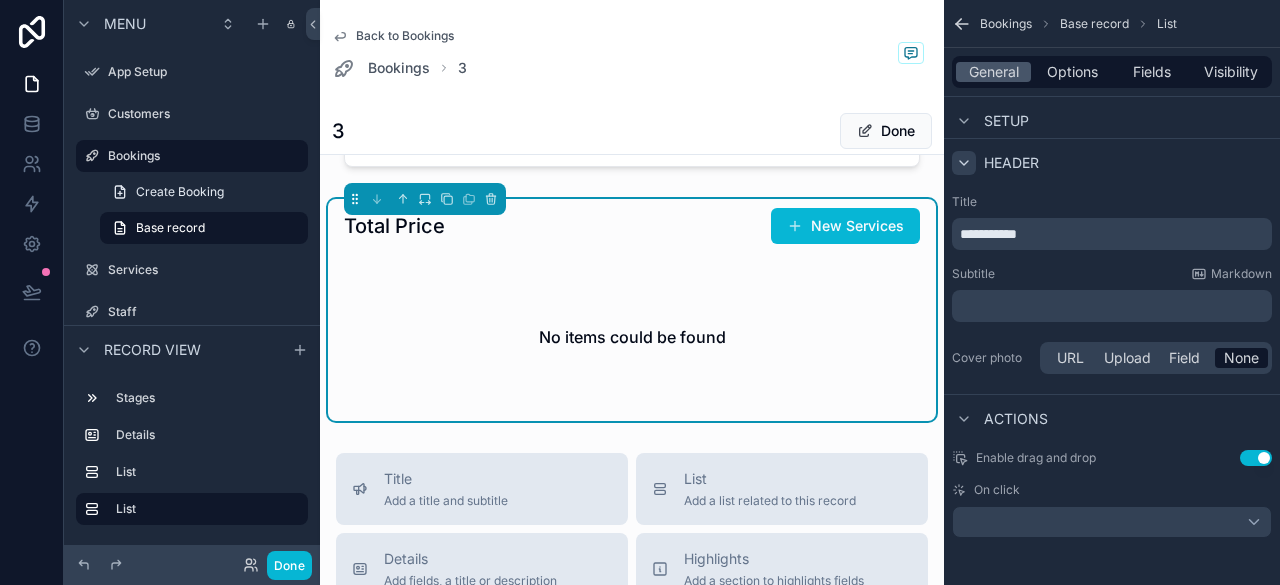 click 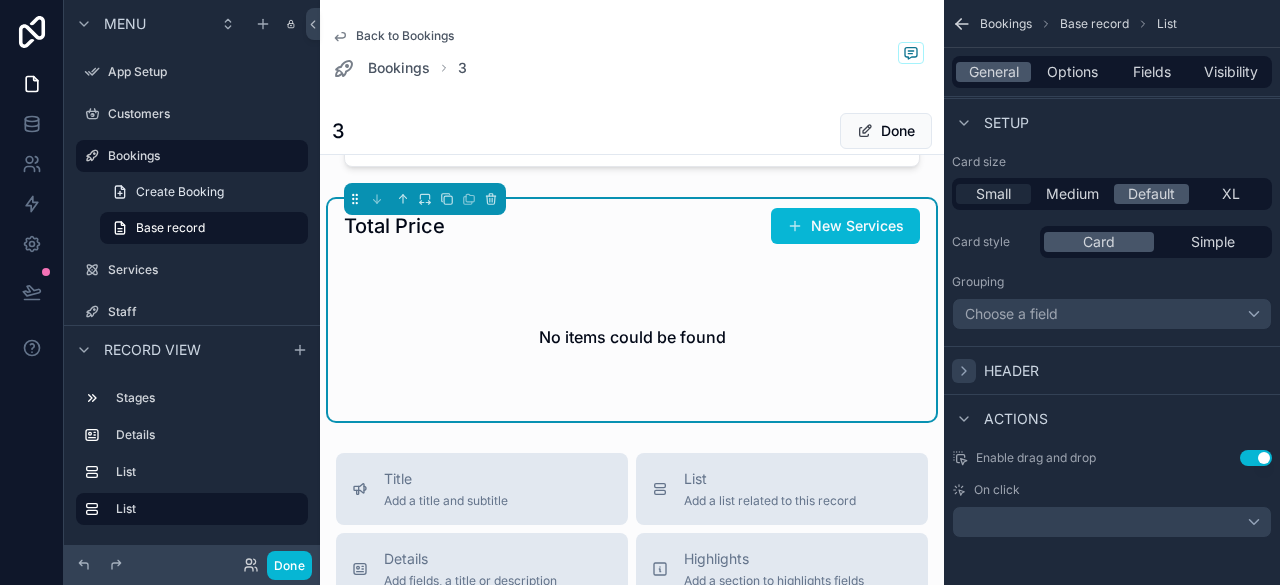 click on "Small" at bounding box center (993, 194) 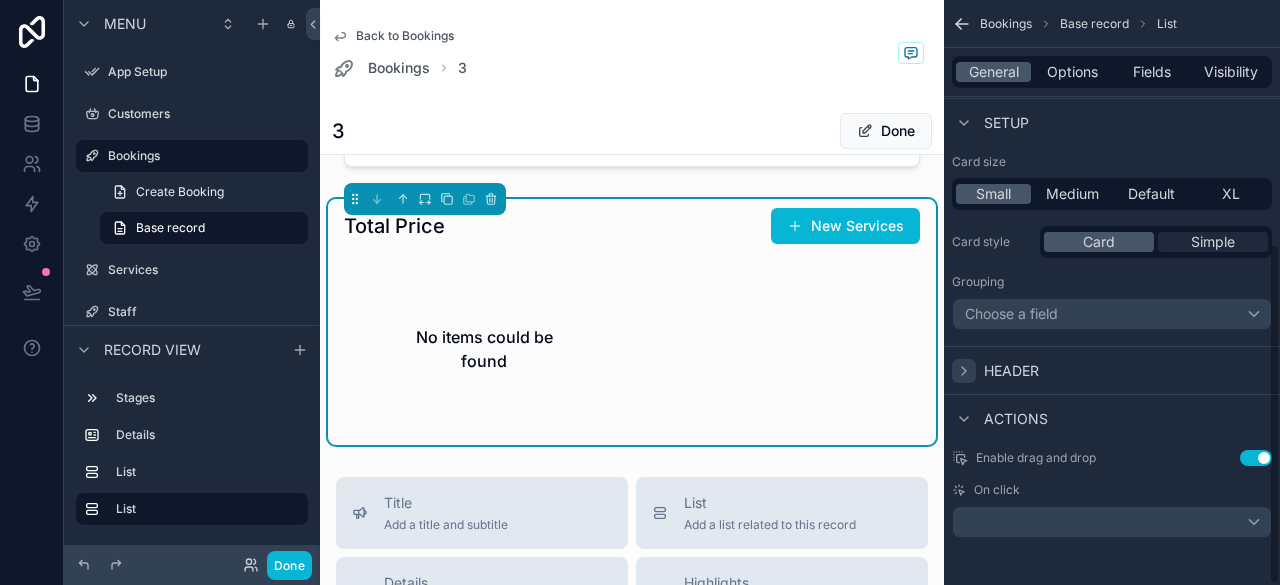 click on "Simple" at bounding box center (1213, 242) 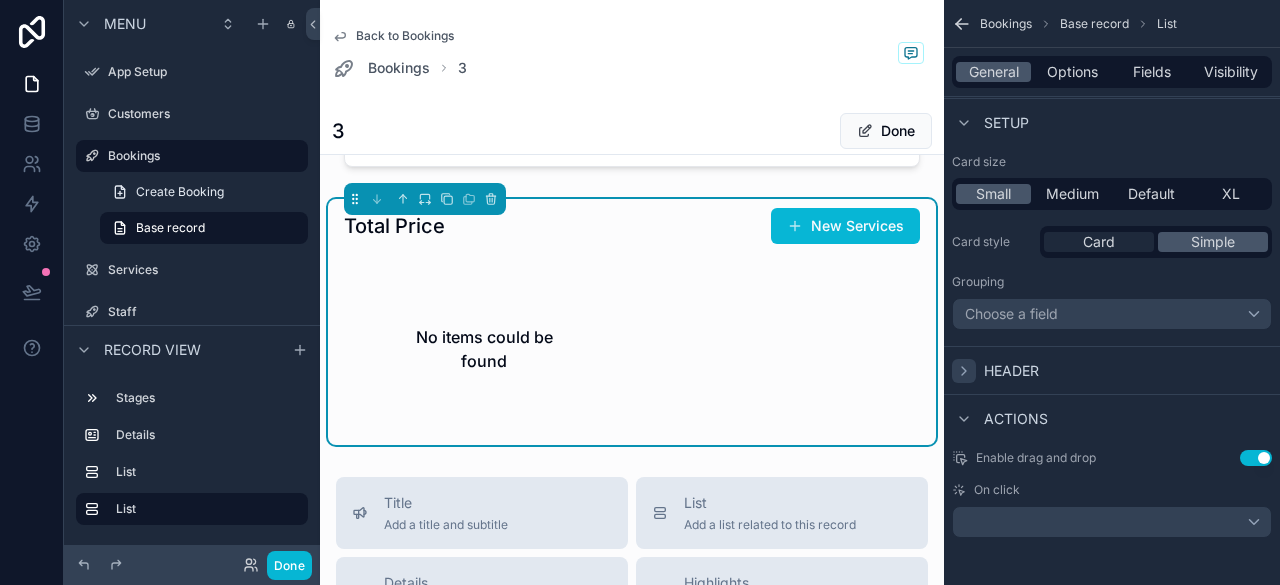 click on "Card" at bounding box center [1099, 242] 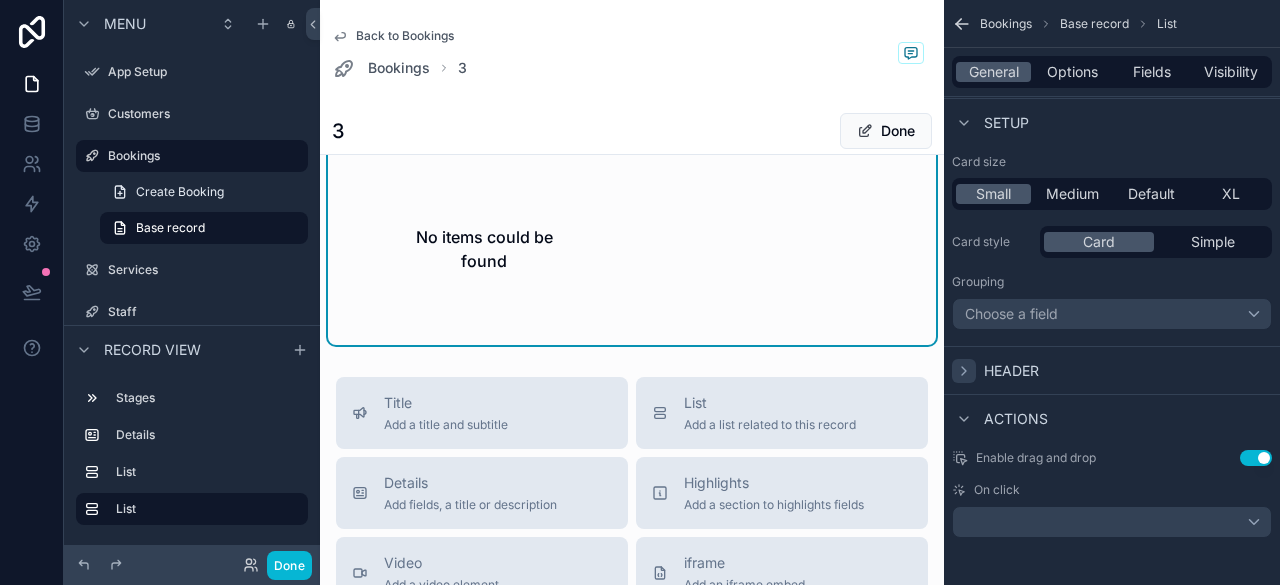 scroll, scrollTop: 700, scrollLeft: 0, axis: vertical 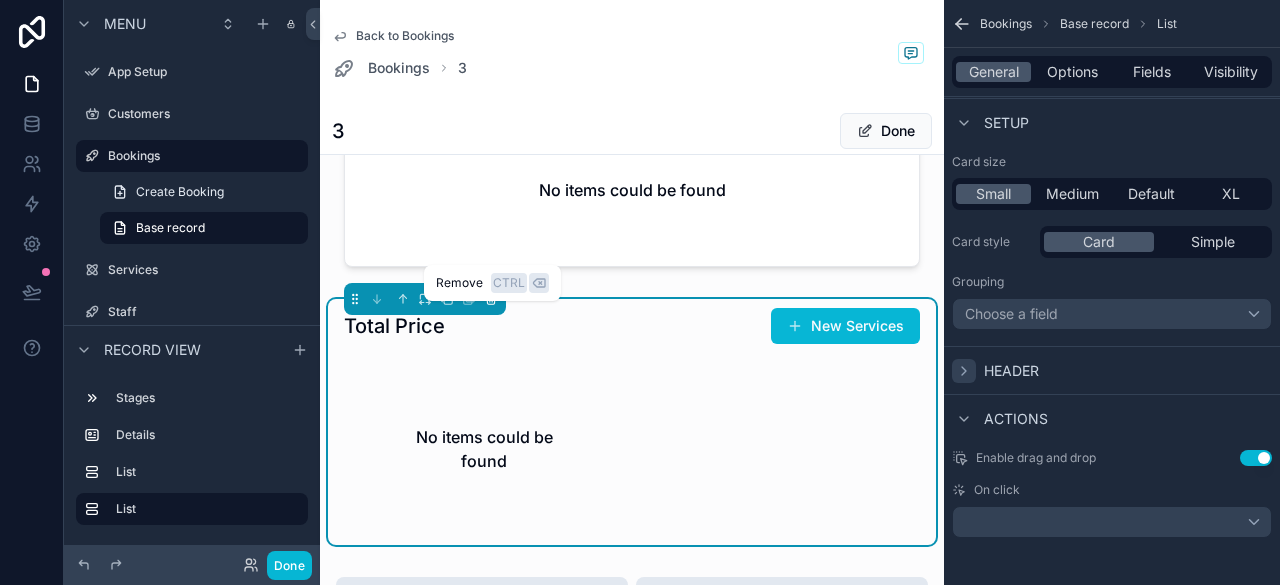 click 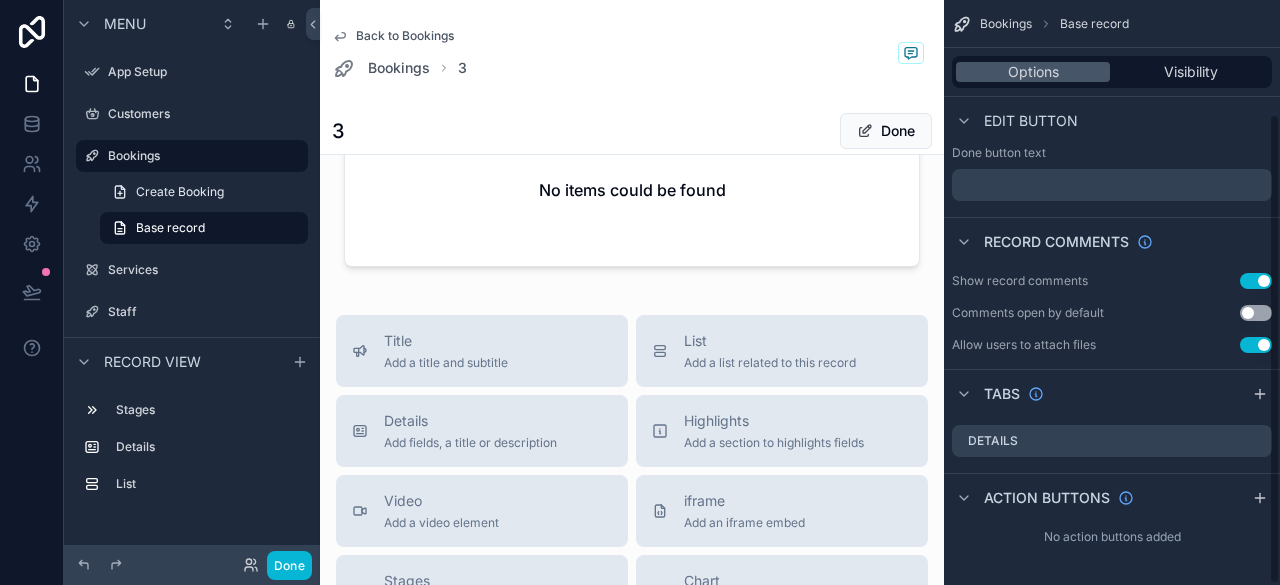 scroll, scrollTop: 142, scrollLeft: 0, axis: vertical 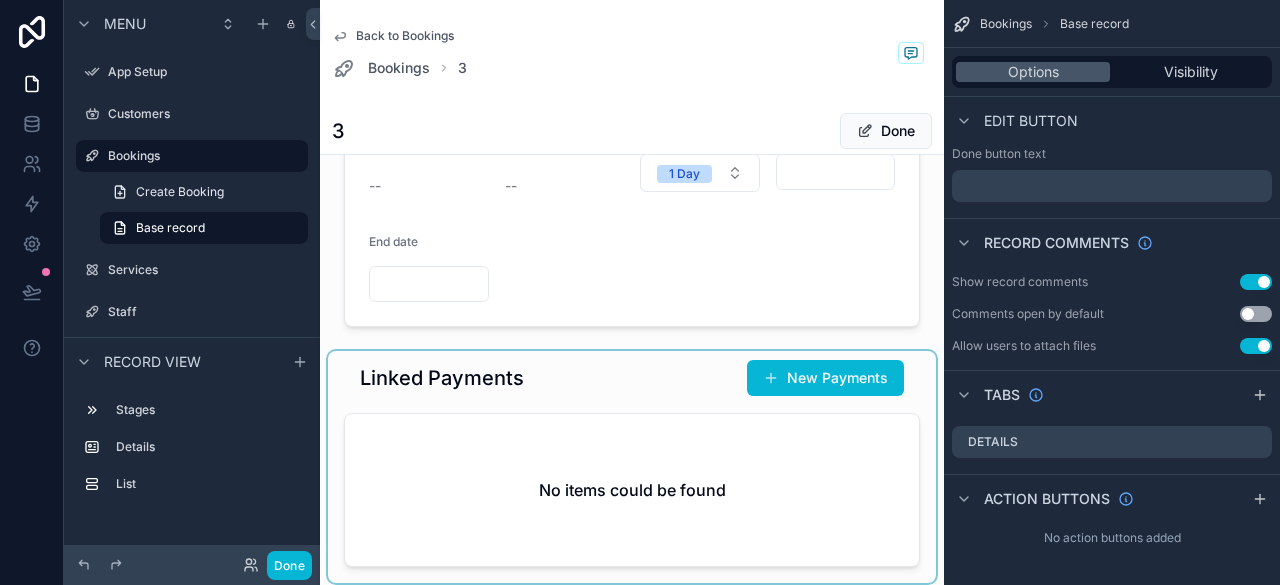 click at bounding box center [632, 467] 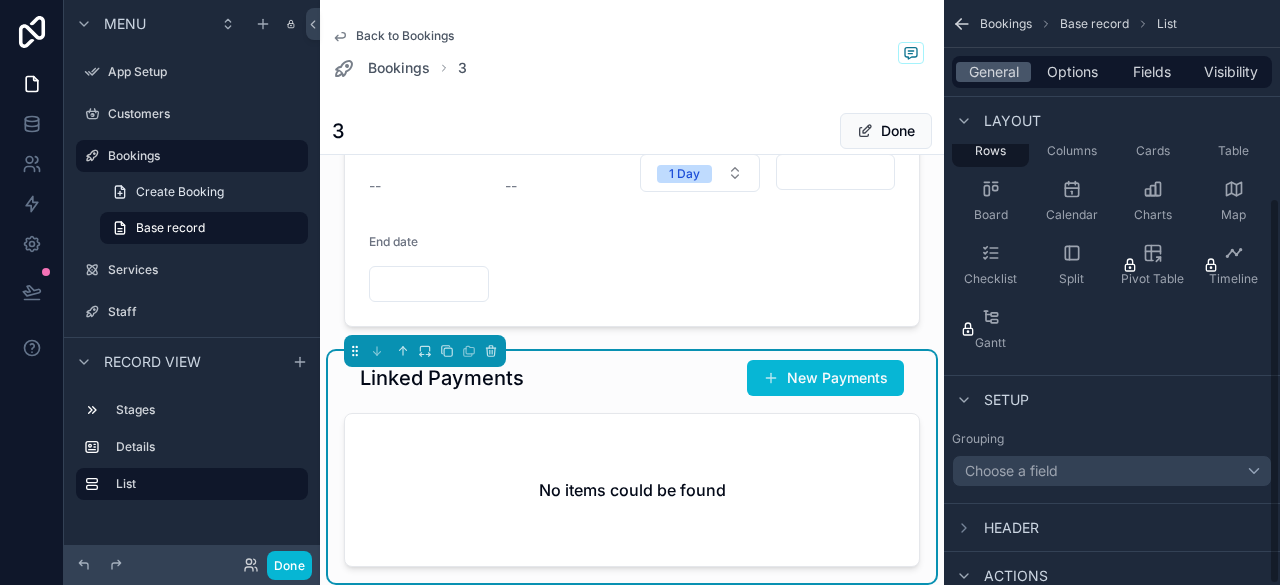 scroll, scrollTop: 299, scrollLeft: 0, axis: vertical 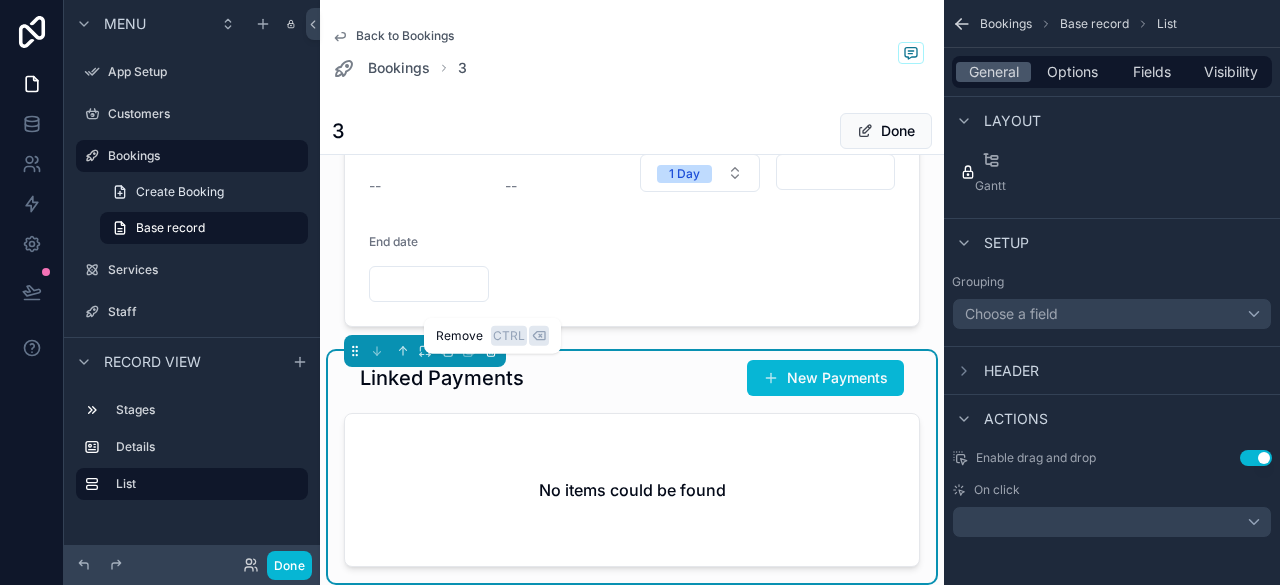 click 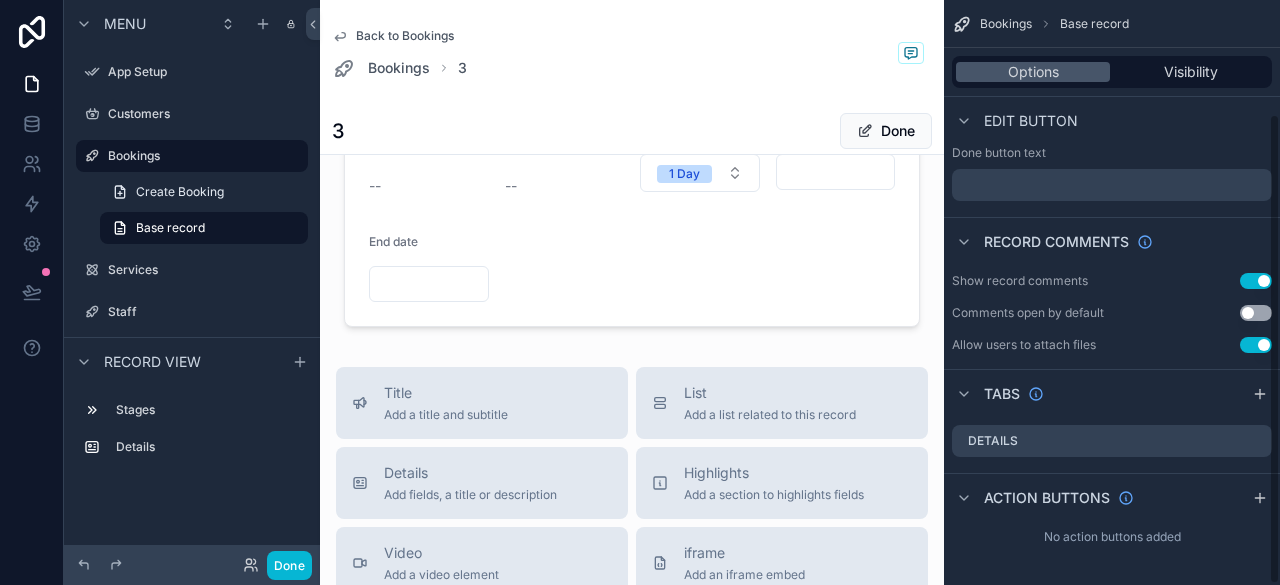 scroll, scrollTop: 142, scrollLeft: 0, axis: vertical 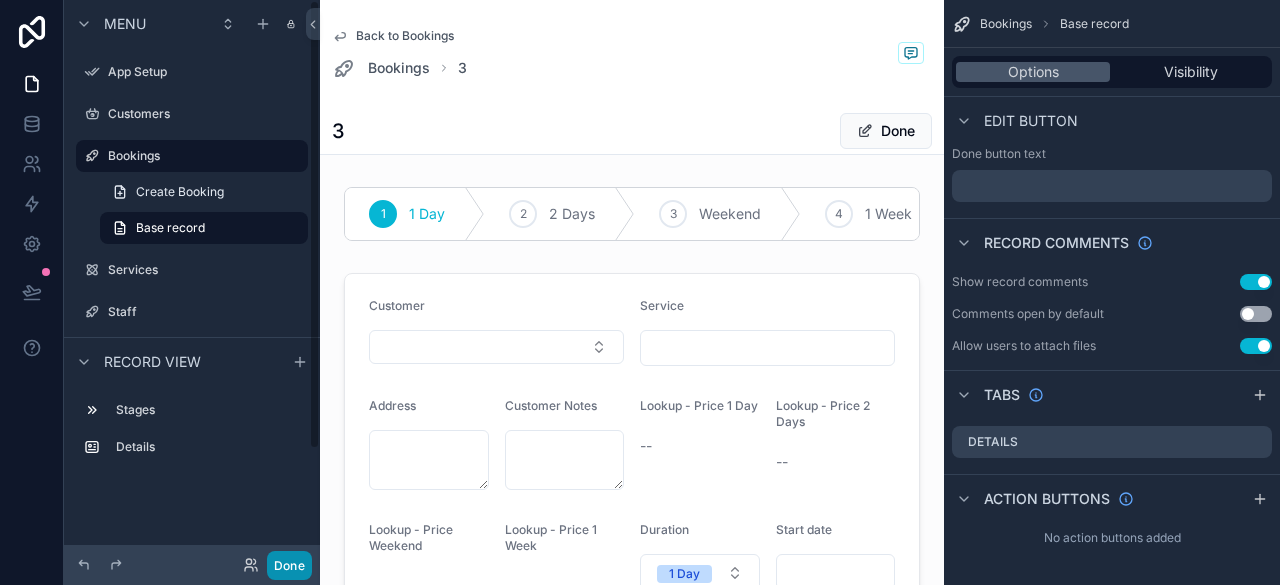 click on "Done" at bounding box center (289, 565) 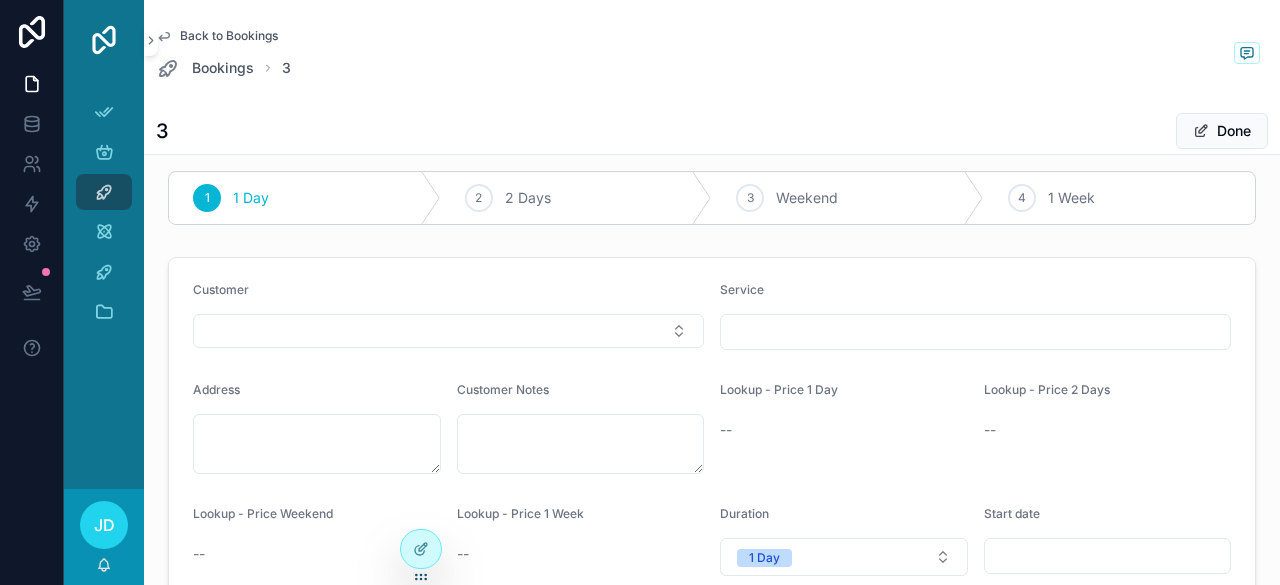 scroll, scrollTop: 0, scrollLeft: 0, axis: both 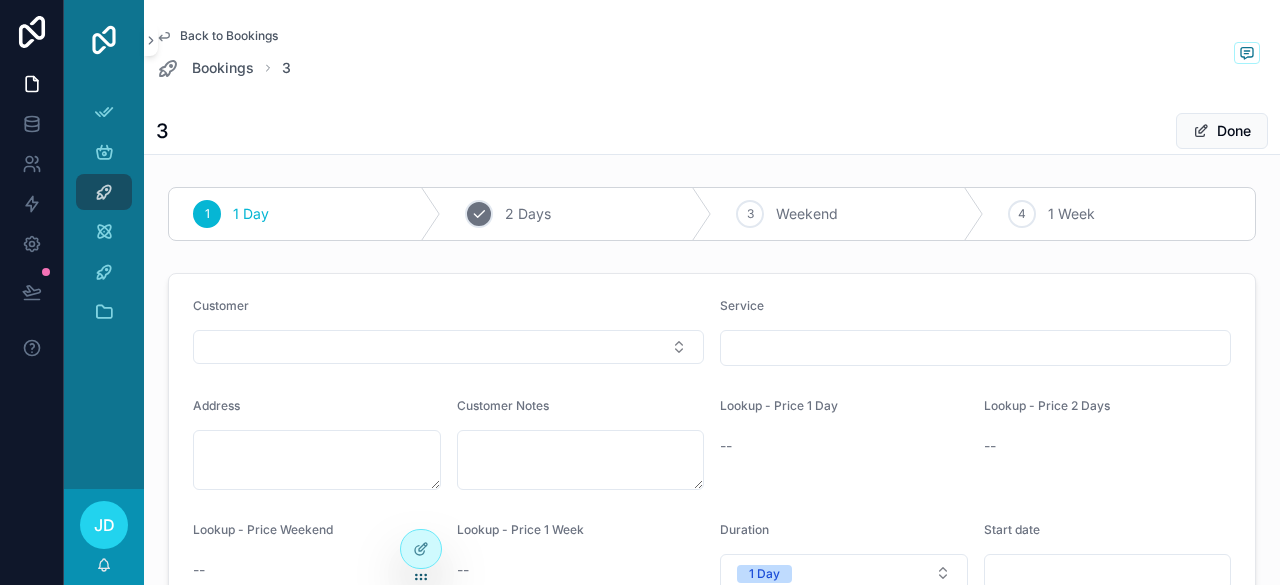 click on "2" at bounding box center [479, 214] 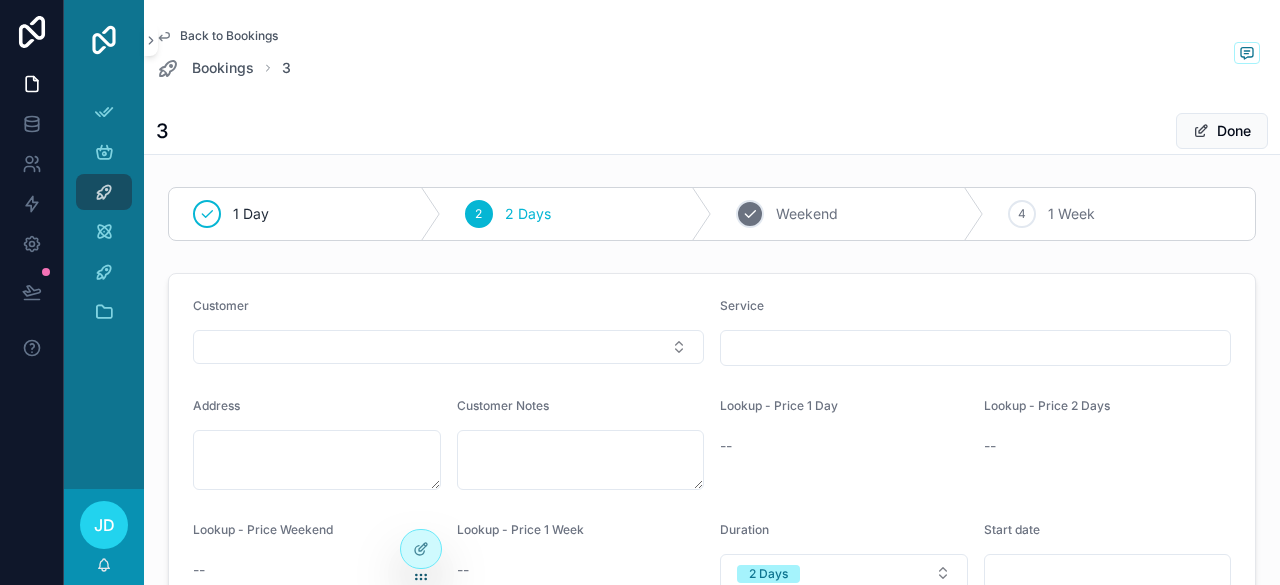 click on "3 Weekend" at bounding box center [848, 214] 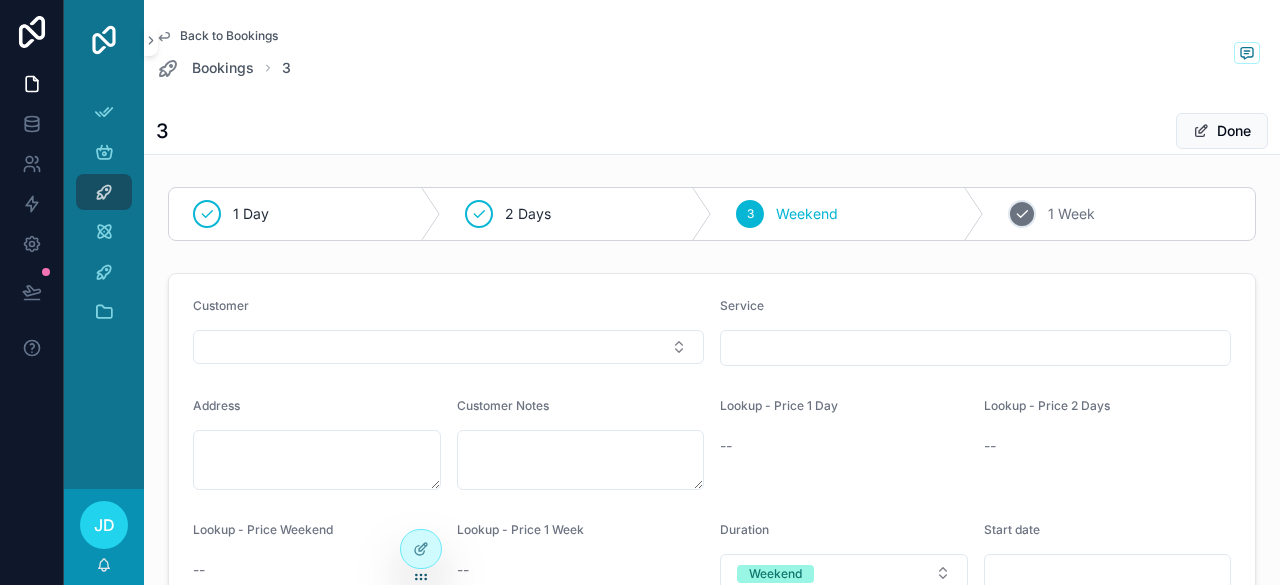 click on "4 1 Week" at bounding box center (1120, 214) 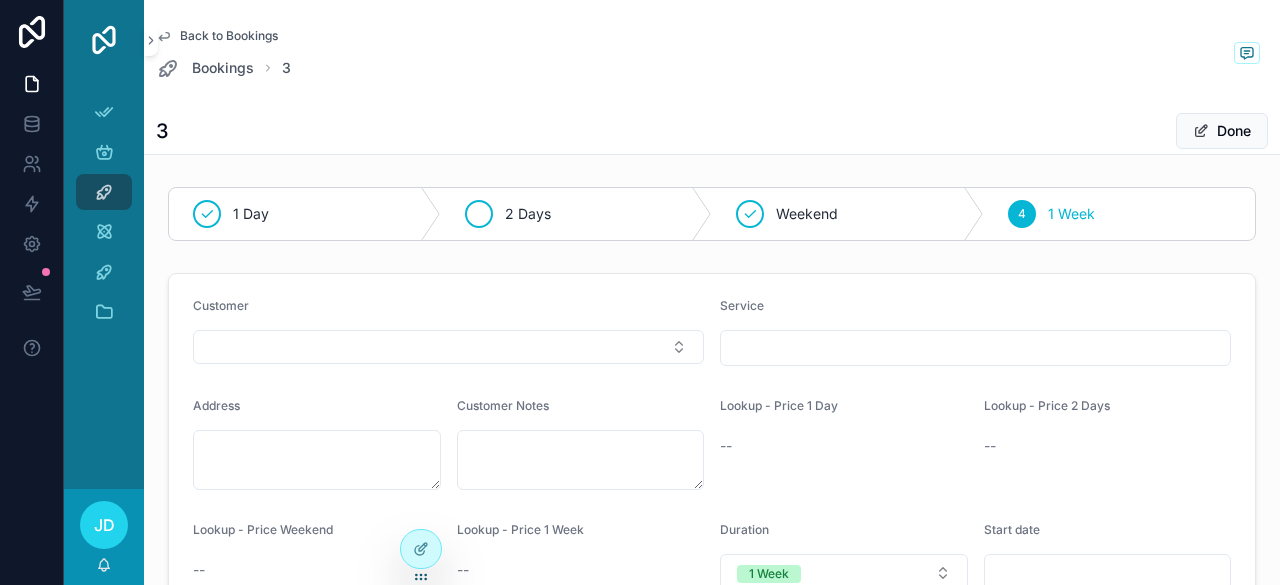 click 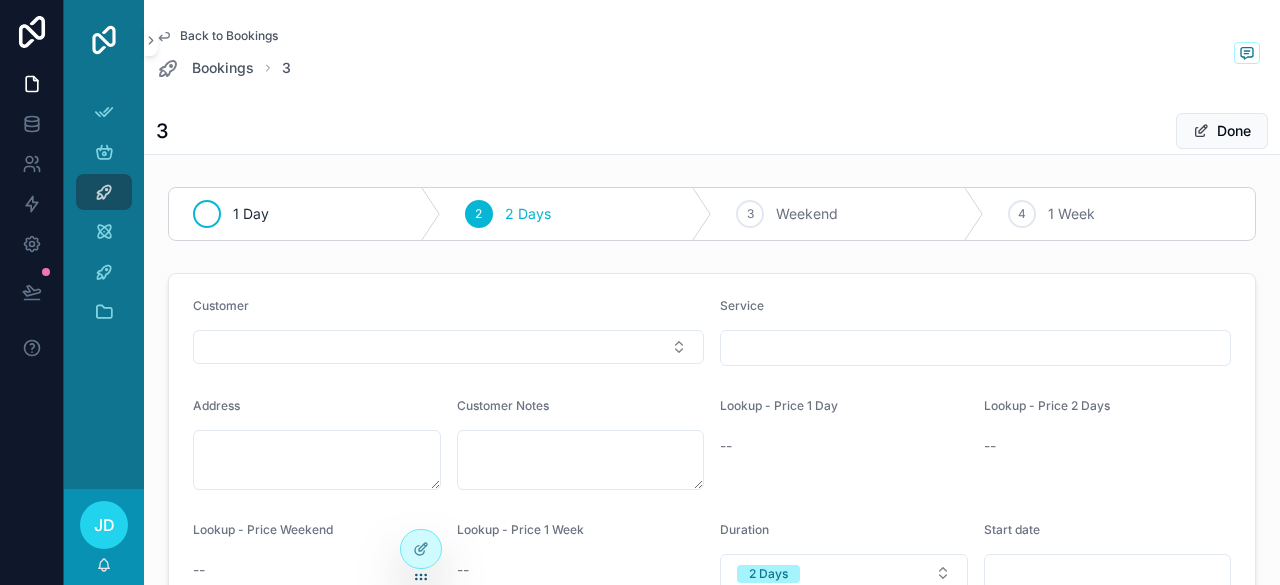 click 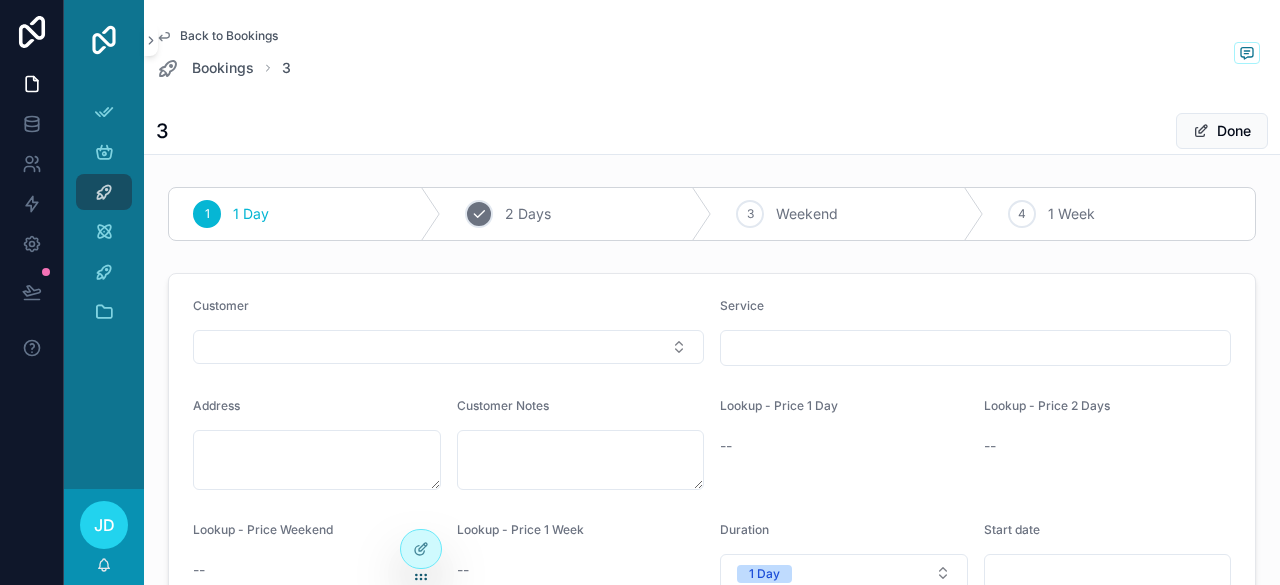 click on "2 2 Days" at bounding box center [577, 214] 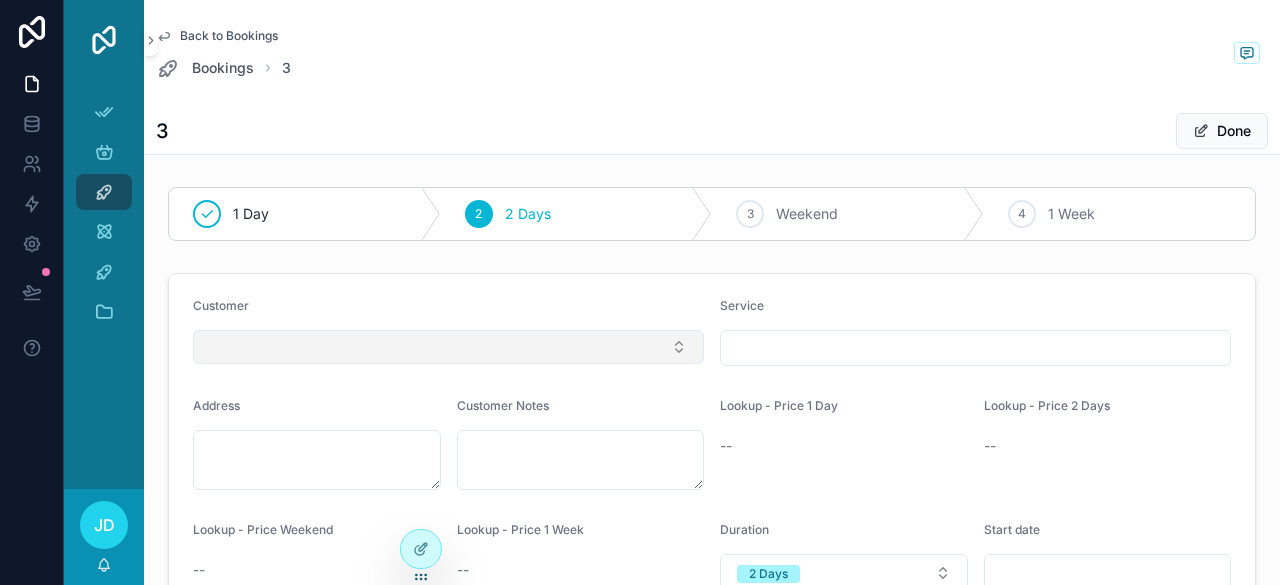 click at bounding box center (448, 347) 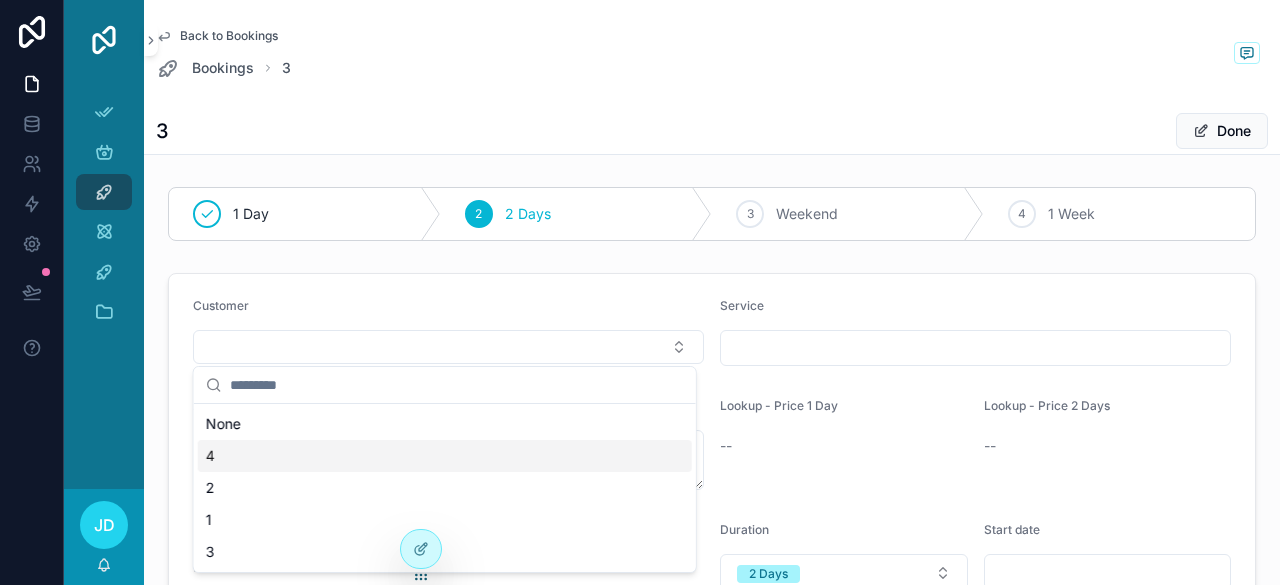 click on "4" at bounding box center (445, 456) 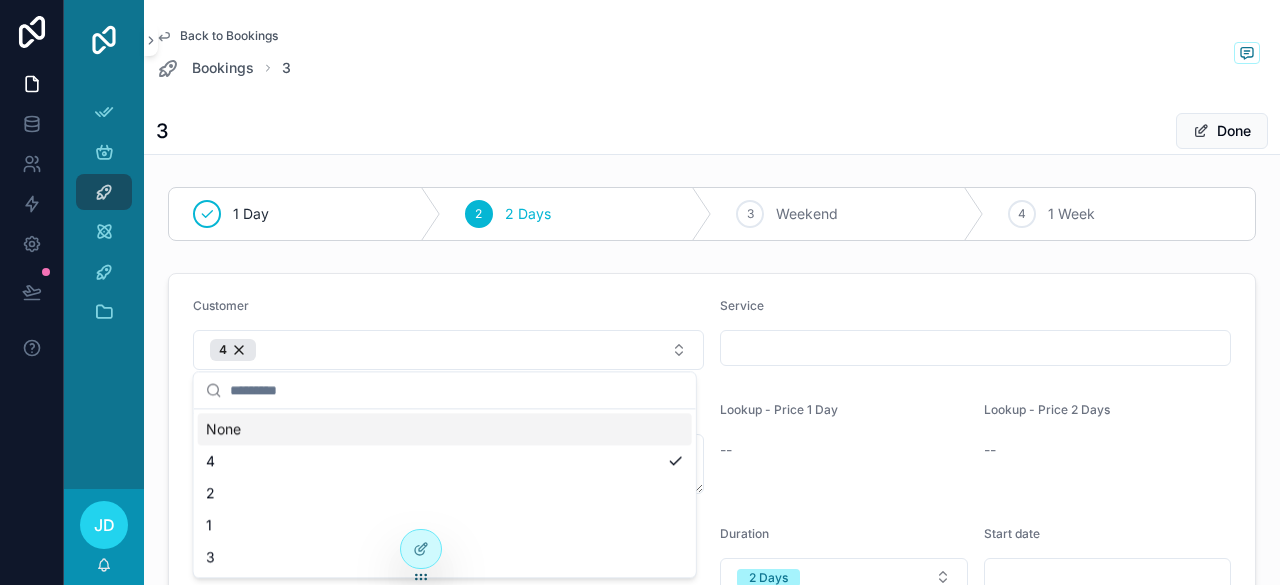 click on "Customer 4 Service Address Customer Notes Lookup - Price 1 Day -- Lookup - Price 2 Days -- Lookup - Price Weekend -- Lookup - Price 1 Week -- Duration 2 Days Start date End date" at bounding box center (712, 497) 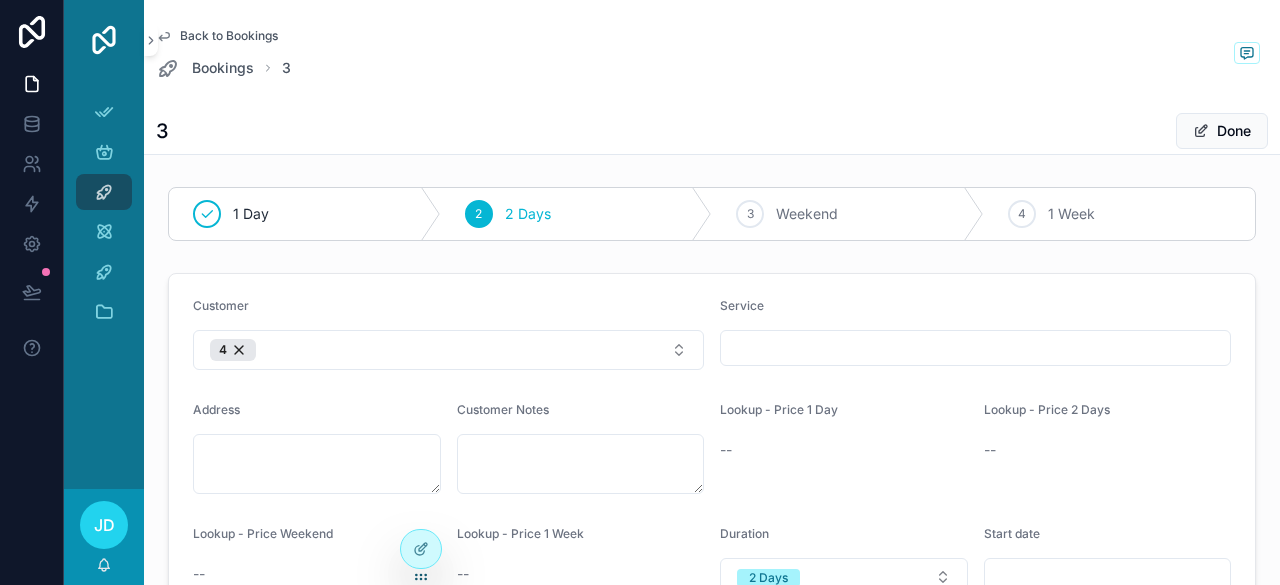 click at bounding box center [975, 348] 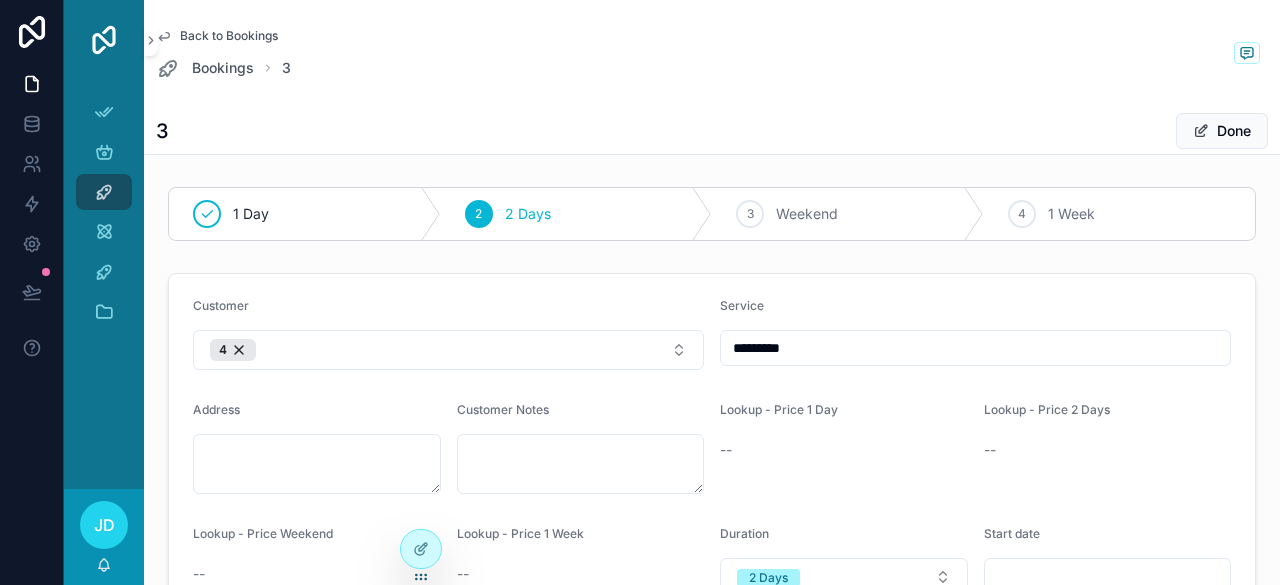 scroll, scrollTop: 100, scrollLeft: 0, axis: vertical 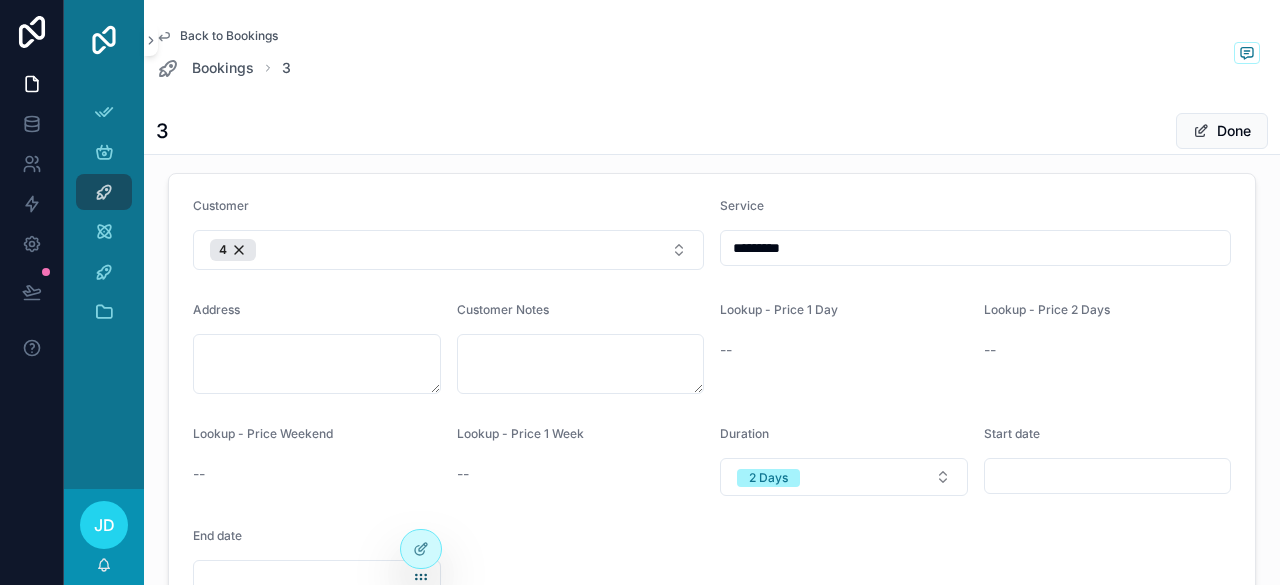 type on "********" 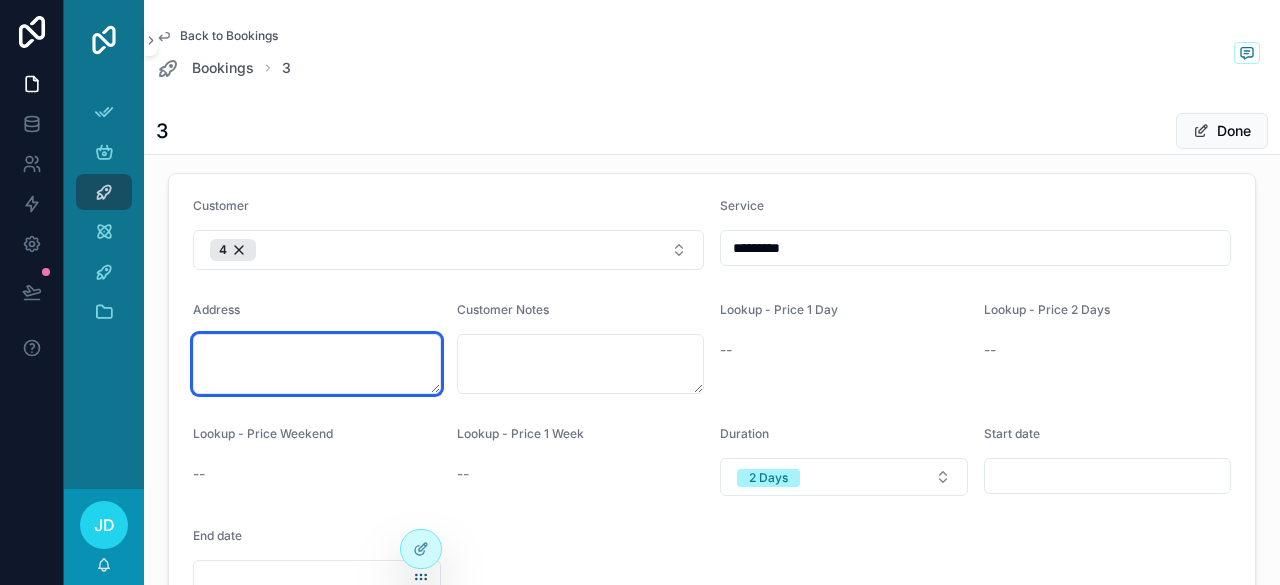 click at bounding box center [317, 364] 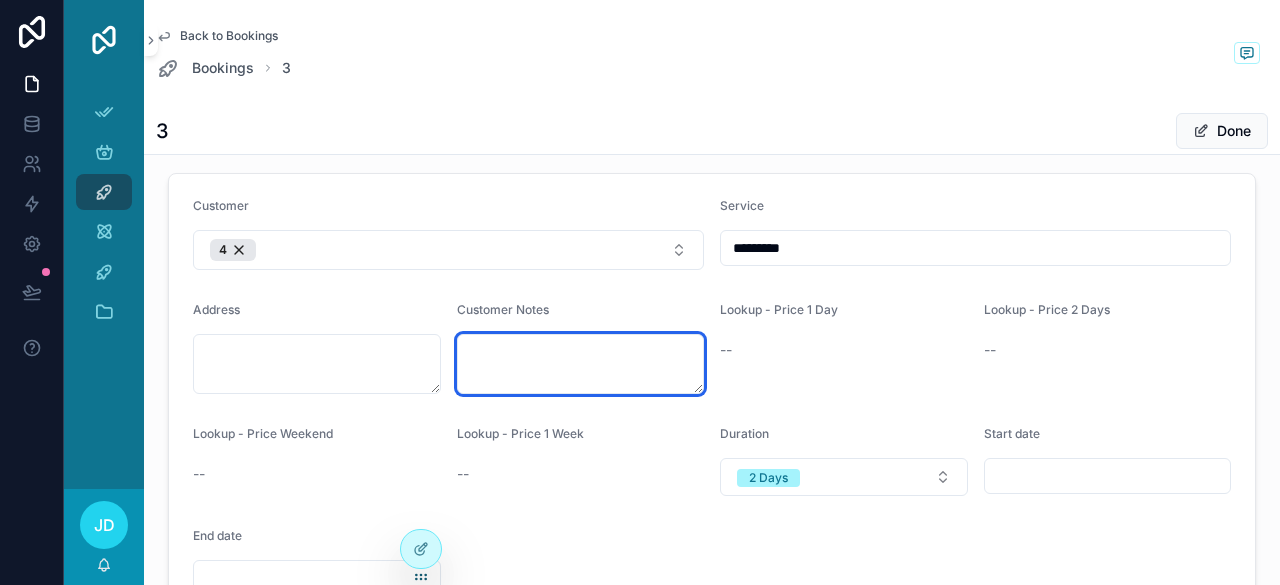 click at bounding box center [581, 364] 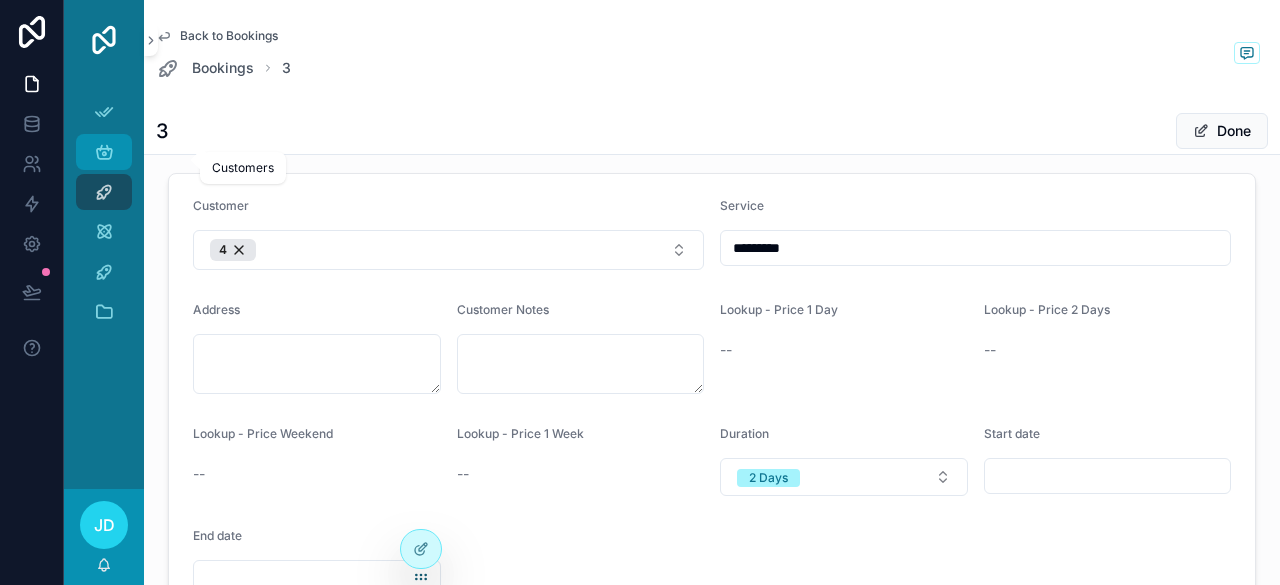 click at bounding box center (104, 152) 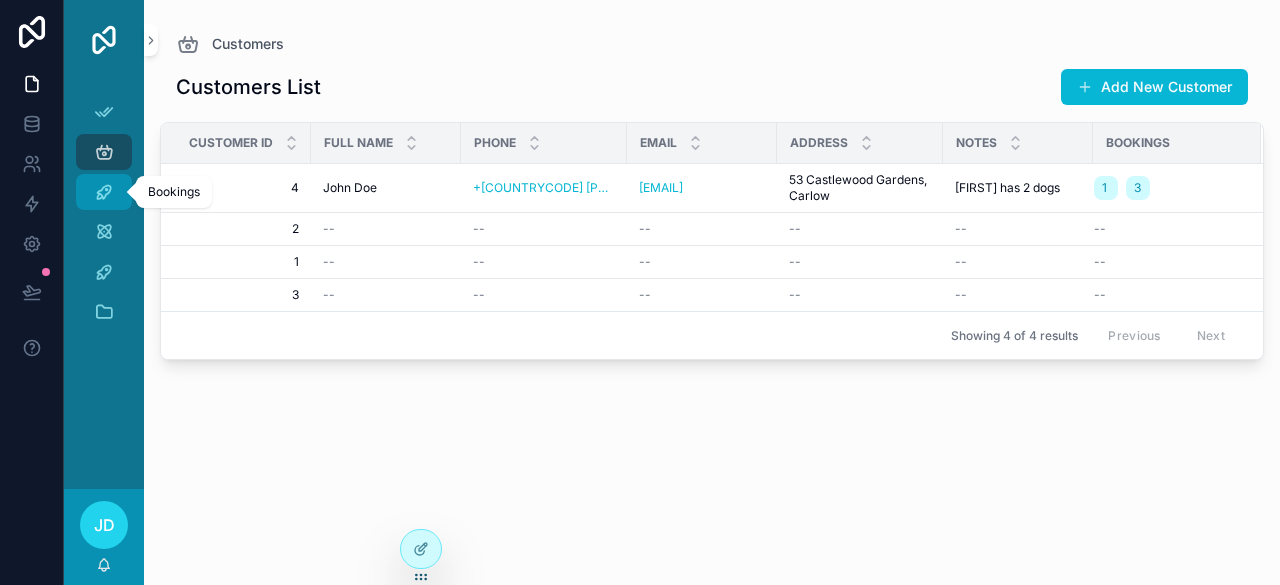 click on "Bookings" at bounding box center (104, 192) 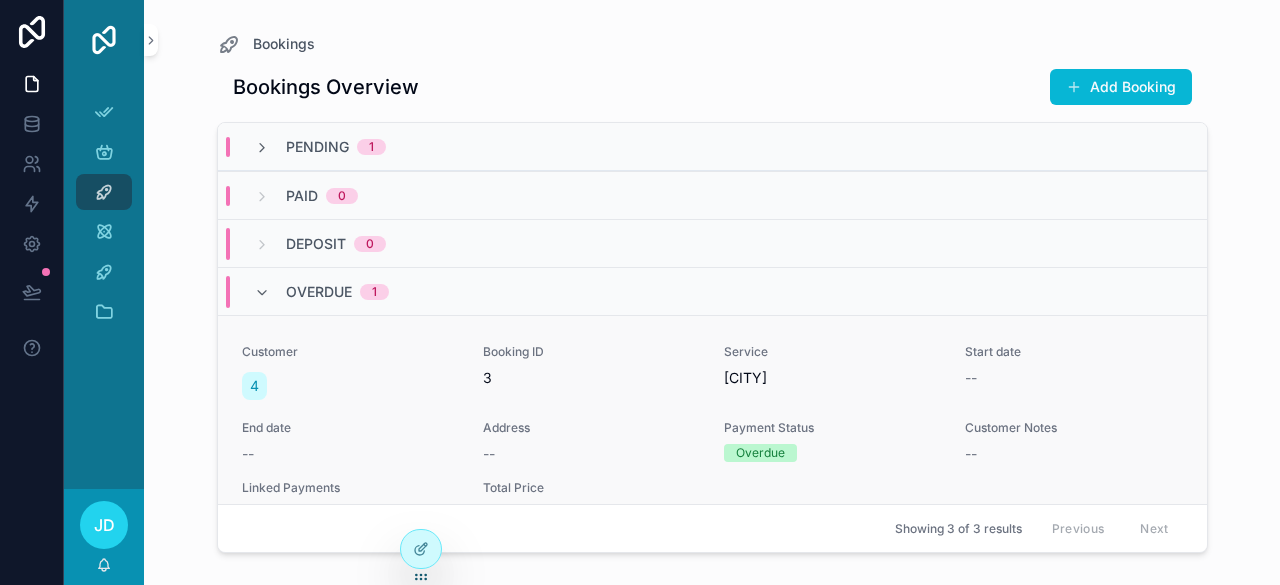 click on "End date" at bounding box center [350, 428] 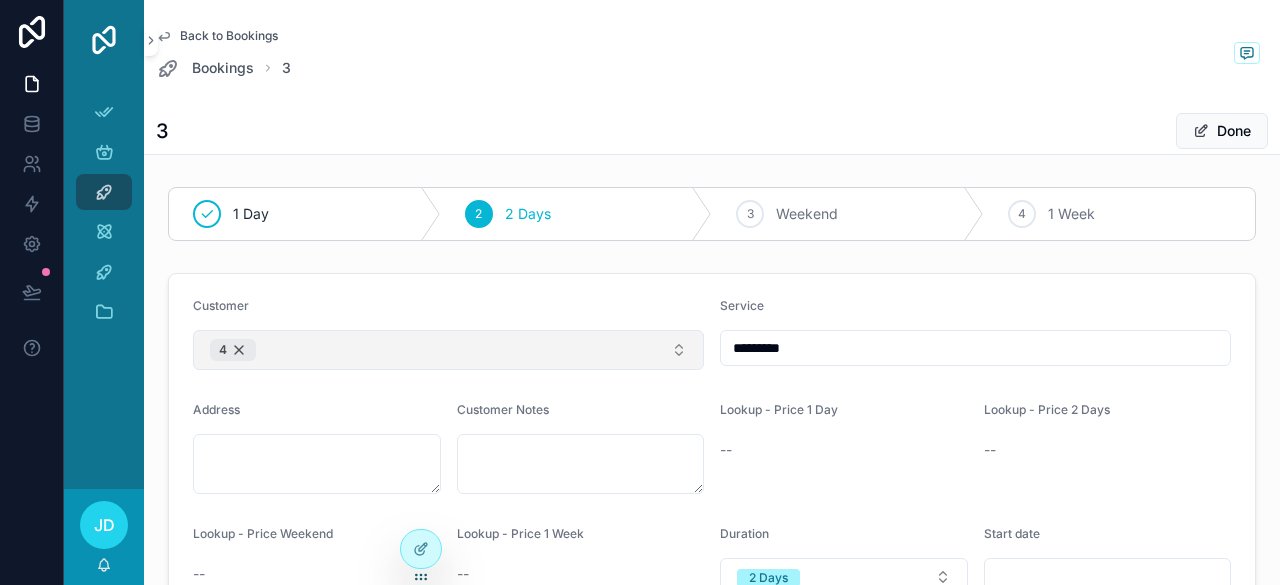 click on "4" at bounding box center (223, 350) 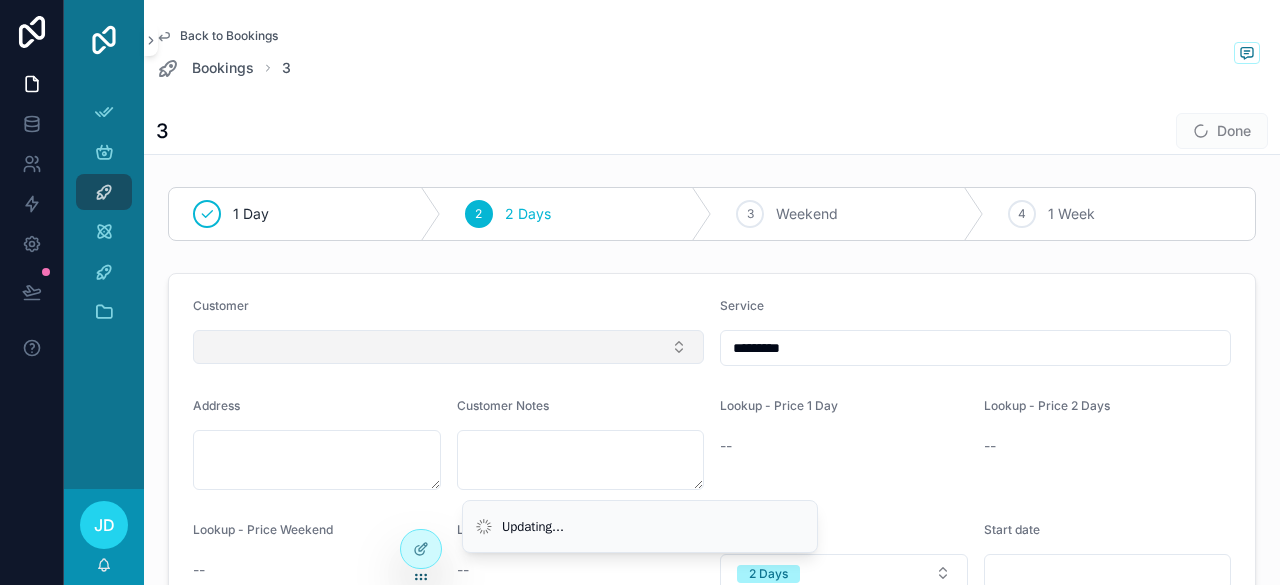 click at bounding box center (448, 347) 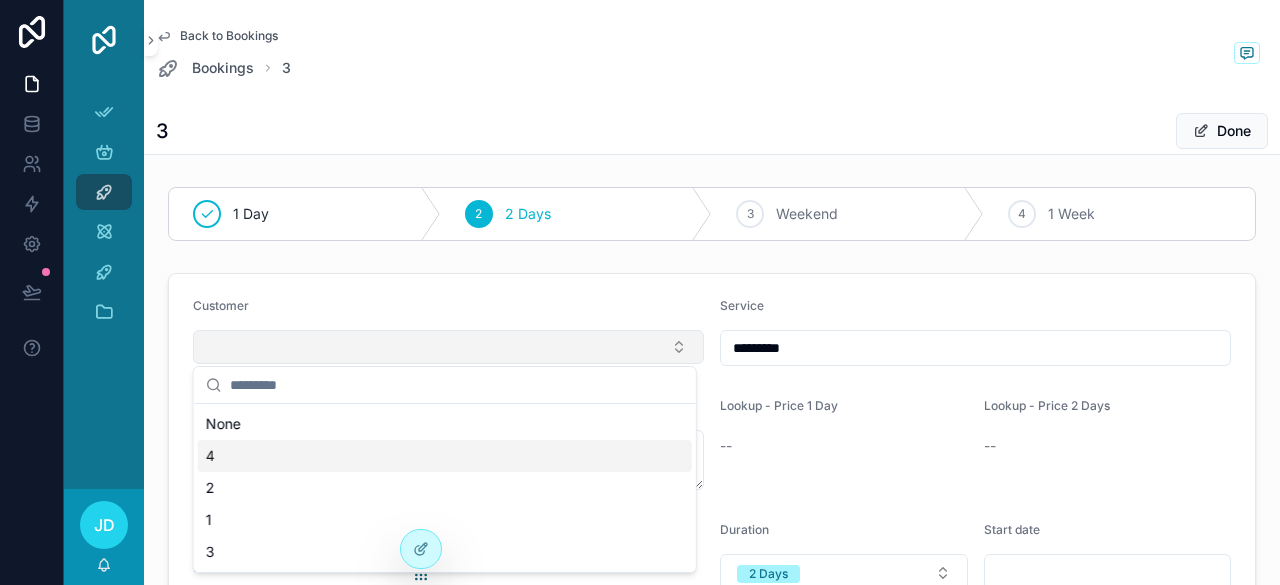 click on "4" at bounding box center (445, 456) 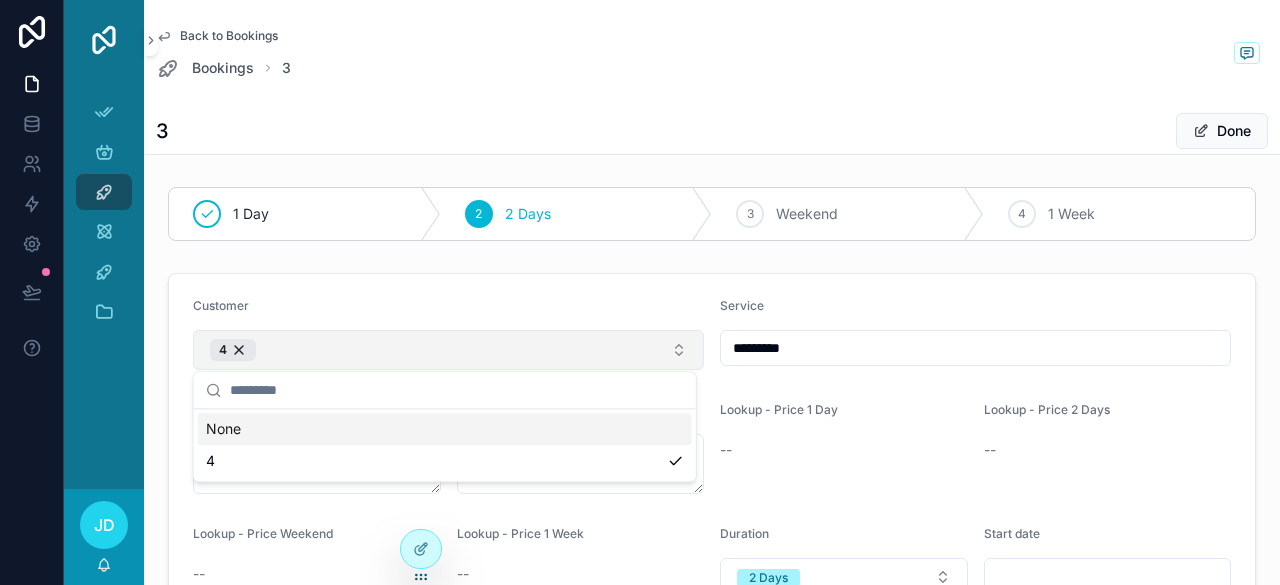 click on "Customer 4 Service ******** Address Customer Notes Lookup - Price 1 Day -- Lookup - Price 2 Days -- Lookup - Price Weekend -- Lookup - Price 1 Week -- Duration 2 Days Start date End date" at bounding box center [712, 497] 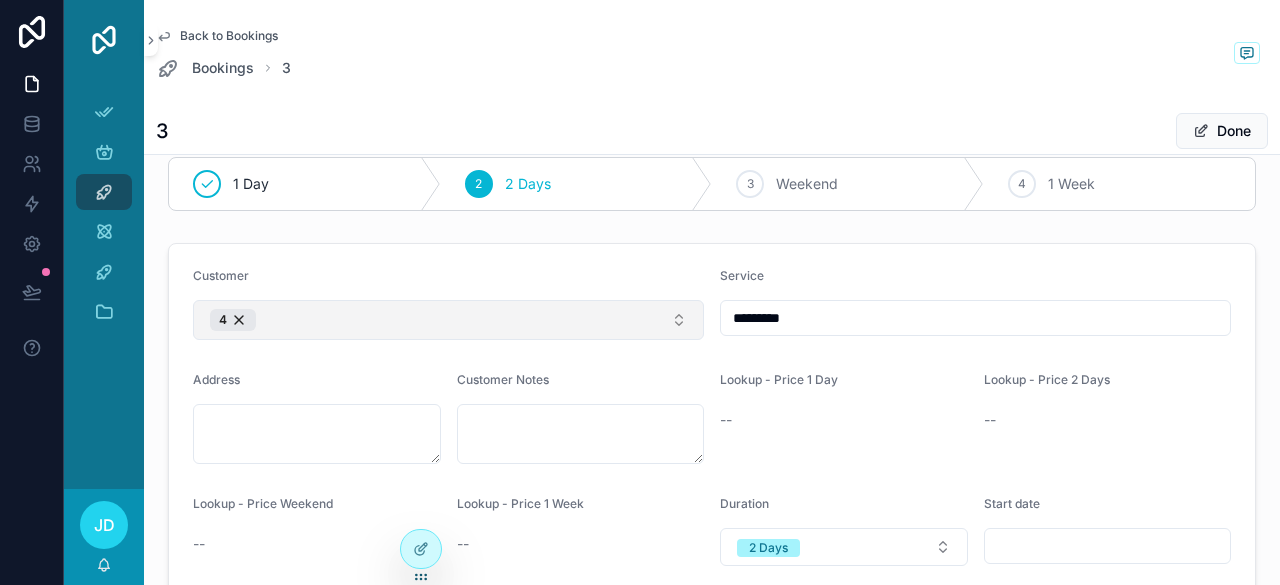 scroll, scrollTop: 0, scrollLeft: 0, axis: both 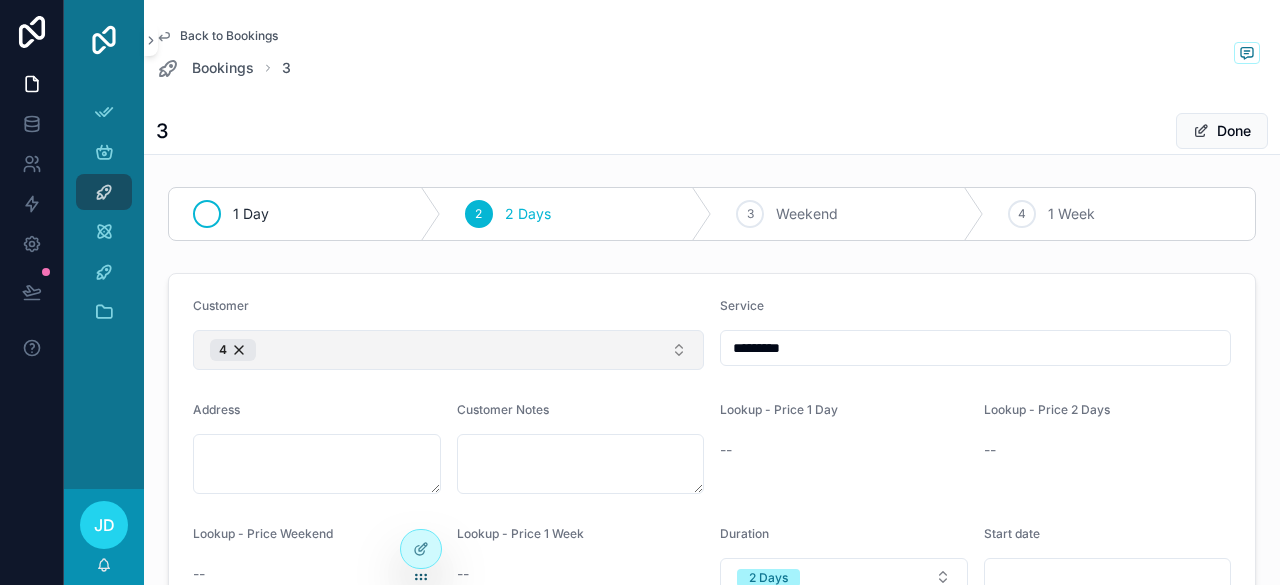 click on "1 Day" at bounding box center (251, 214) 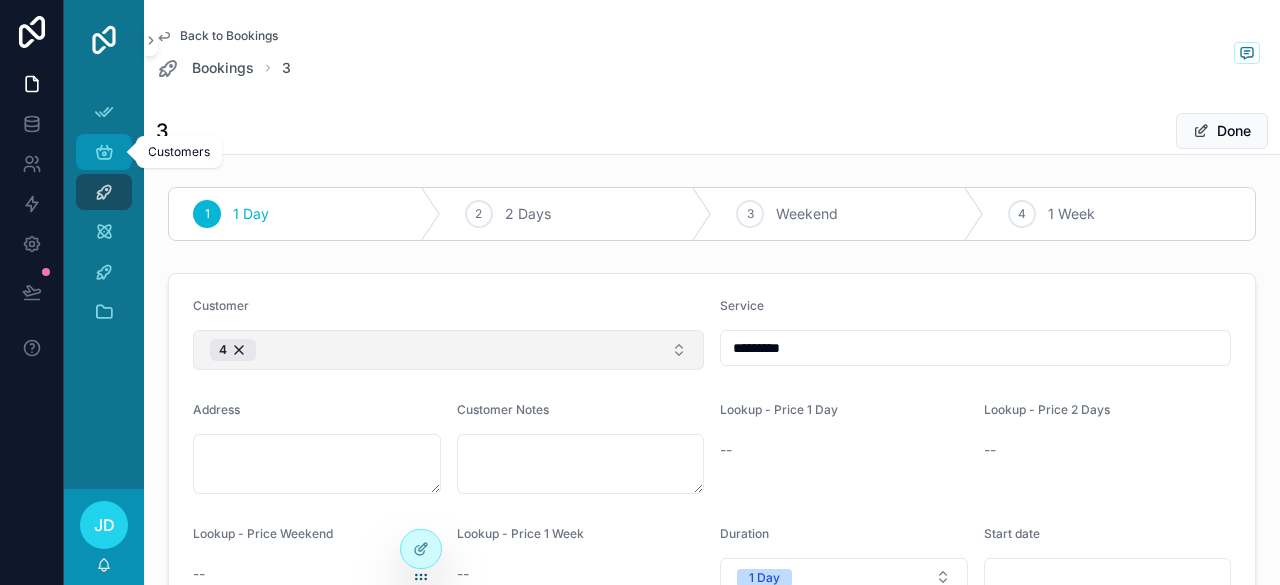 click at bounding box center (104, 152) 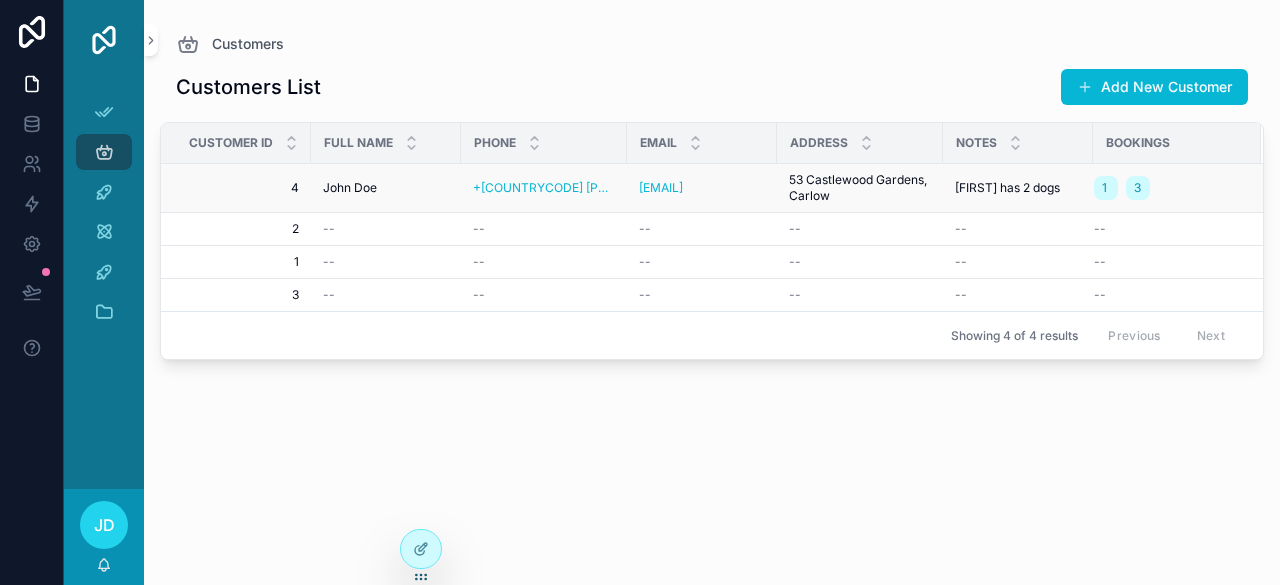 click on "53 Castlewood Gardens, Carlow" at bounding box center [860, 188] 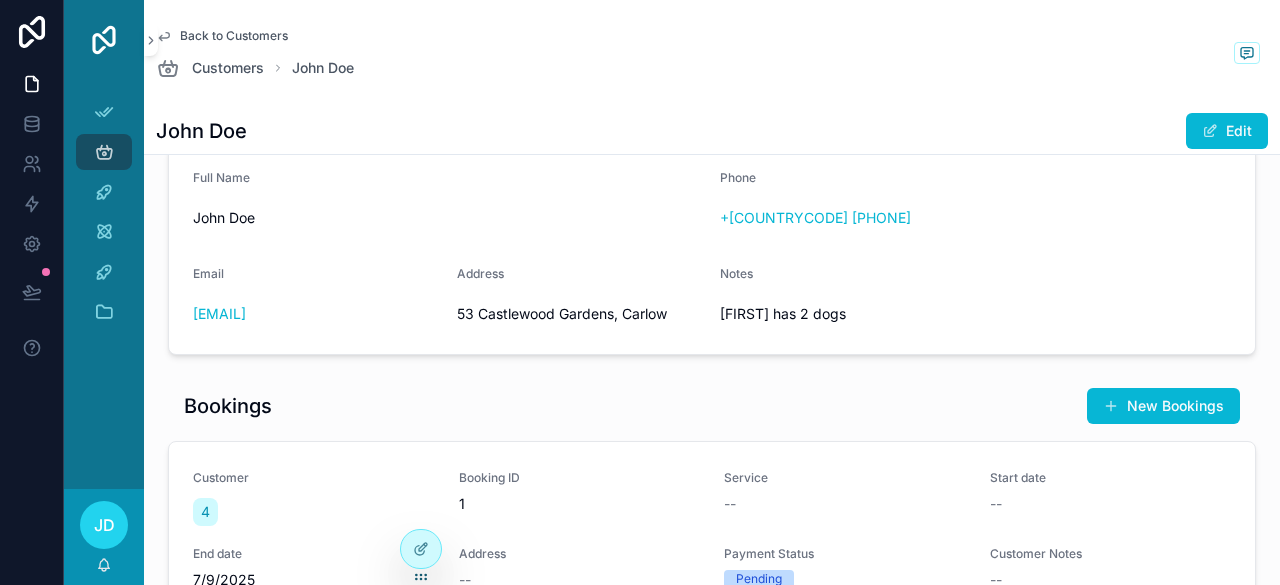 scroll, scrollTop: 200, scrollLeft: 0, axis: vertical 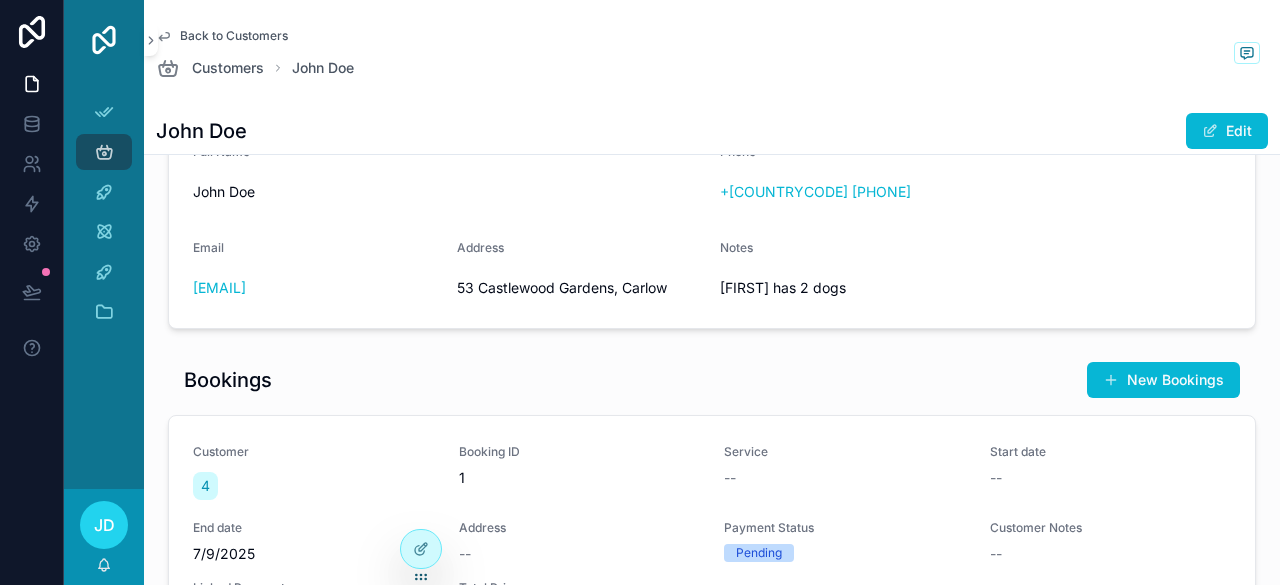 click on "53 Castlewood Gardens, Carlow" at bounding box center [581, 288] 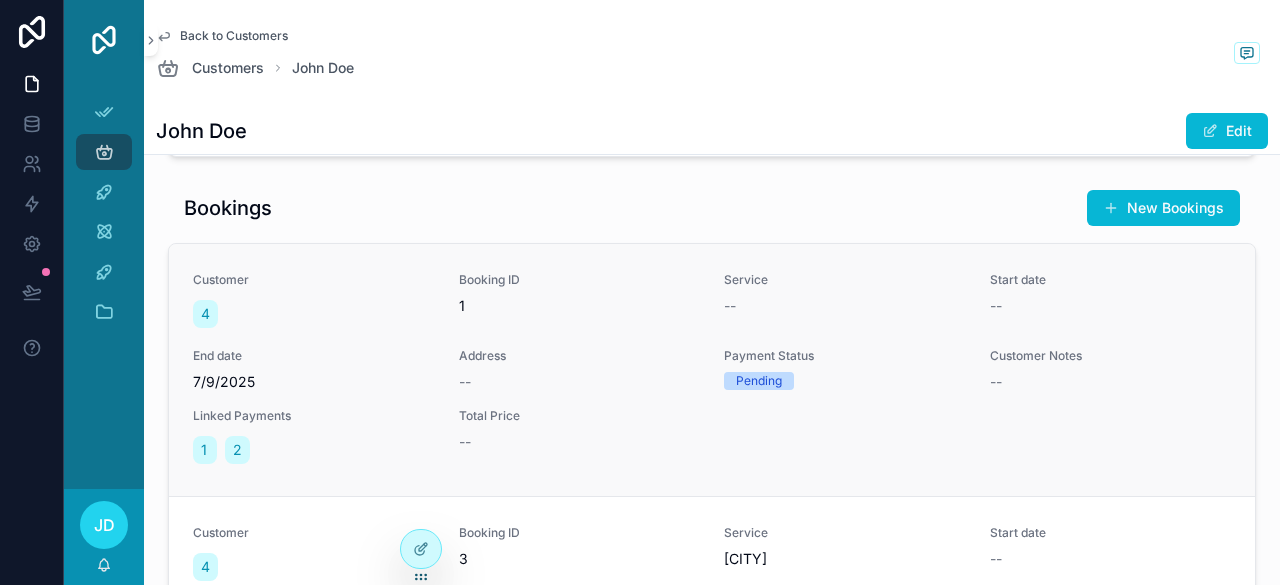 scroll, scrollTop: 400, scrollLeft: 0, axis: vertical 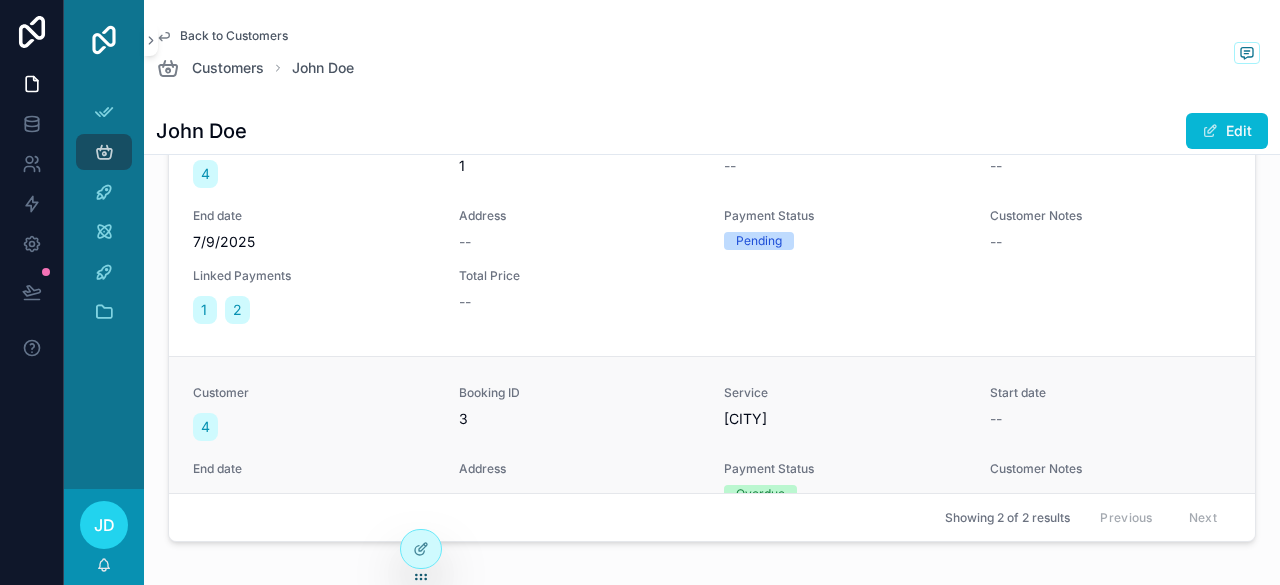 click on "Booking ID 3" at bounding box center [580, 407] 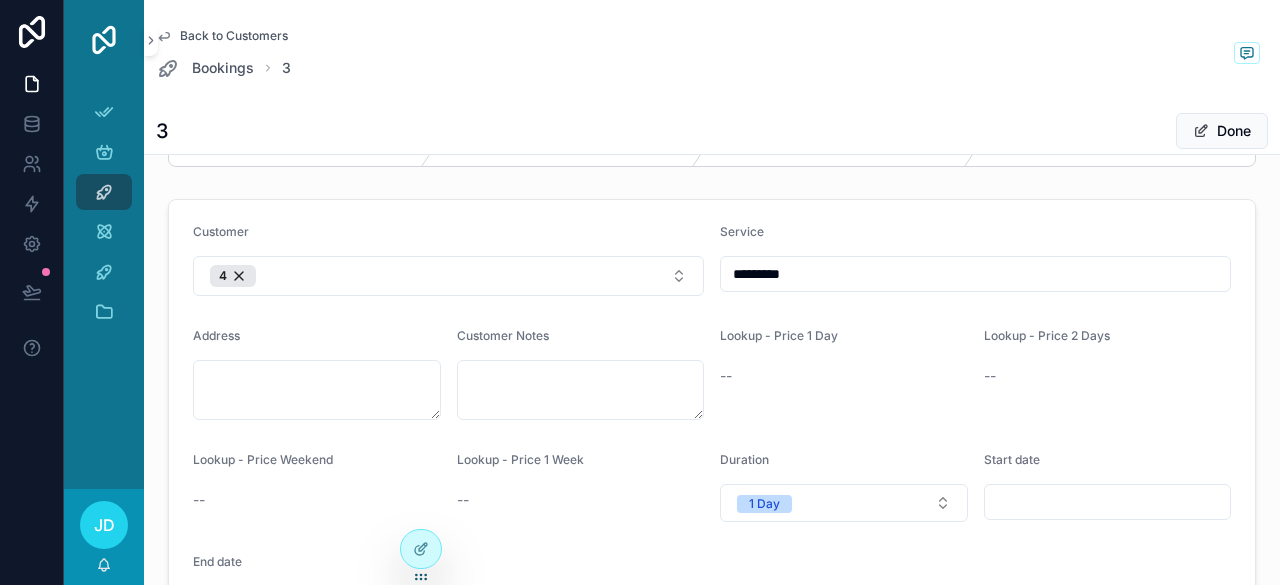 scroll, scrollTop: 0, scrollLeft: 0, axis: both 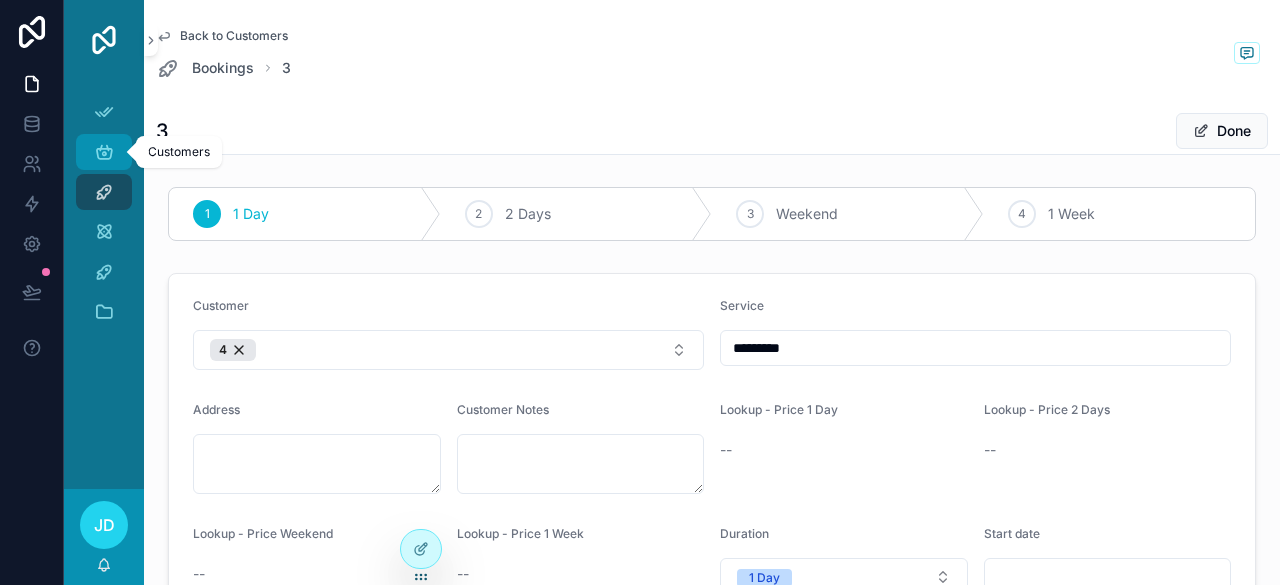 click at bounding box center (104, 152) 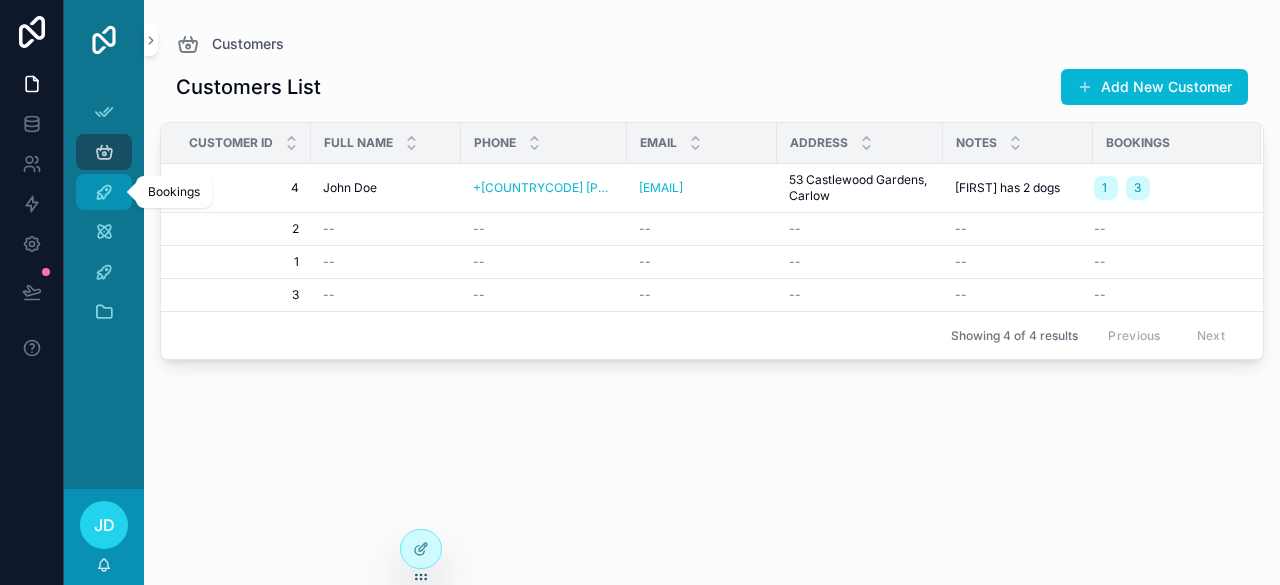 click on "Bookings" at bounding box center [104, 192] 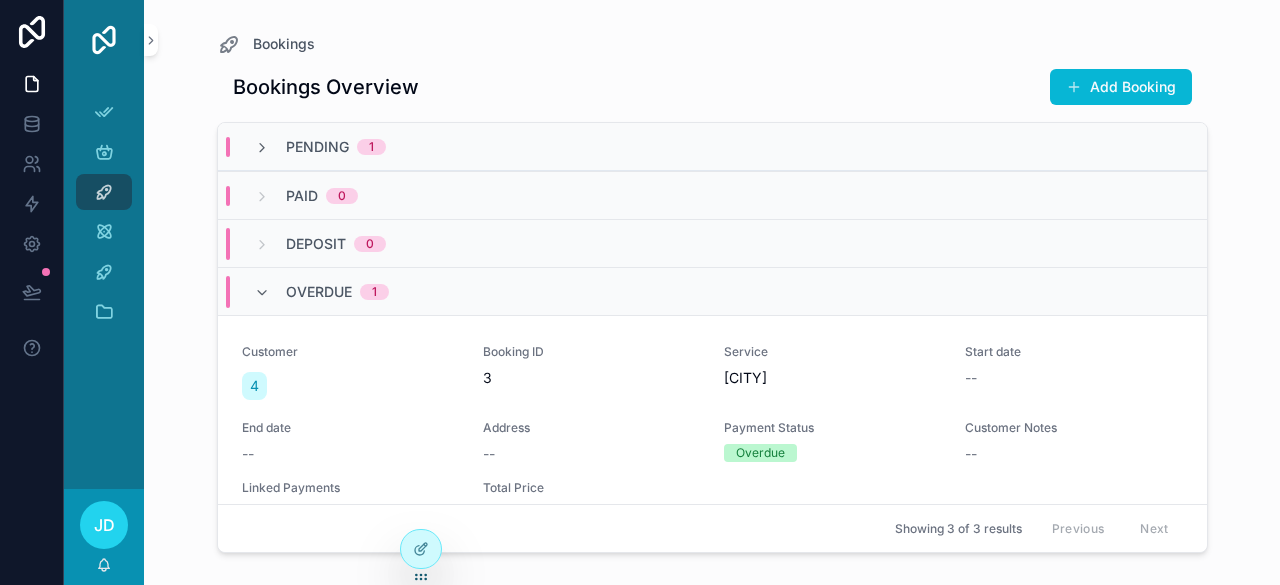 click on "1" at bounding box center [371, 147] 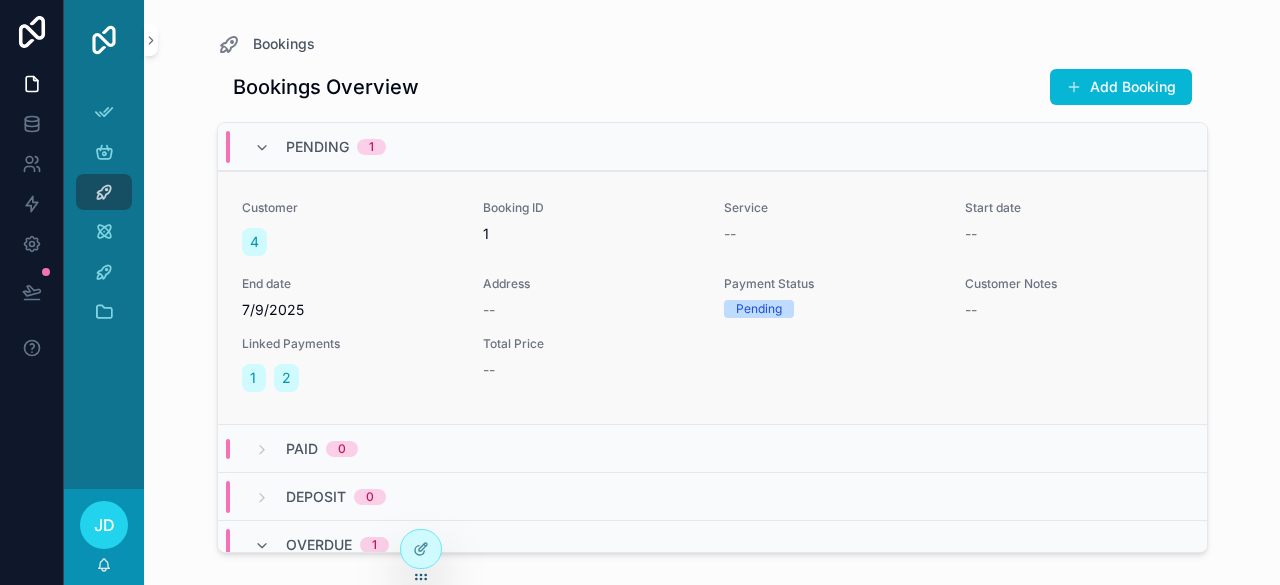 click on "Customer 4 Booking ID 1 Service -- Start date -- End date 7/9/2025 Address -- Payment Status Pending Customer Notes -- Linked Payments 1 2 Total Price --" at bounding box center [712, 298] 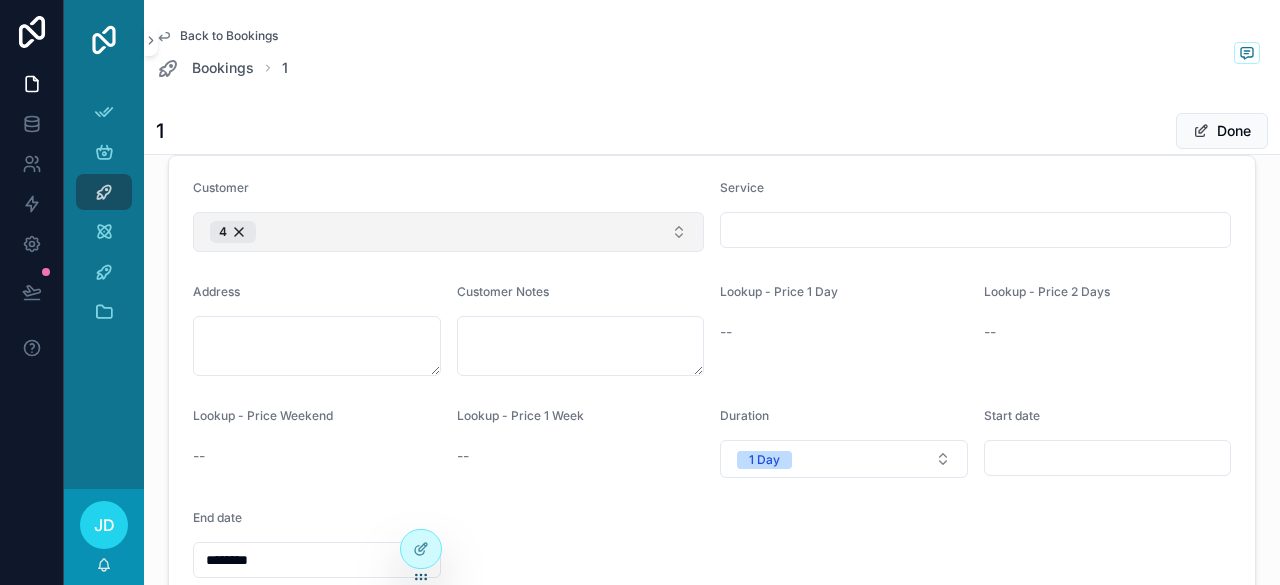 scroll, scrollTop: 100, scrollLeft: 0, axis: vertical 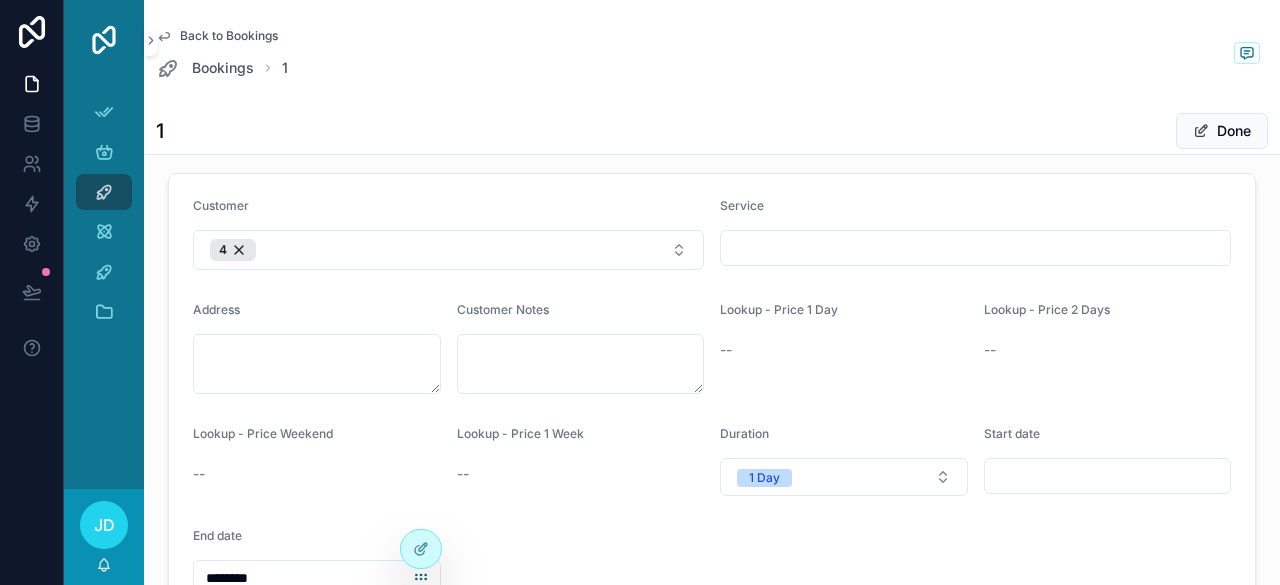 click at bounding box center [975, 248] 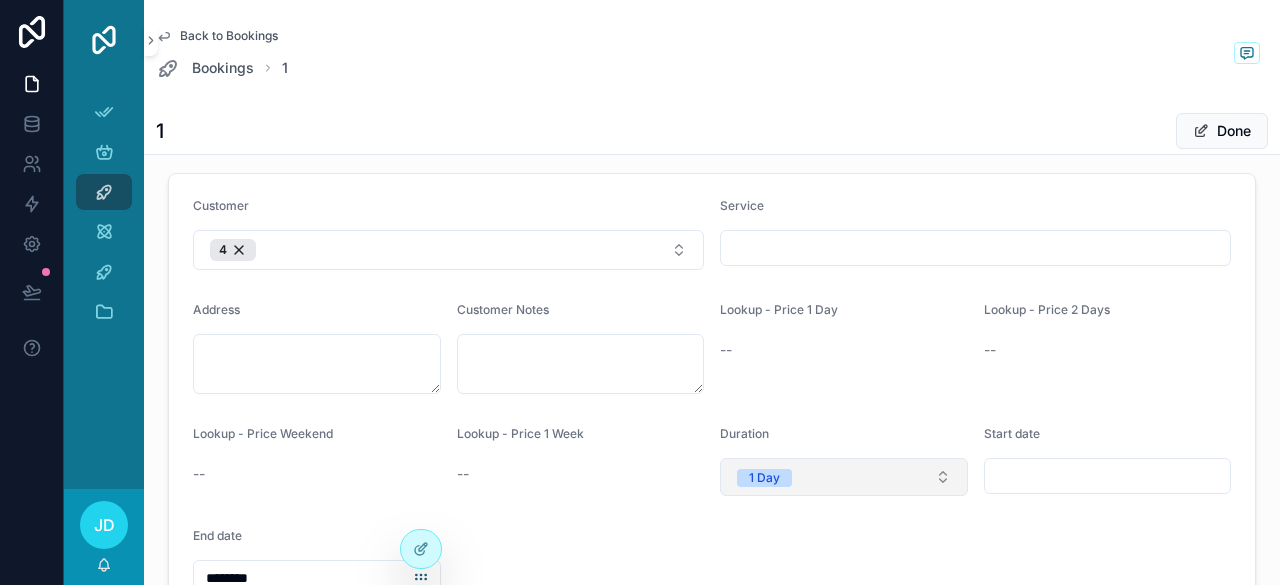 click on "1 Day" at bounding box center [844, 477] 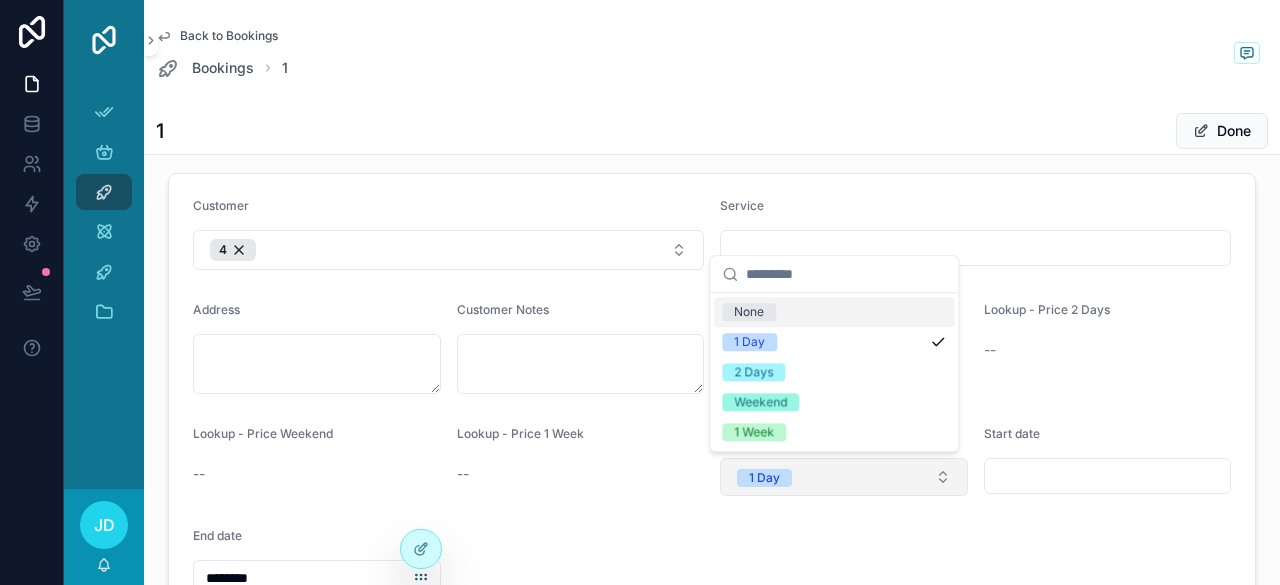click on "1 Day" at bounding box center (844, 477) 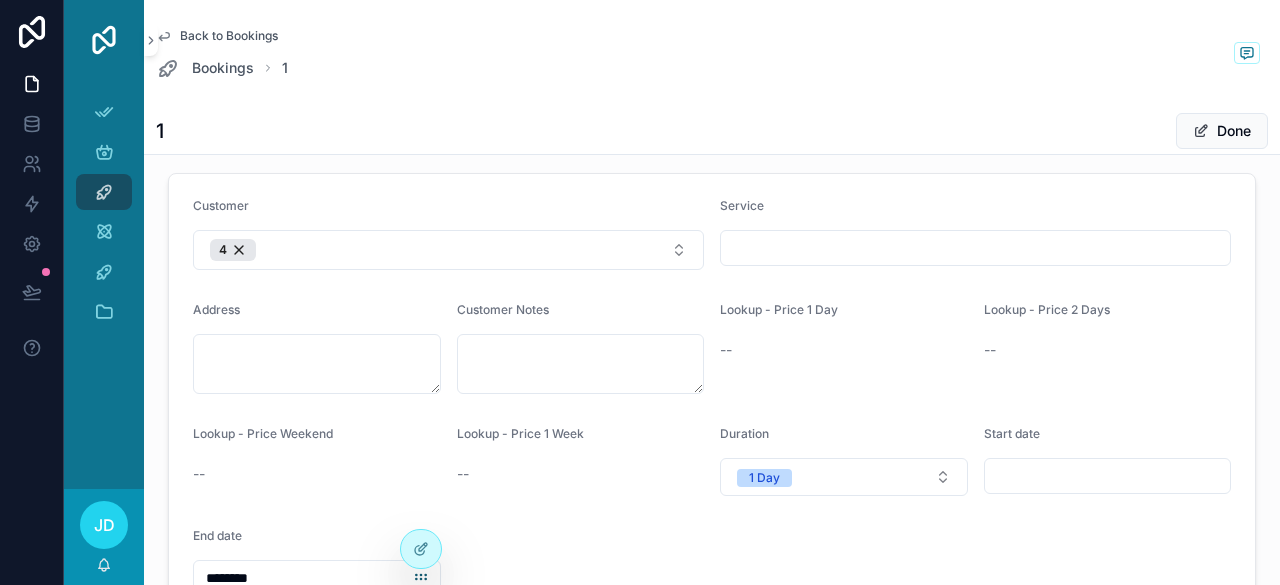drag, startPoint x: 710, startPoint y: 338, endPoint x: 722, endPoint y: 347, distance: 15 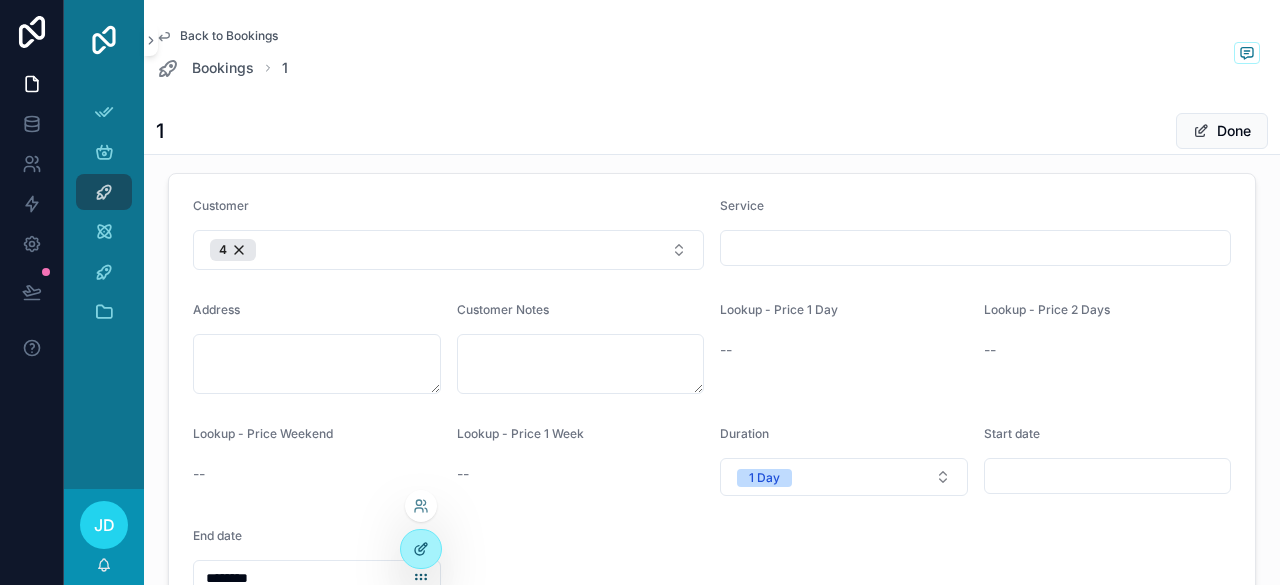 click at bounding box center (421, 549) 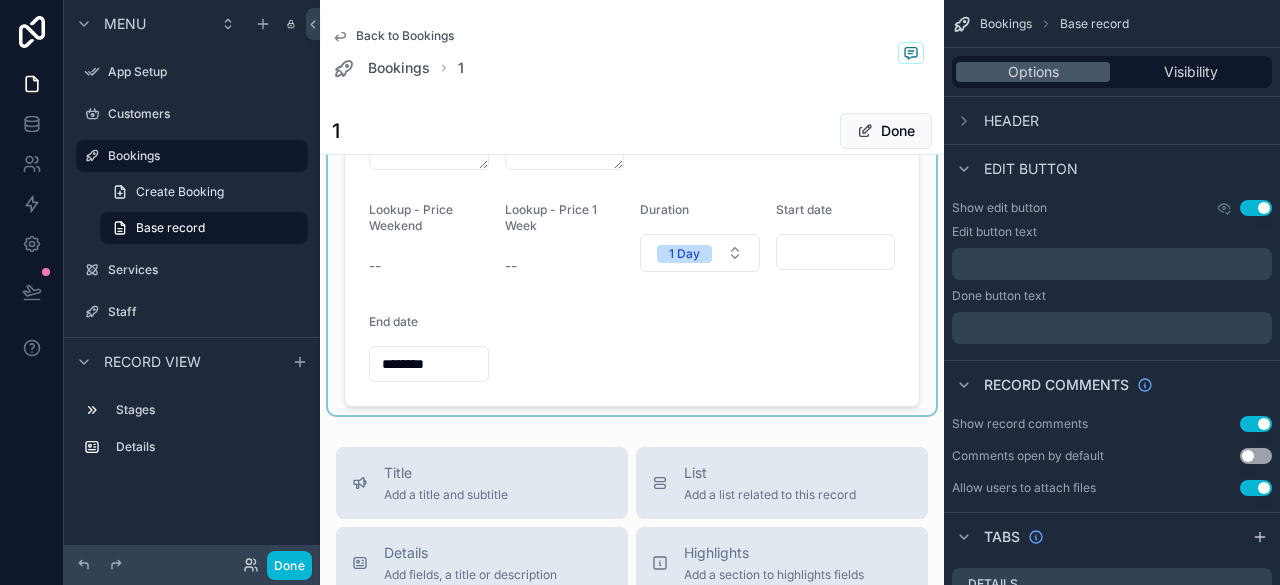 scroll, scrollTop: 300, scrollLeft: 0, axis: vertical 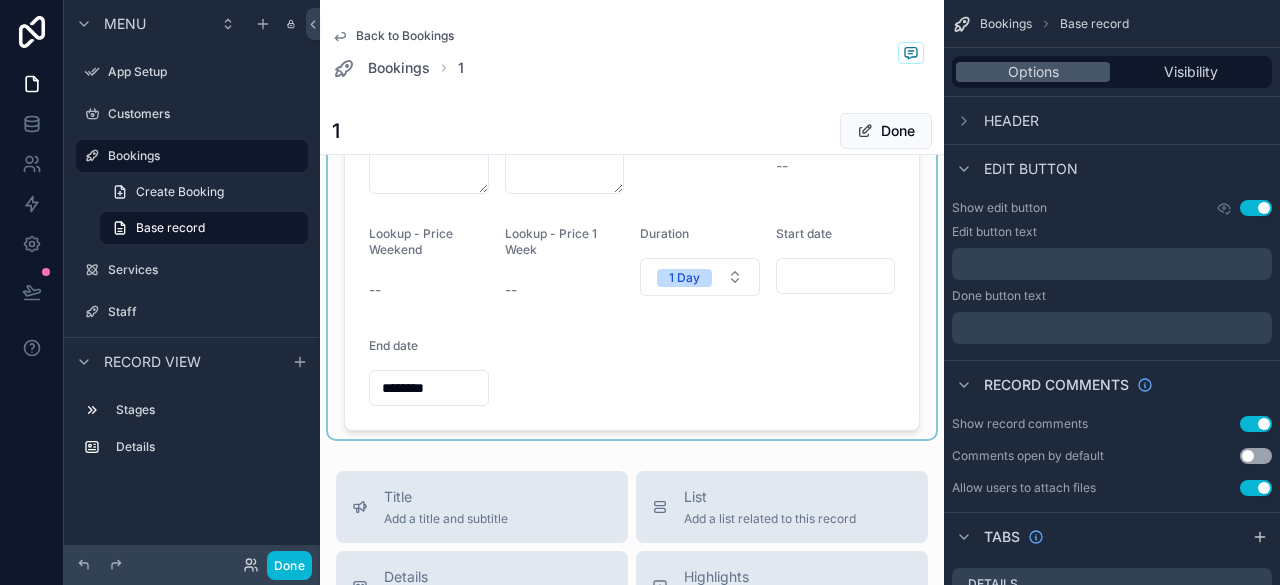 click at bounding box center [632, 202] 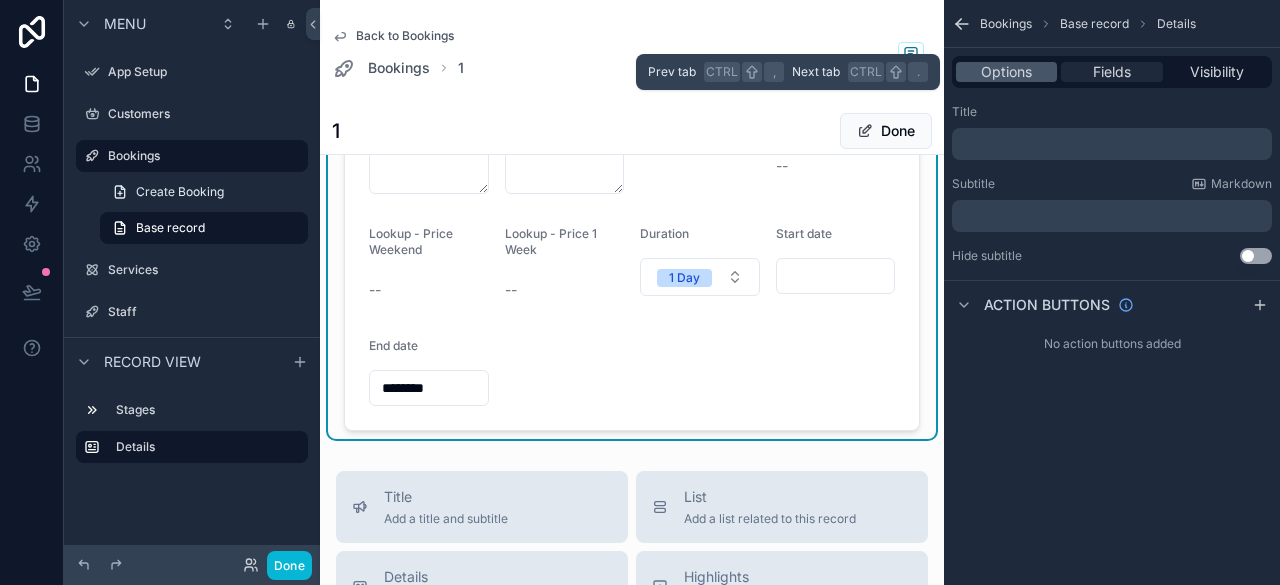 click on "Fields" at bounding box center (1112, 72) 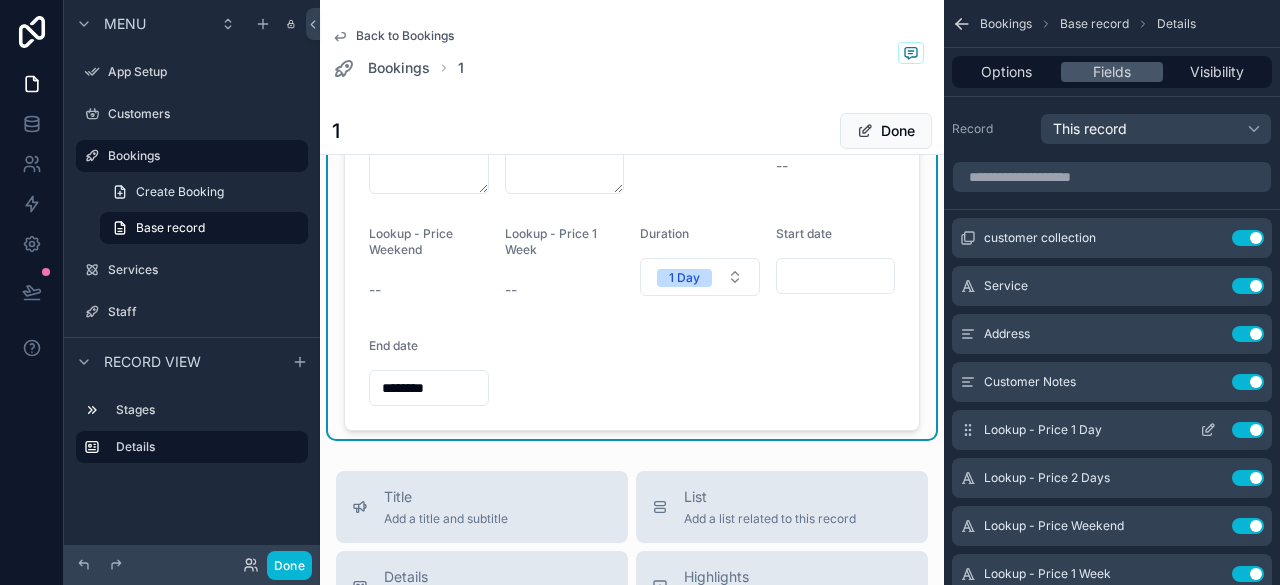 click on "Use setting" at bounding box center (1248, 430) 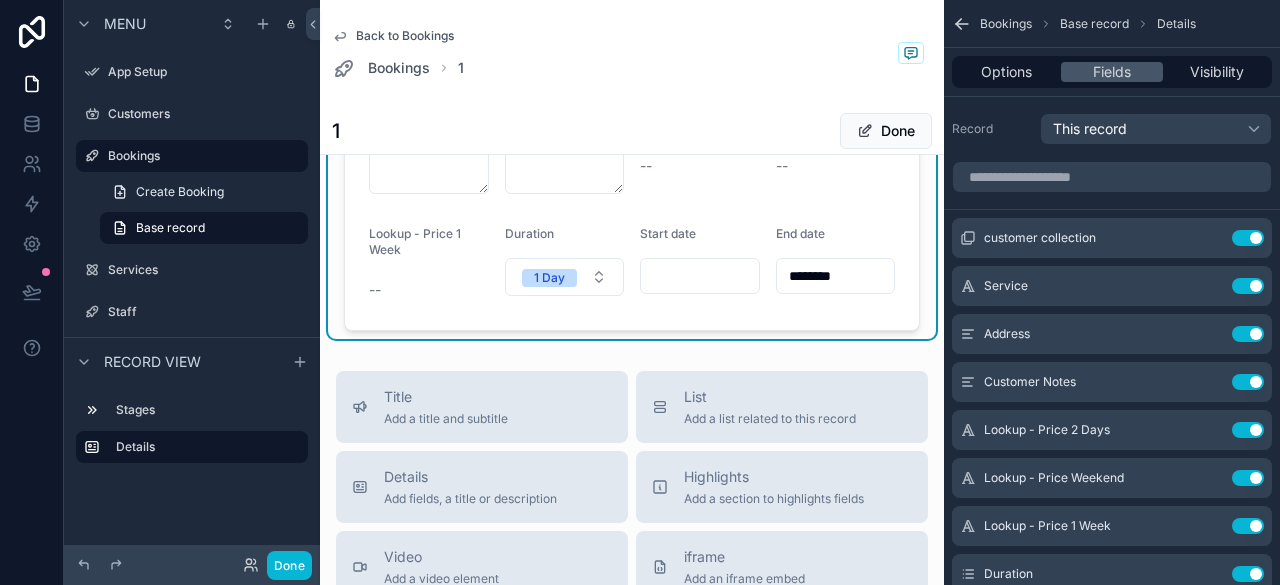 click on "Use setting" at bounding box center (1248, 430) 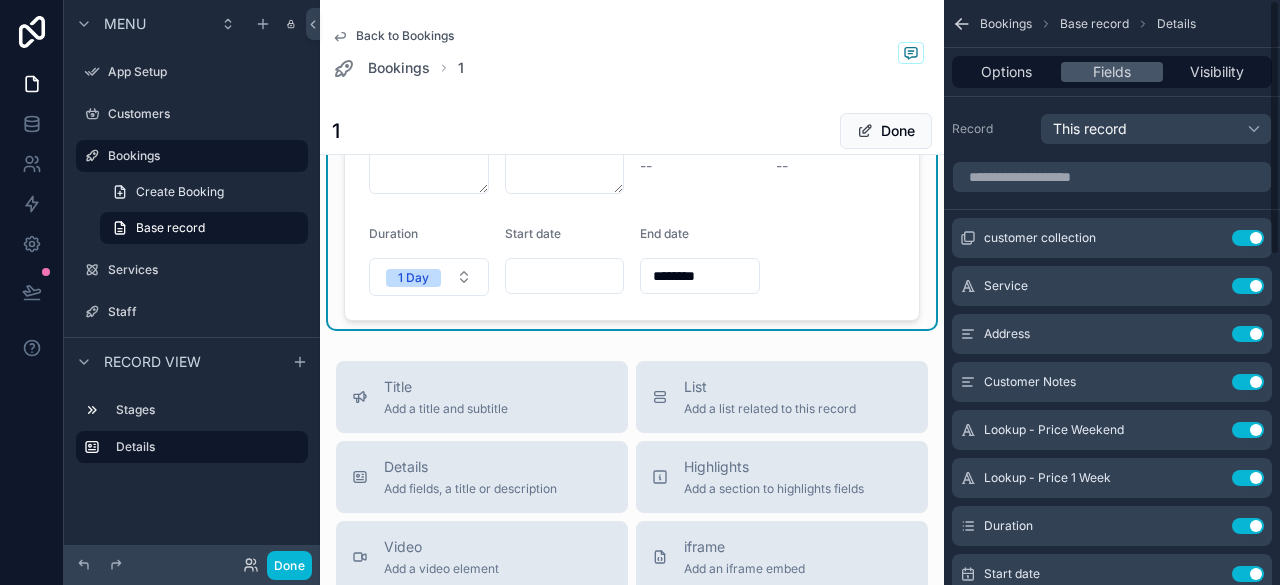 click on "Use setting" at bounding box center (1248, 430) 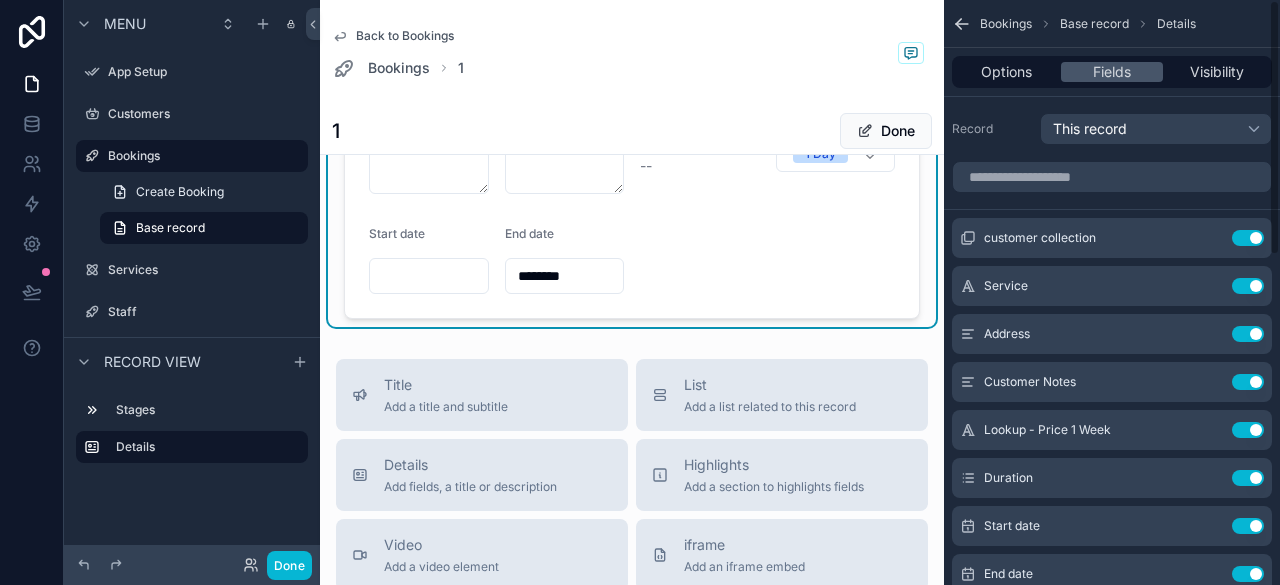 click on "Use setting" at bounding box center (1248, 430) 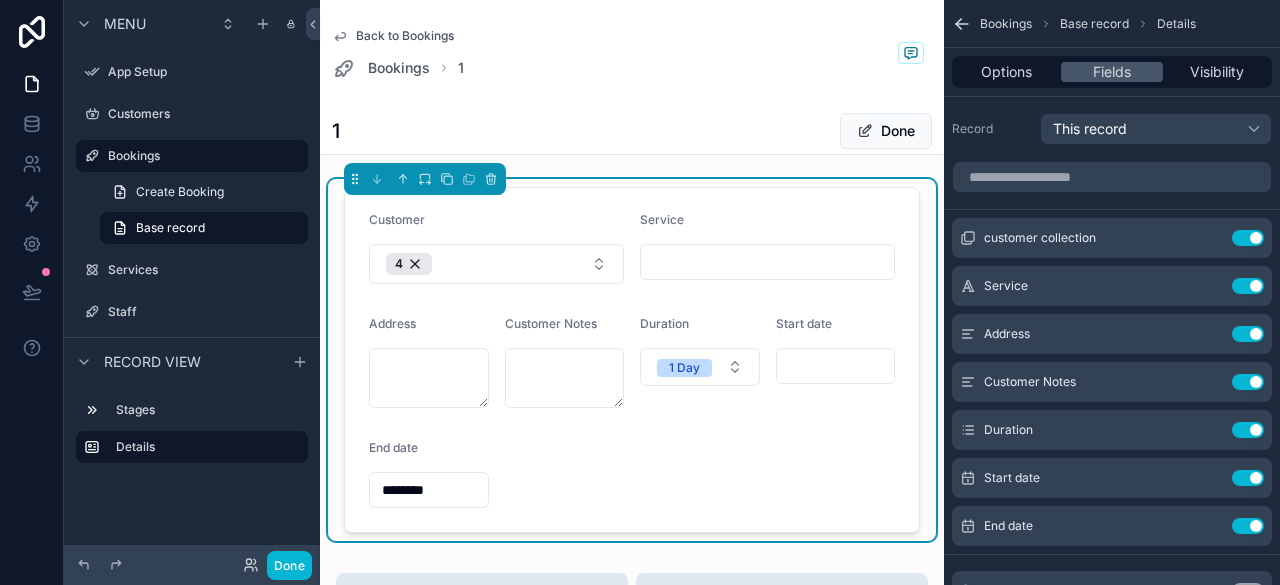 scroll, scrollTop: 81, scrollLeft: 0, axis: vertical 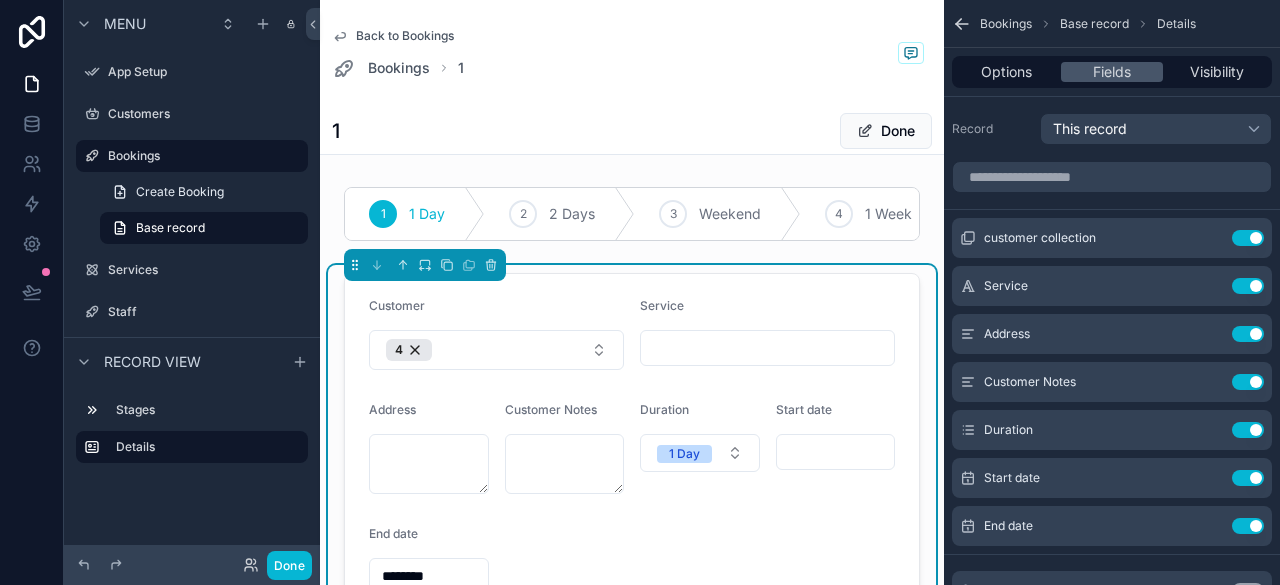 click on "Back to Bookings Bookings 1" at bounding box center [632, 54] 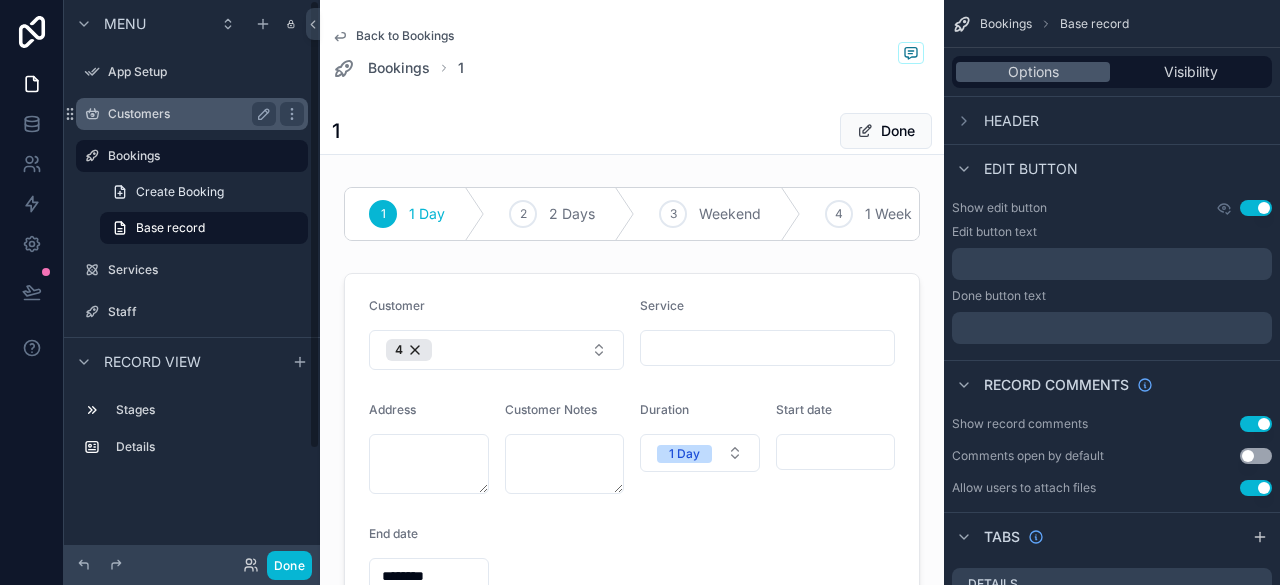 click on "Customers" at bounding box center (192, 114) 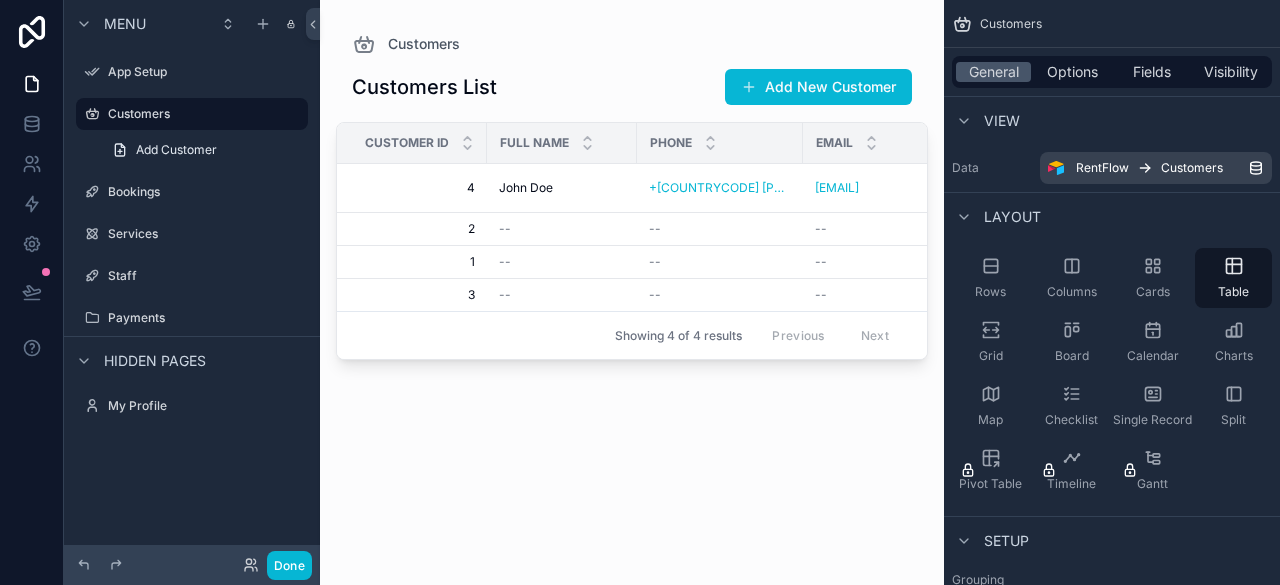 click at bounding box center (632, 280) 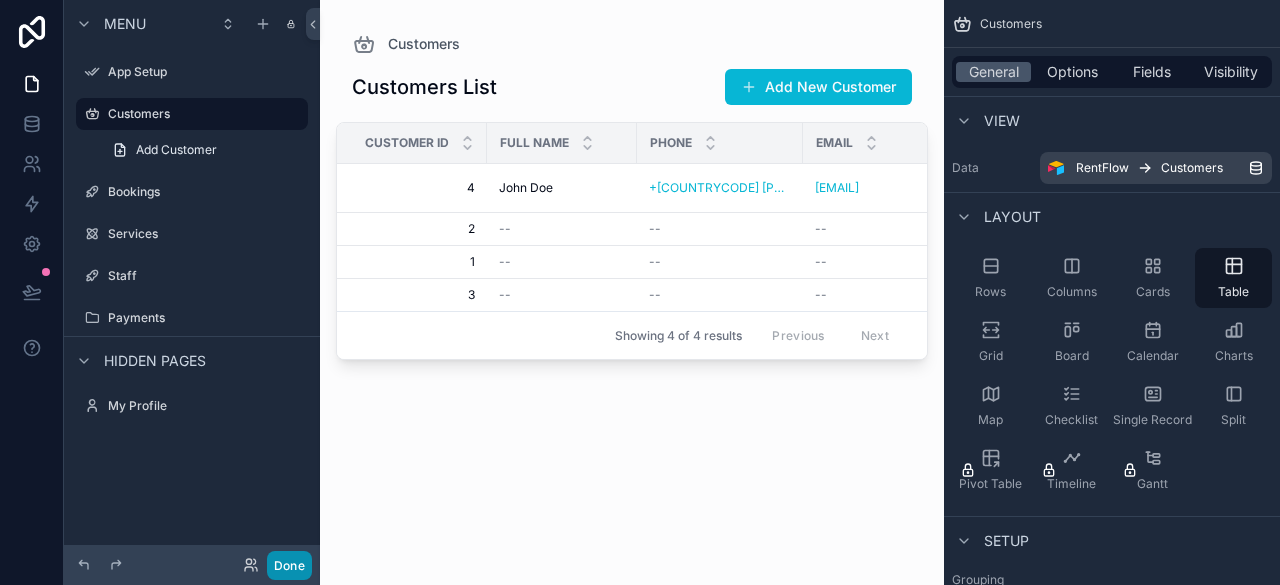 click on "Done" at bounding box center (289, 565) 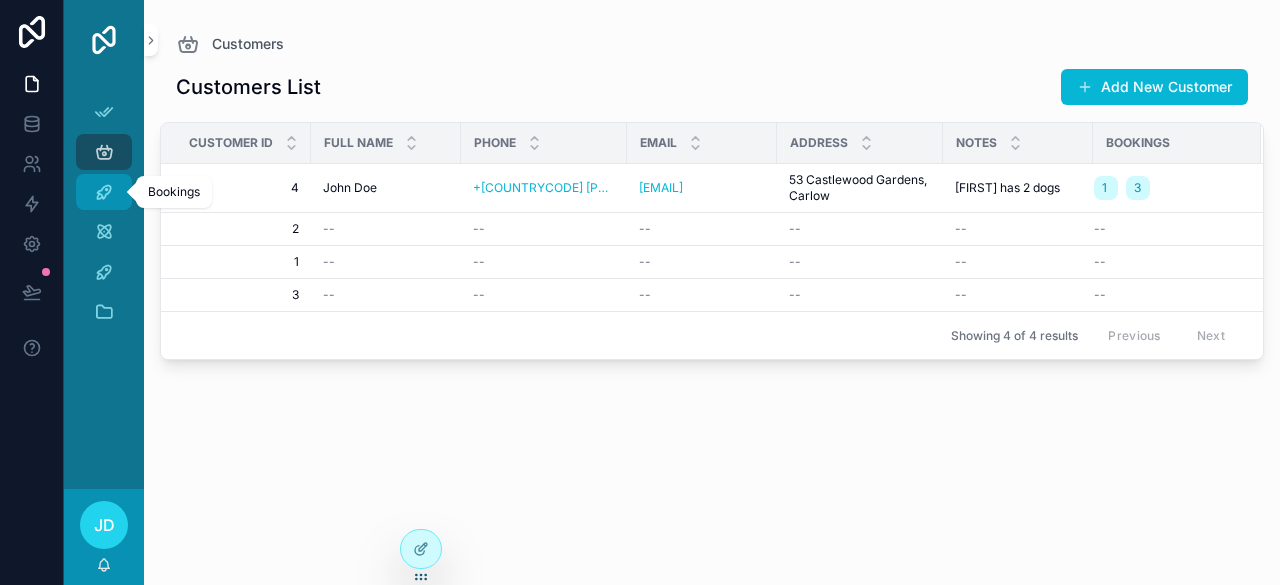click on "Bookings" at bounding box center (104, 192) 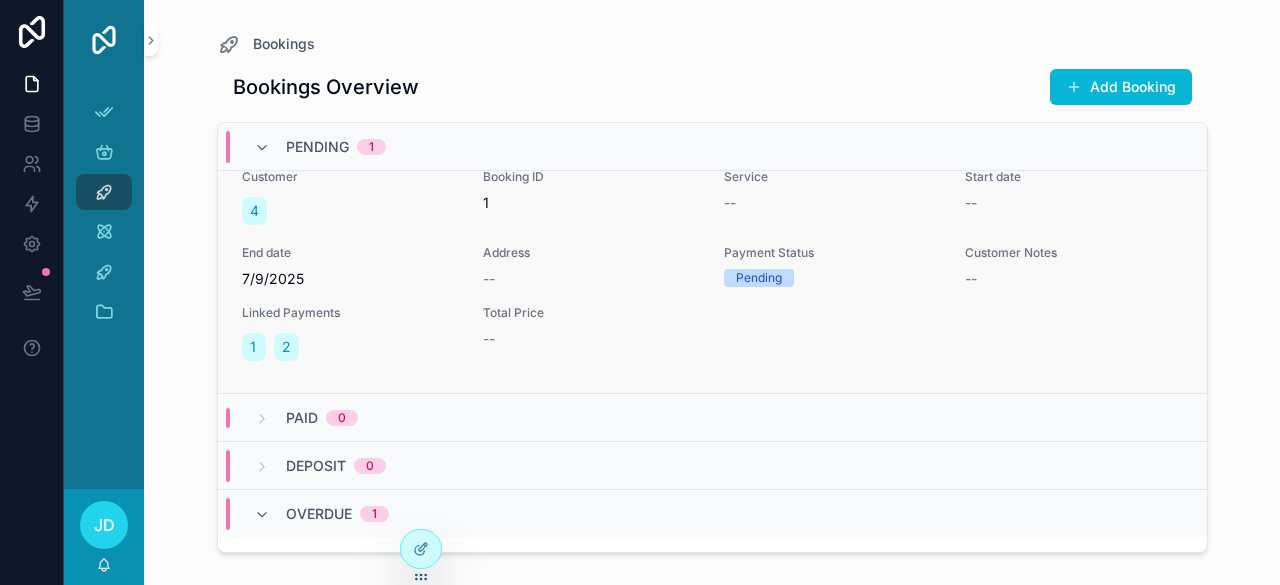 scroll, scrollTop: 0, scrollLeft: 0, axis: both 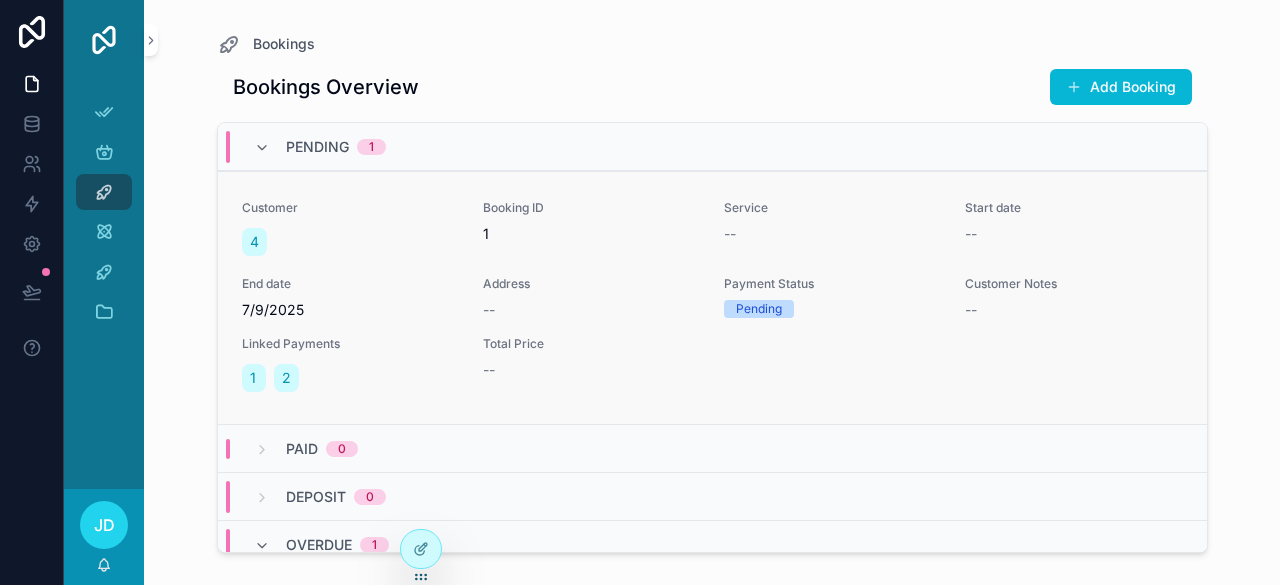 click on "4" at bounding box center [350, 242] 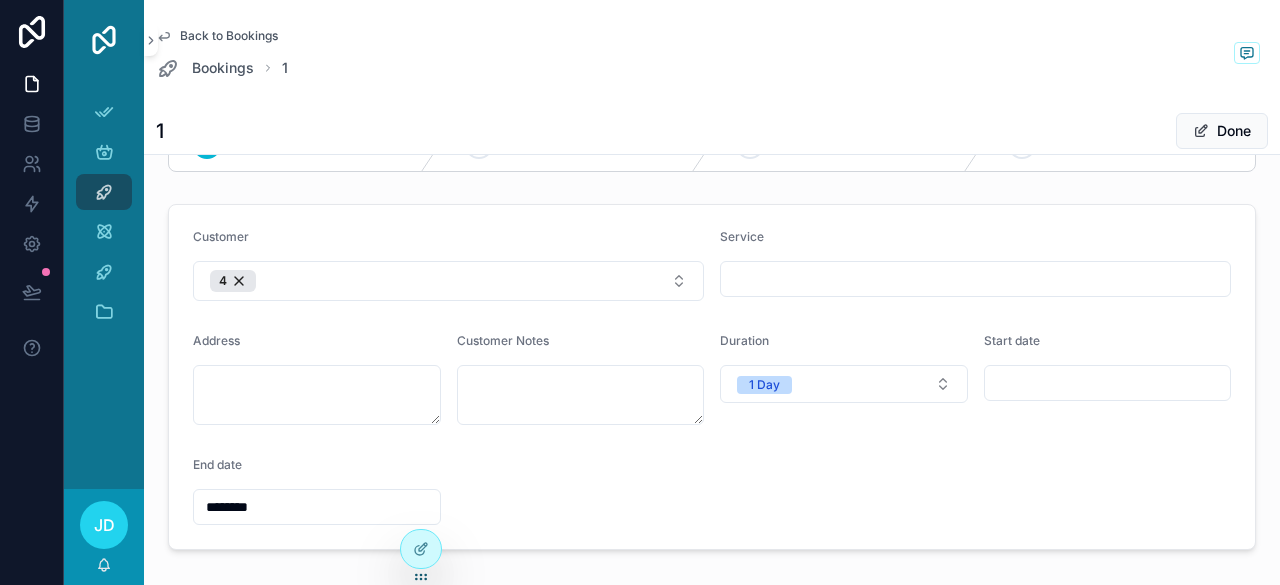 scroll, scrollTop: 100, scrollLeft: 0, axis: vertical 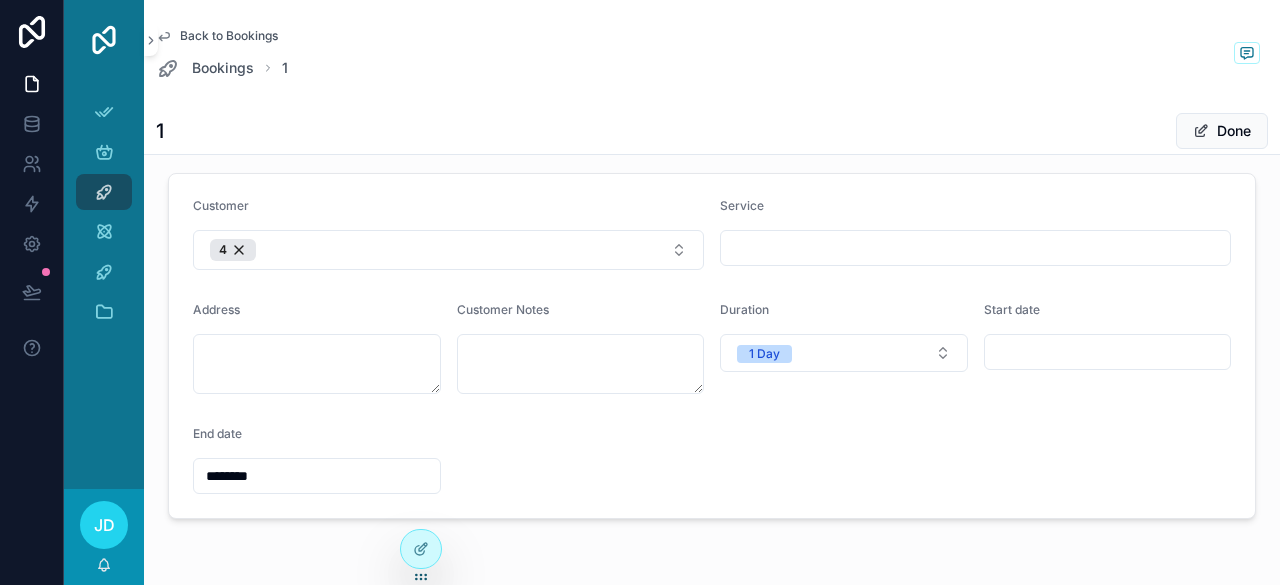 click at bounding box center [1108, 352] 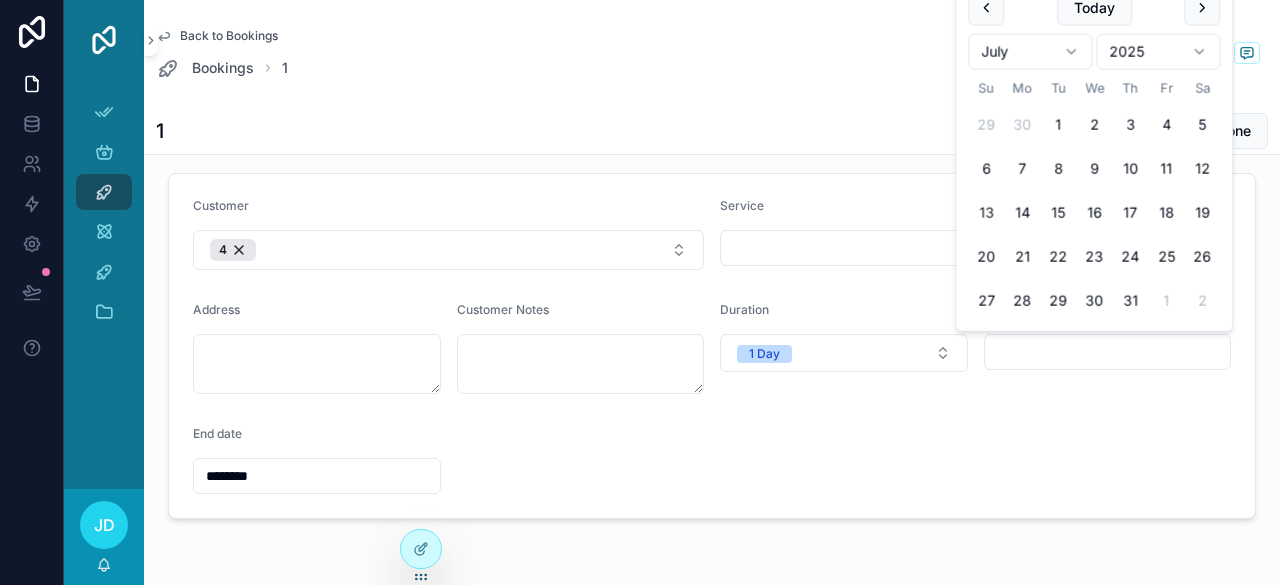 click at bounding box center [1108, 352] 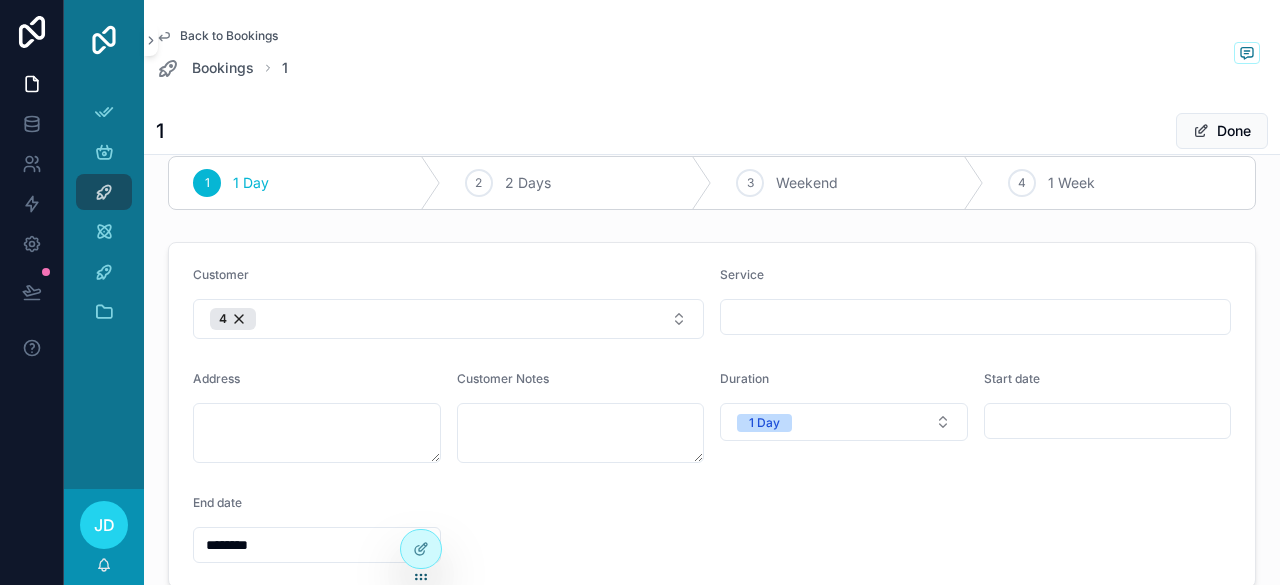 scroll, scrollTop: 0, scrollLeft: 0, axis: both 